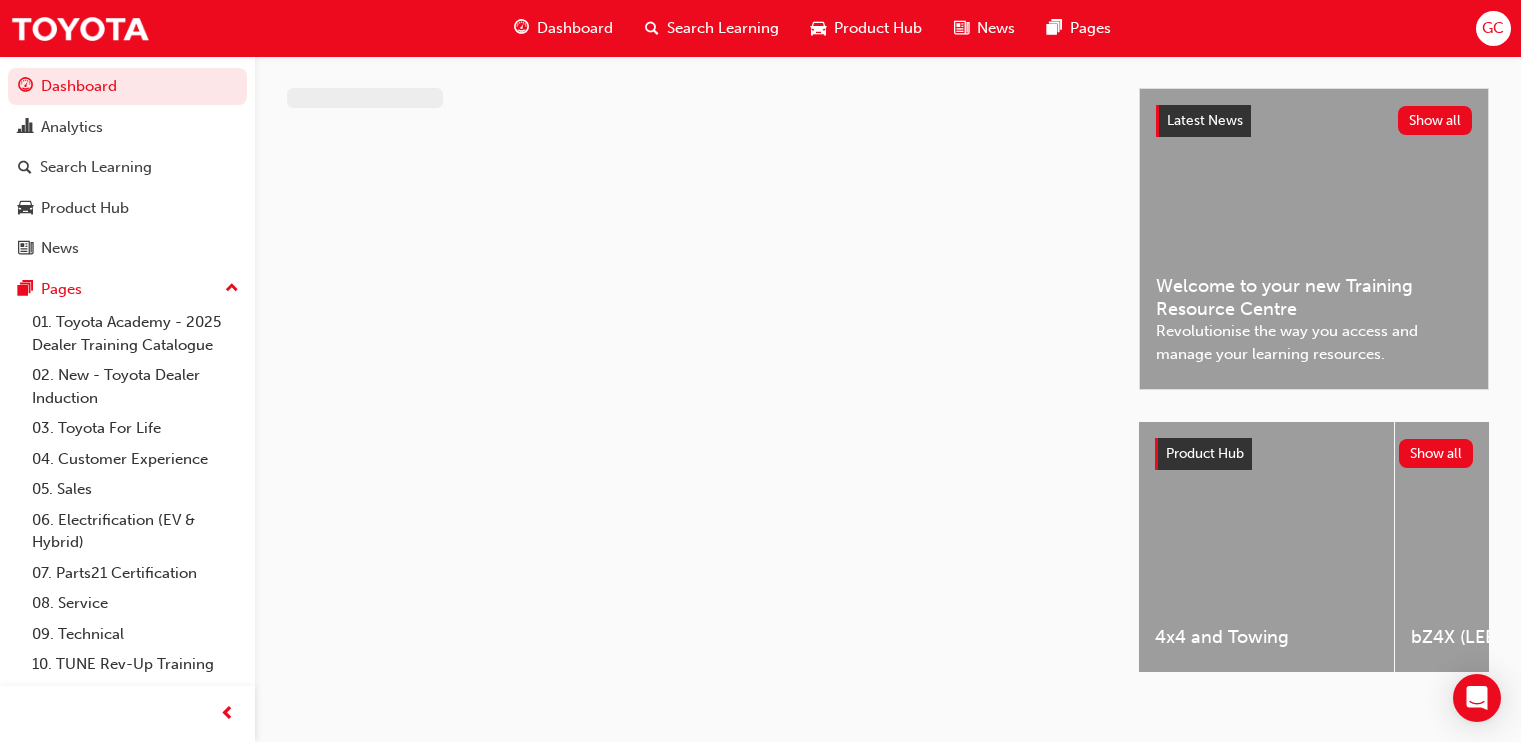 scroll, scrollTop: 0, scrollLeft: 0, axis: both 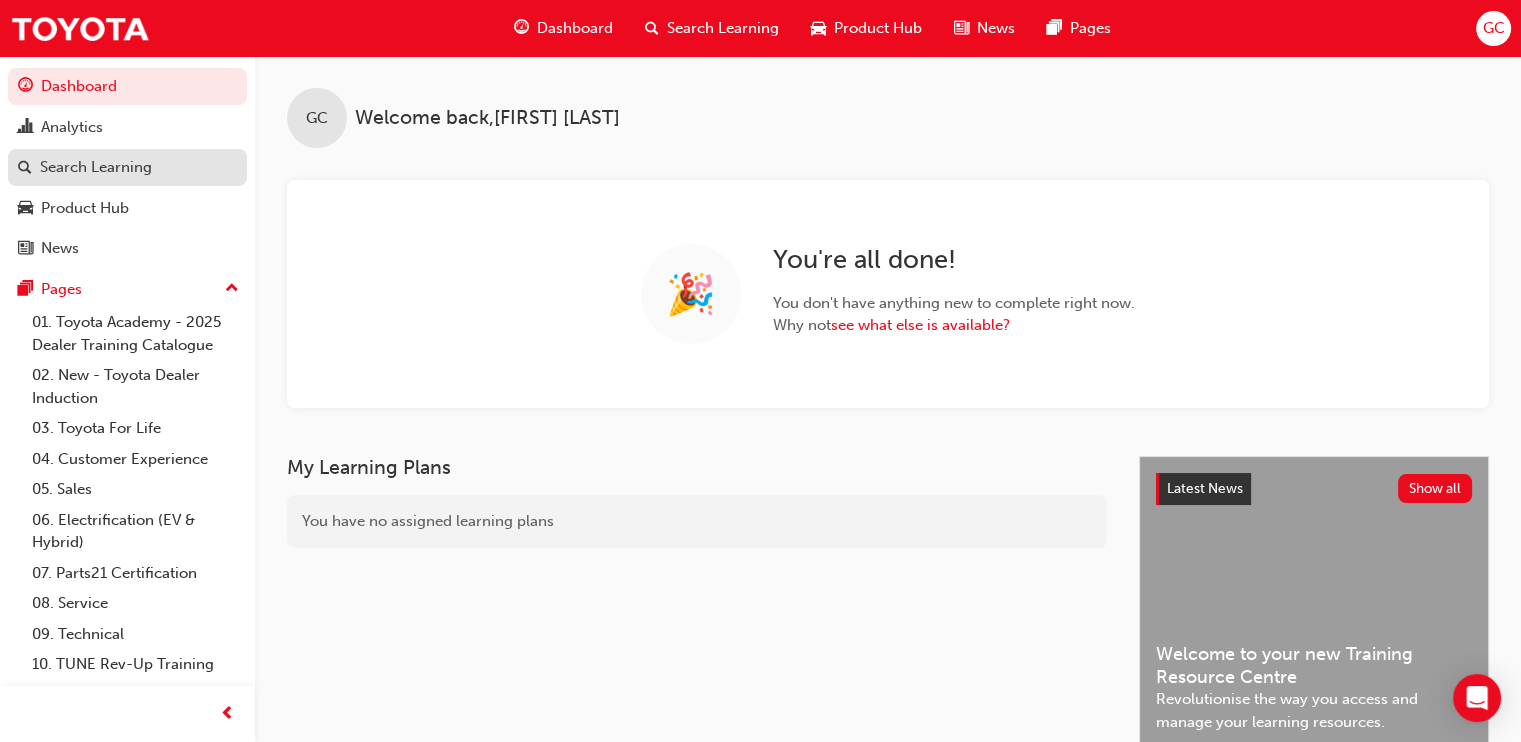 click on "Search Learning" at bounding box center [96, 167] 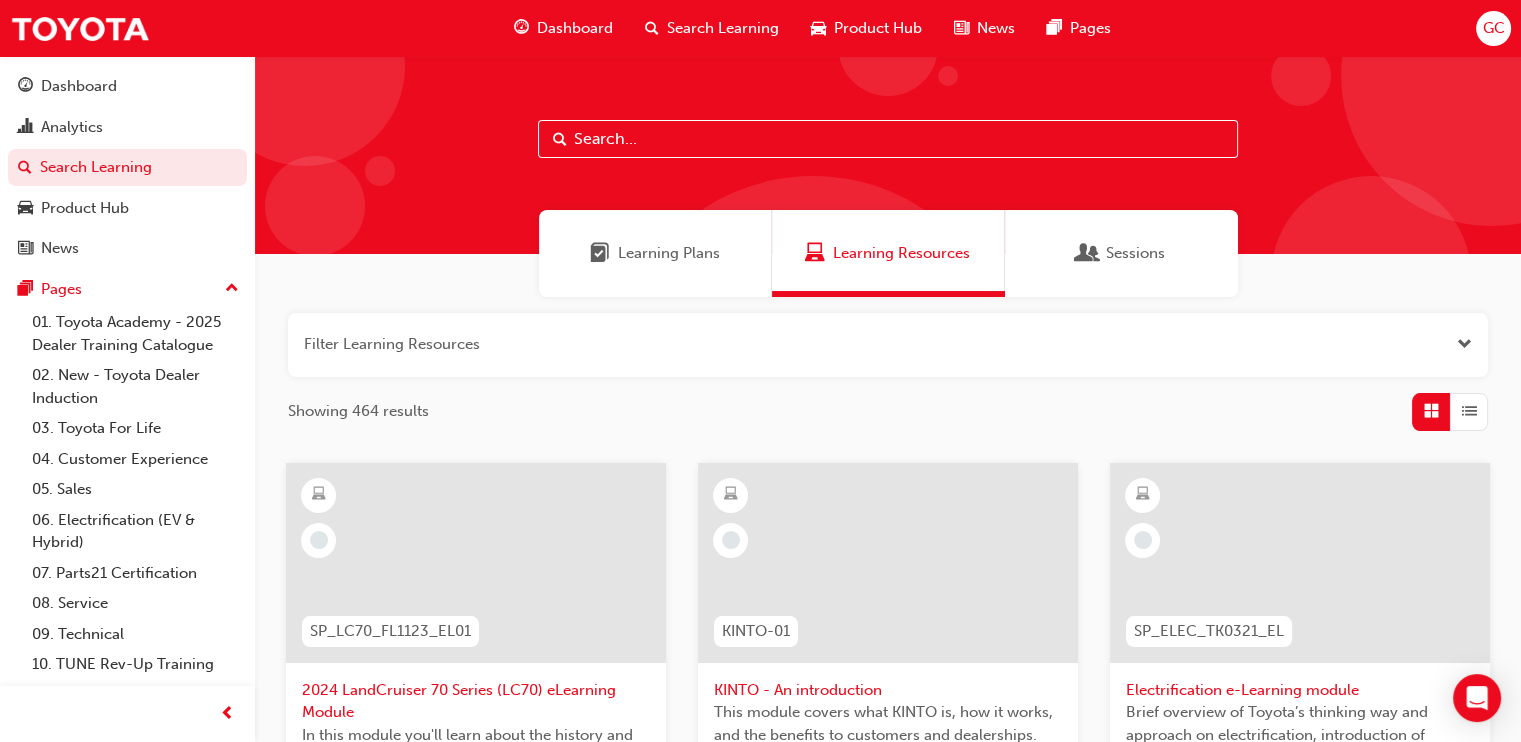 click at bounding box center (888, 345) 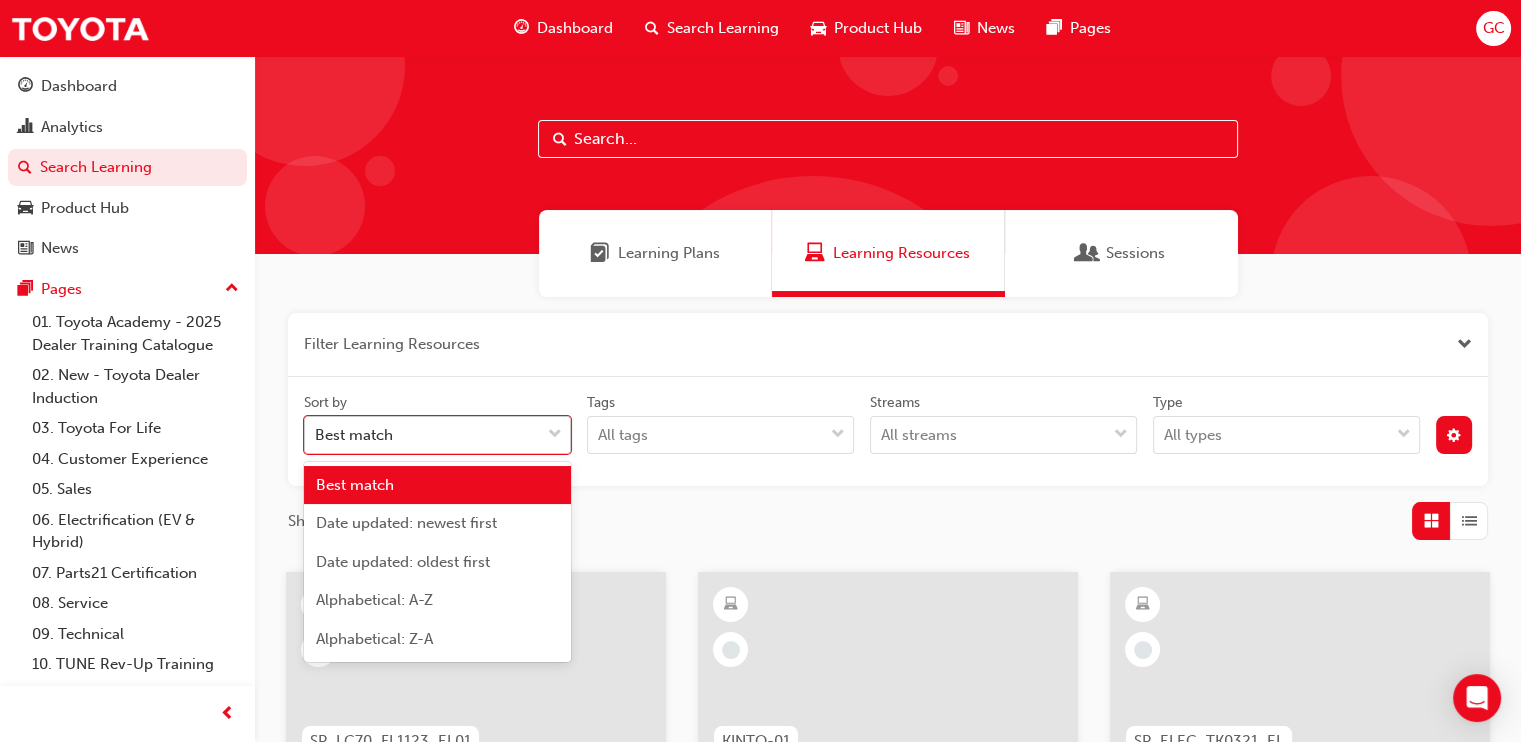 click on "Best match" at bounding box center [354, 435] 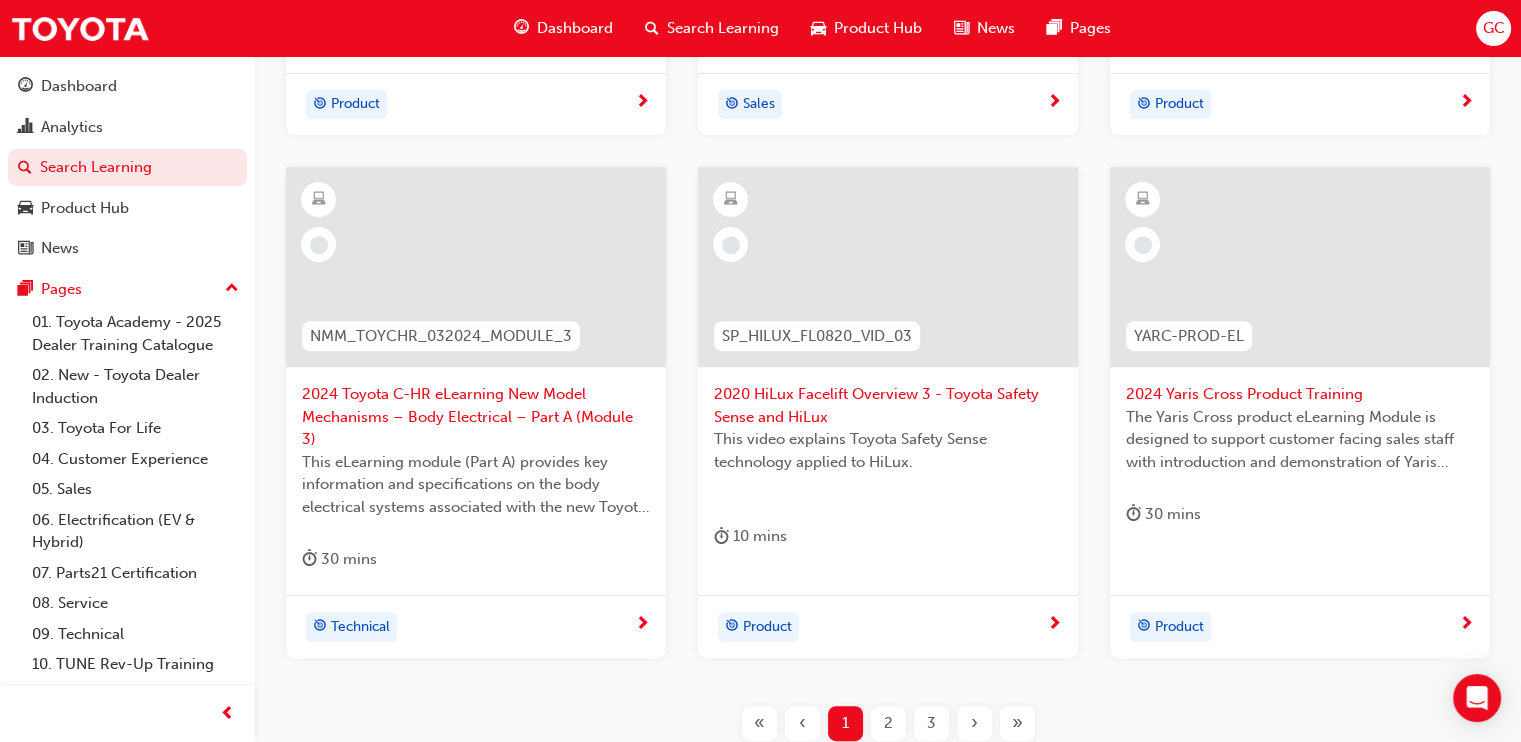 scroll, scrollTop: 1041, scrollLeft: 0, axis: vertical 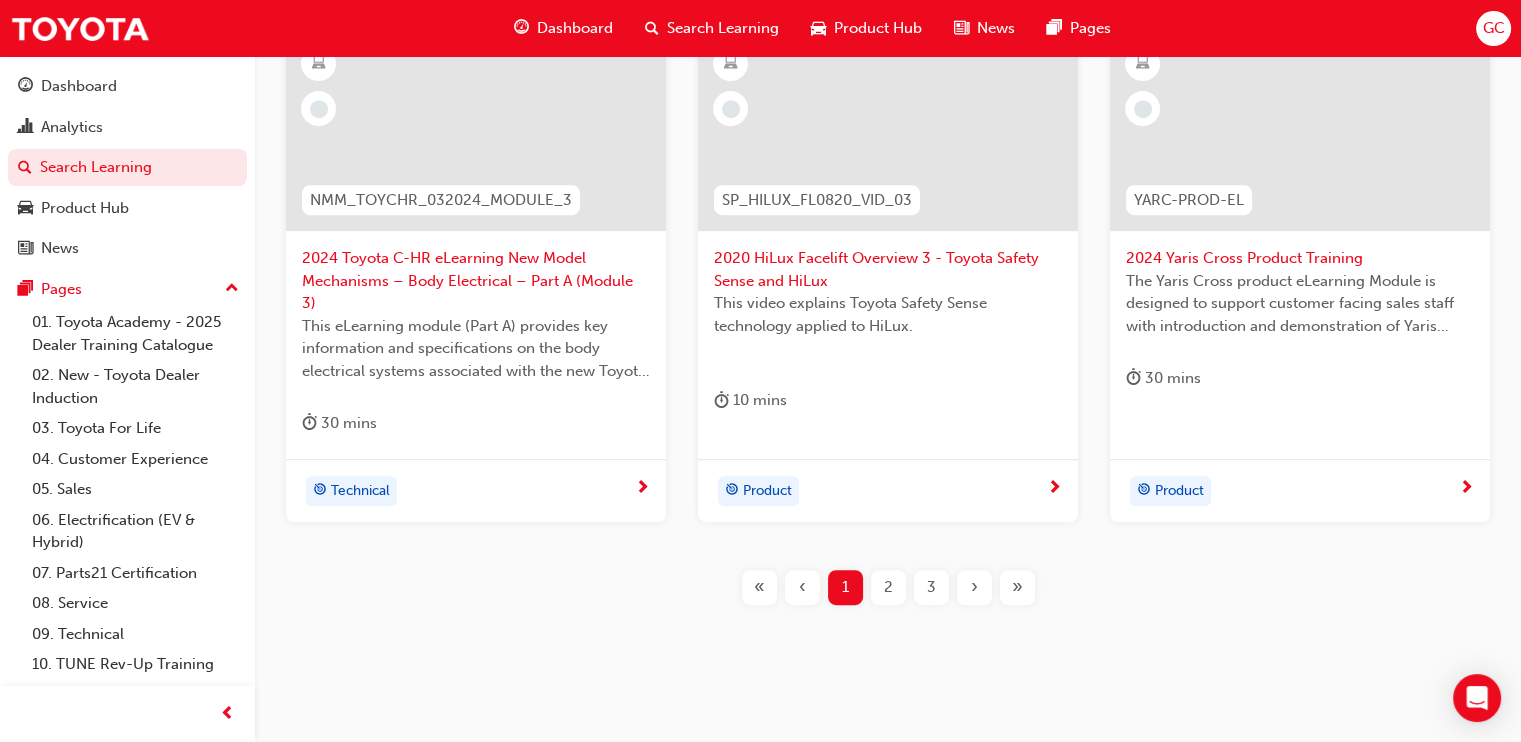 type on "dt" 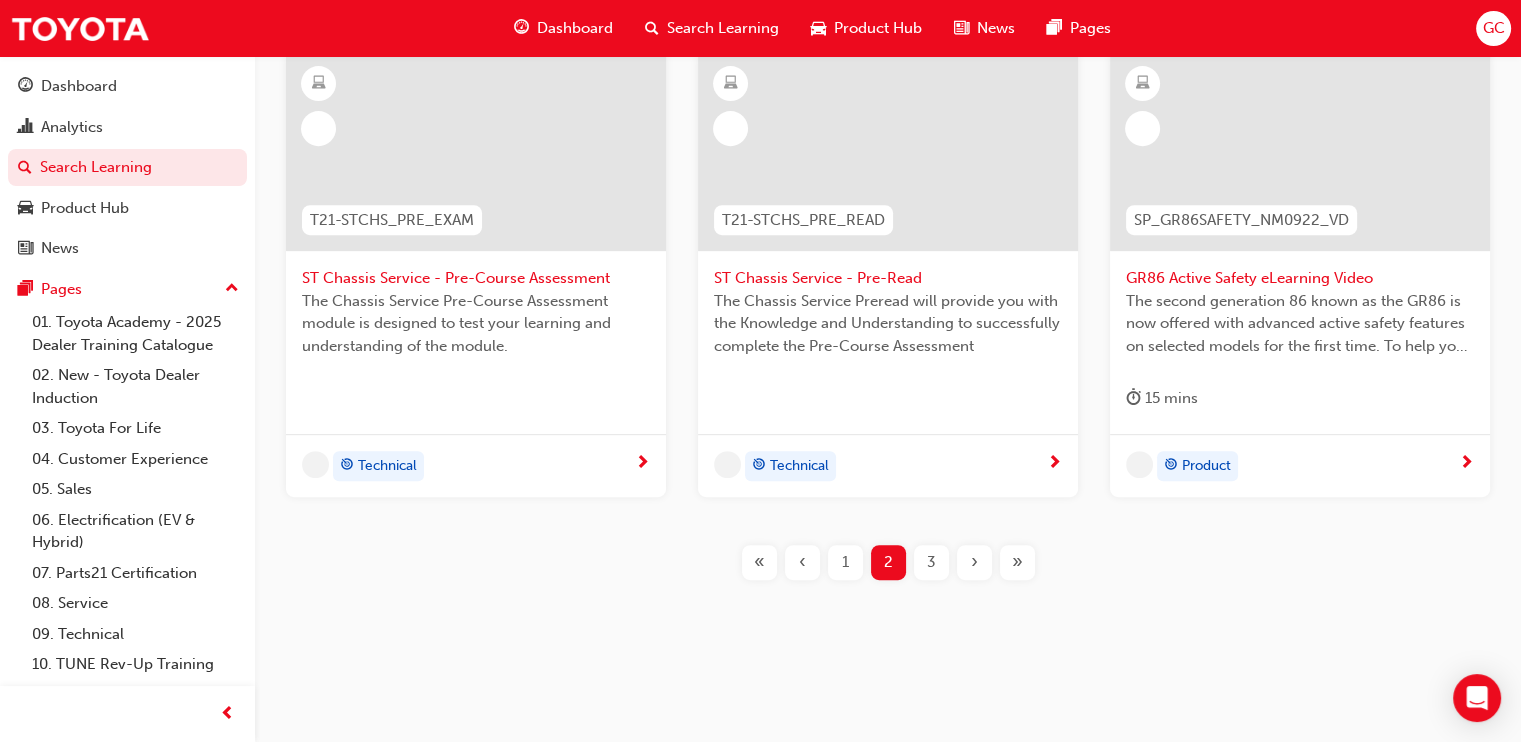 scroll, scrollTop: 1019, scrollLeft: 0, axis: vertical 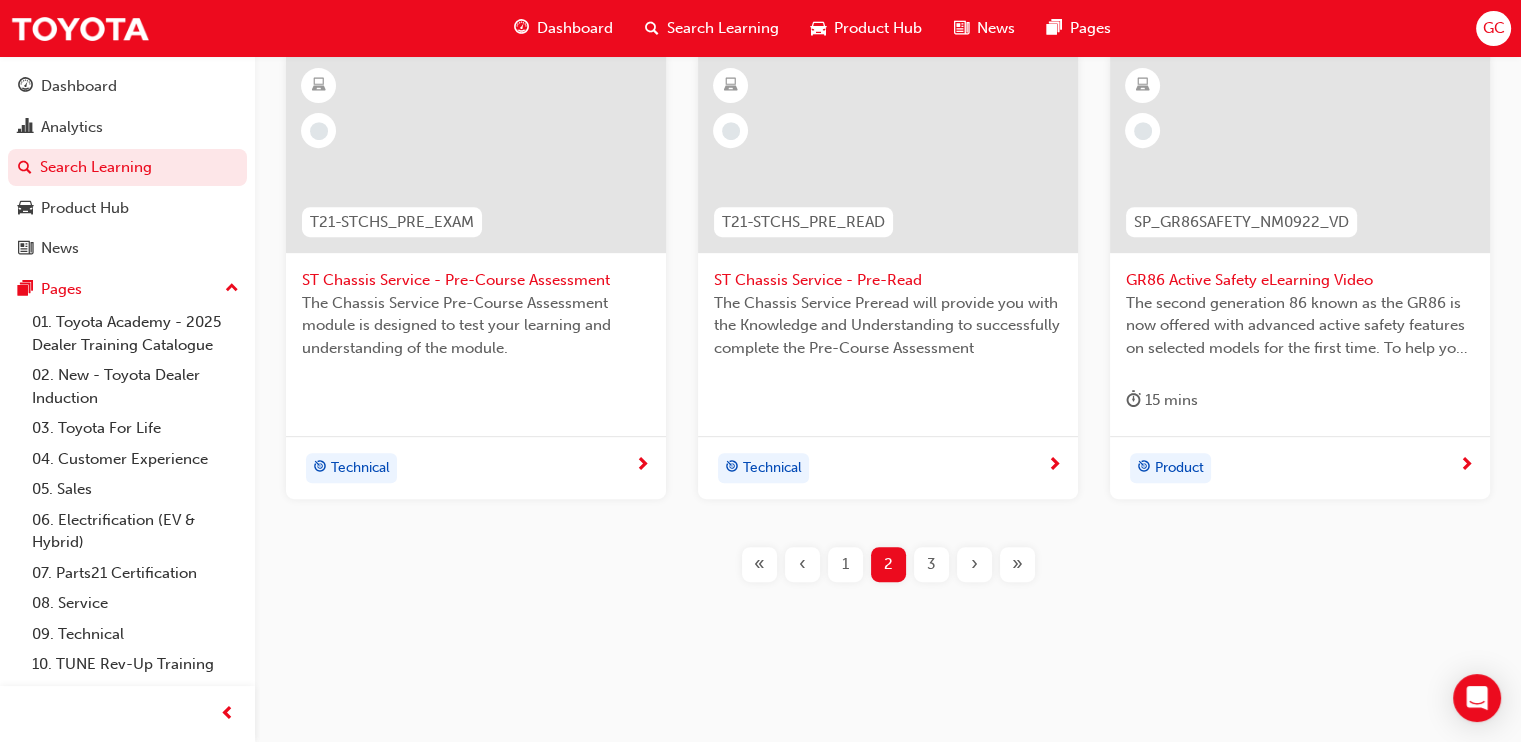 click on "3" at bounding box center [931, 564] 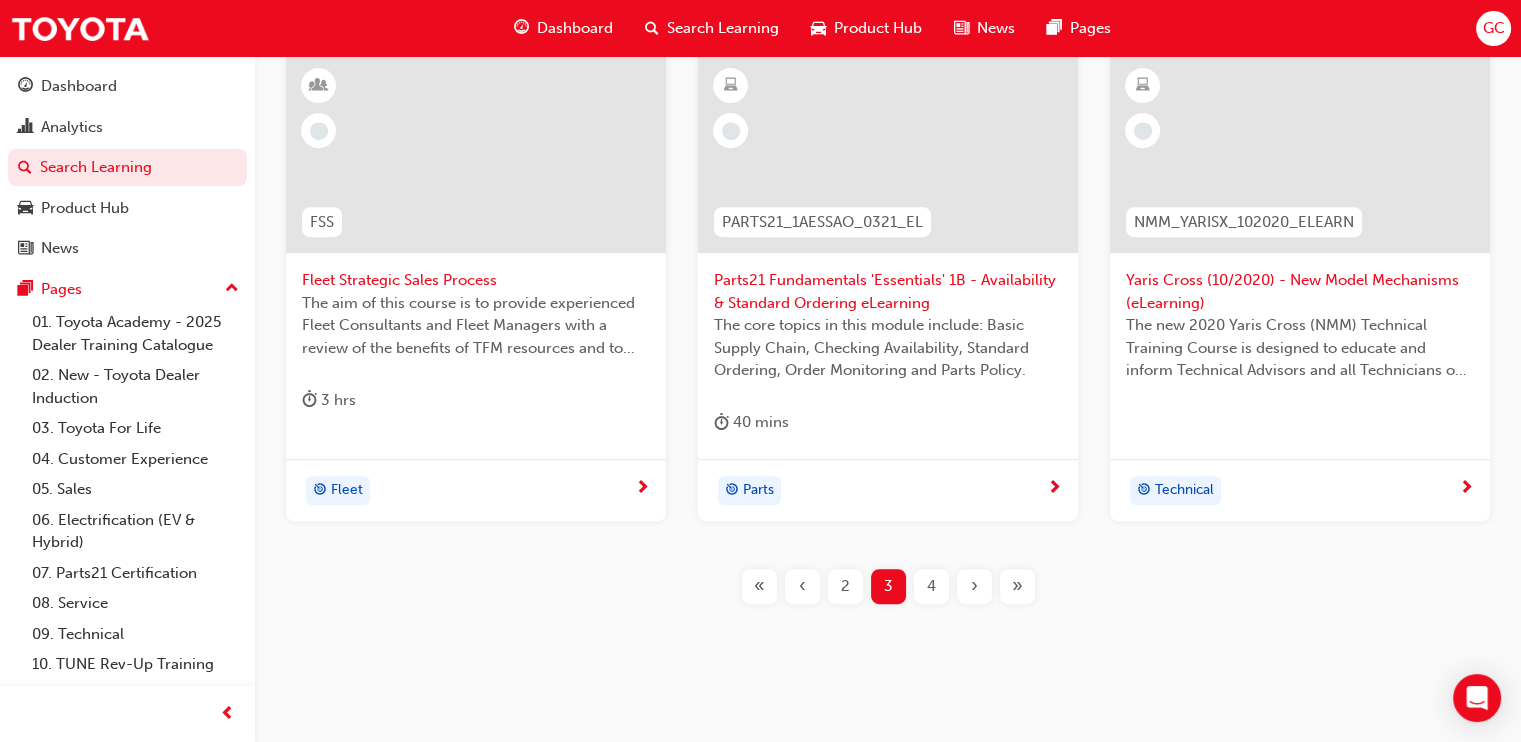 click on "4" at bounding box center (931, 586) 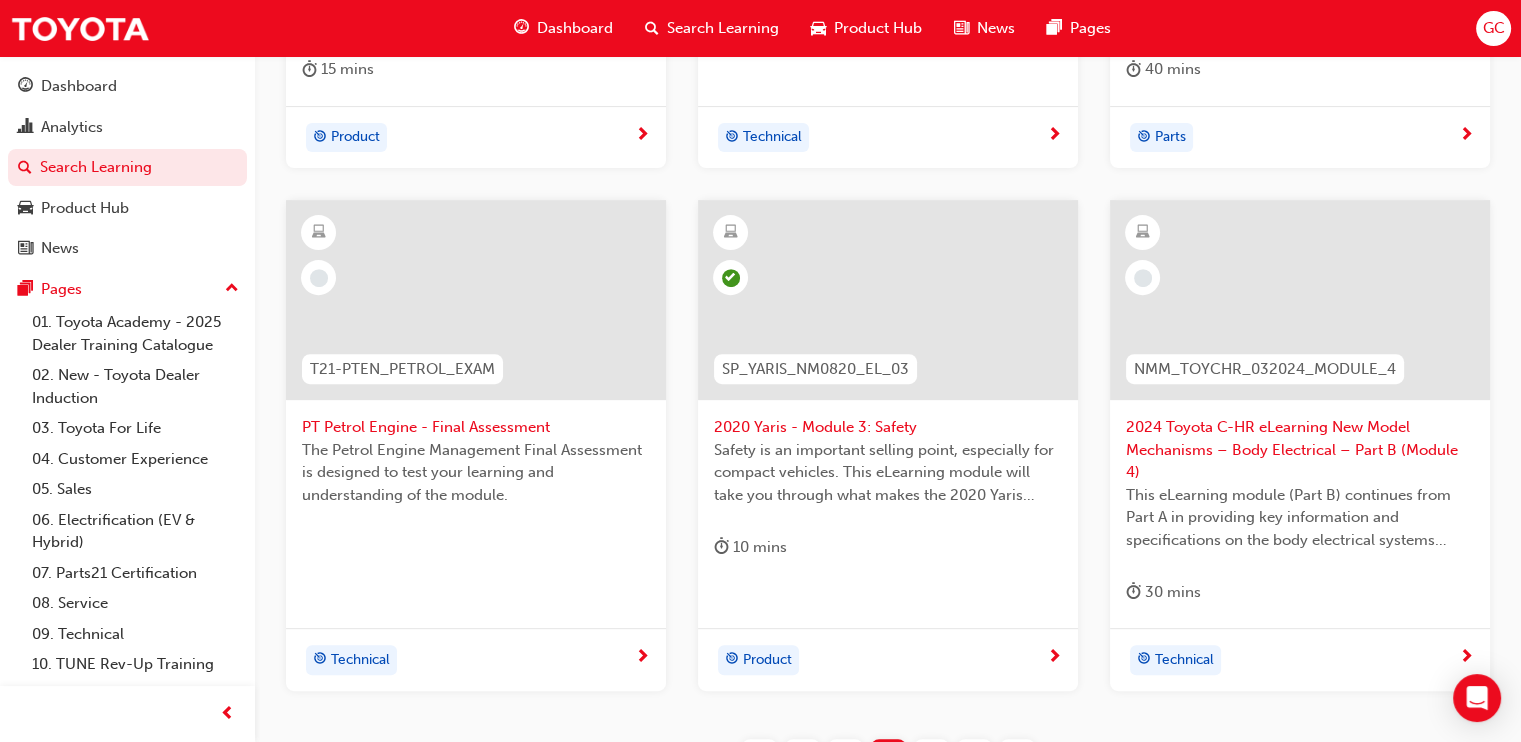 scroll, scrollTop: 1019, scrollLeft: 0, axis: vertical 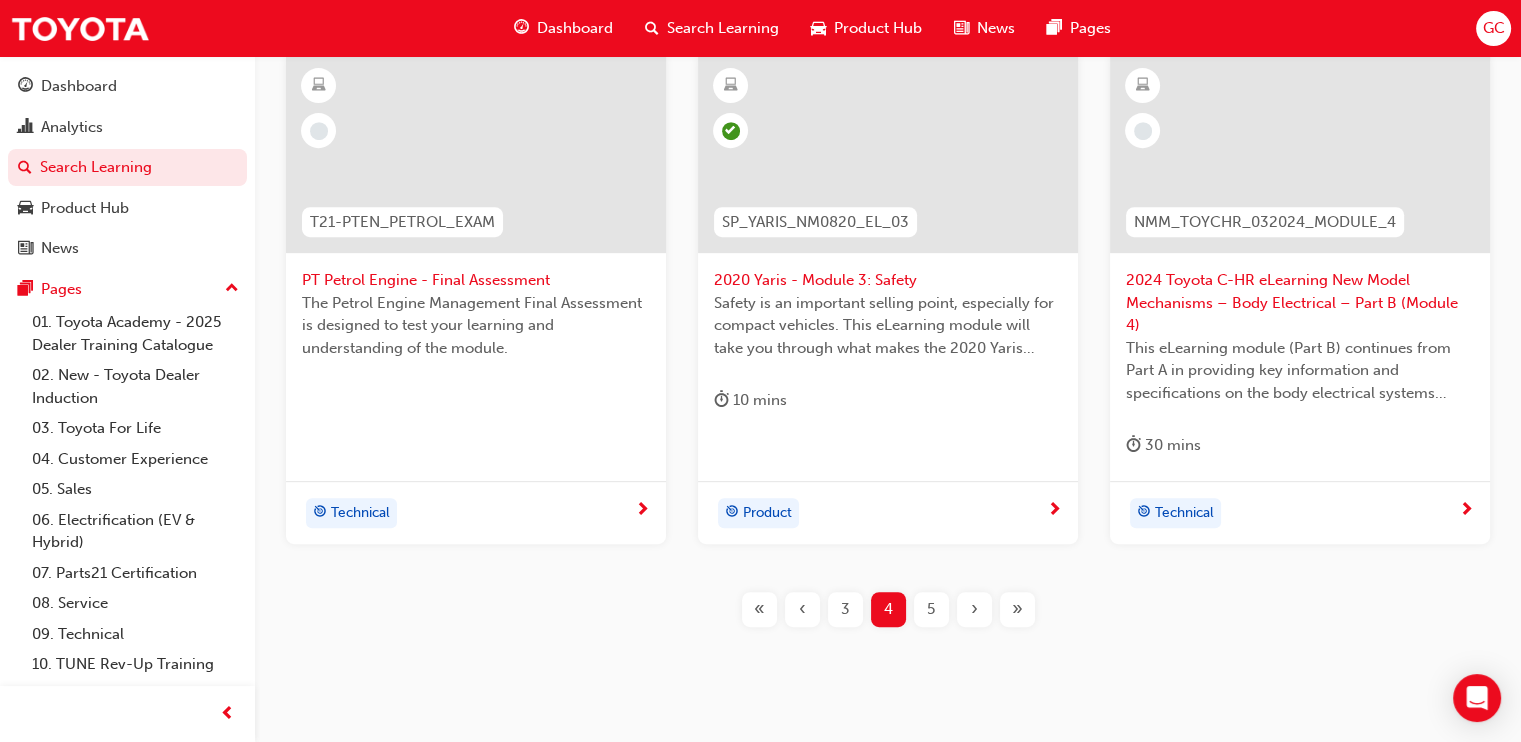 click on "5" at bounding box center [931, 609] 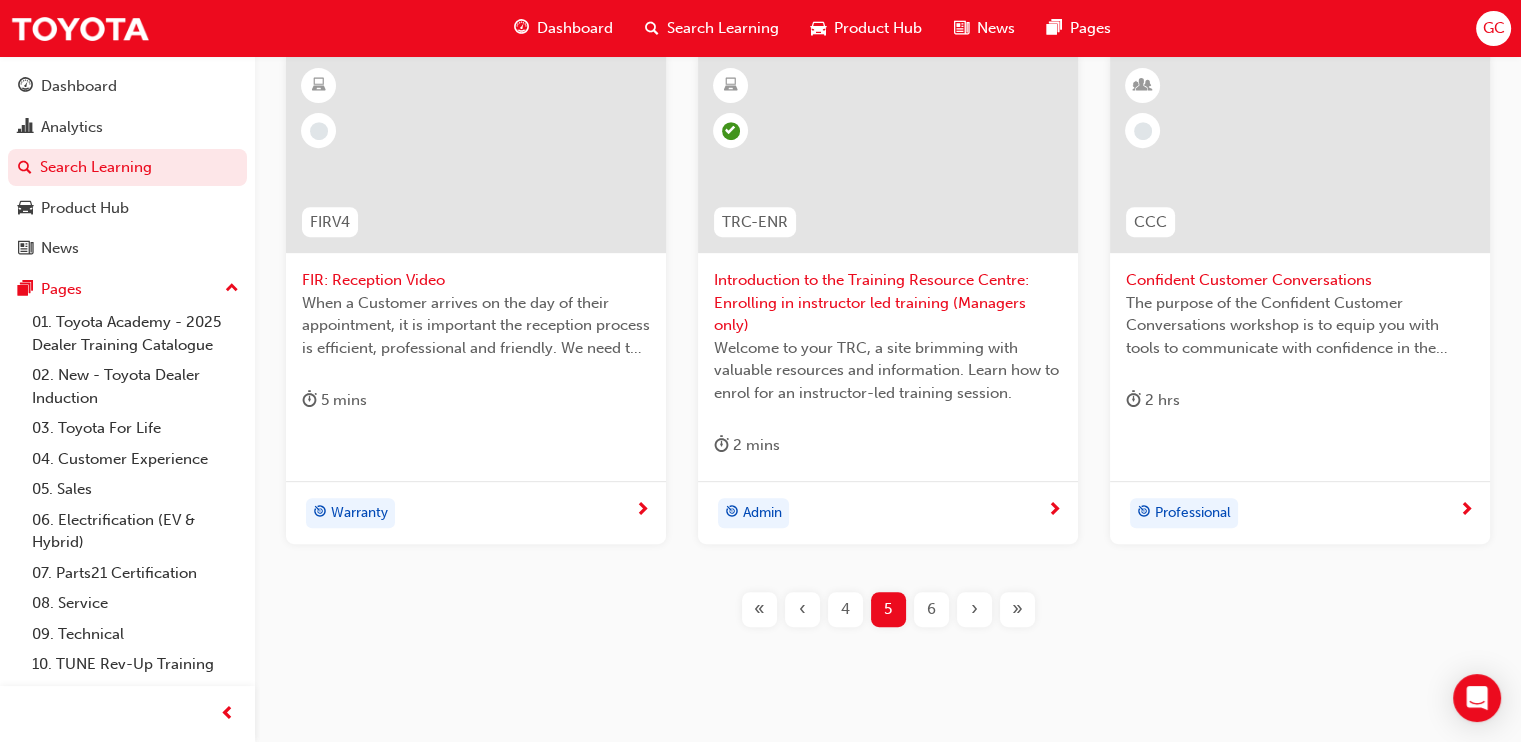 click on "6" at bounding box center (931, 609) 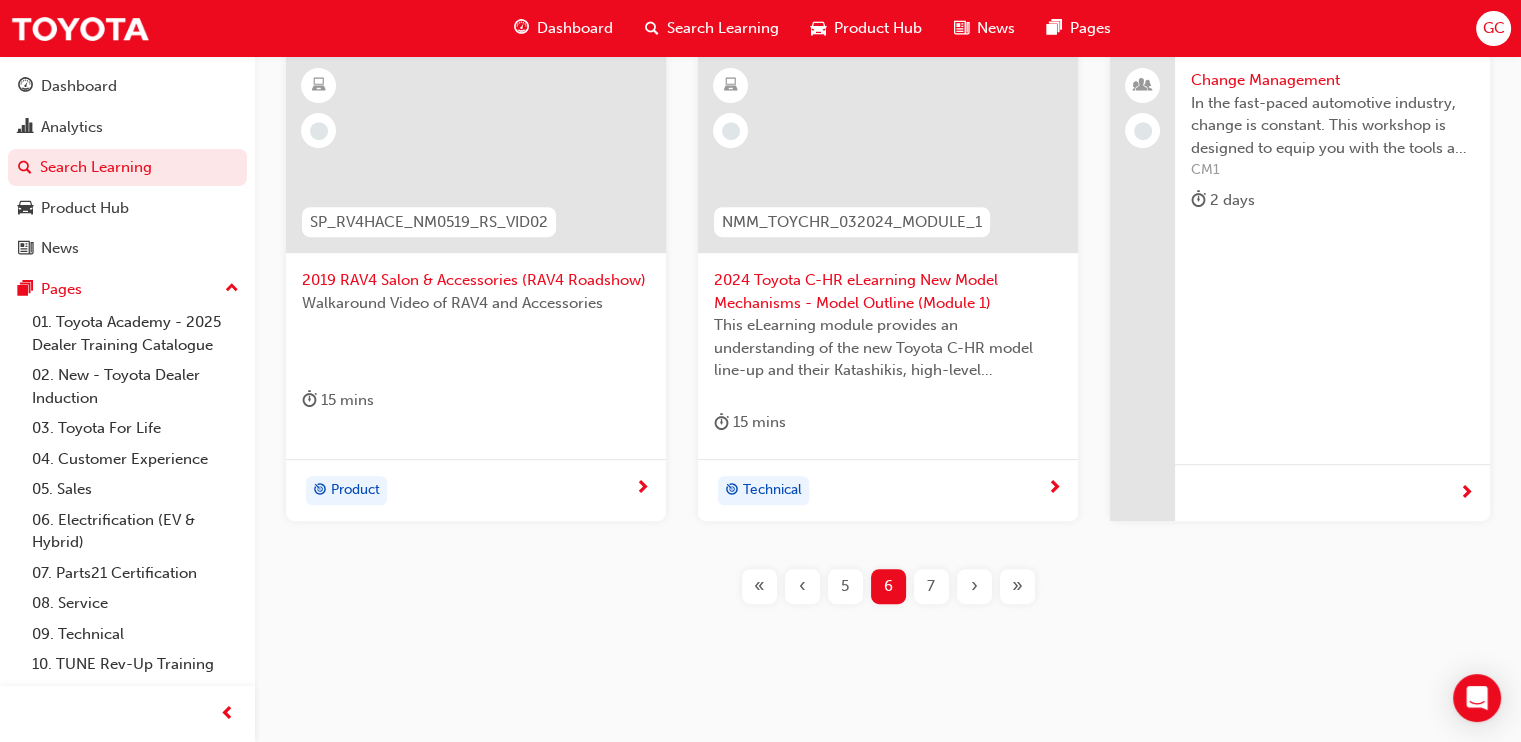 click on "7" at bounding box center [931, 586] 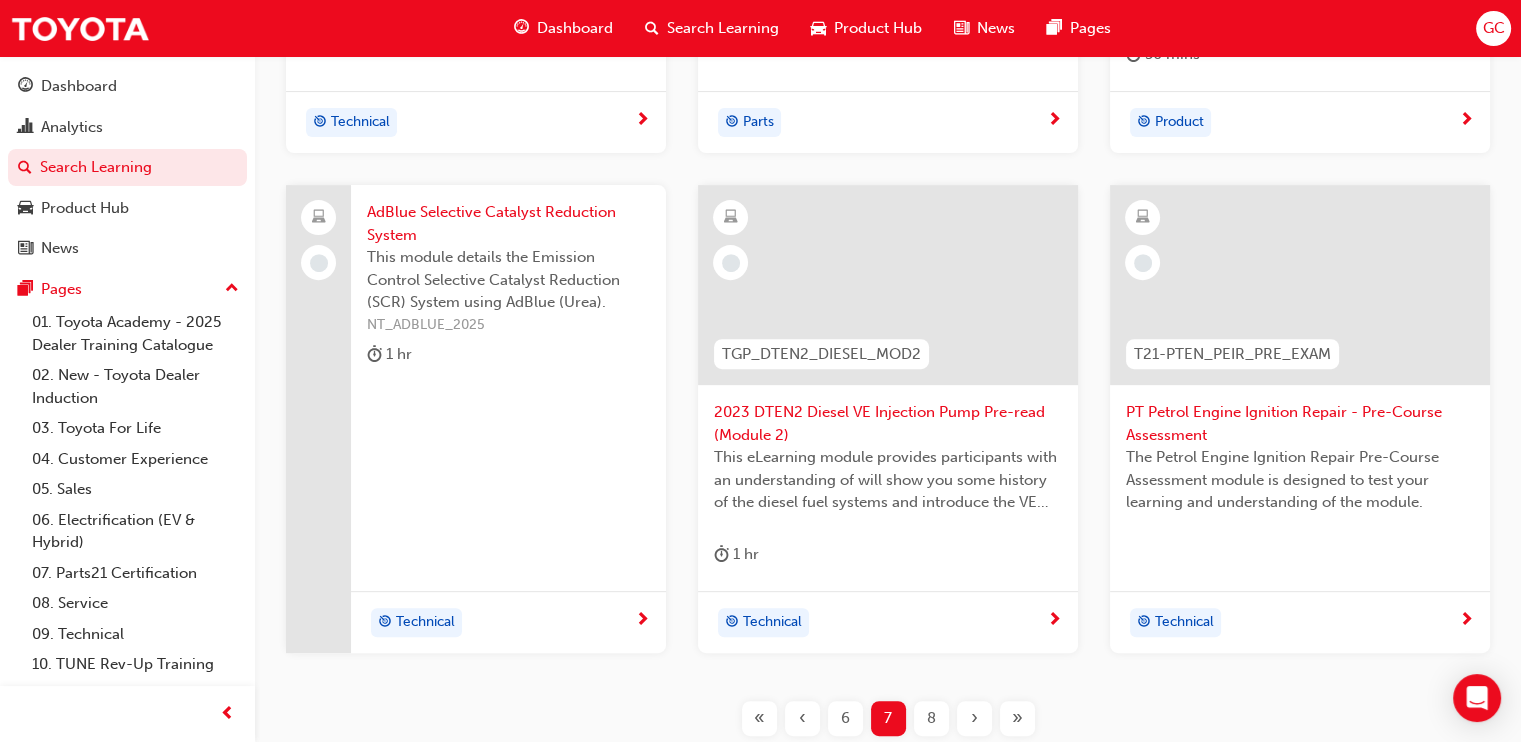 scroll, scrollTop: 1019, scrollLeft: 0, axis: vertical 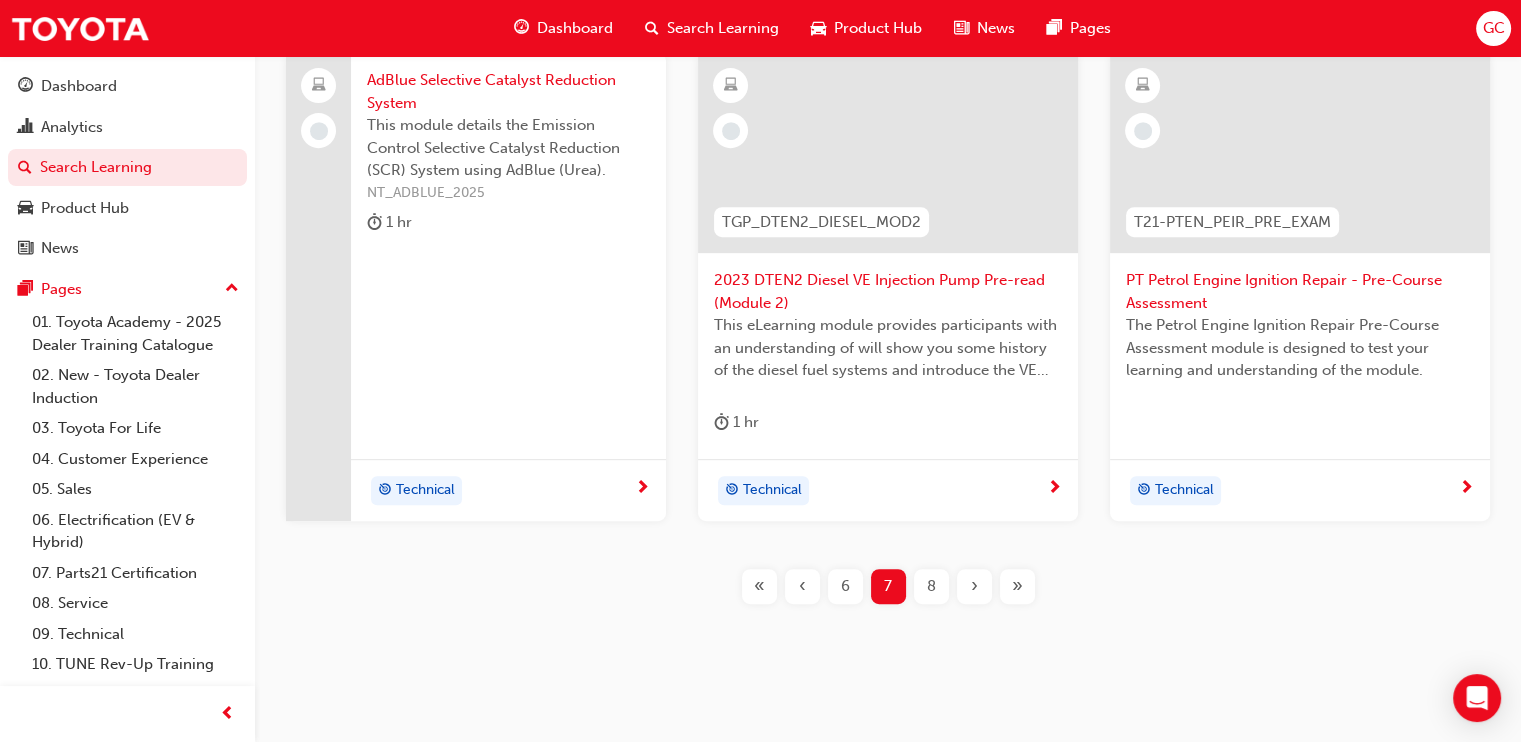 click on "8" at bounding box center [931, 586] 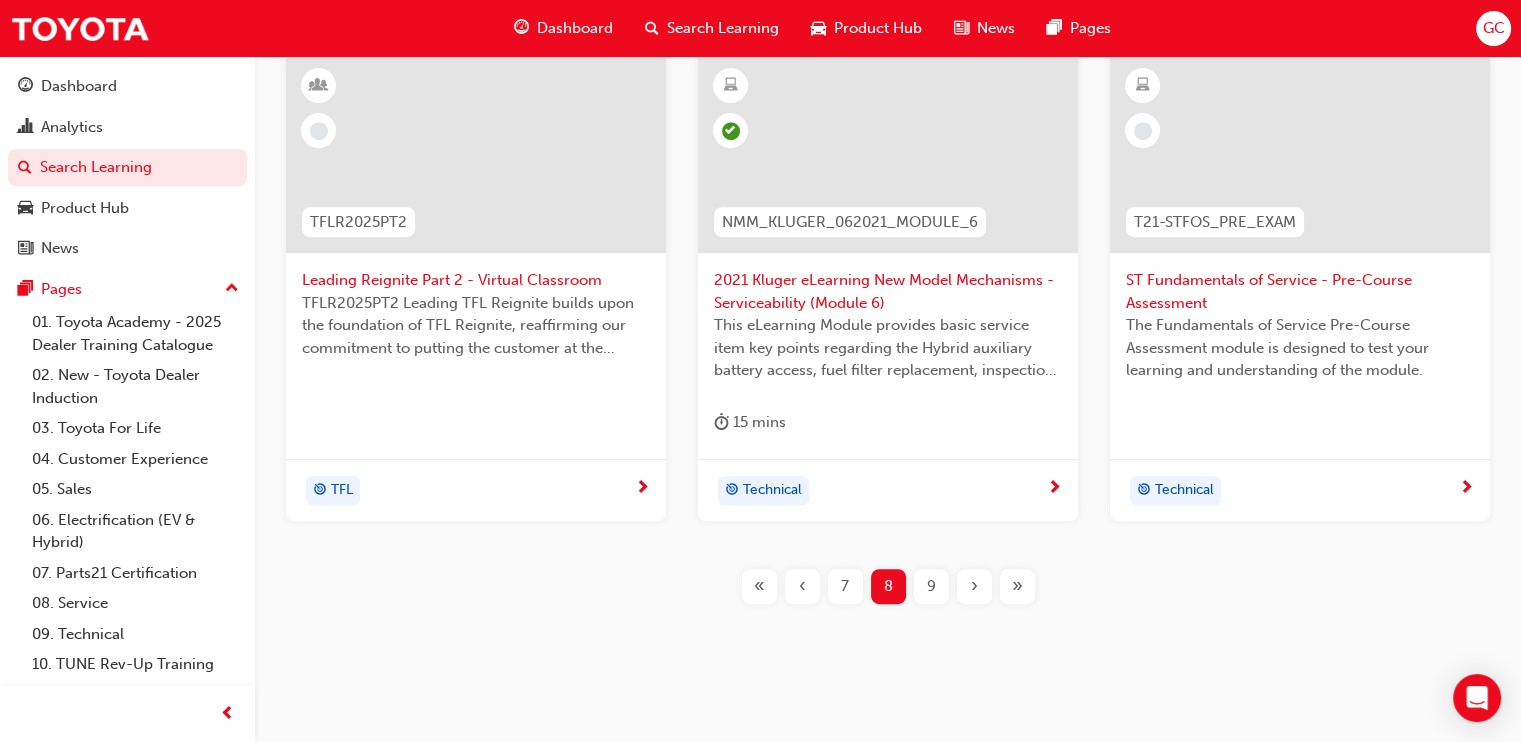 click on "9" at bounding box center [931, 586] 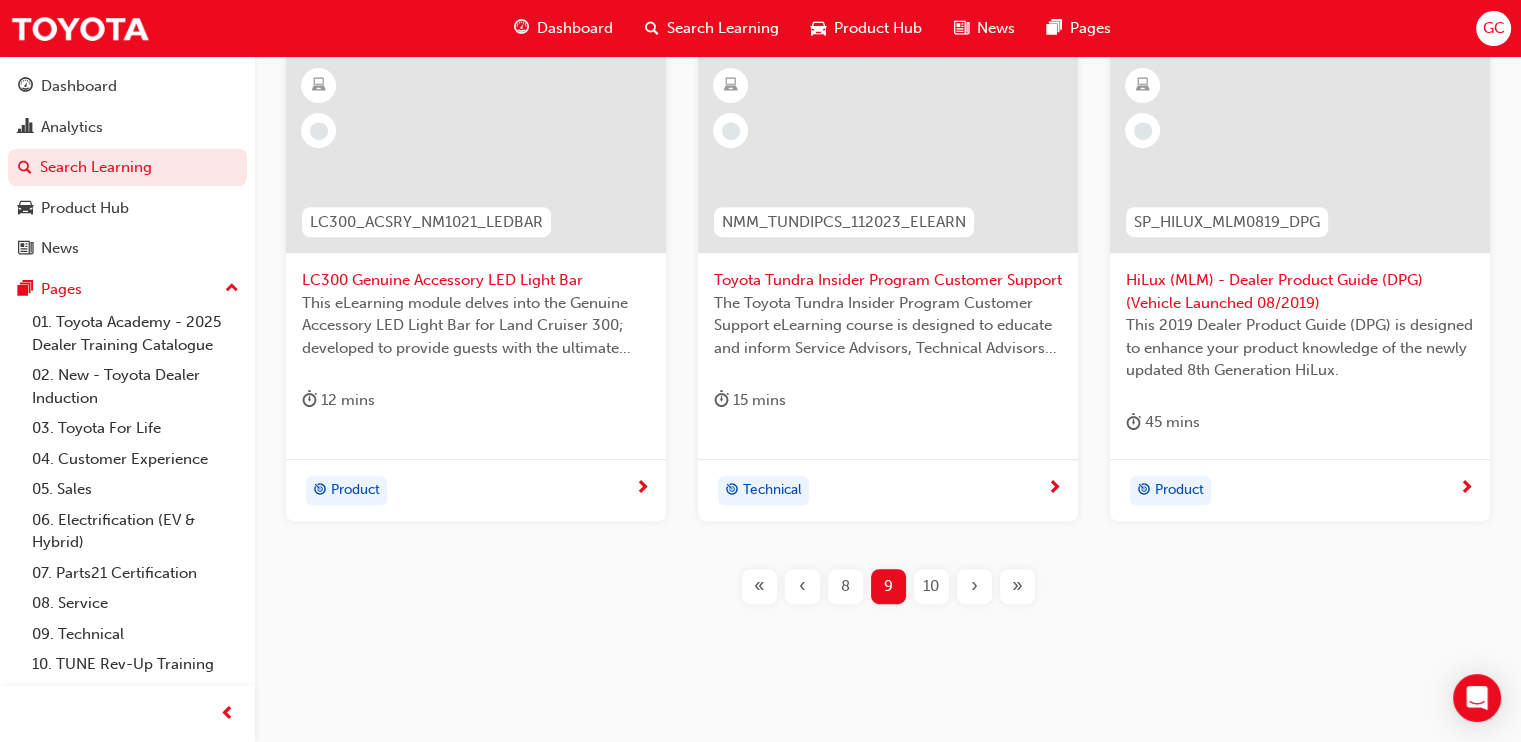 click on "10" at bounding box center [931, 586] 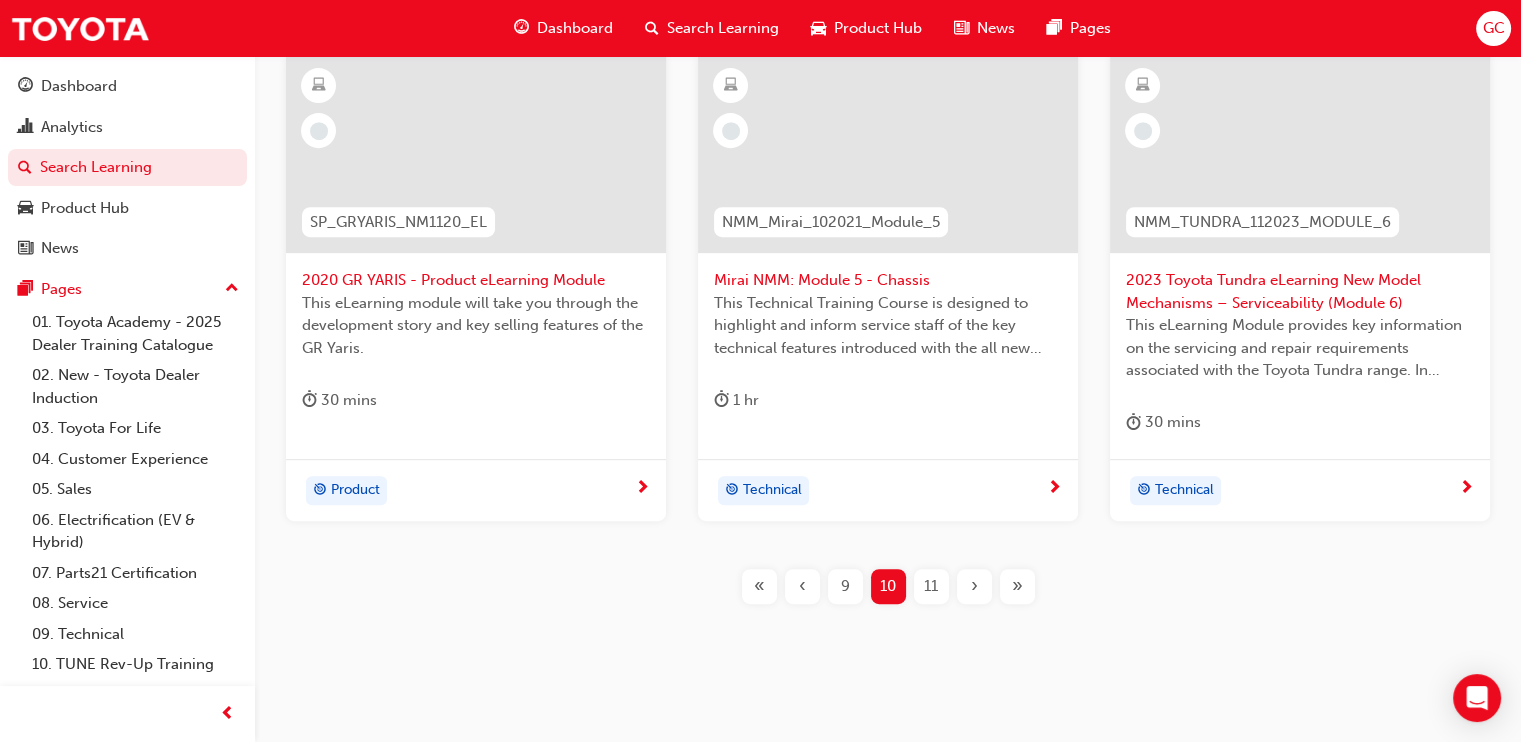 click on "11" at bounding box center [931, 586] 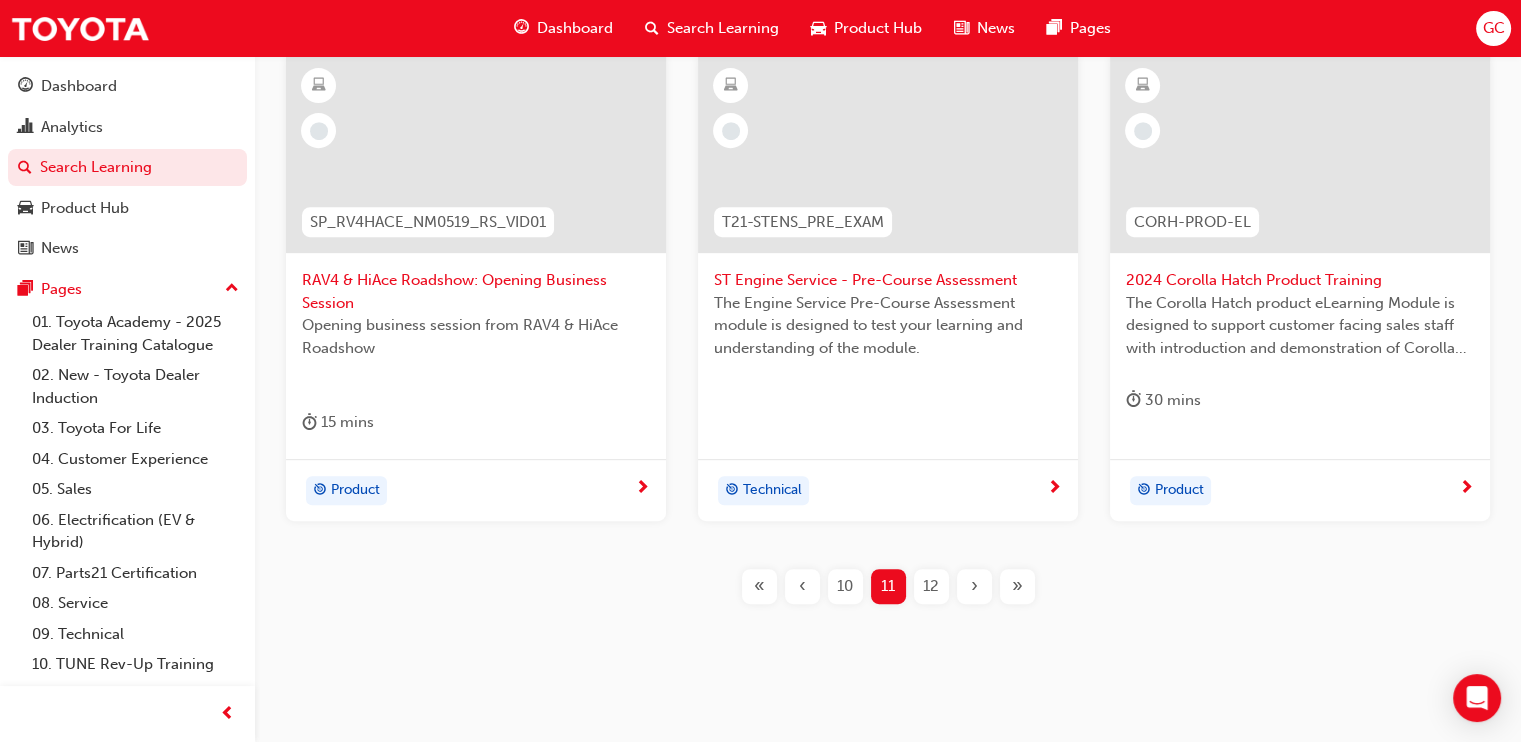 click on "12" at bounding box center [931, 586] 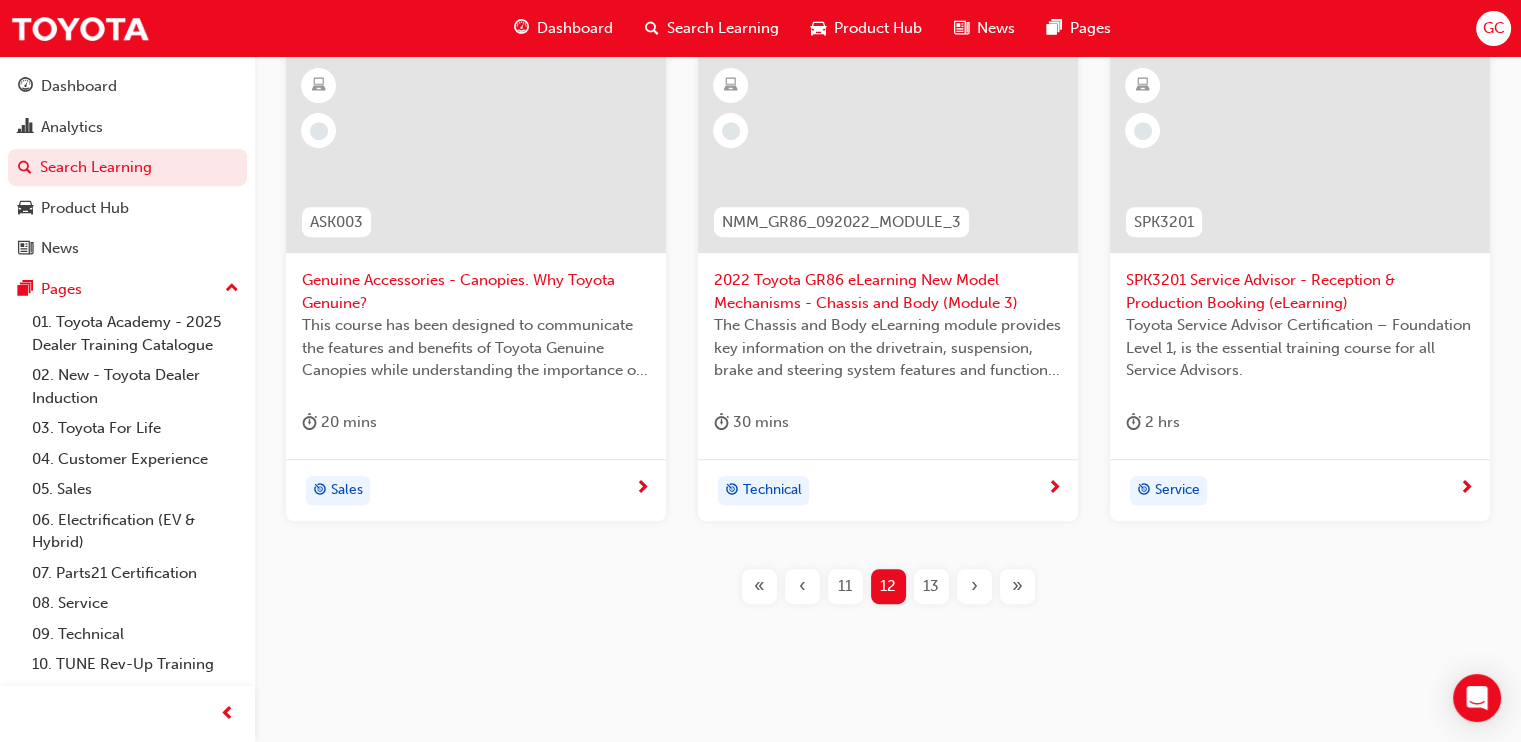 click on "13" at bounding box center (931, 586) 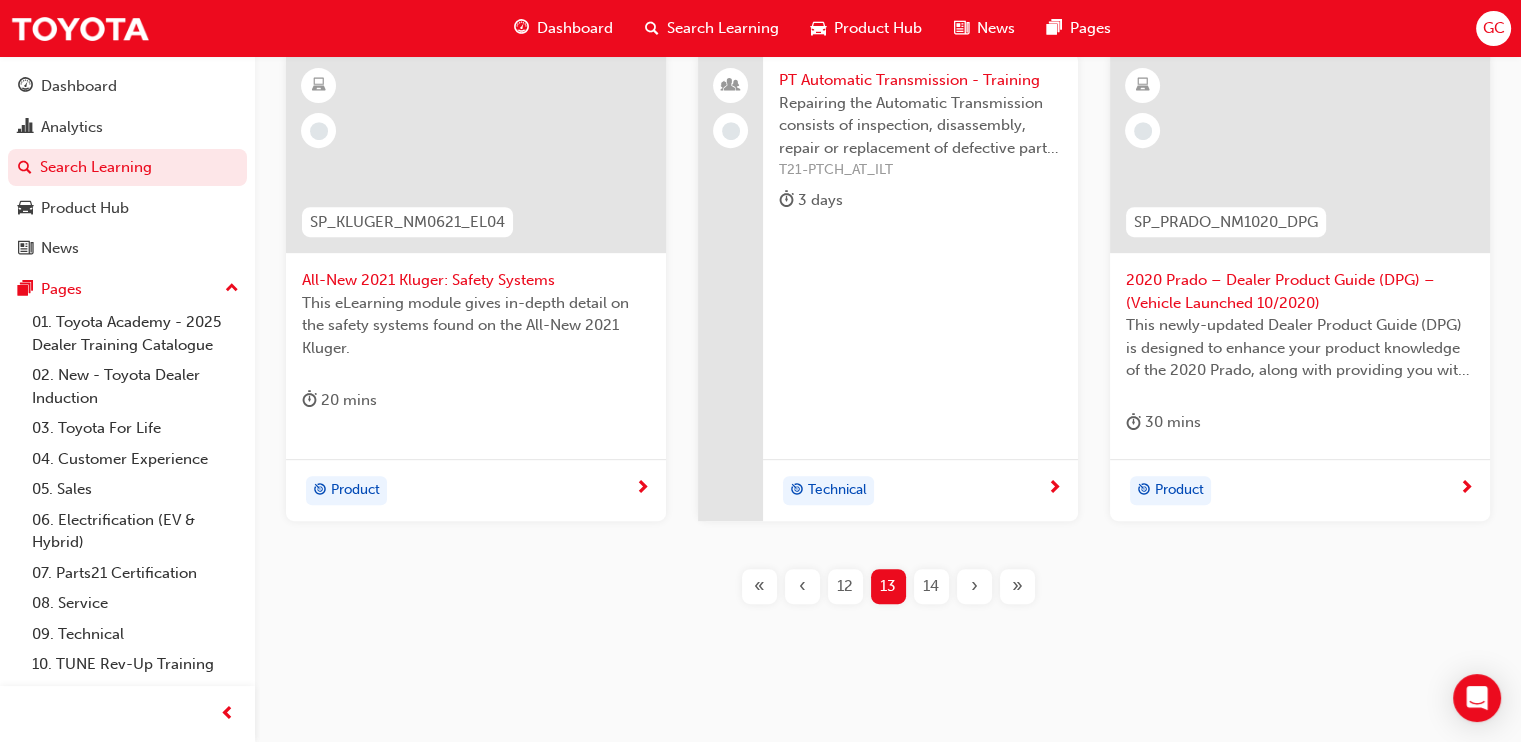 click on "14" at bounding box center (931, 586) 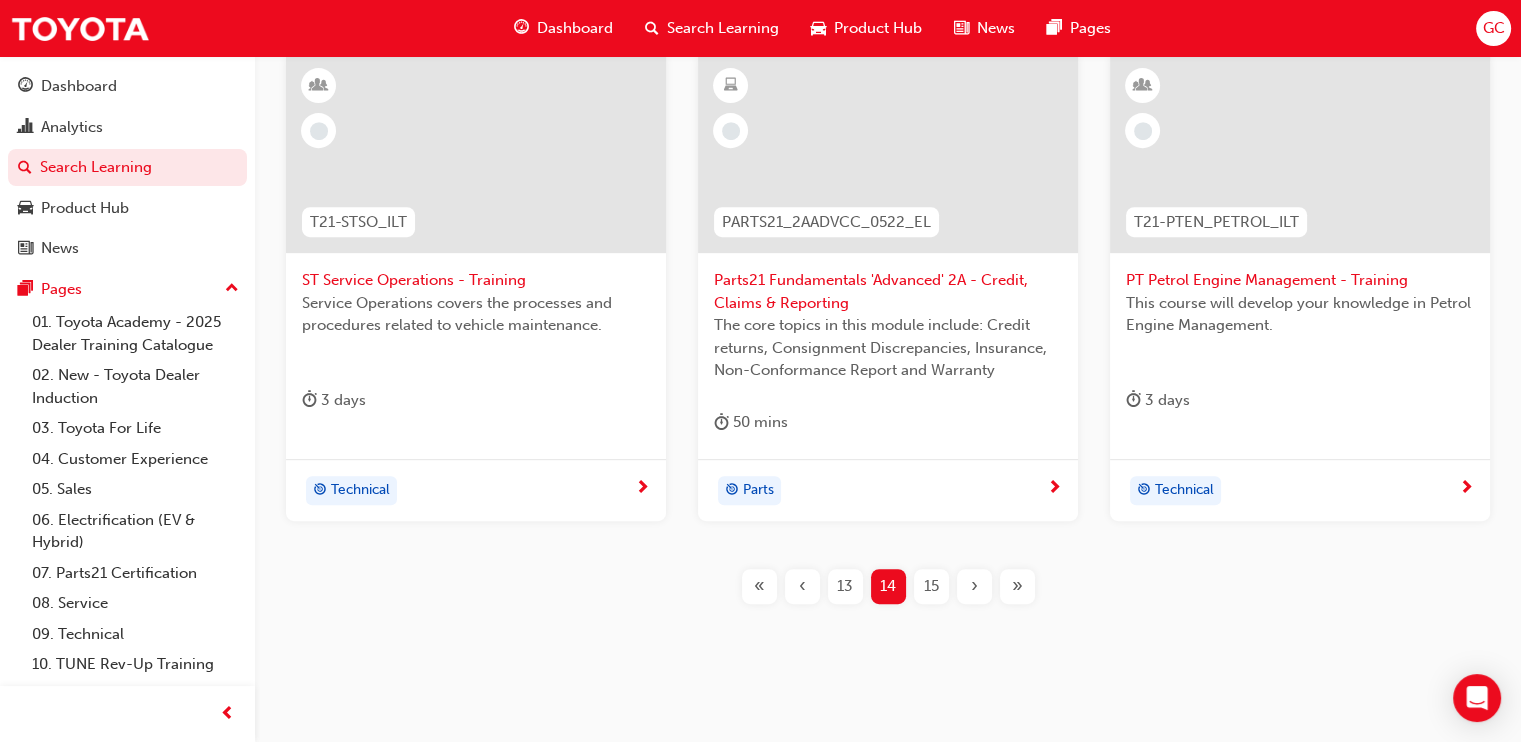 click on "15" at bounding box center (931, 586) 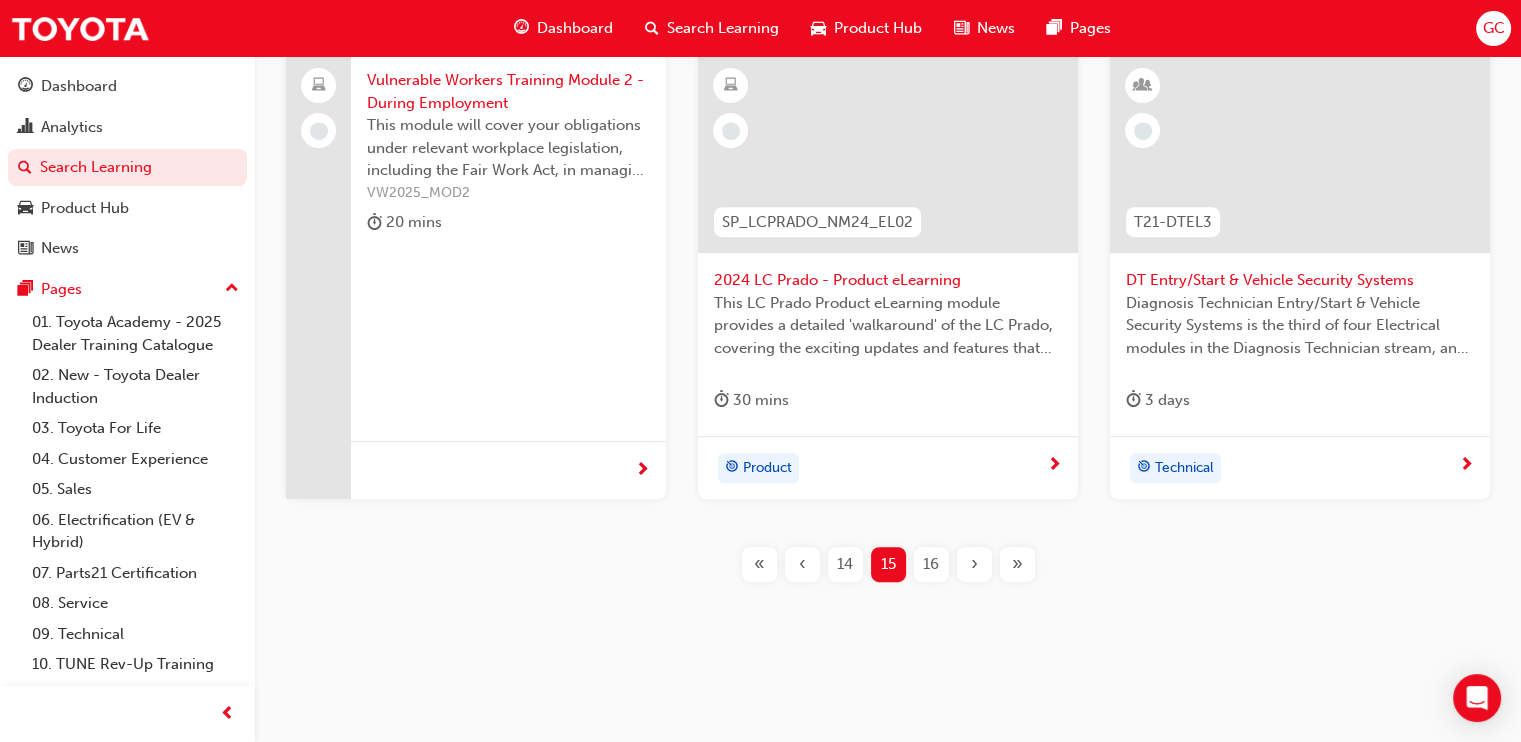 click on "16" at bounding box center [931, 564] 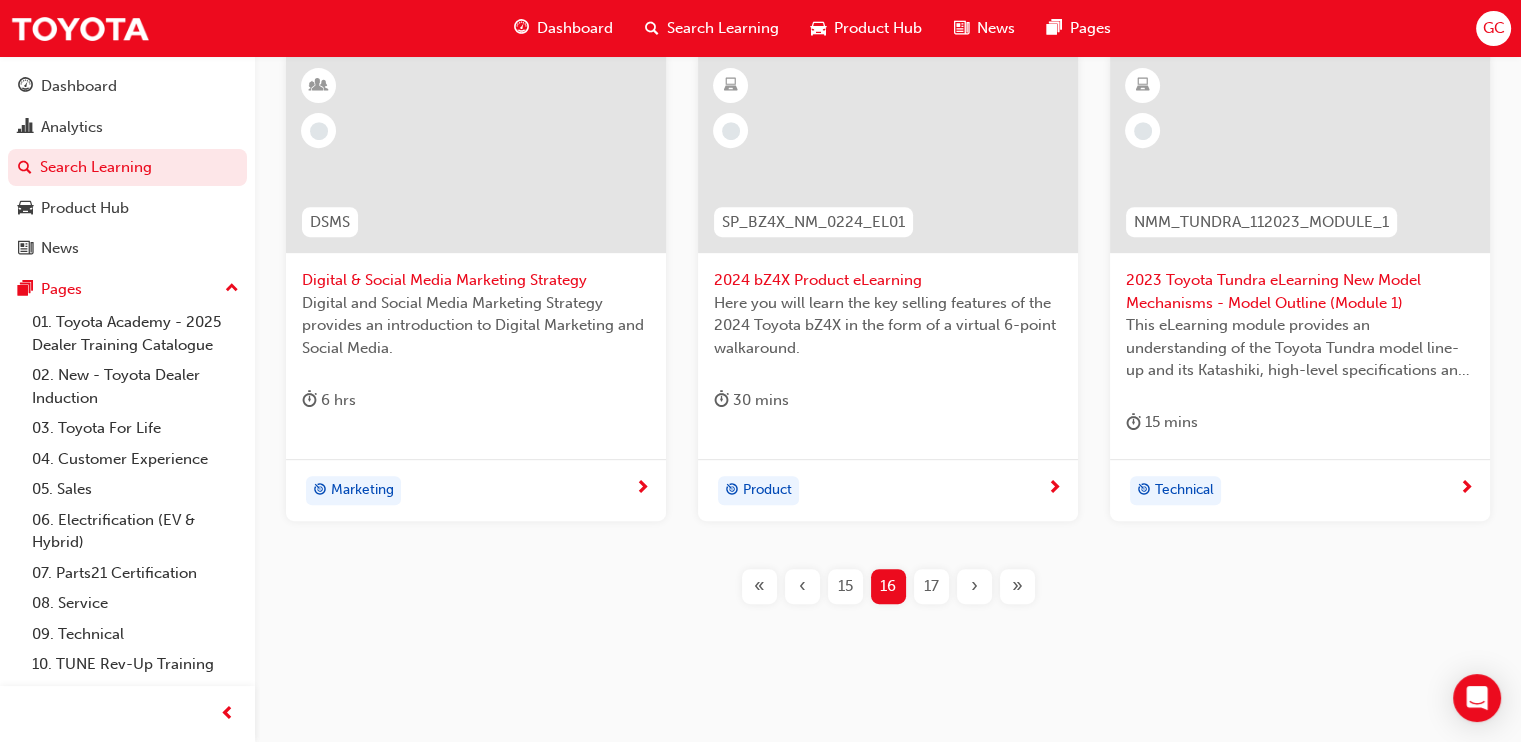click on "17" at bounding box center (931, 586) 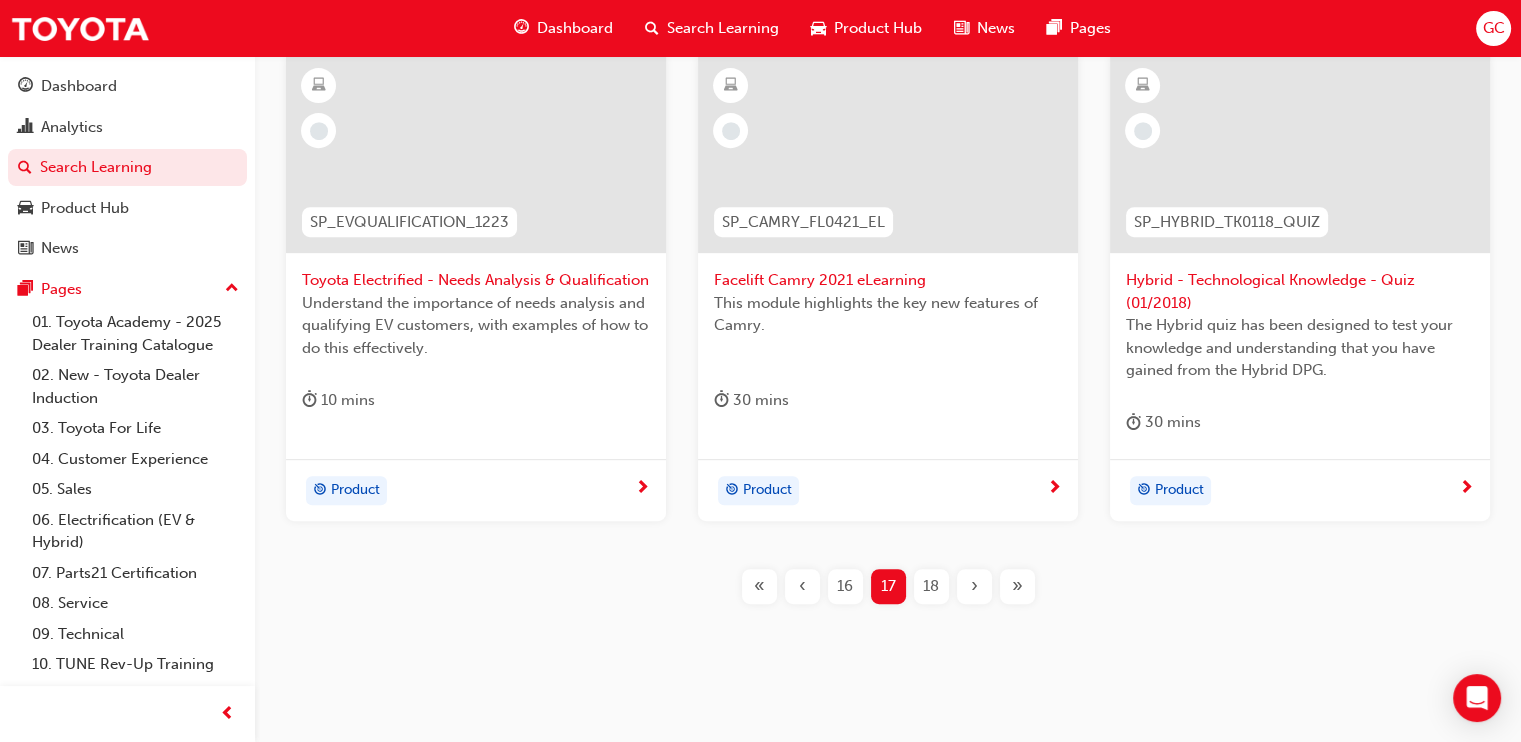 click on "18" at bounding box center (931, 586) 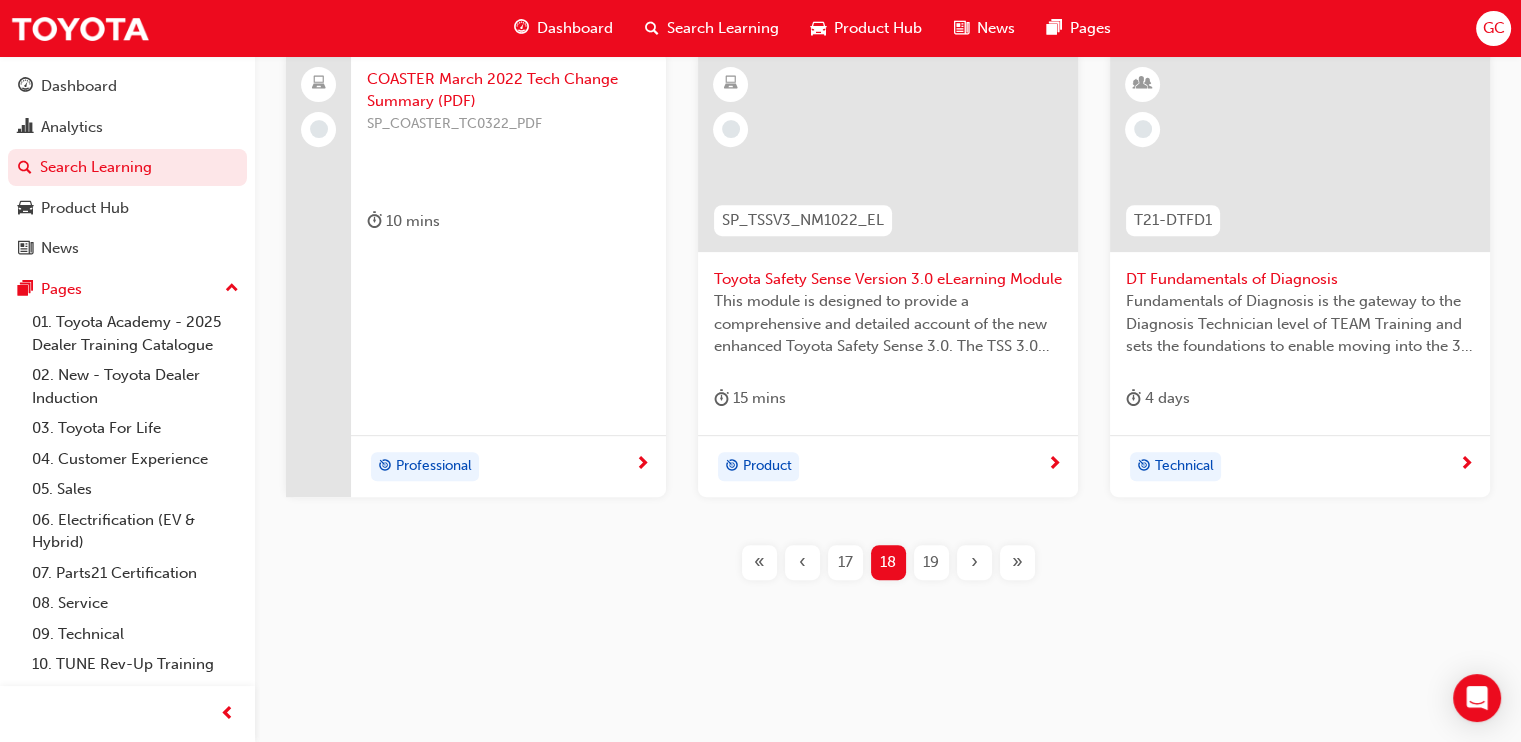 click on "DT Fundamentals of Diagnosis" at bounding box center [1300, 279] 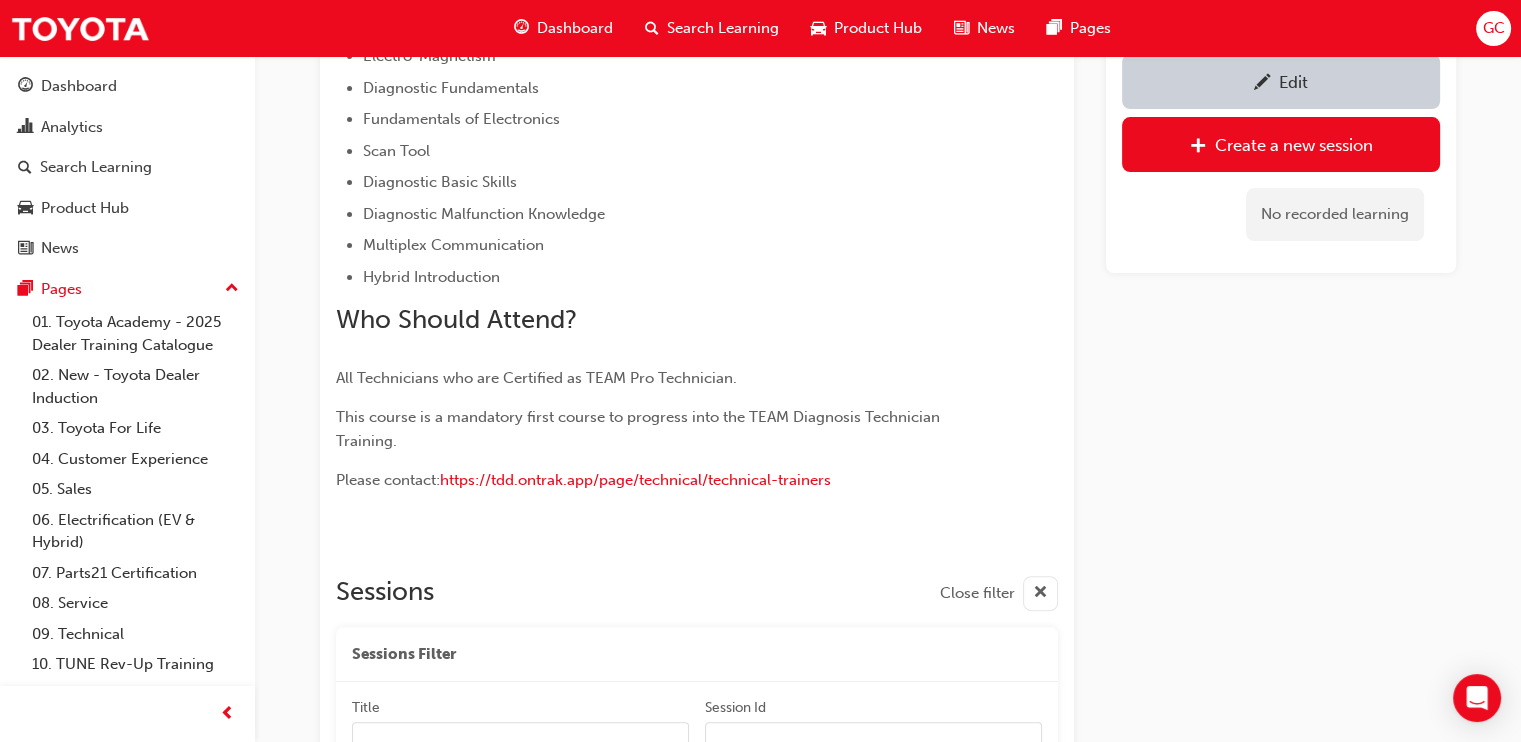 scroll, scrollTop: 877, scrollLeft: 0, axis: vertical 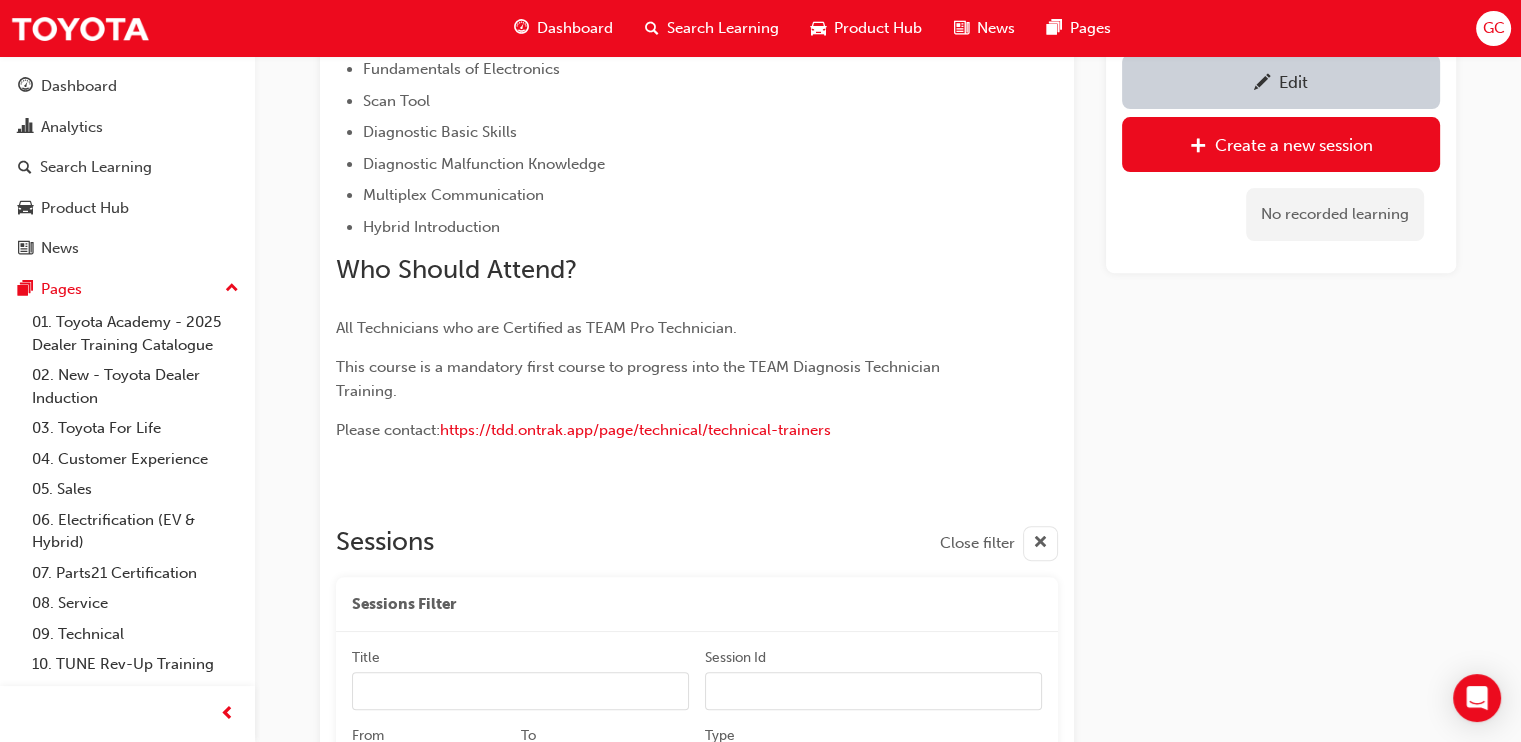 click on "Edit" at bounding box center (1281, 81) 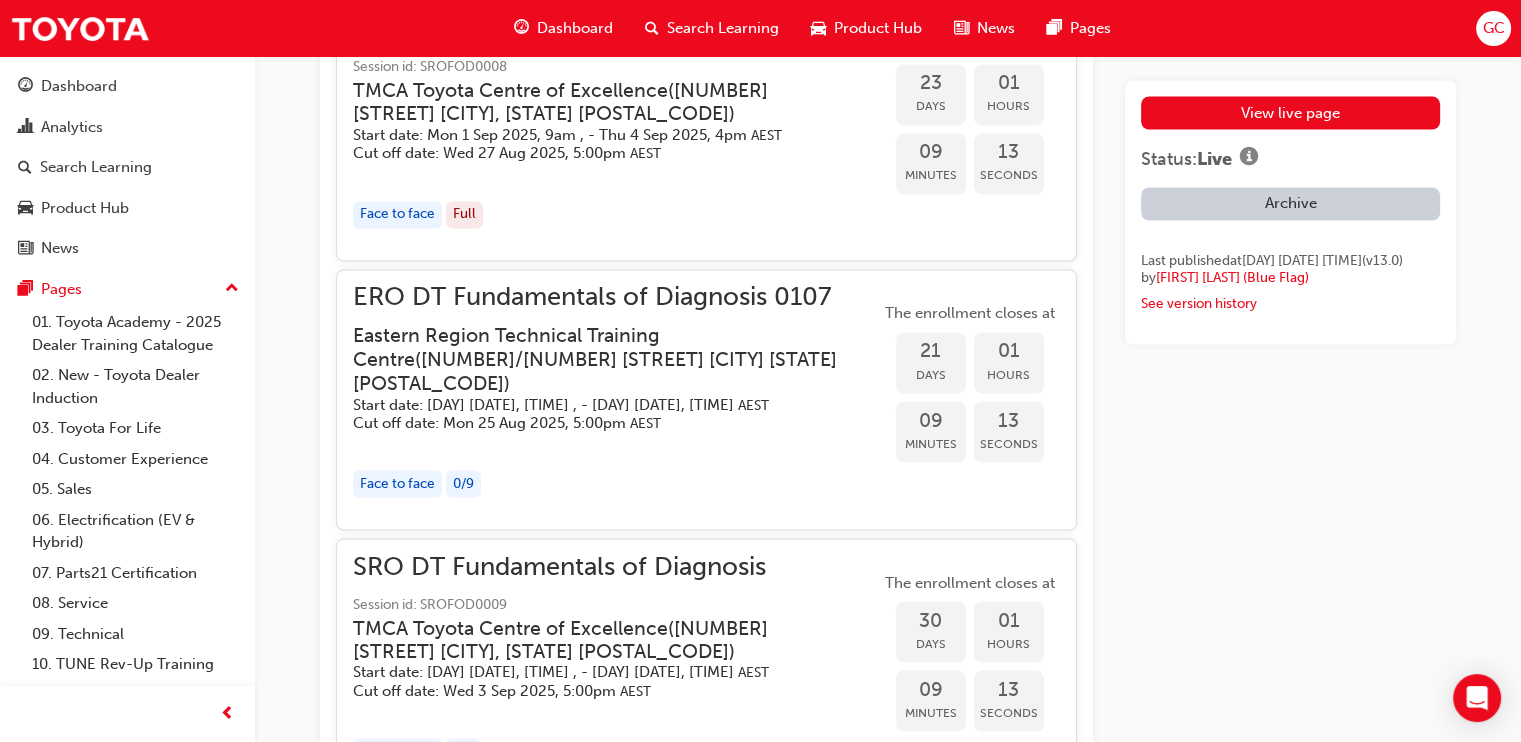 scroll, scrollTop: 4375, scrollLeft: 0, axis: vertical 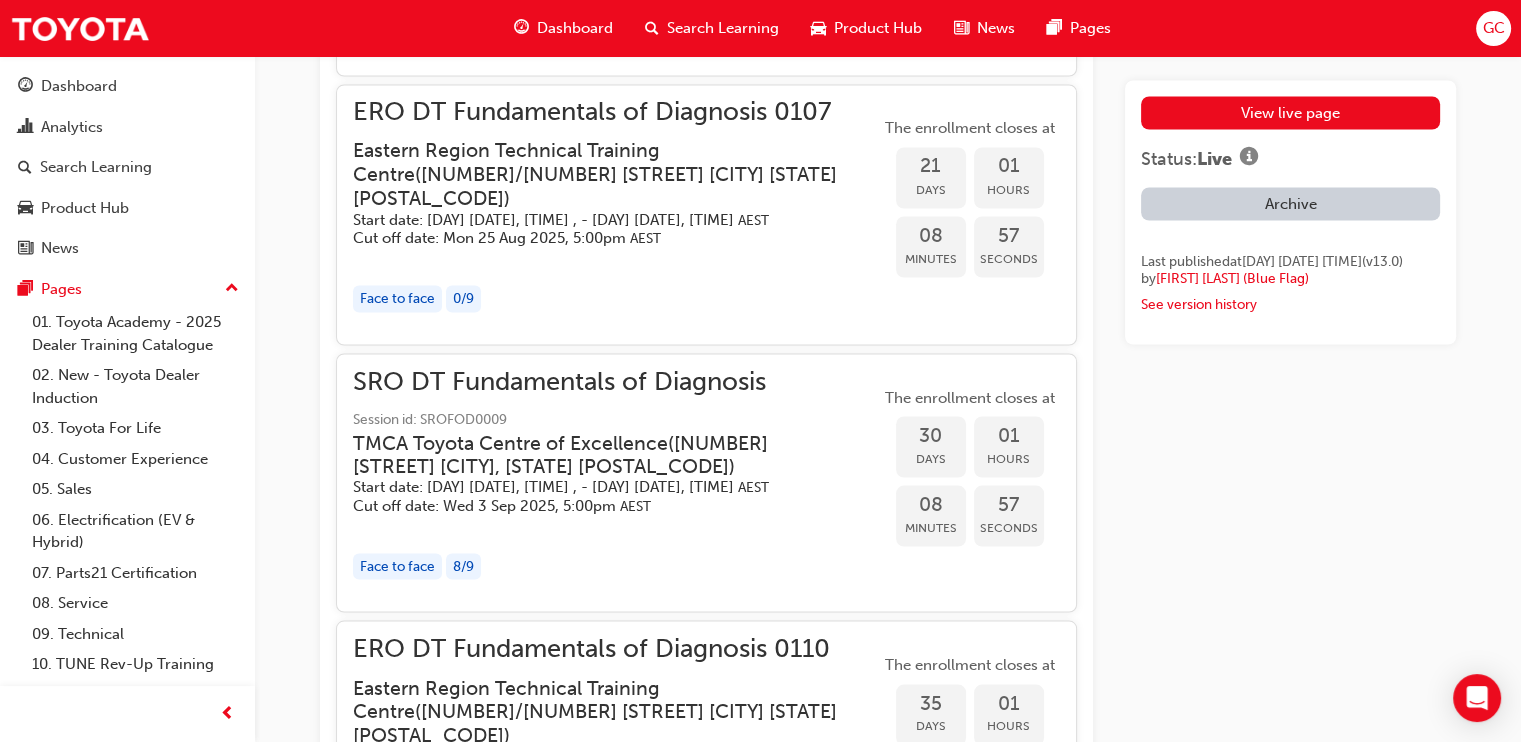 click at bounding box center [616, 258] 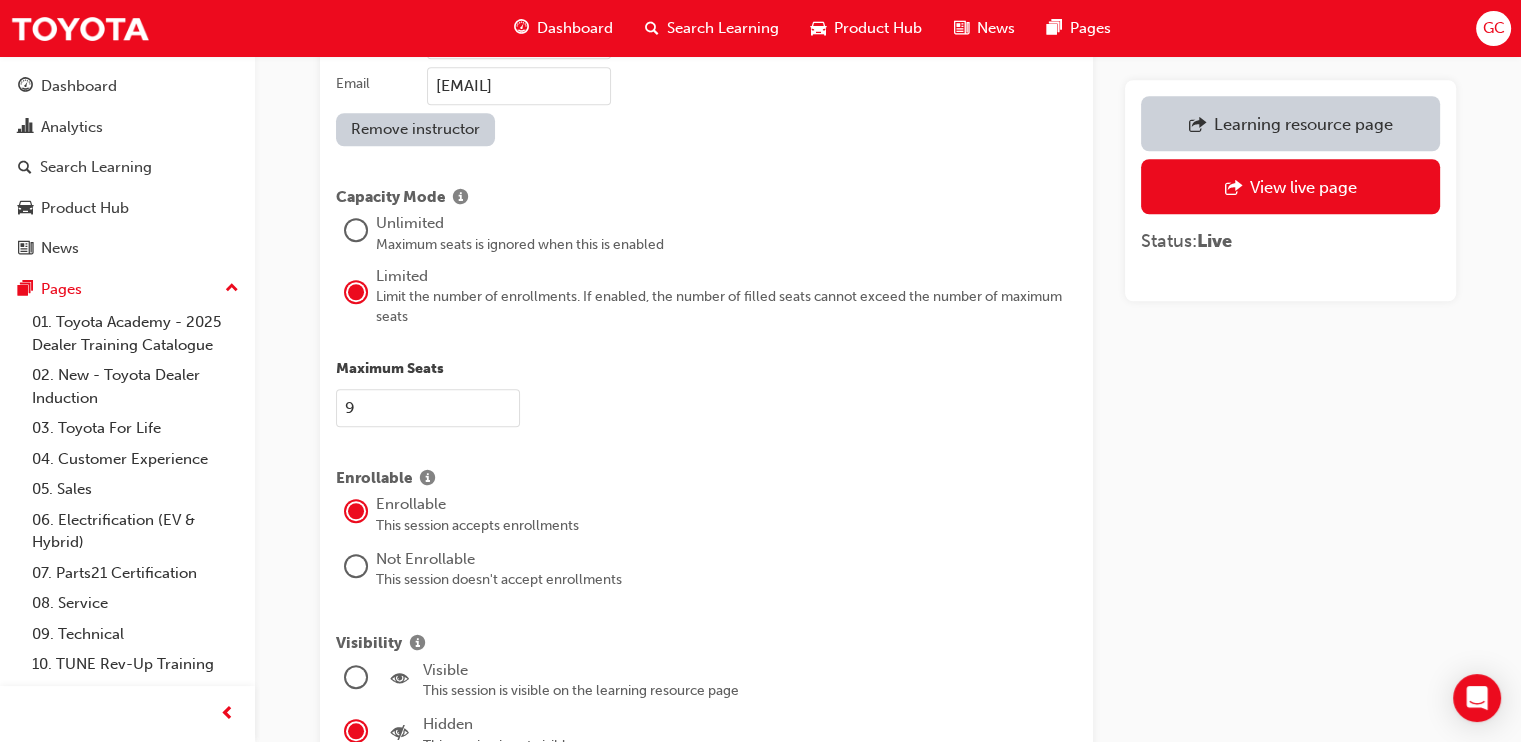 scroll, scrollTop: 2254, scrollLeft: 0, axis: vertical 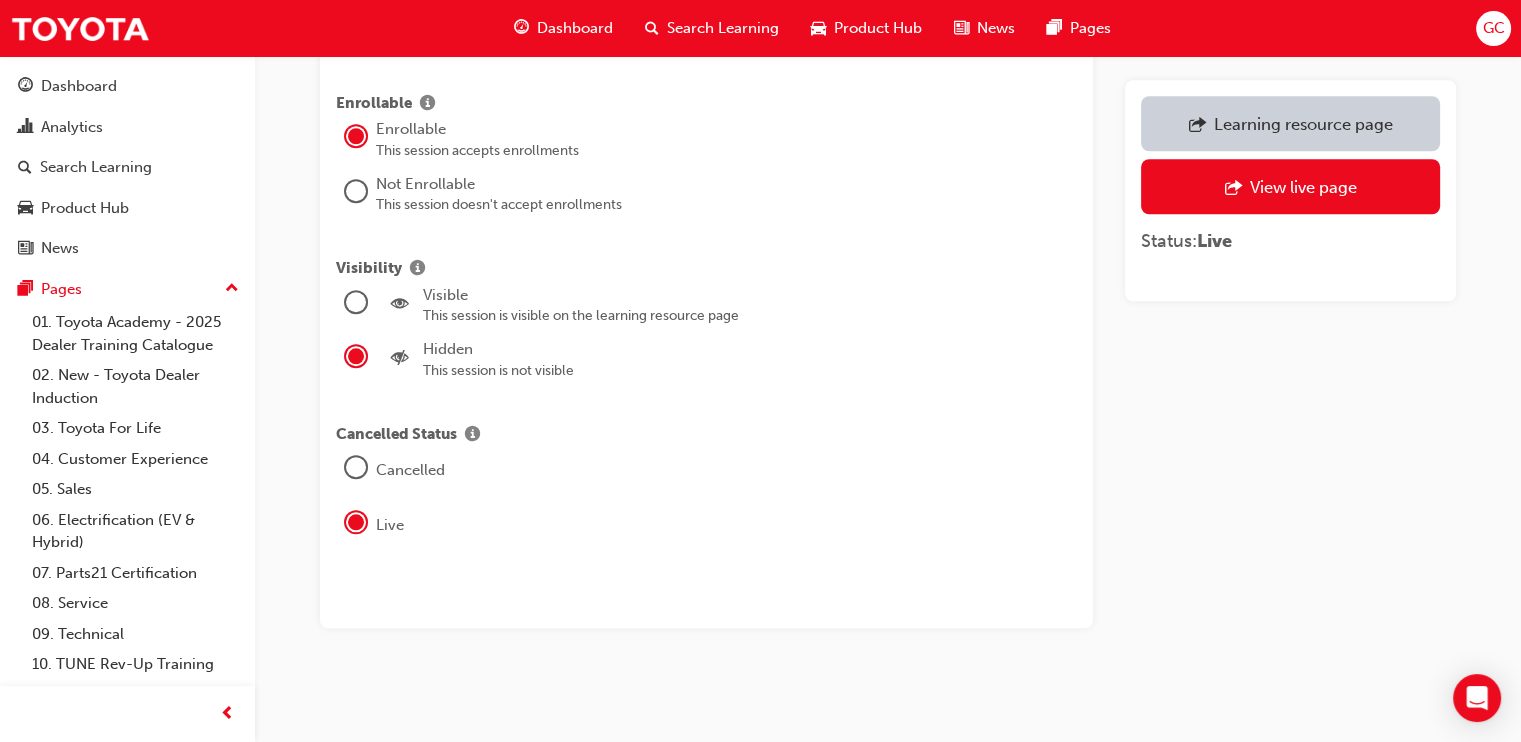click at bounding box center [356, 302] 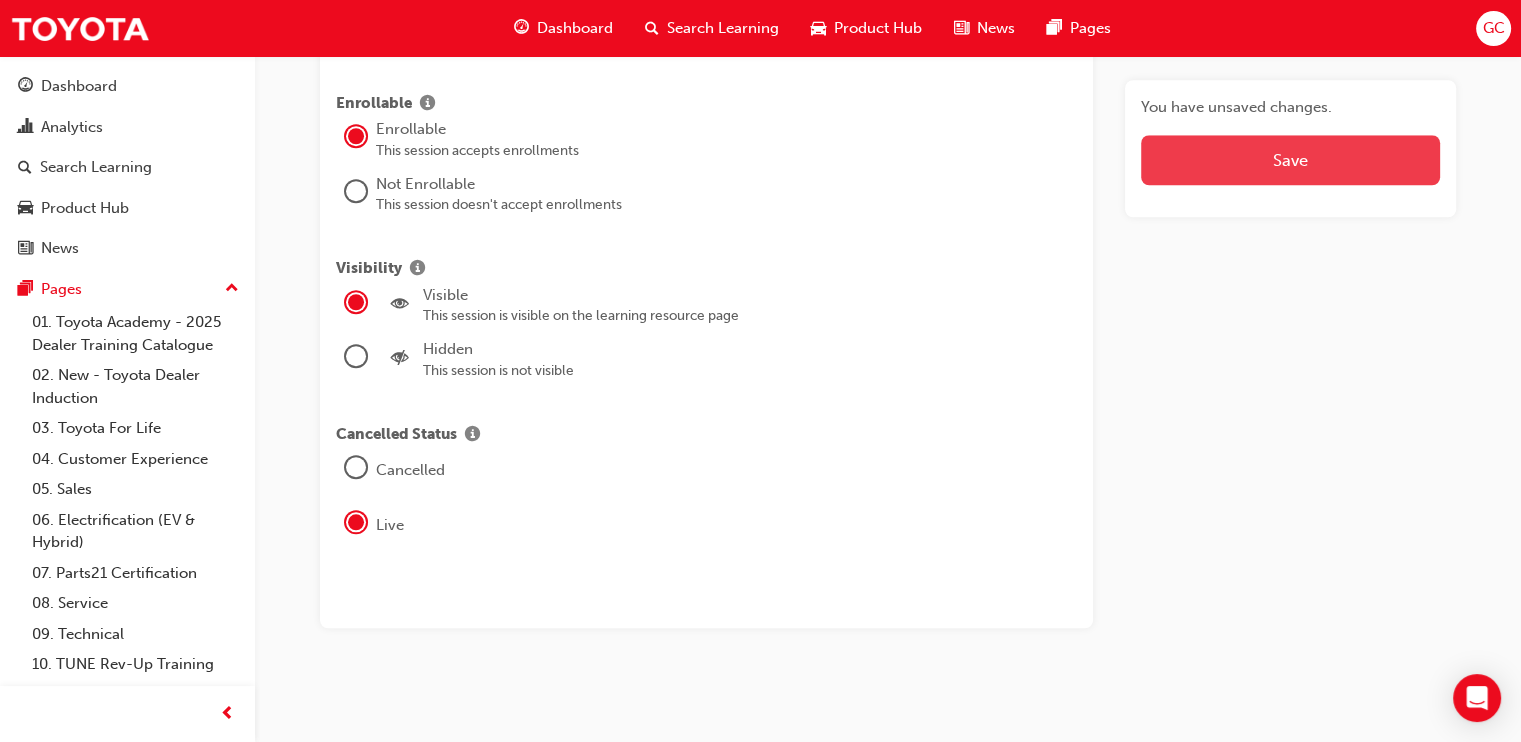 click on "Save" at bounding box center (1290, 160) 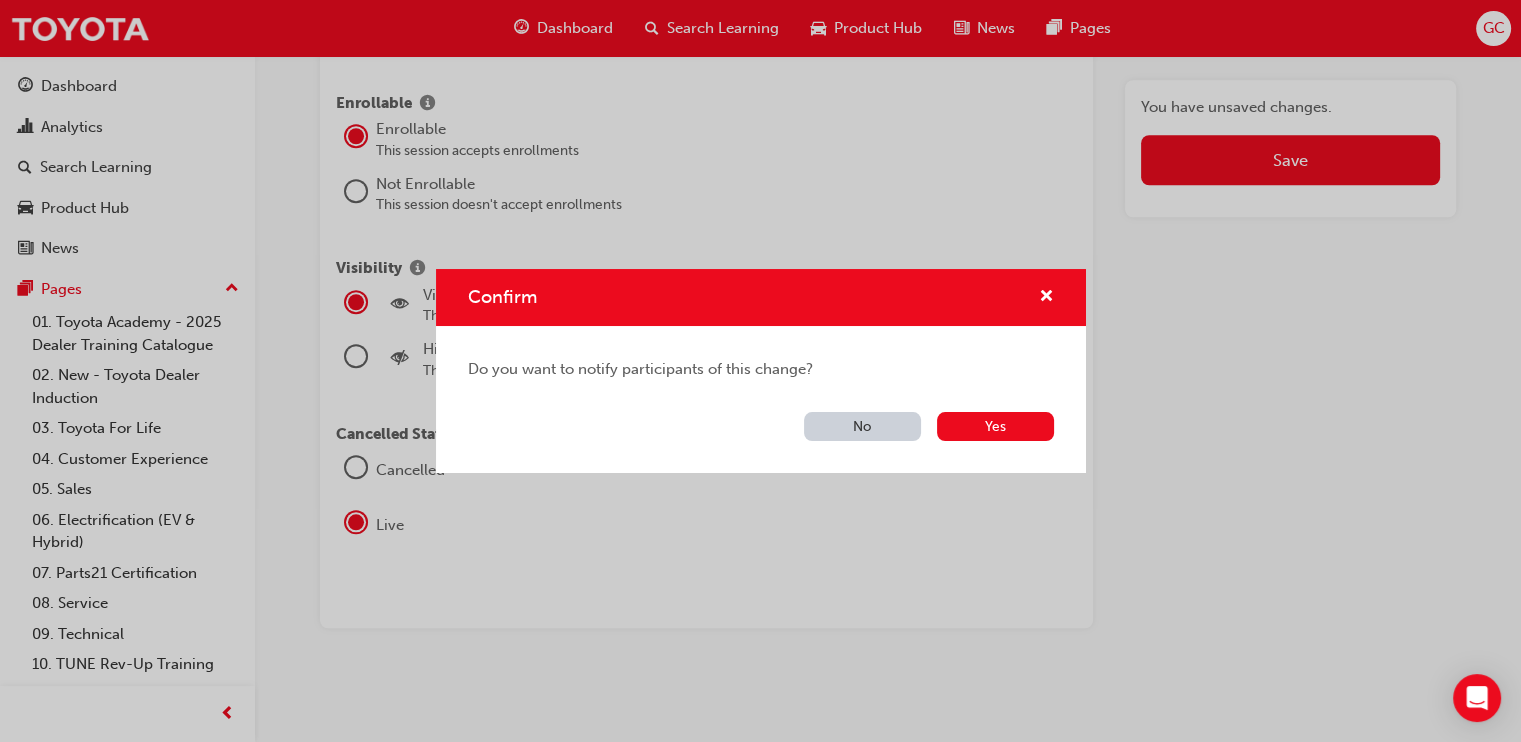 click on "No" at bounding box center [862, 426] 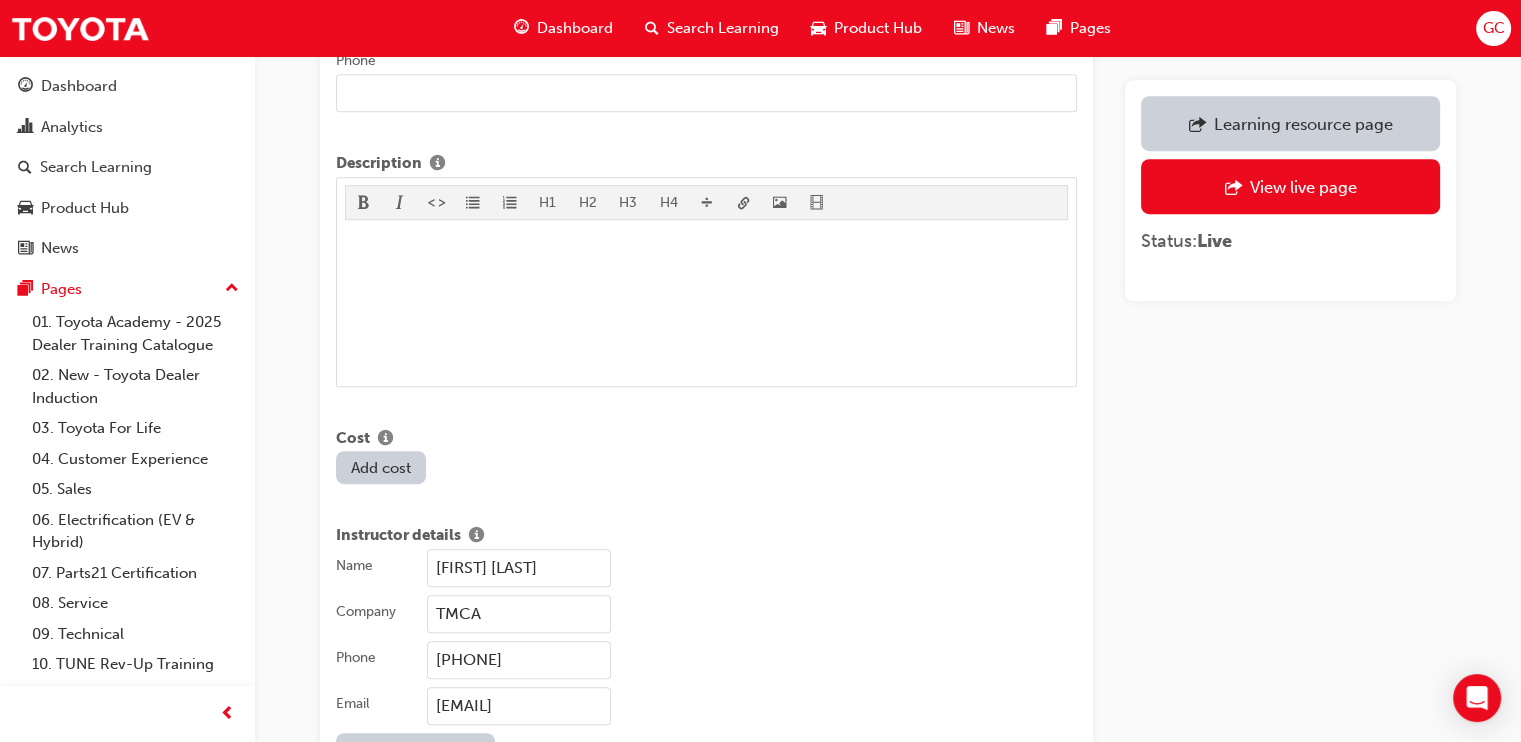 scroll, scrollTop: 754, scrollLeft: 0, axis: vertical 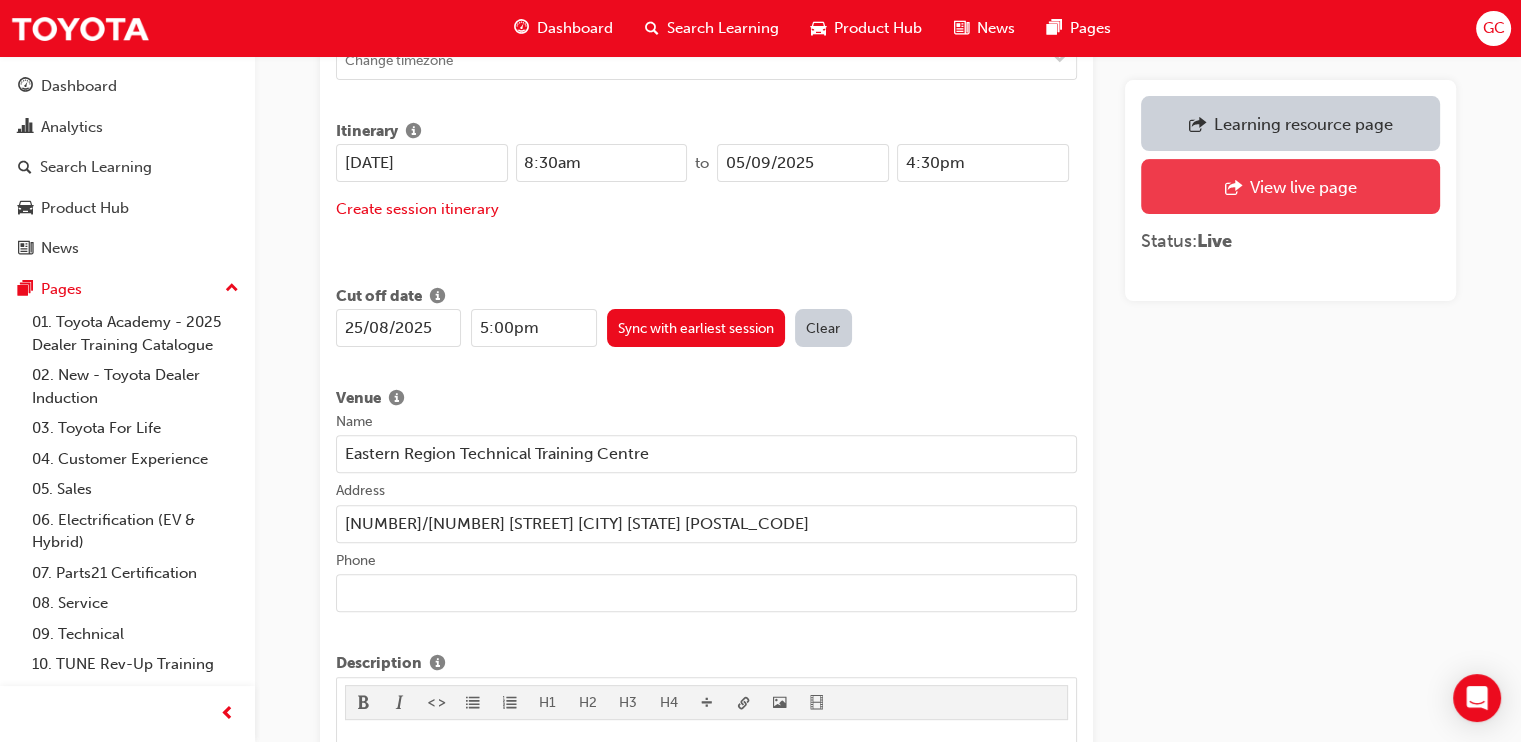 click on "View live page" at bounding box center (1302, 187) 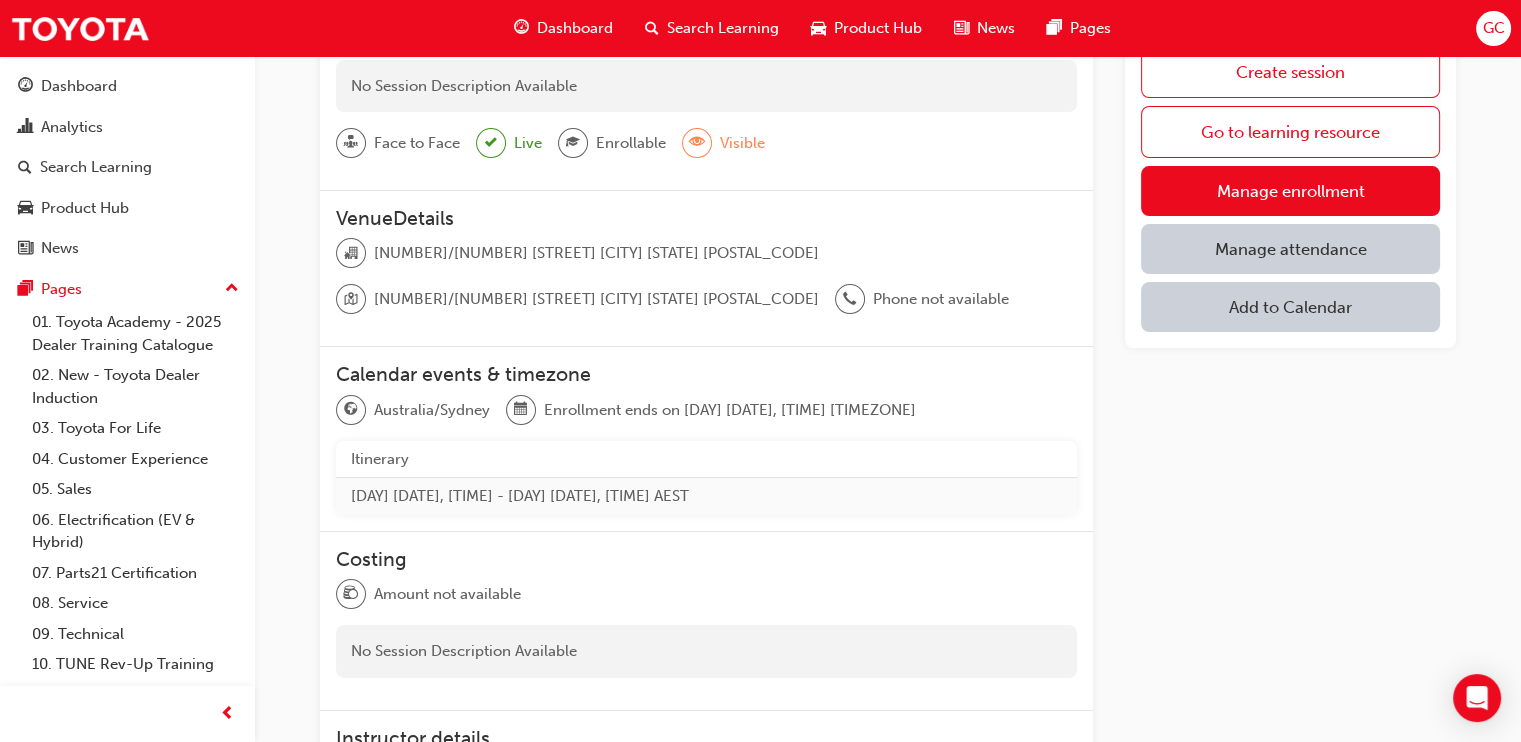 scroll, scrollTop: 0, scrollLeft: 0, axis: both 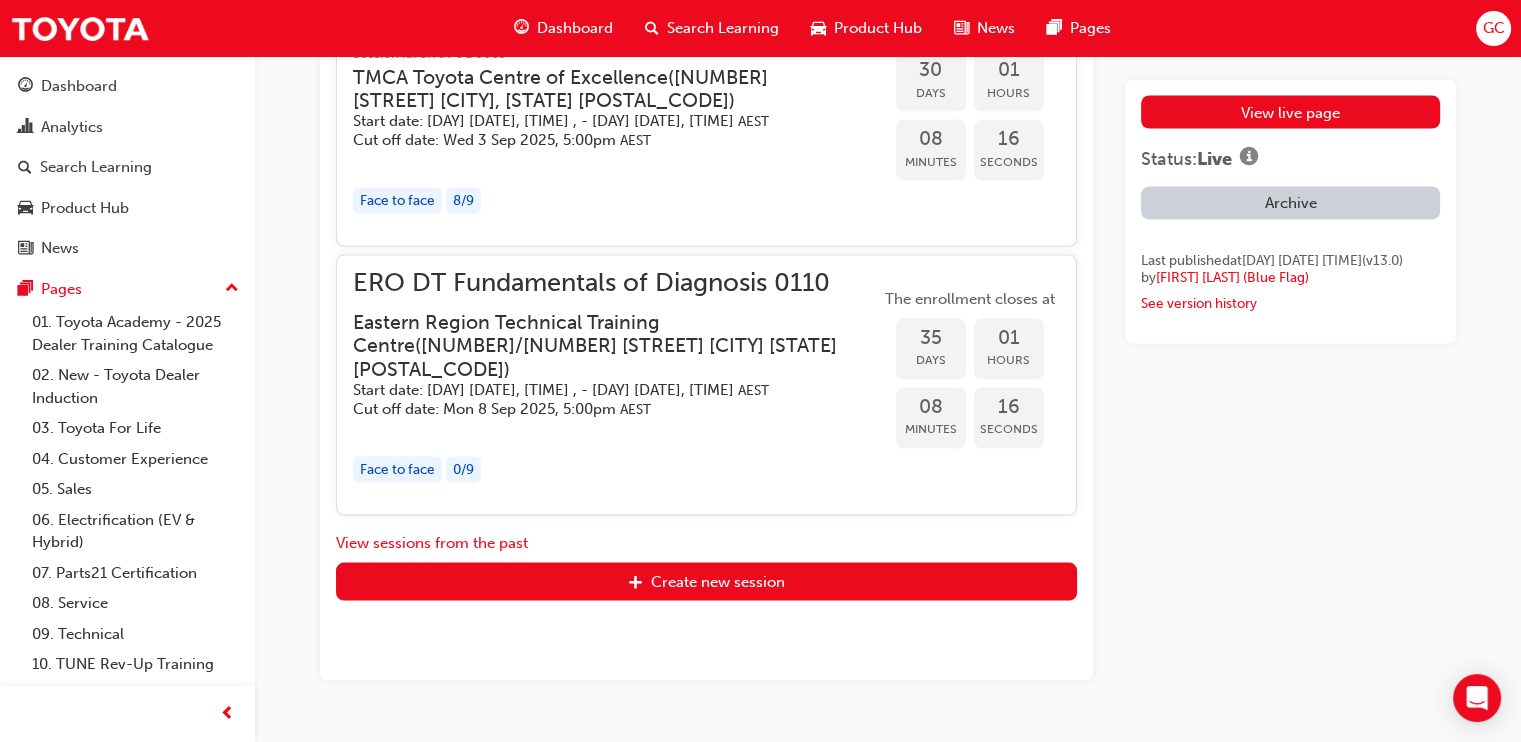 click on "Eastern Region Technical Training Centre  ( 3/1 Secombe Place Moorebank NSW 2170 )" at bounding box center [600, 346] 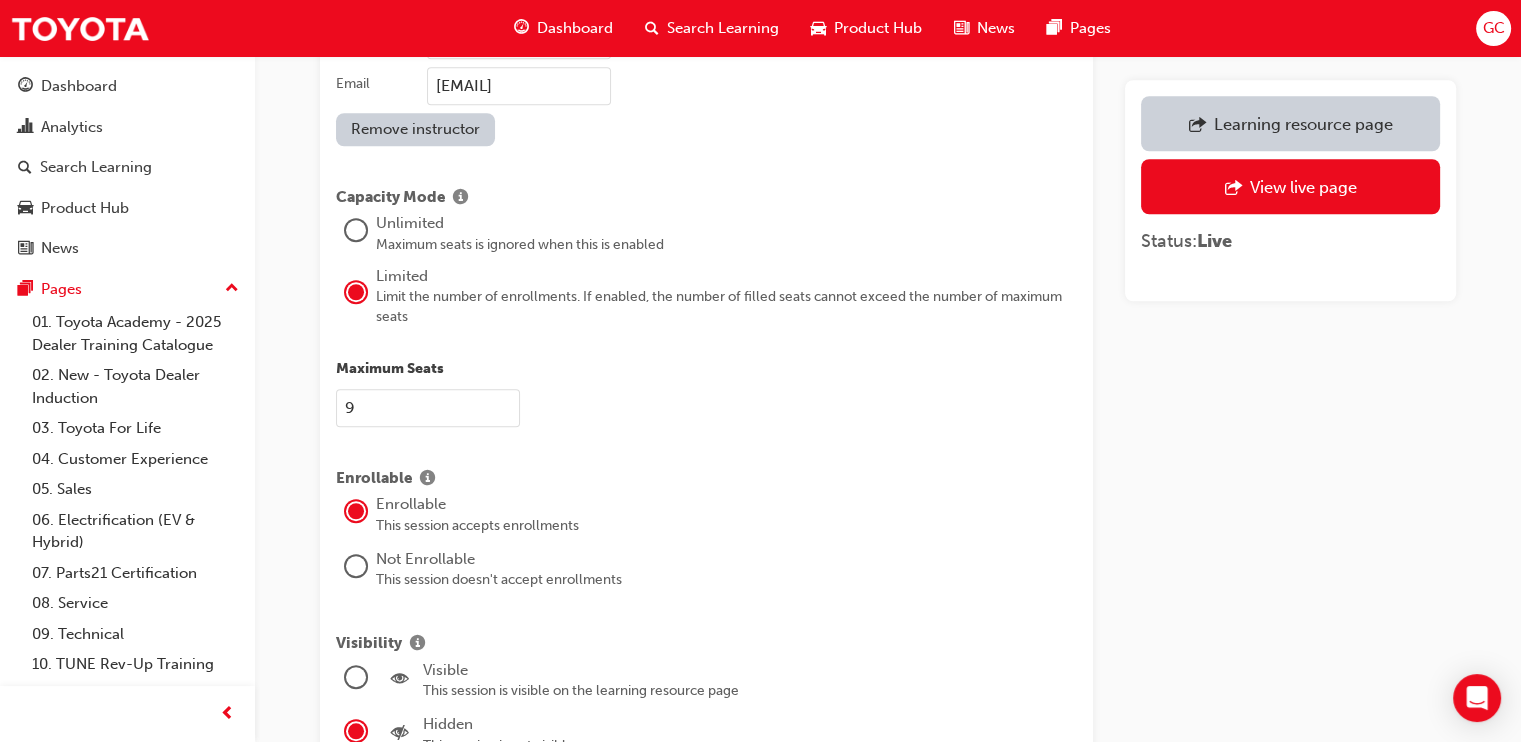 scroll, scrollTop: 2254, scrollLeft: 0, axis: vertical 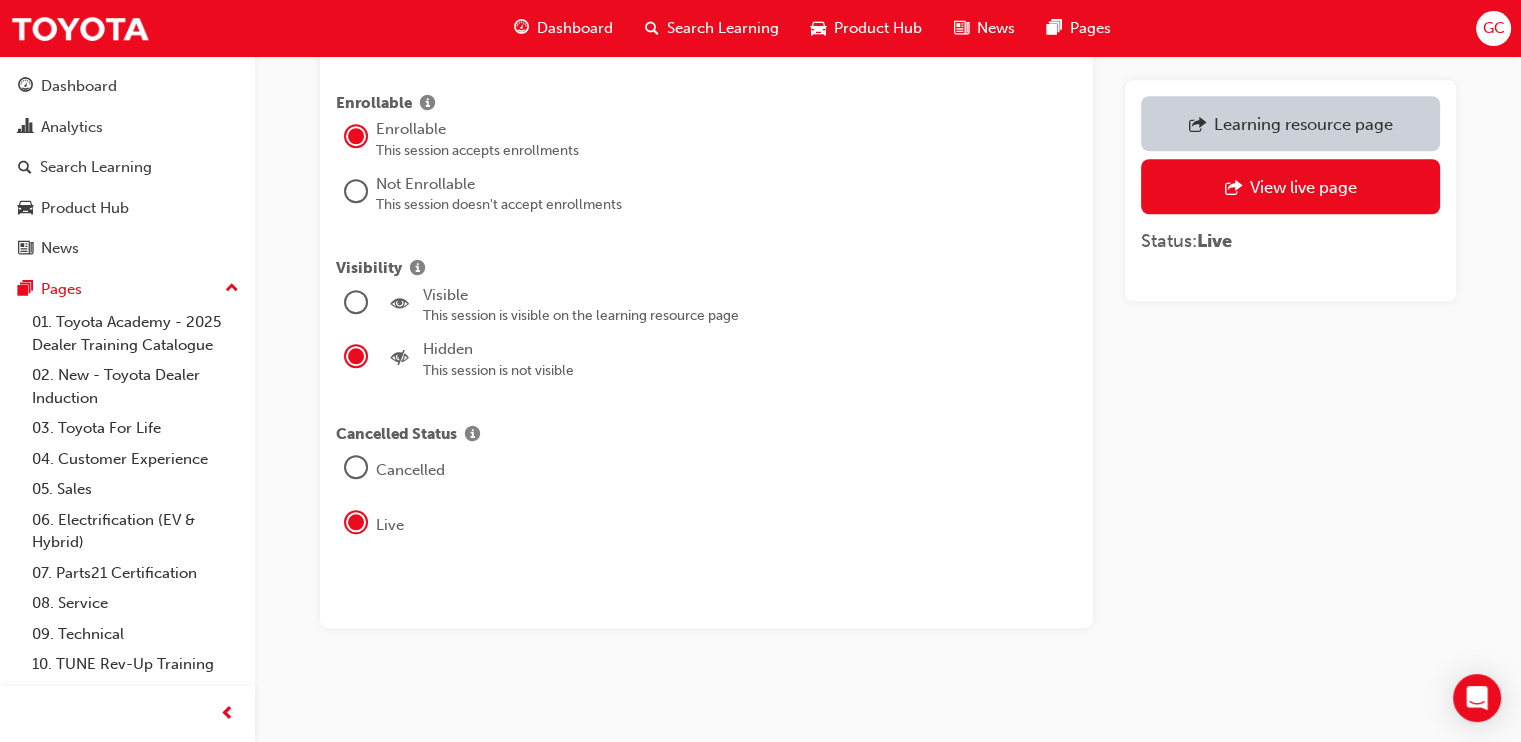 click at bounding box center [356, 302] 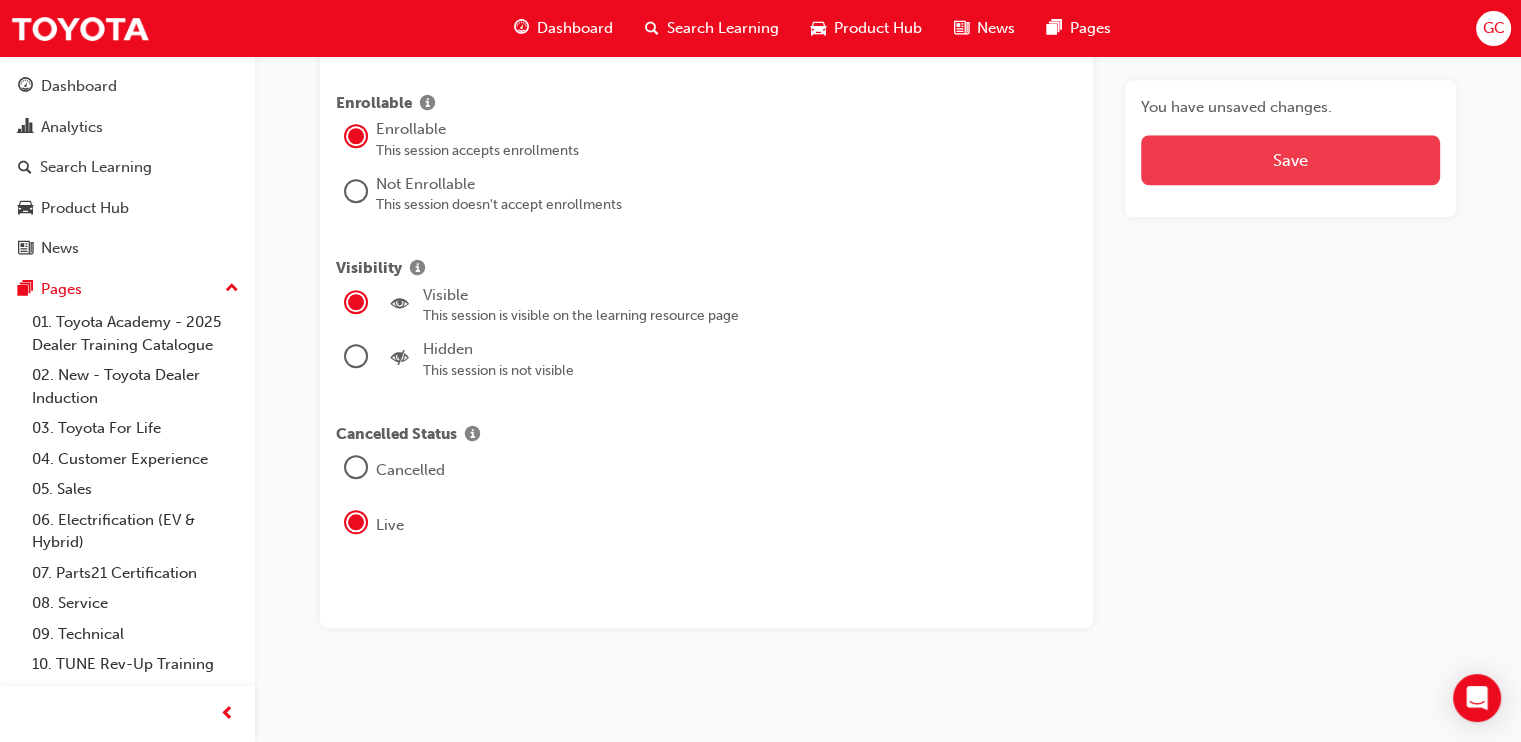 click on "Save" at bounding box center (1290, 160) 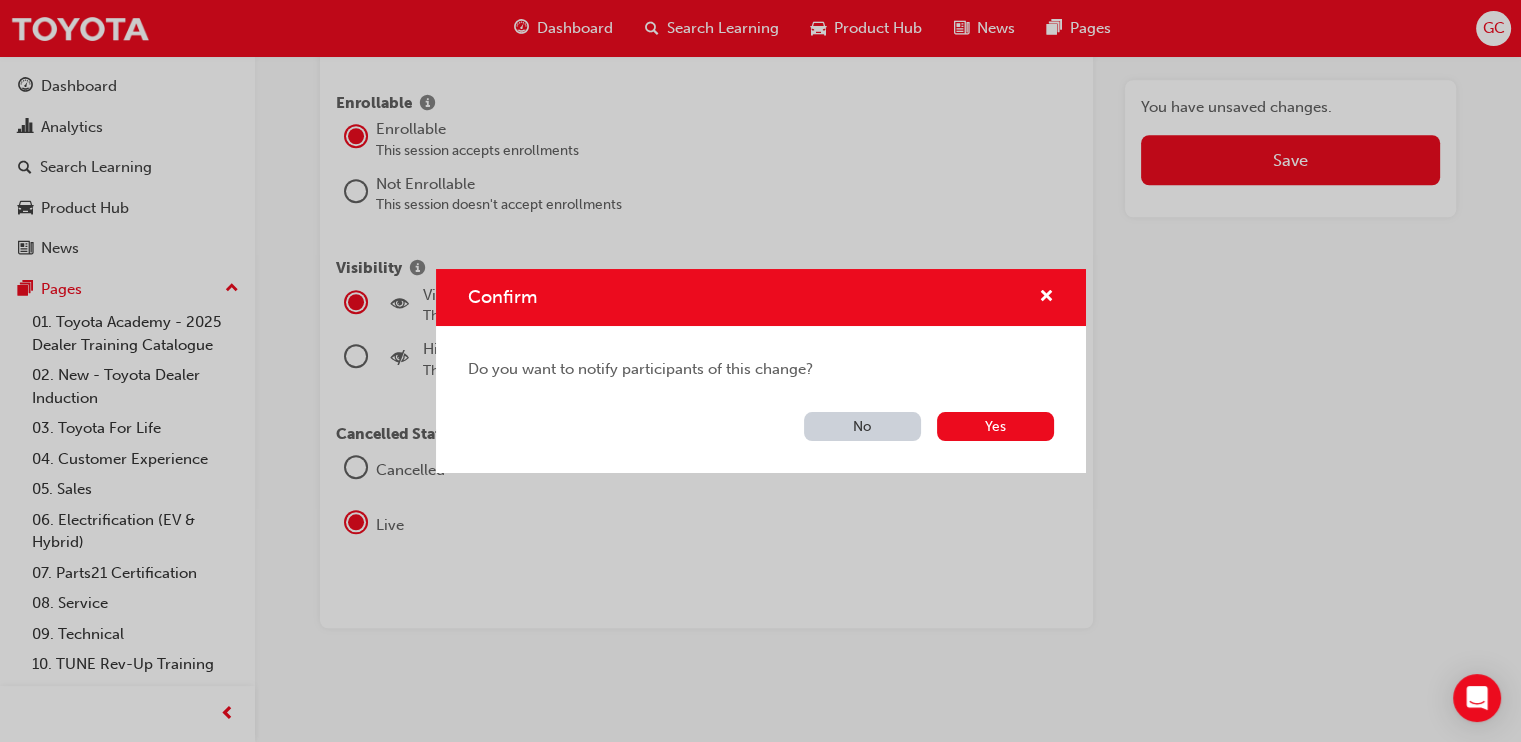 click on "No" at bounding box center [862, 426] 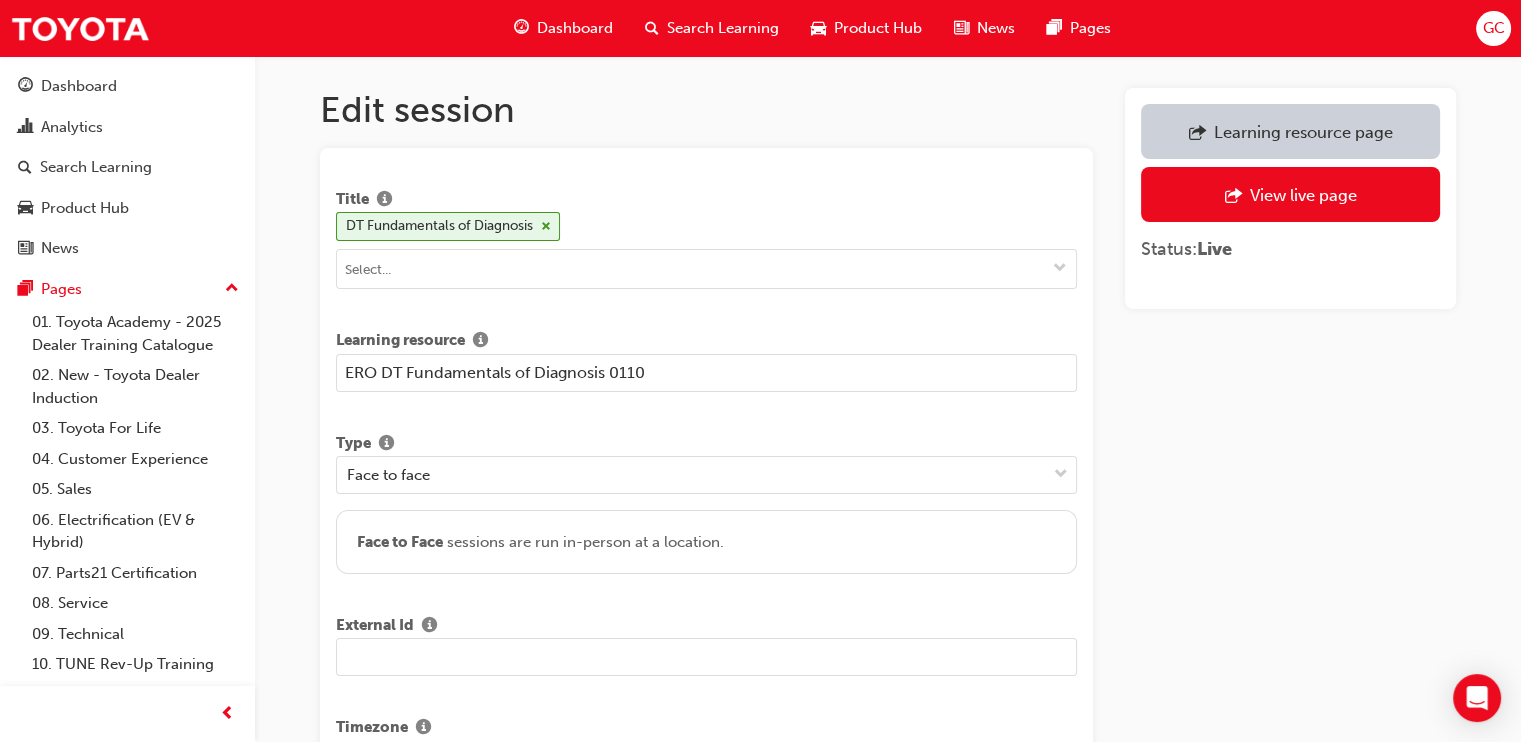 scroll, scrollTop: 0, scrollLeft: 0, axis: both 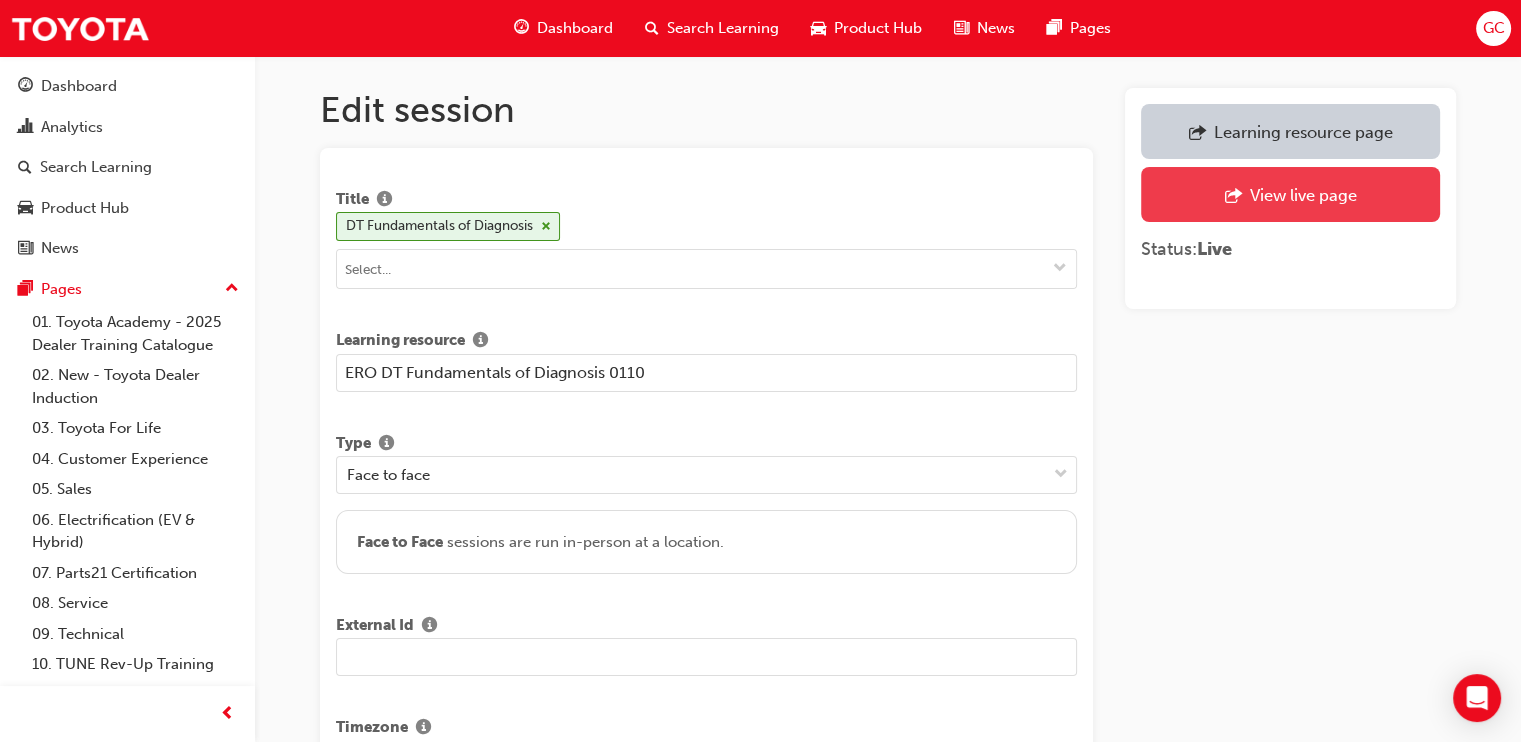 click on "View live page" at bounding box center (1302, 195) 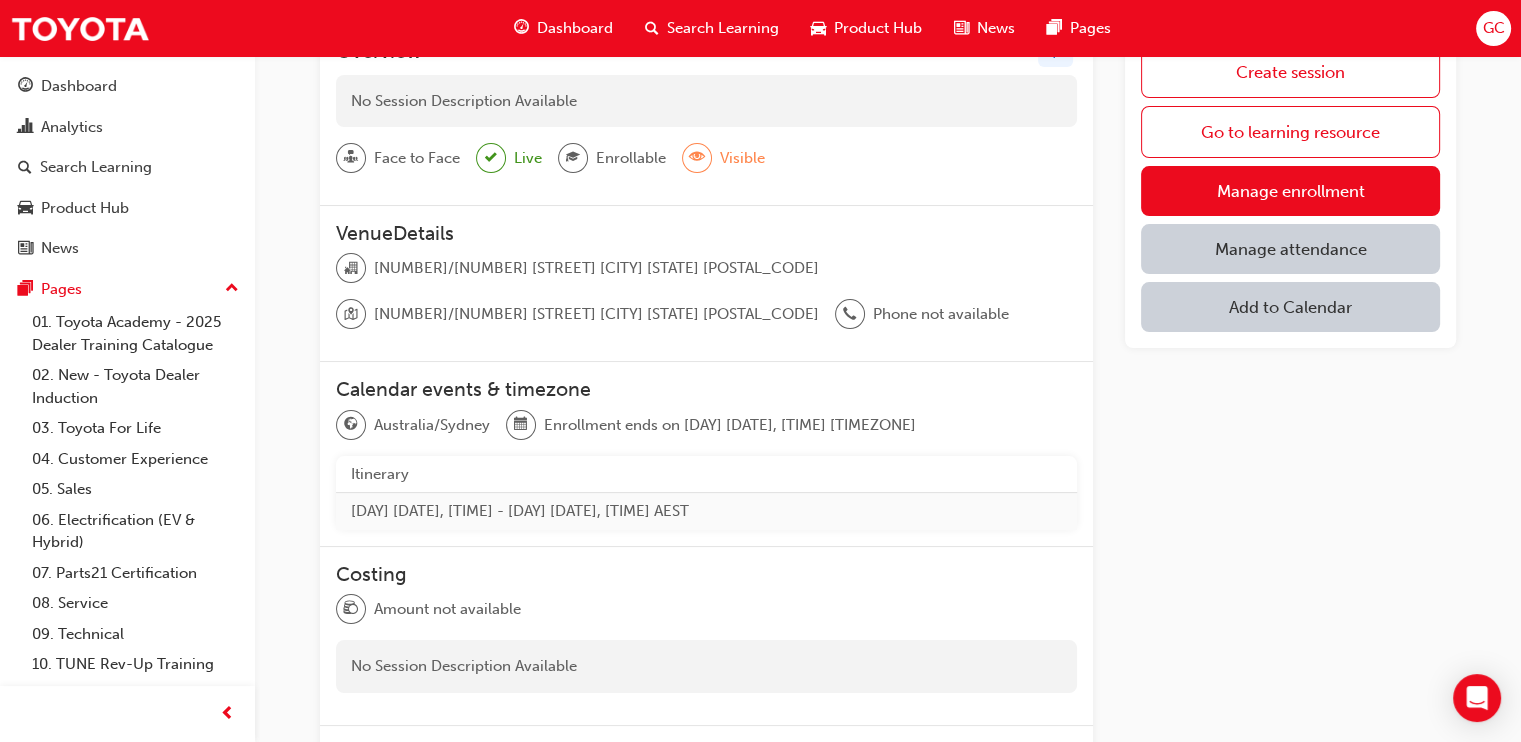 scroll, scrollTop: 0, scrollLeft: 0, axis: both 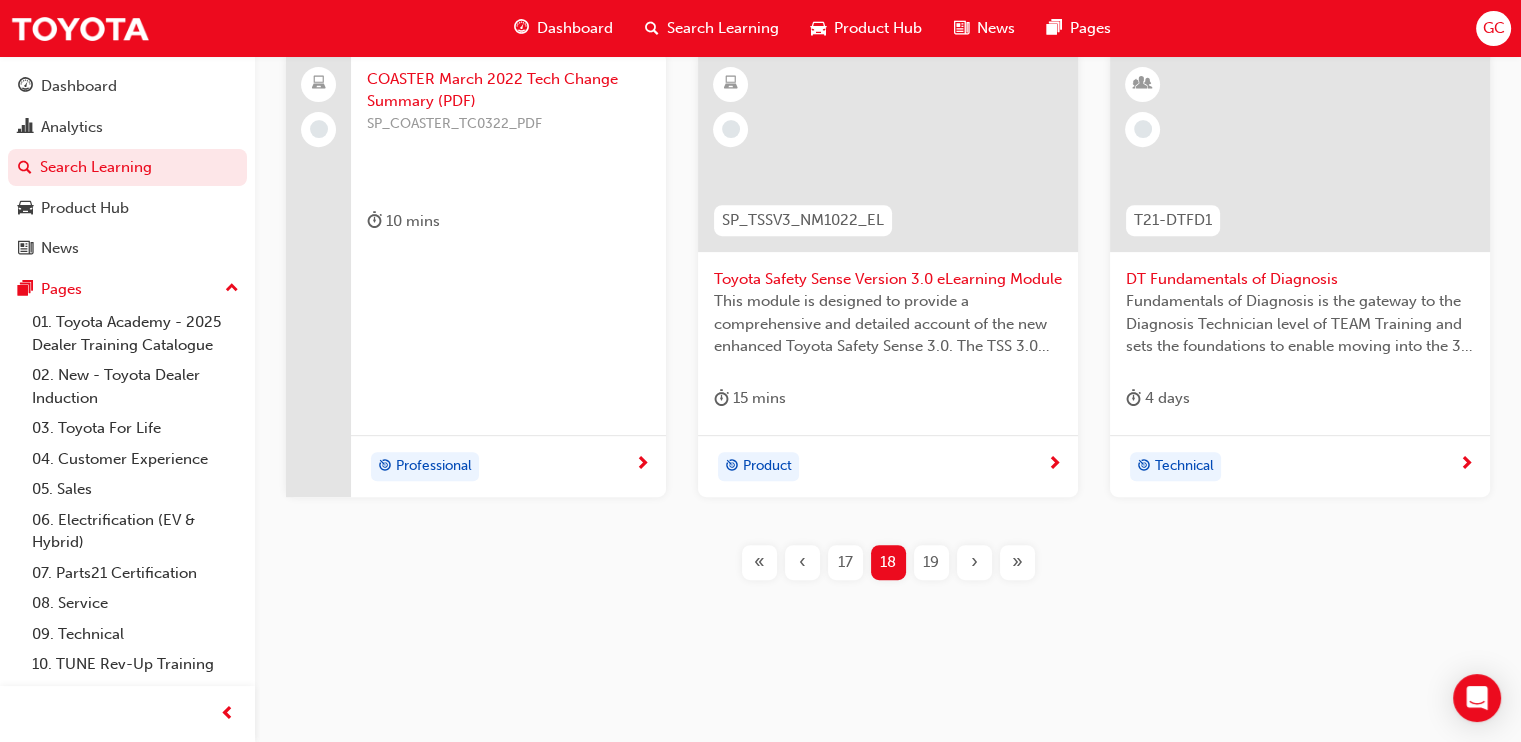 click on "DT Fundamentals of Diagnosis" at bounding box center (1300, 279) 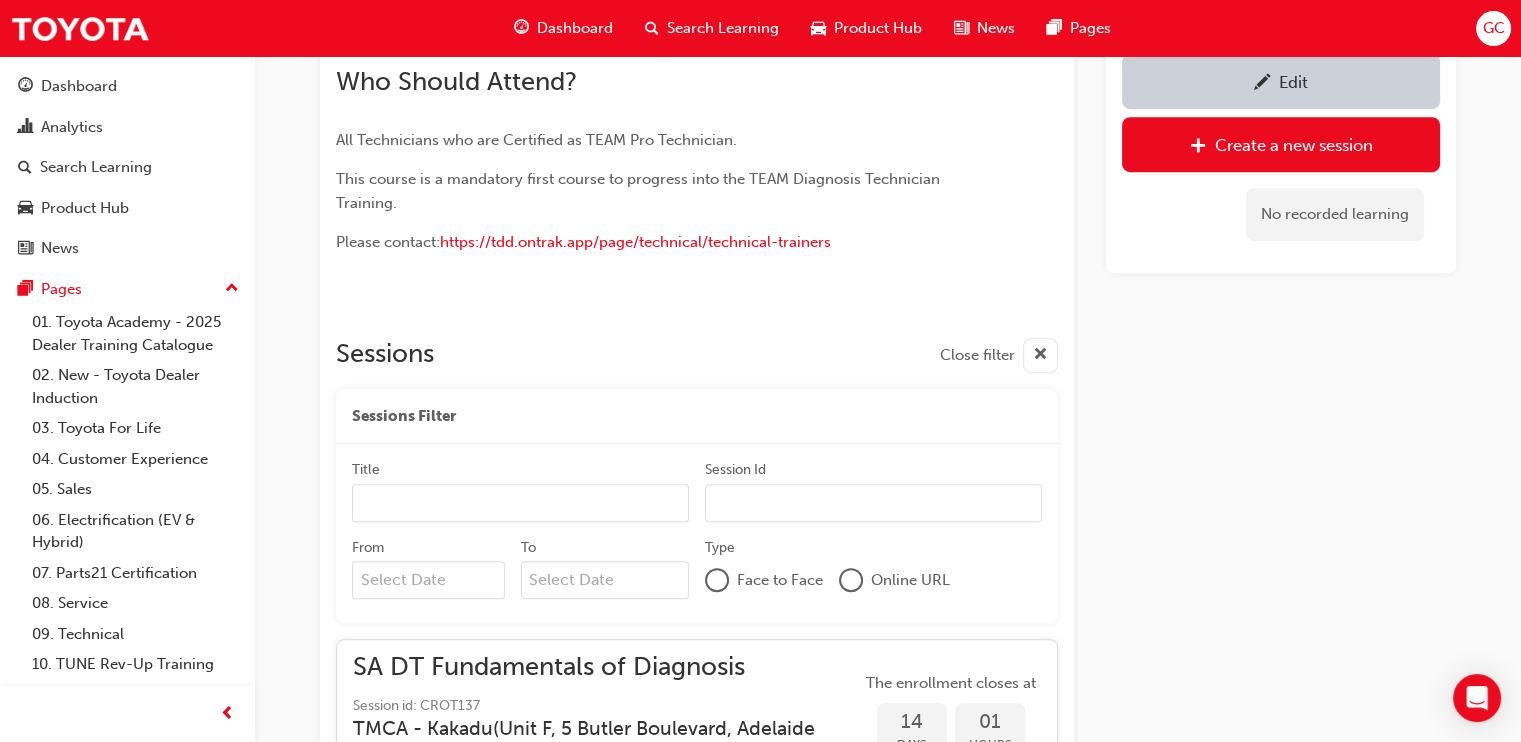 scroll, scrollTop: 877, scrollLeft: 0, axis: vertical 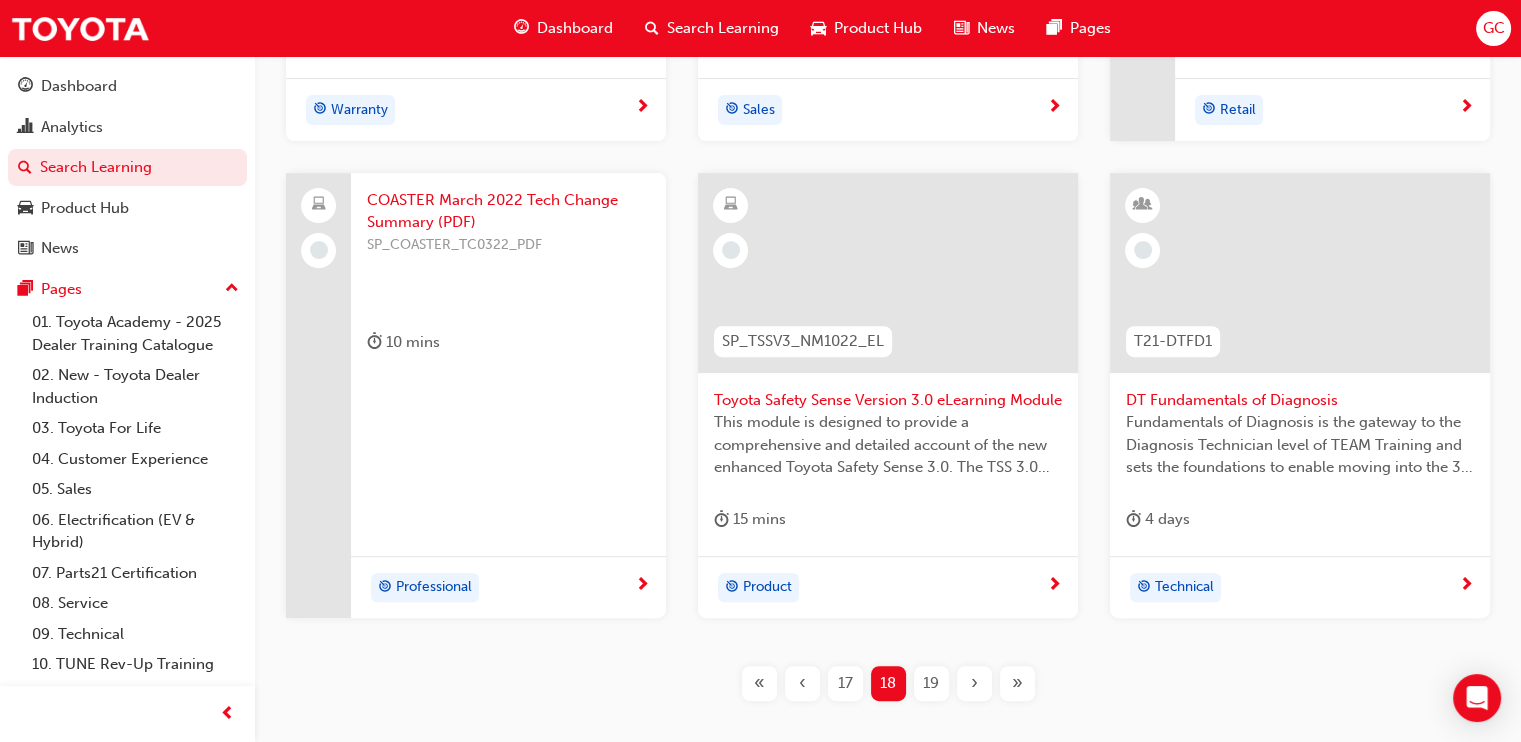 click on "19" at bounding box center [931, 683] 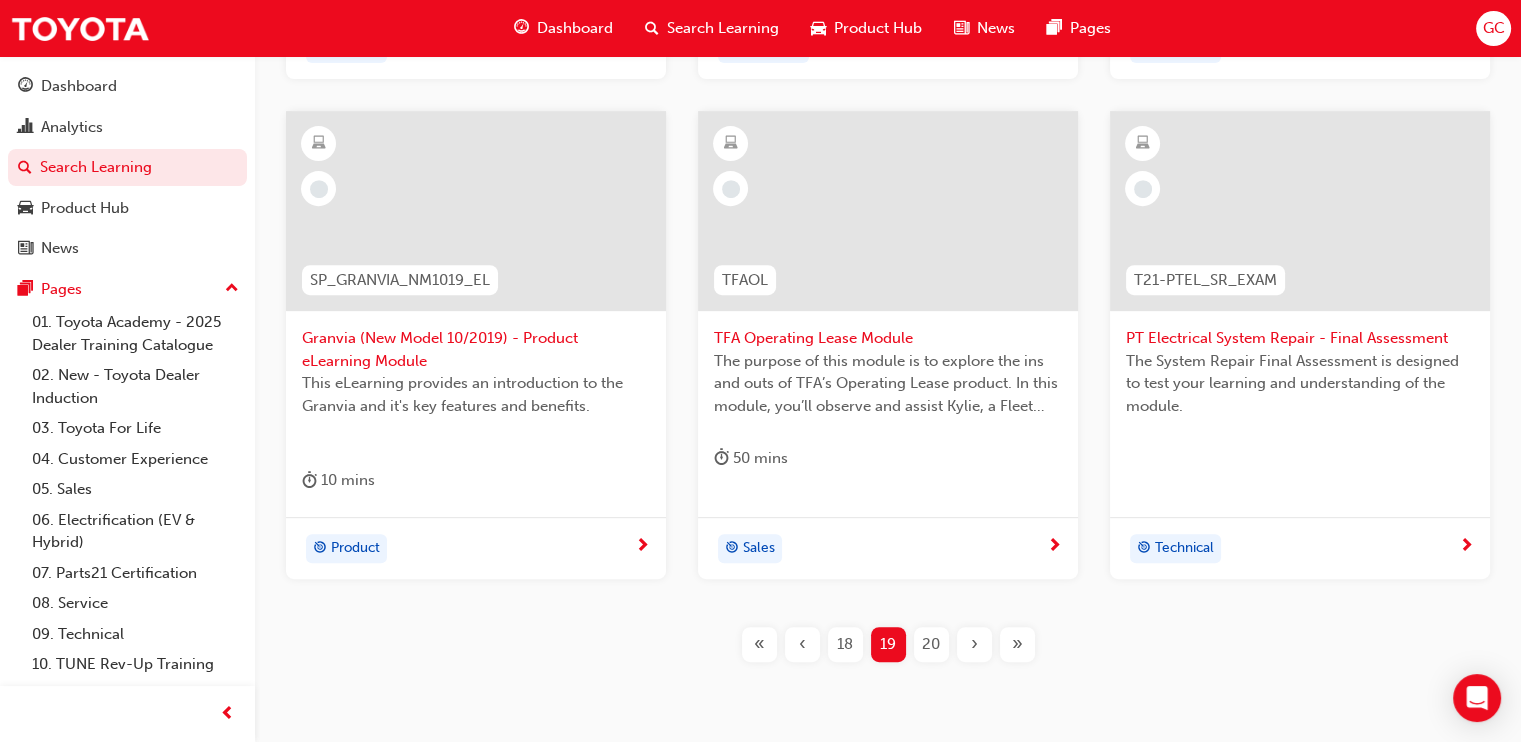 scroll, scrollTop: 1041, scrollLeft: 0, axis: vertical 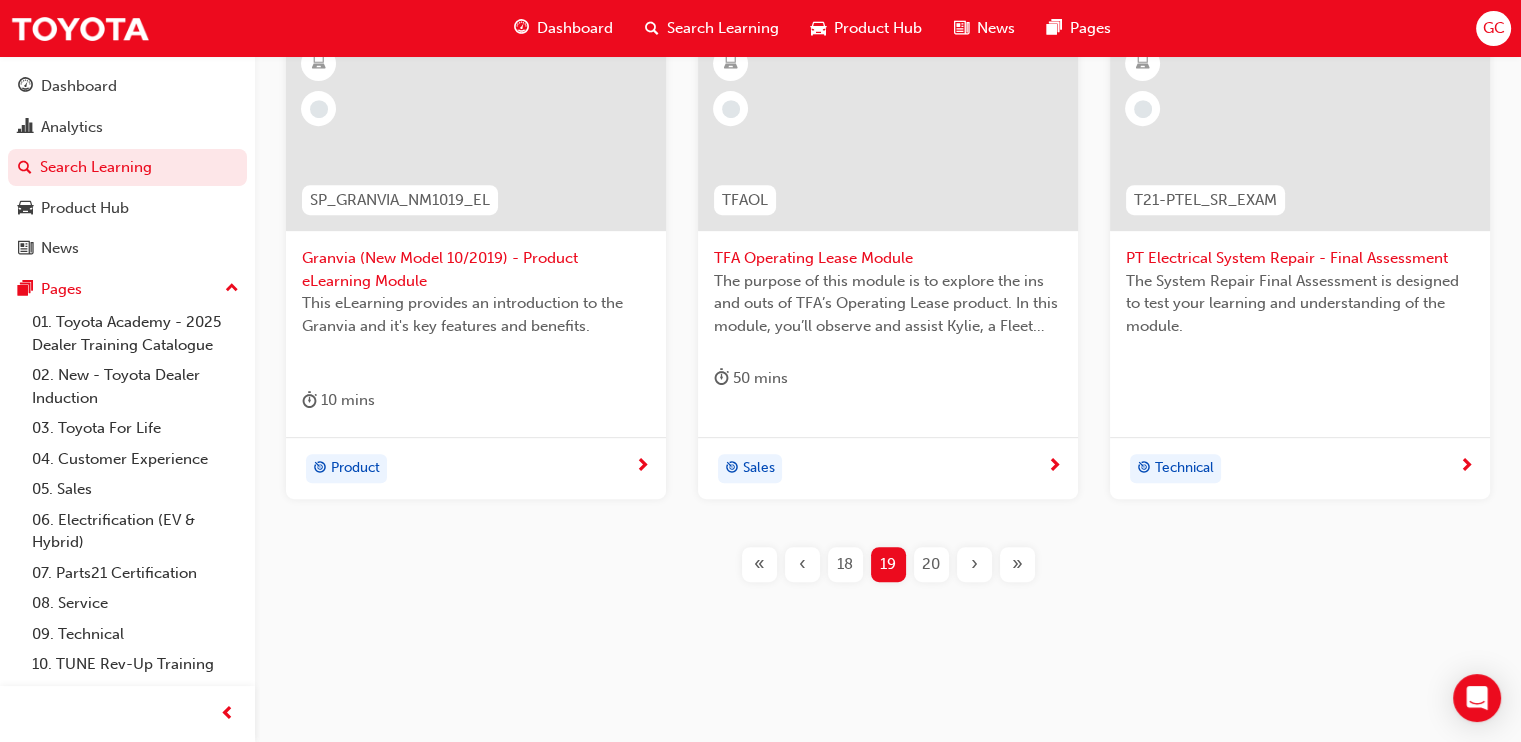 click on "20" at bounding box center [931, 564] 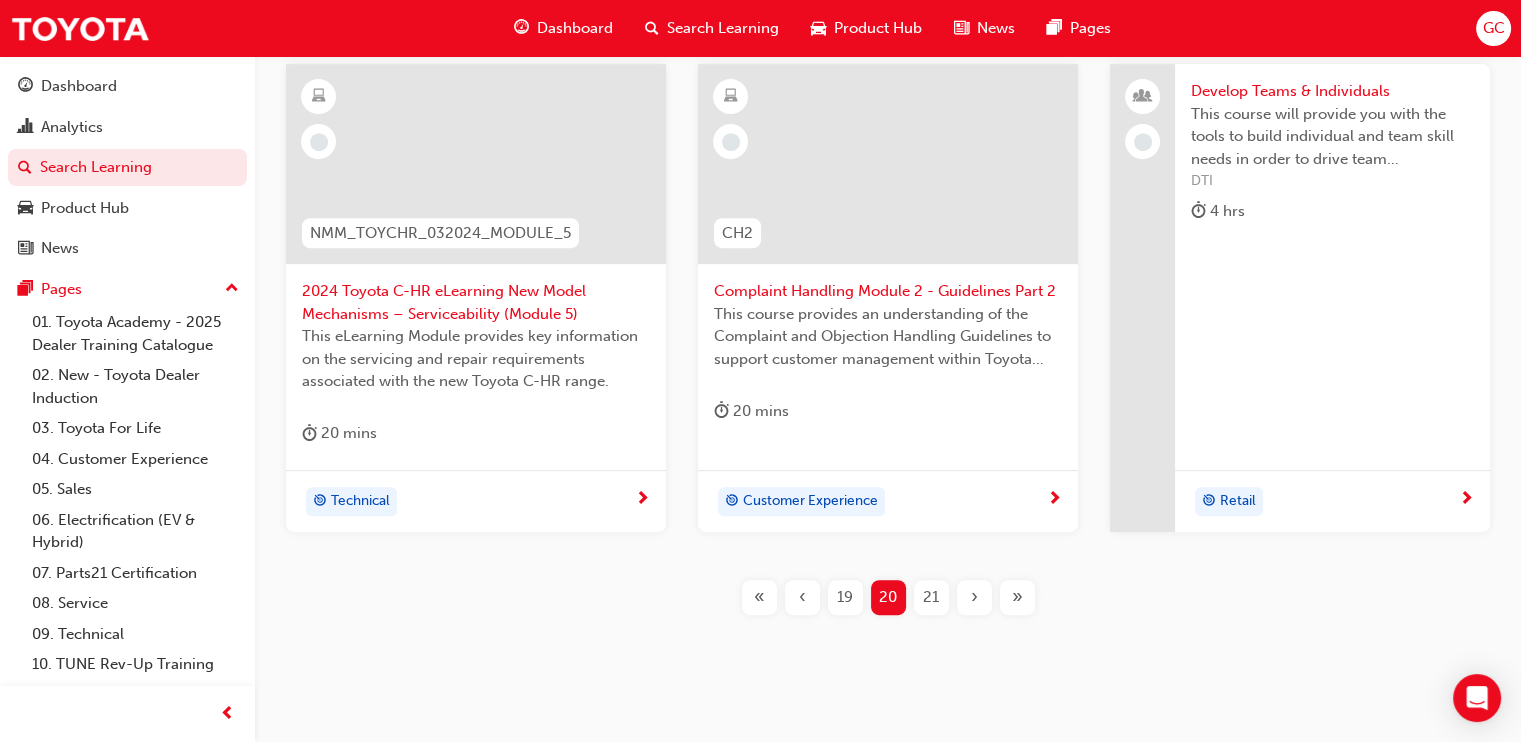 scroll, scrollTop: 1041, scrollLeft: 0, axis: vertical 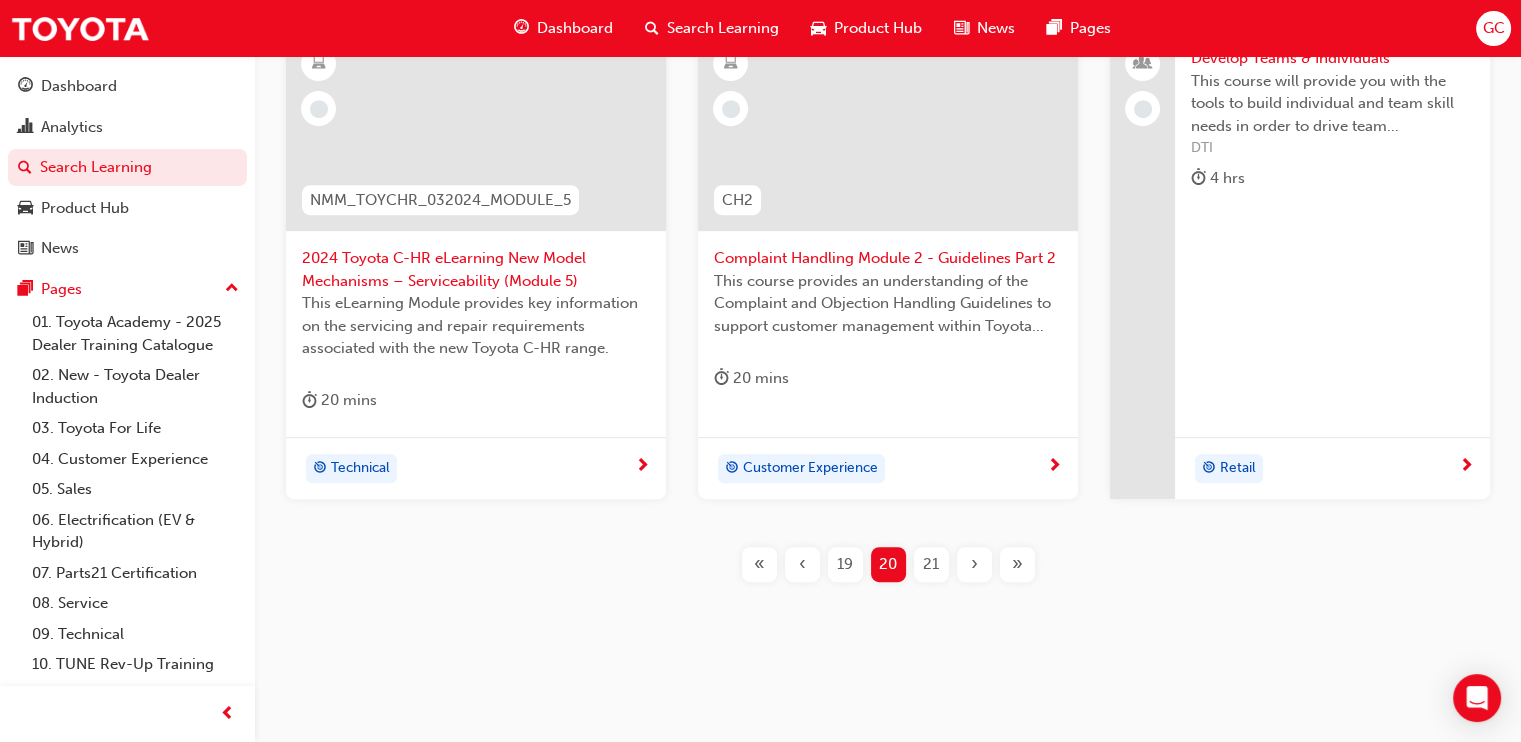 click on "21" at bounding box center [931, 564] 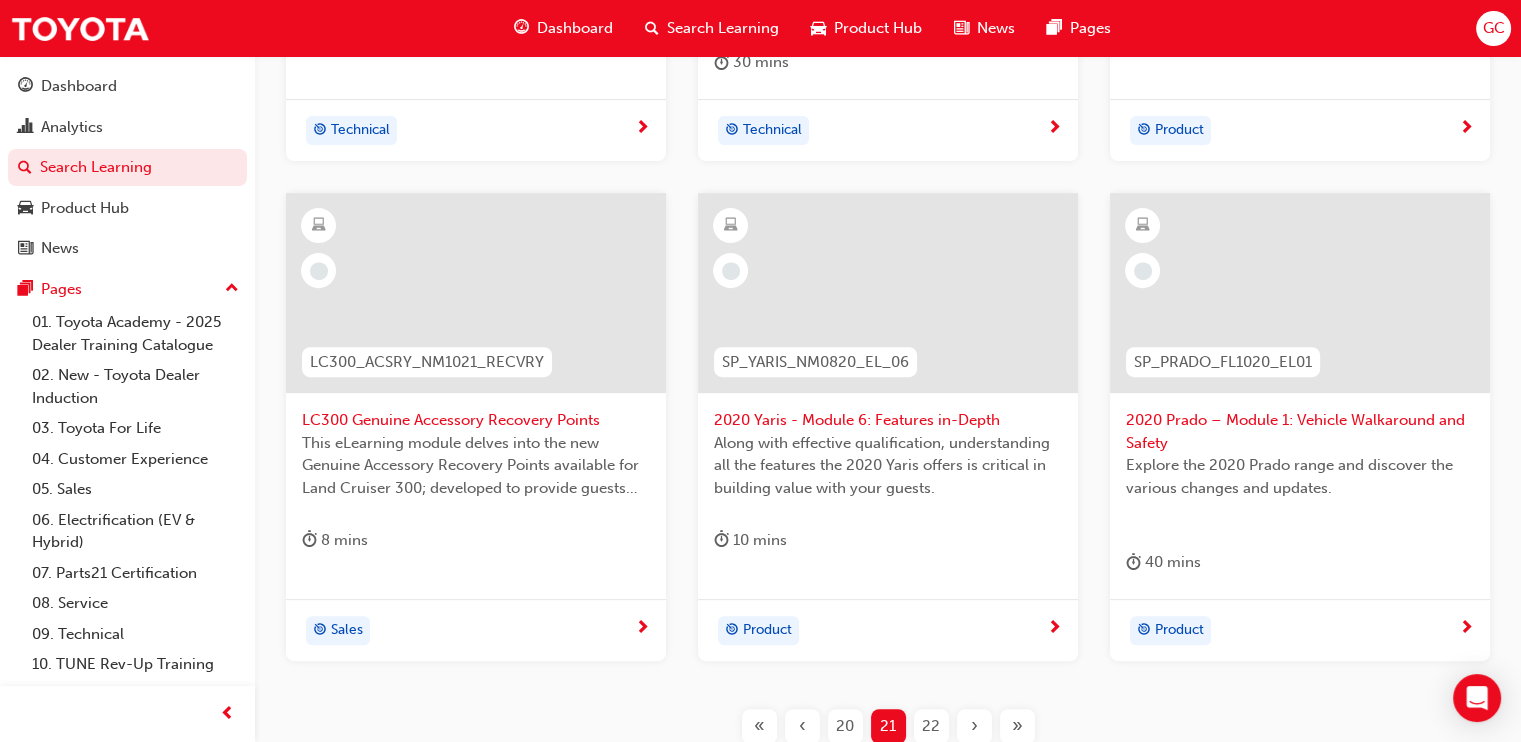 scroll, scrollTop: 1041, scrollLeft: 0, axis: vertical 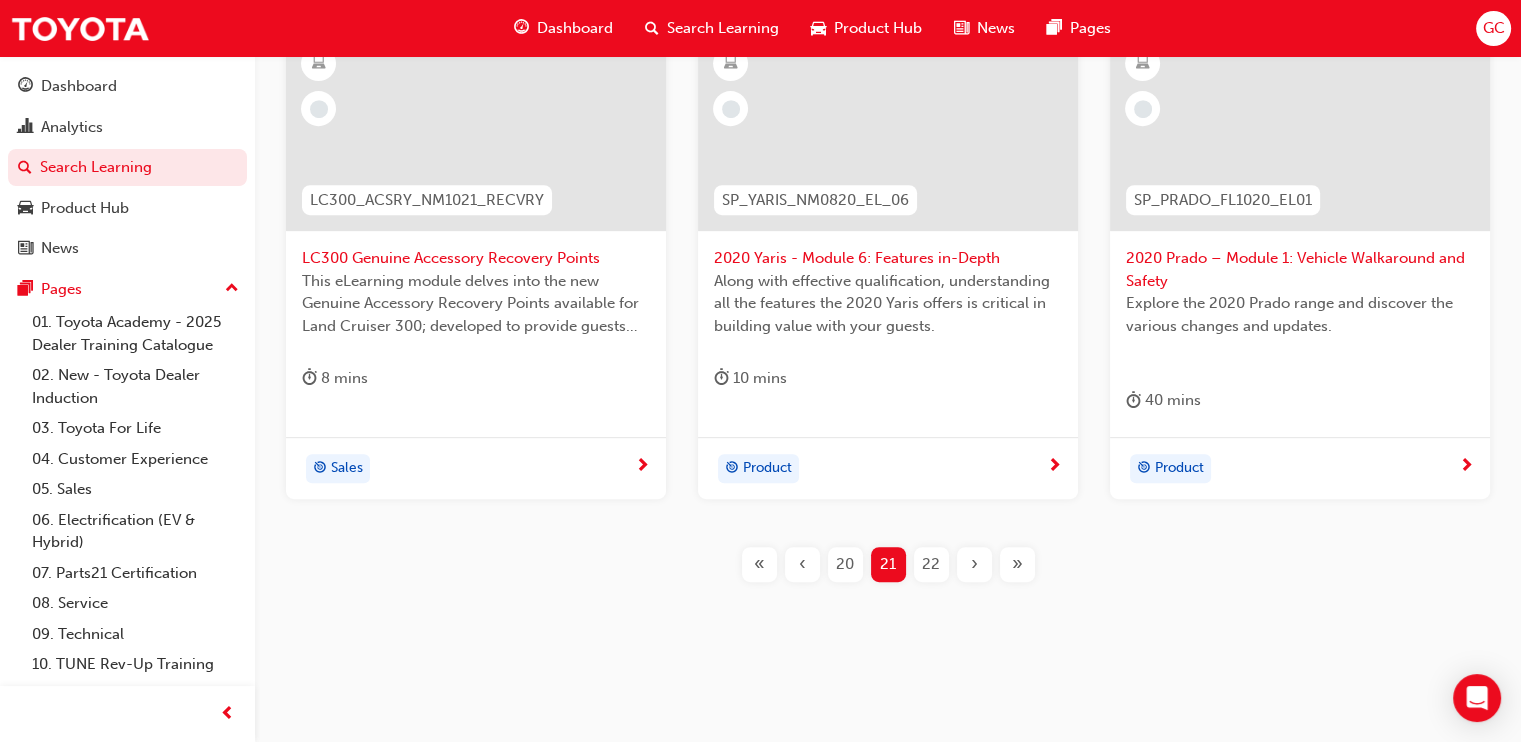 click on "22" at bounding box center [931, 564] 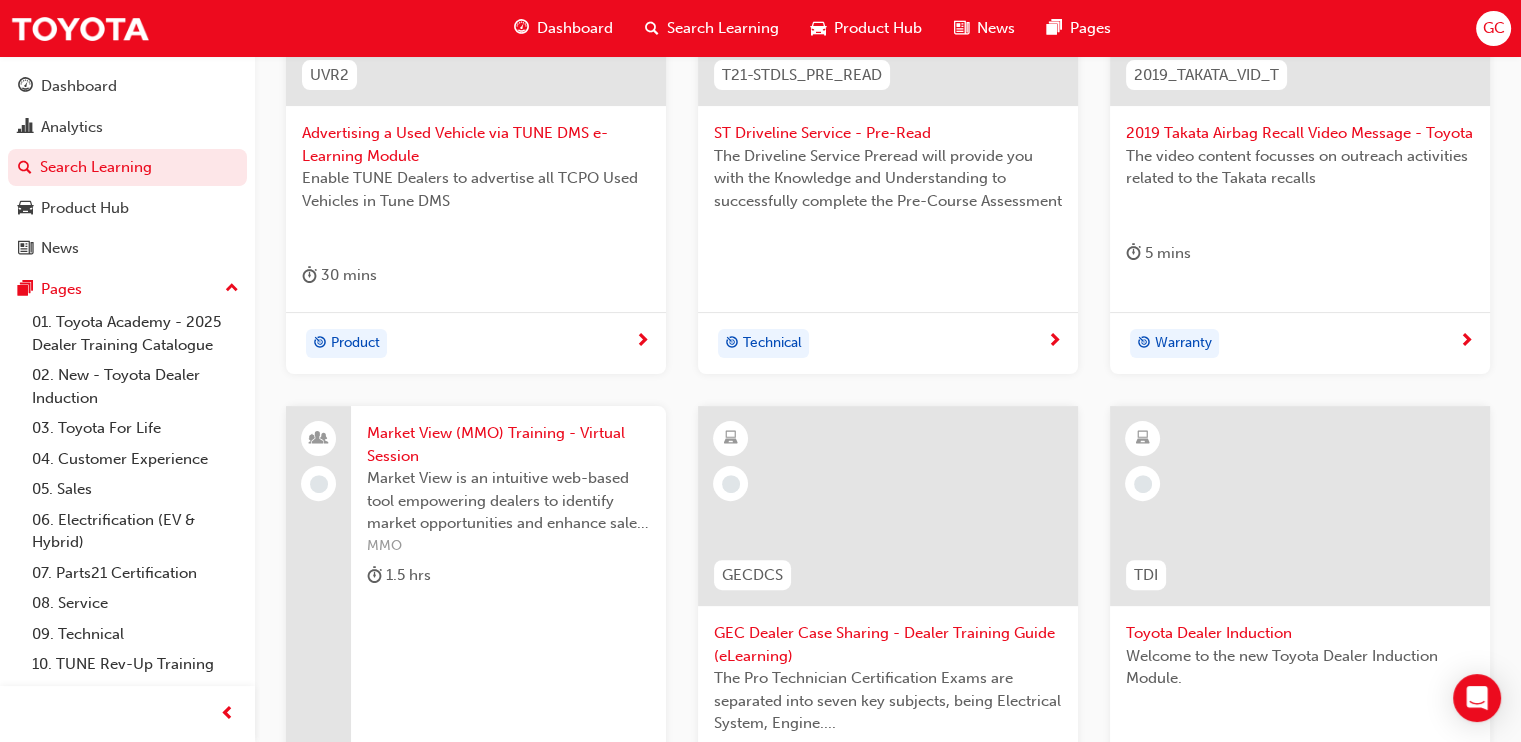 scroll, scrollTop: 1041, scrollLeft: 0, axis: vertical 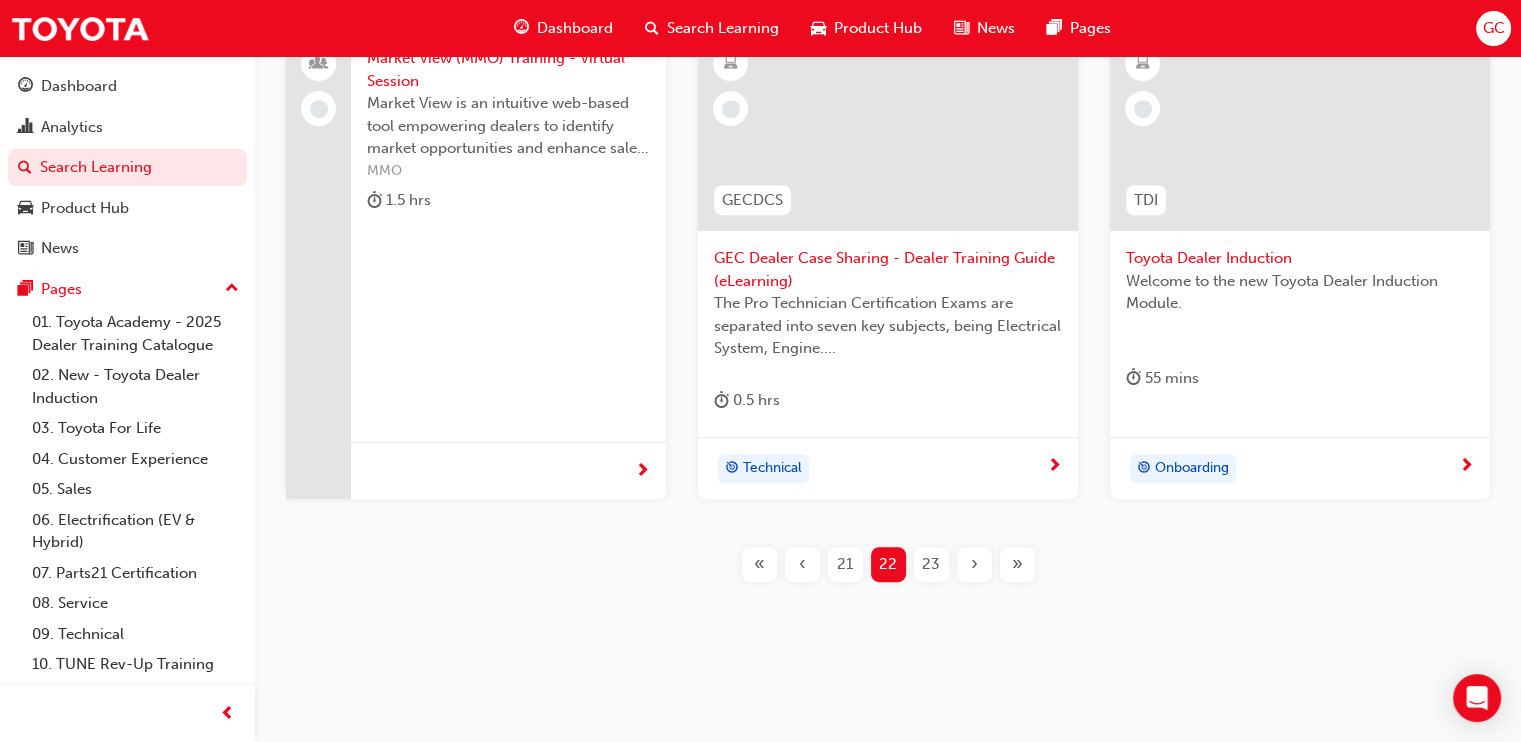 click on "23" at bounding box center (931, 564) 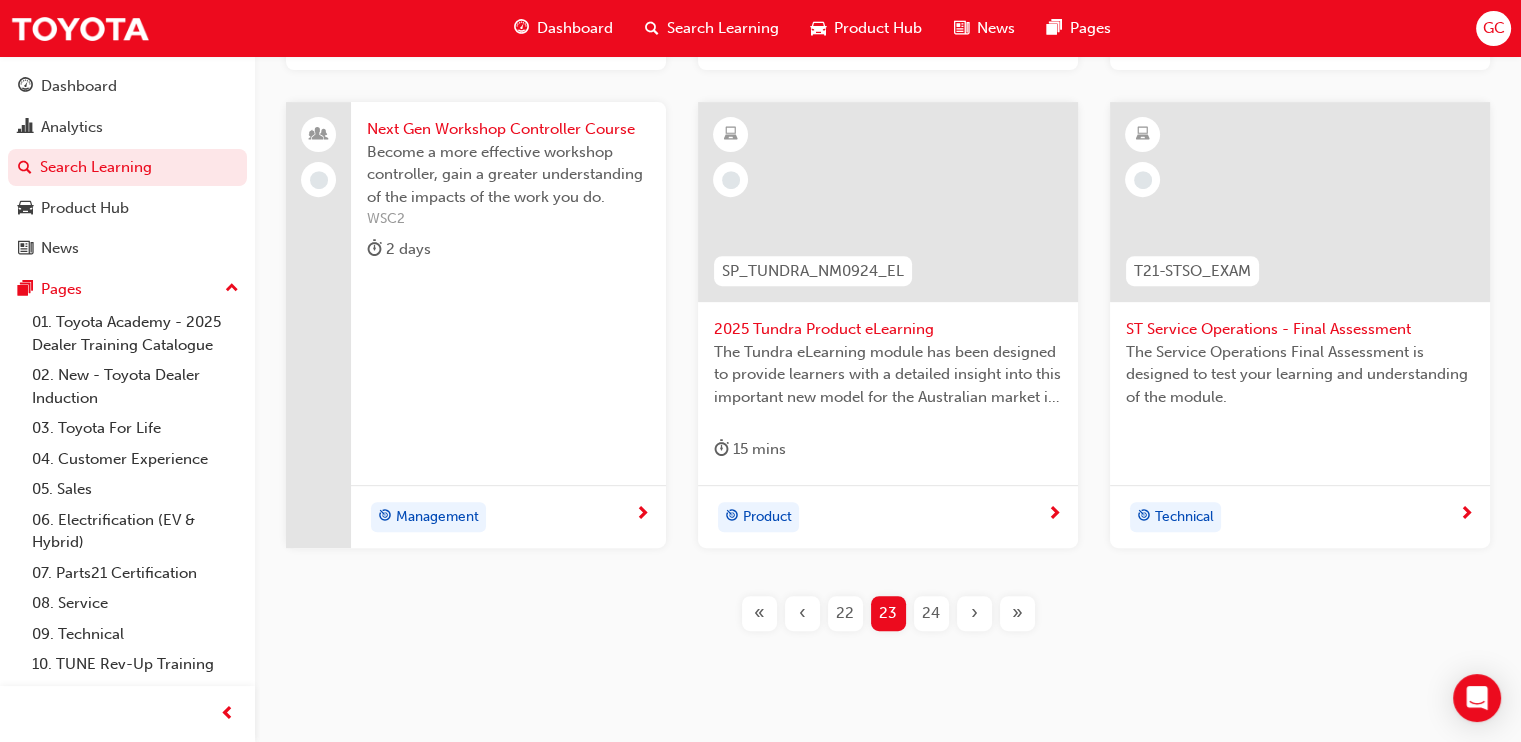 scroll, scrollTop: 1019, scrollLeft: 0, axis: vertical 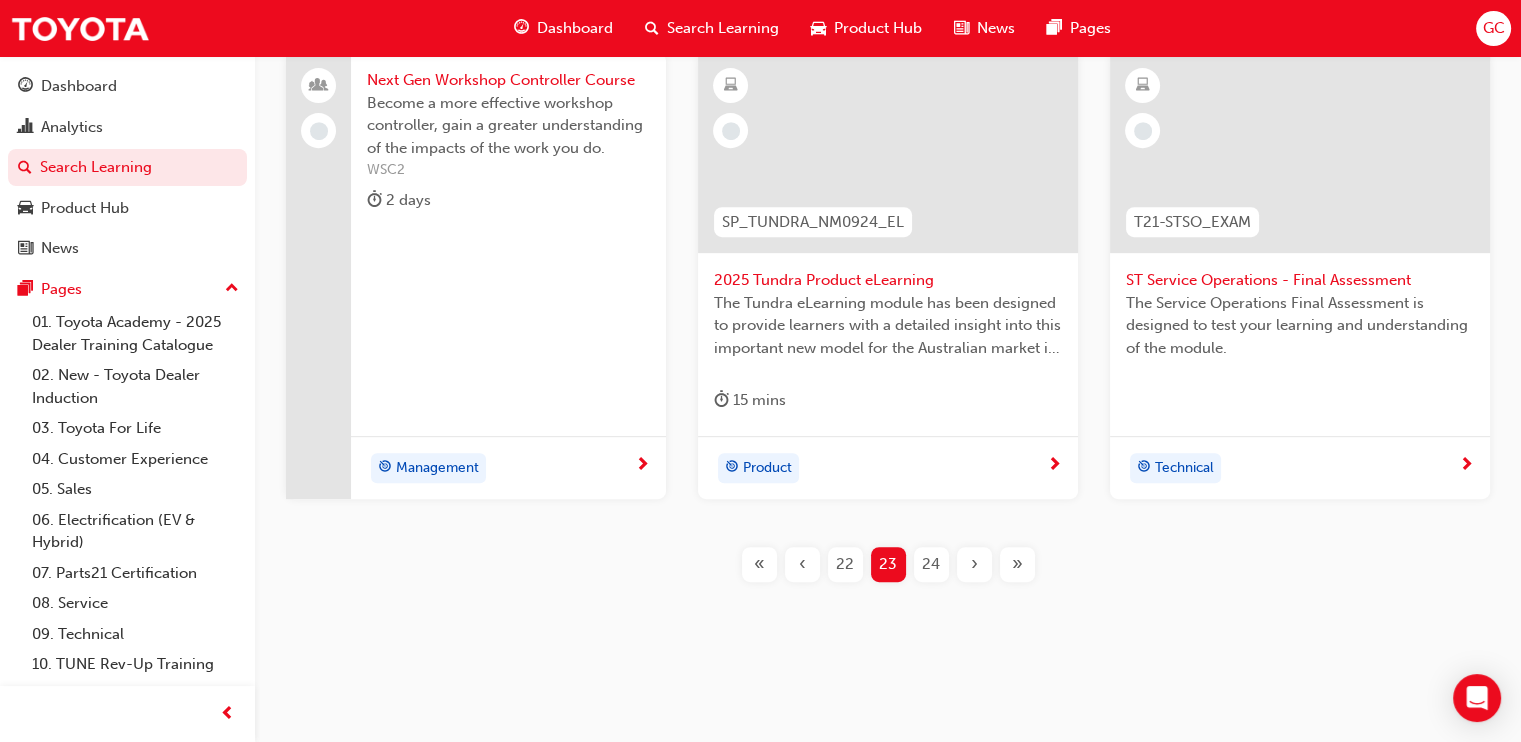 click on "24" at bounding box center (931, 564) 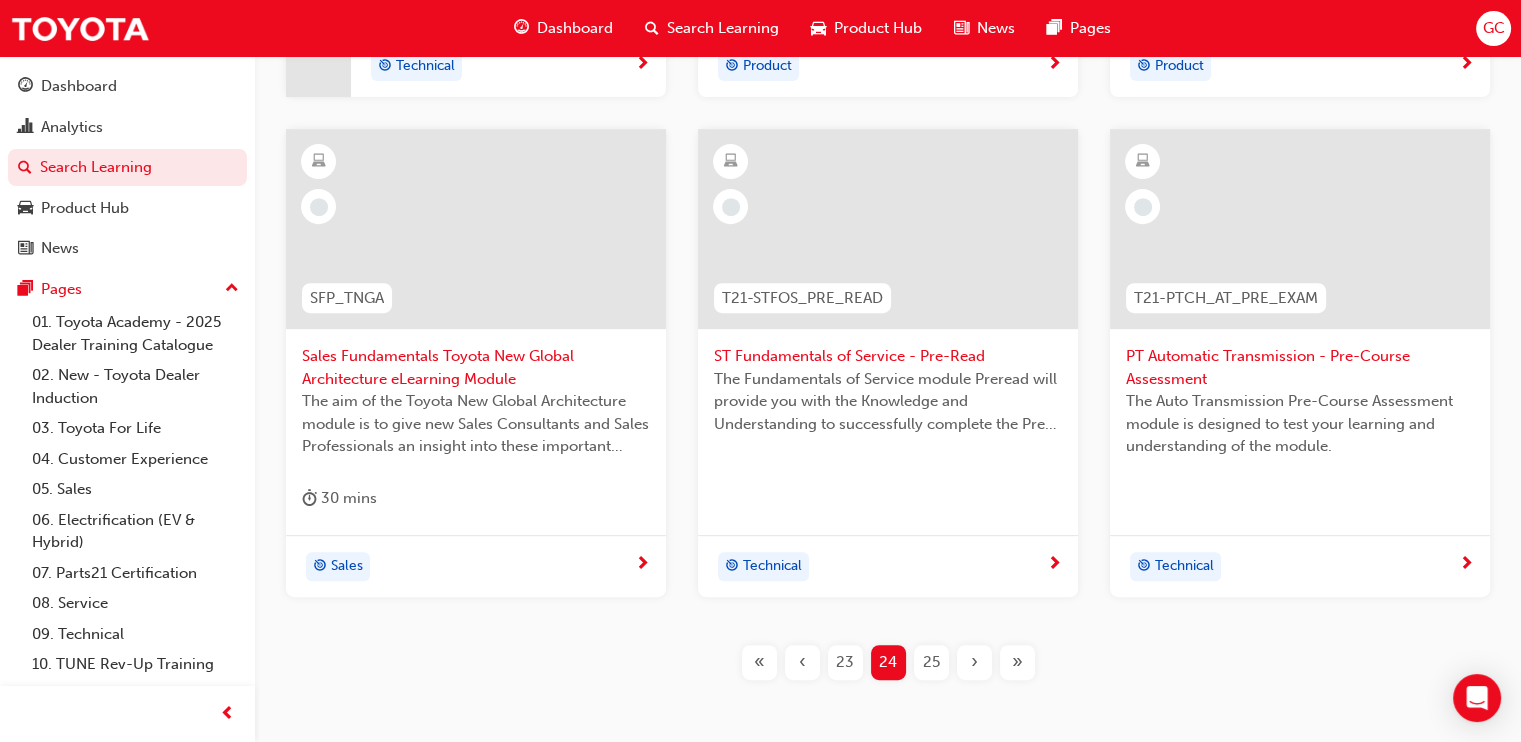scroll, scrollTop: 1041, scrollLeft: 0, axis: vertical 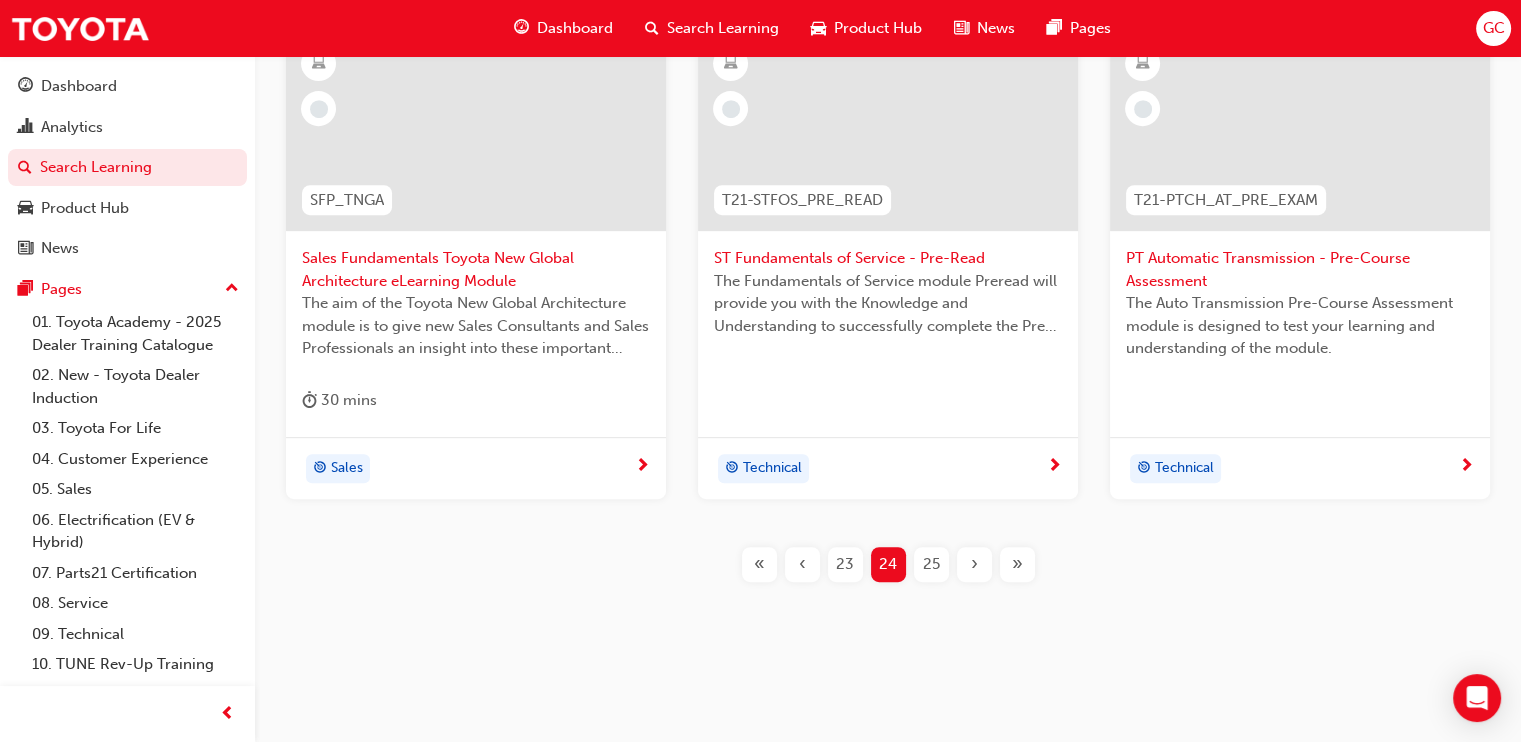 click on "25" at bounding box center [931, 564] 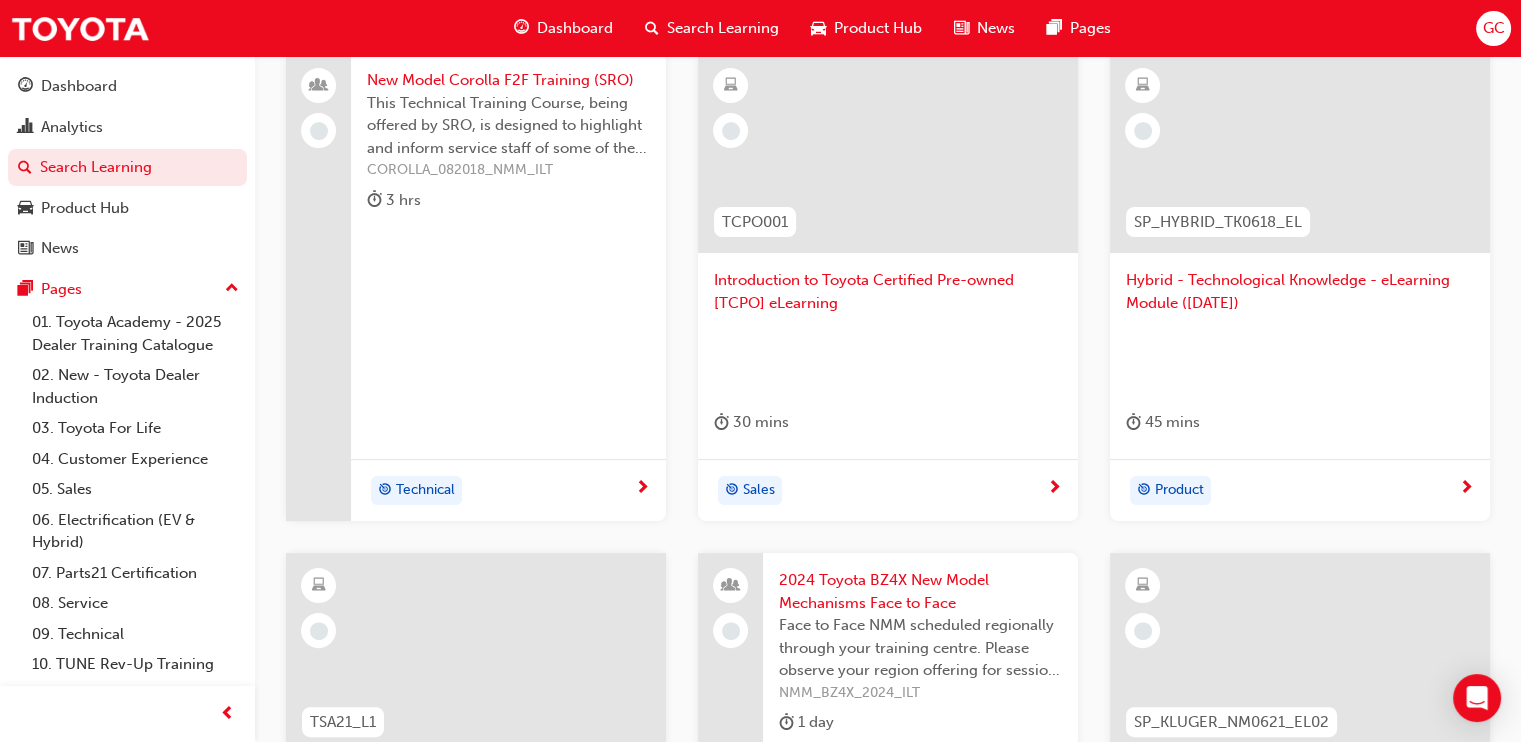 scroll, scrollTop: 1019, scrollLeft: 0, axis: vertical 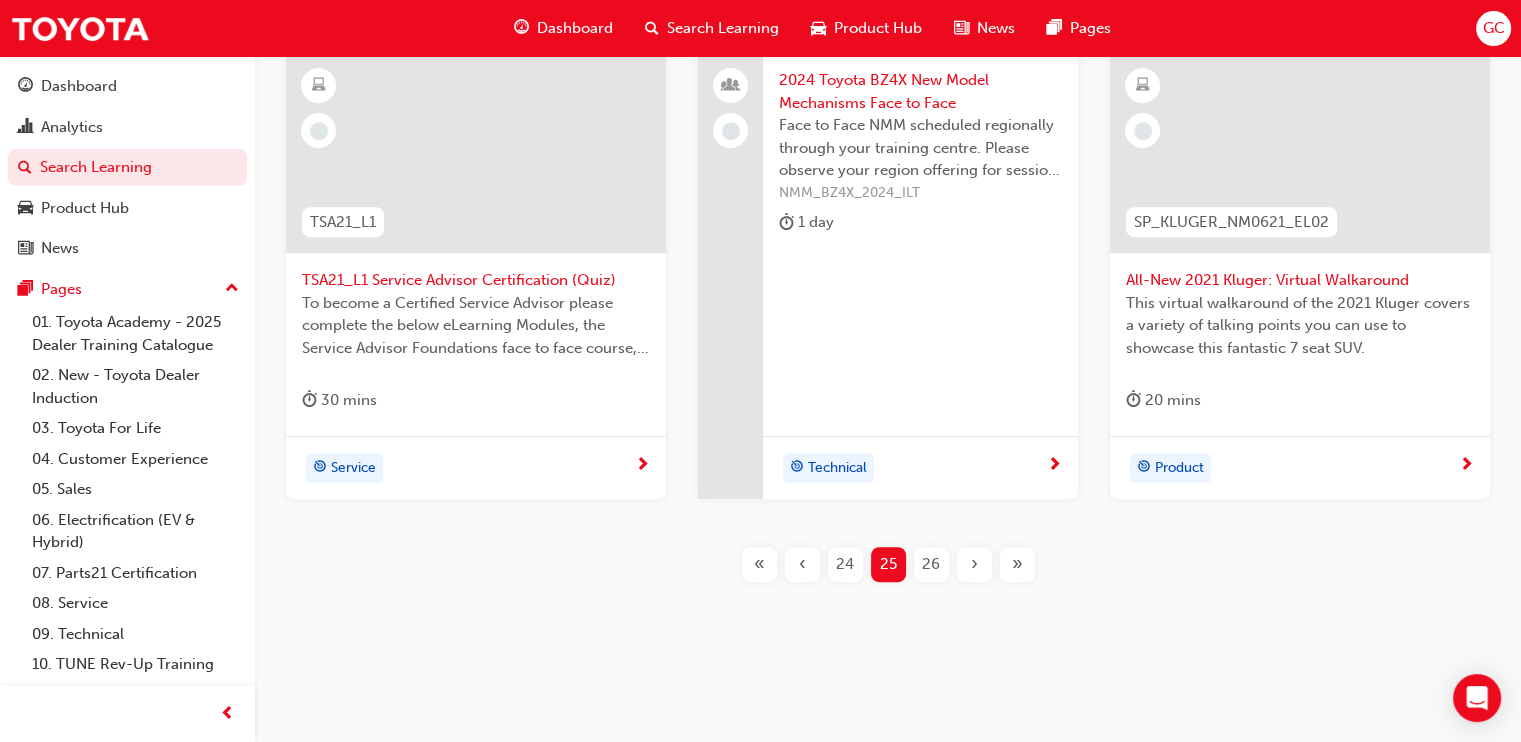 click on "26" at bounding box center [931, 564] 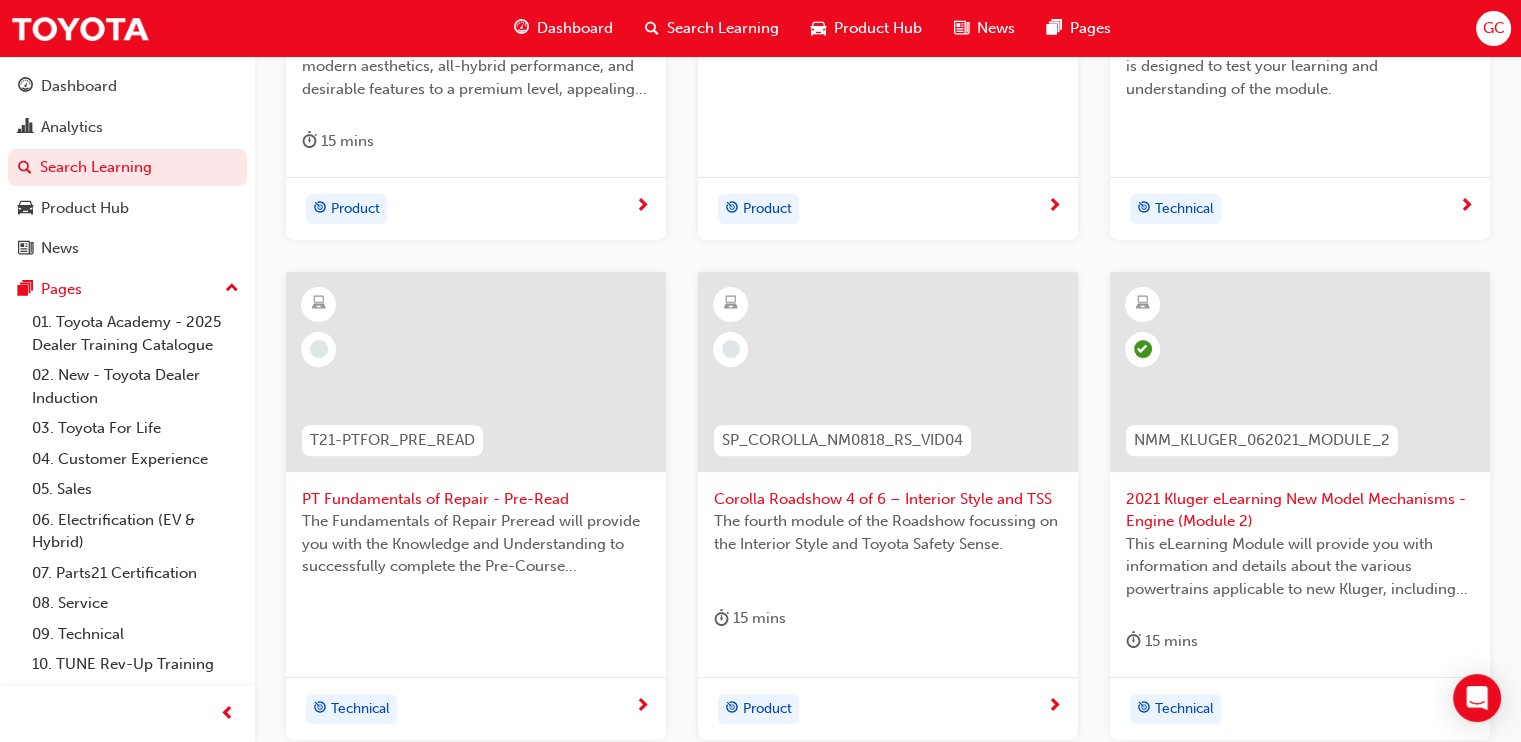 scroll, scrollTop: 1019, scrollLeft: 0, axis: vertical 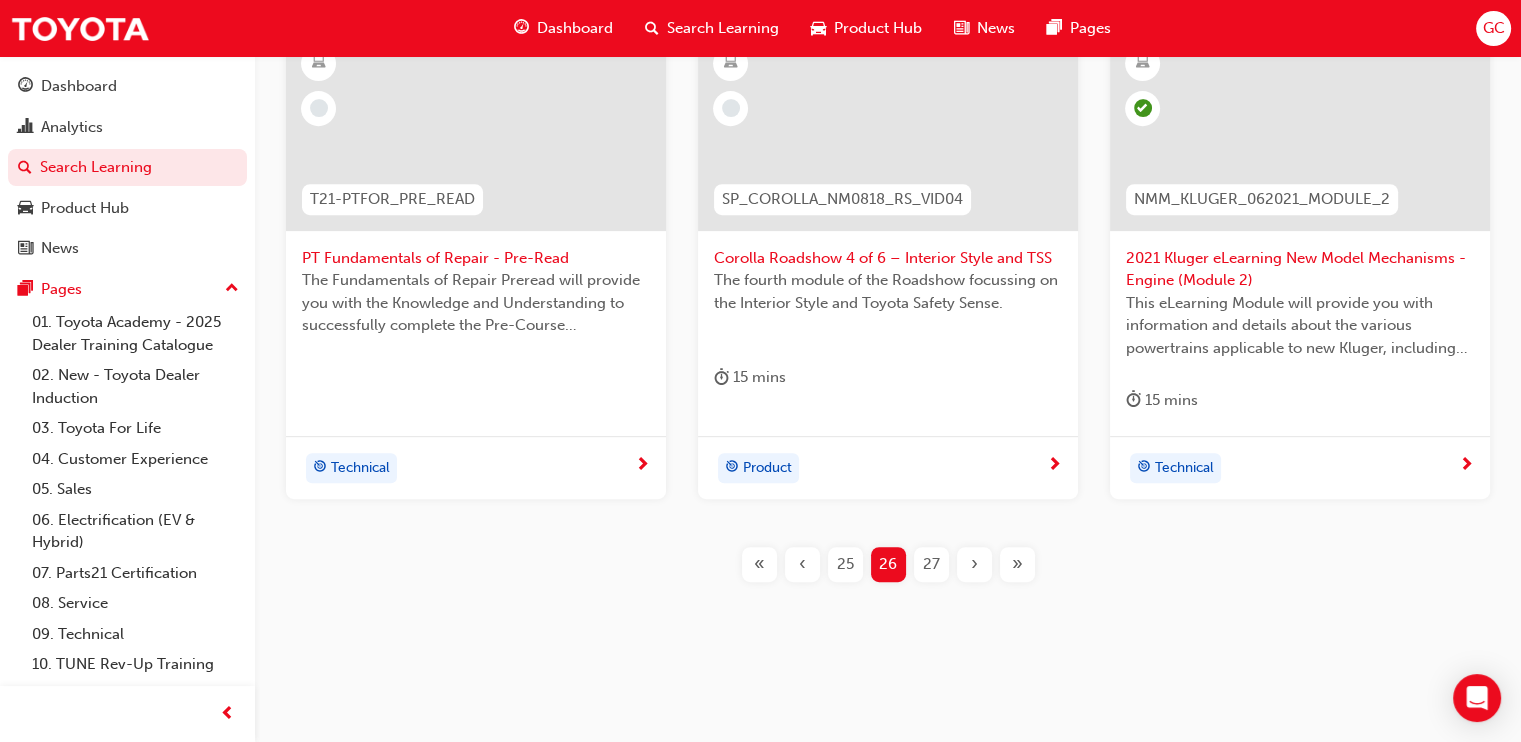 click on "27" at bounding box center [931, 564] 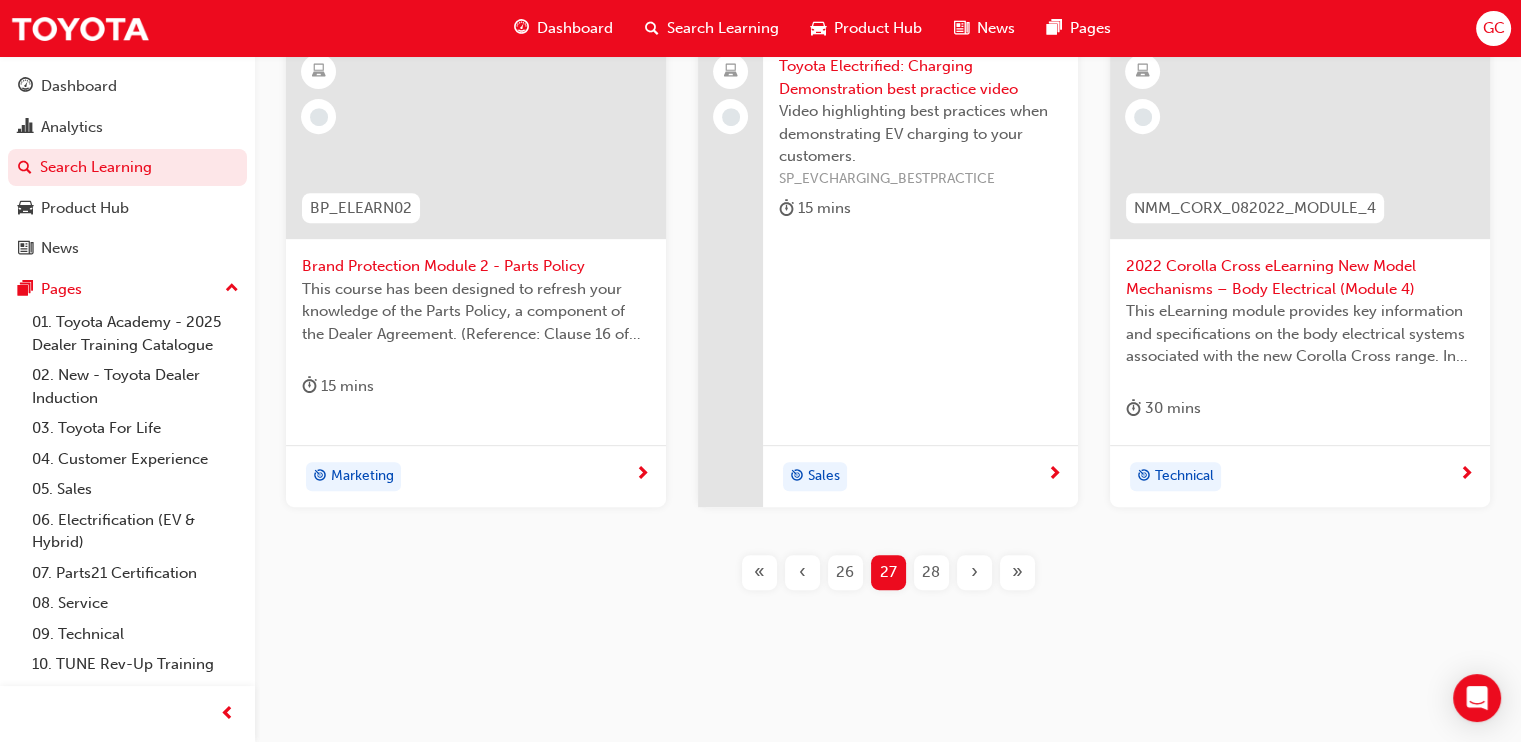 scroll, scrollTop: 1041, scrollLeft: 0, axis: vertical 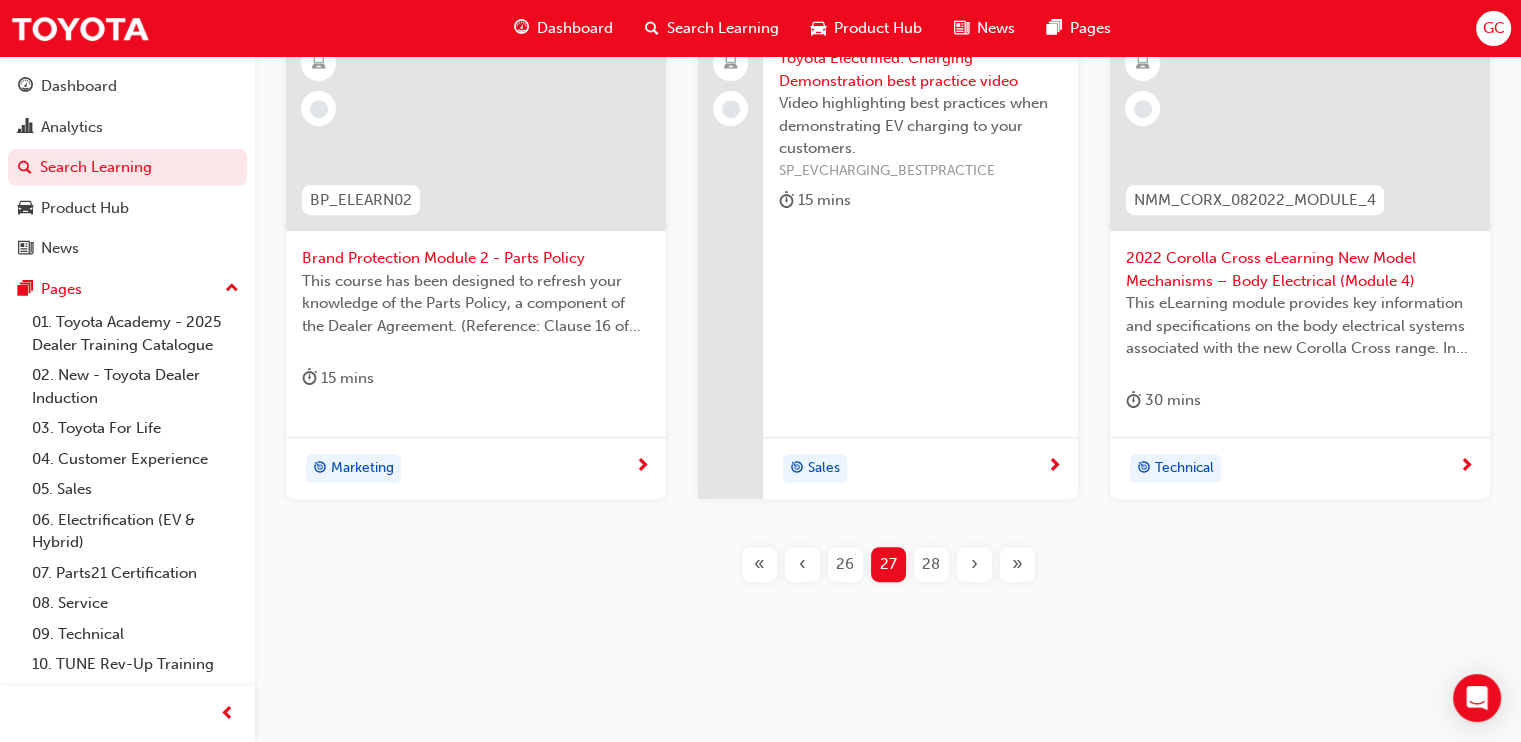 click on "28" at bounding box center [931, 564] 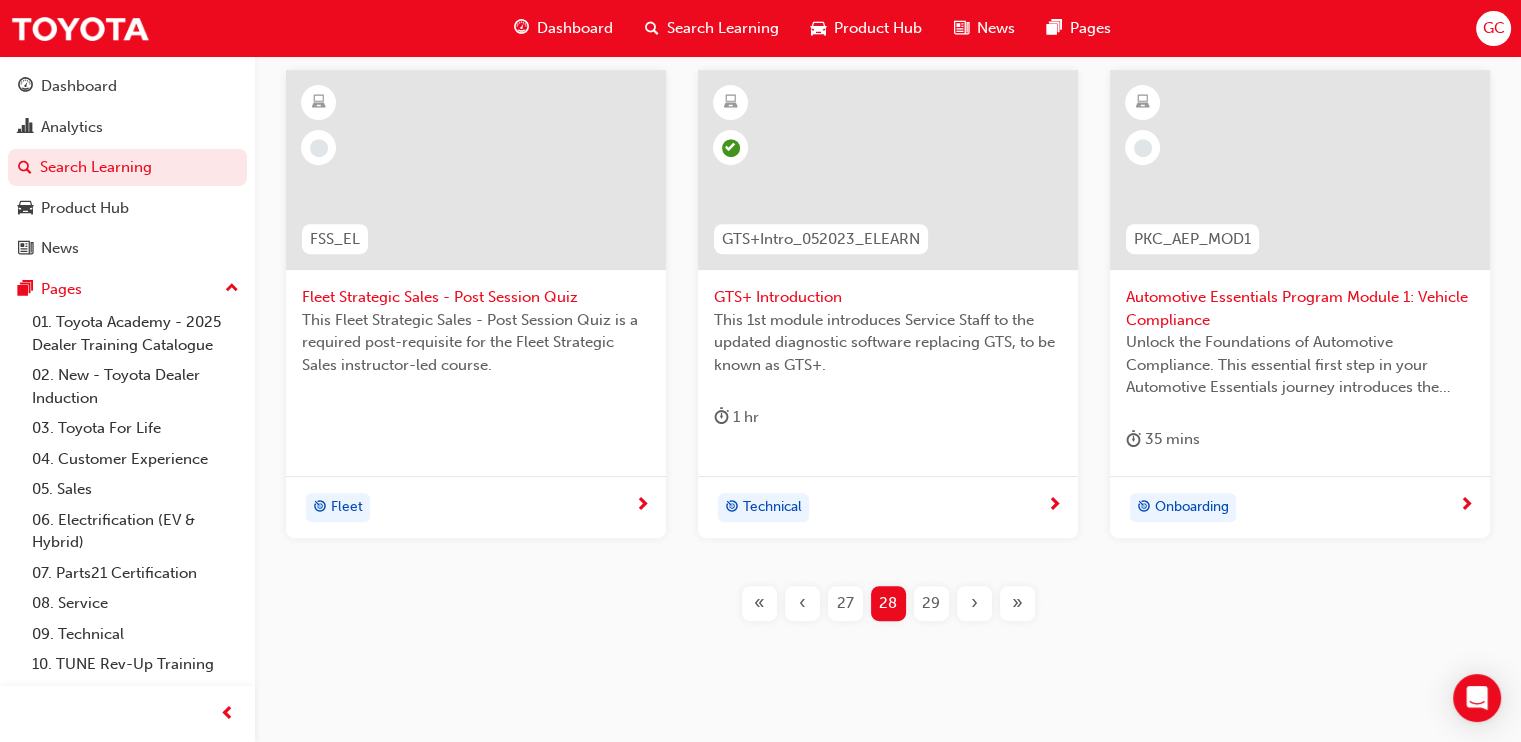 scroll, scrollTop: 1041, scrollLeft: 0, axis: vertical 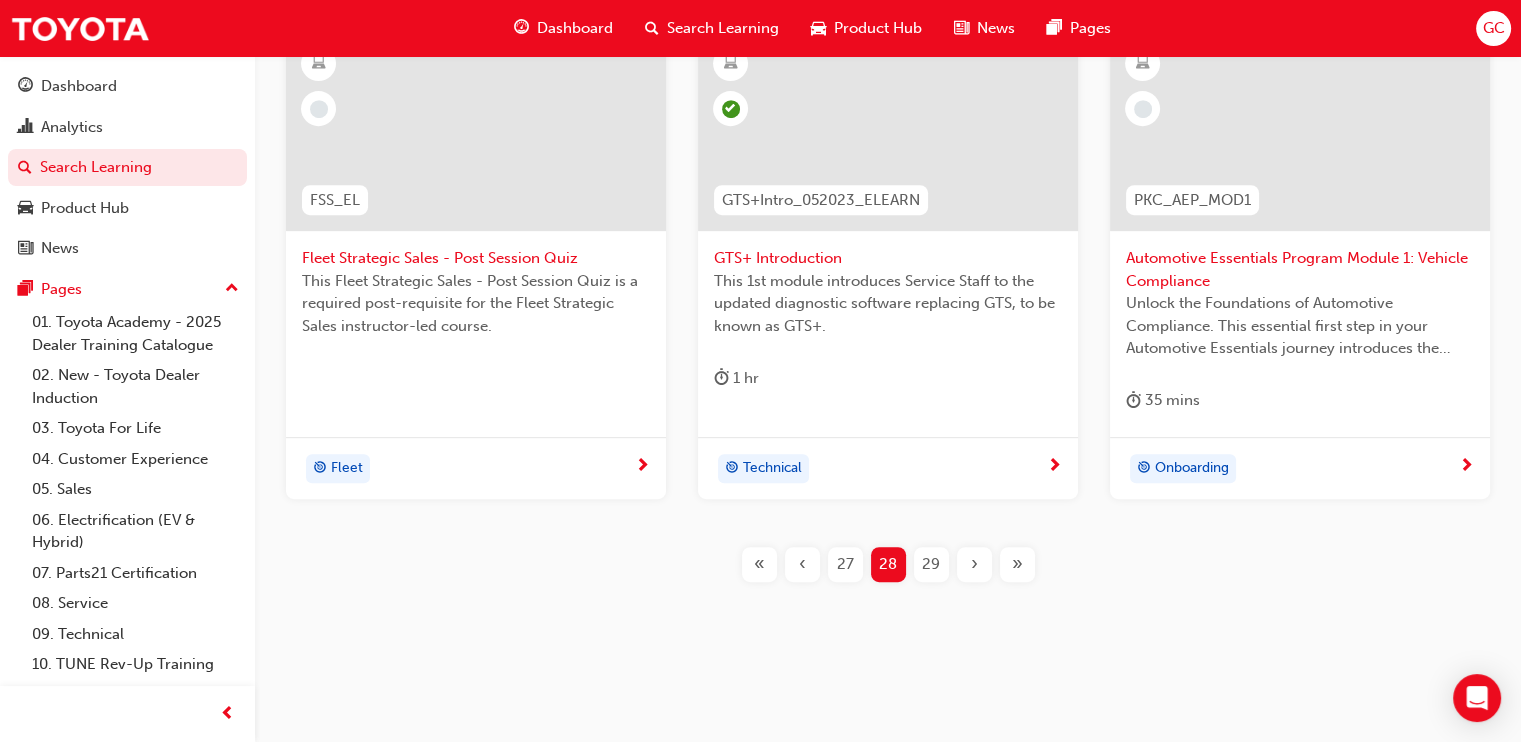 click on "29" at bounding box center [931, 564] 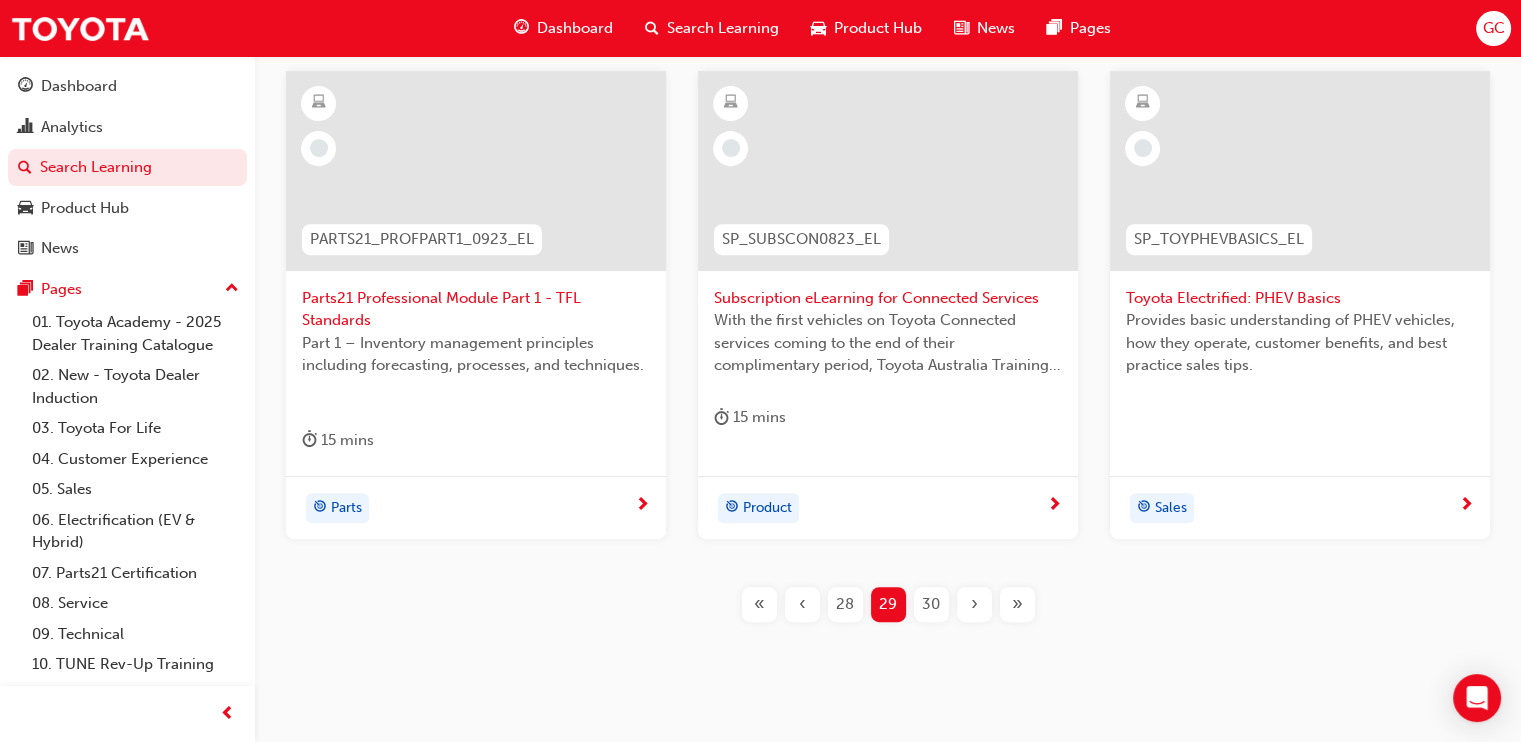scroll, scrollTop: 1019, scrollLeft: 0, axis: vertical 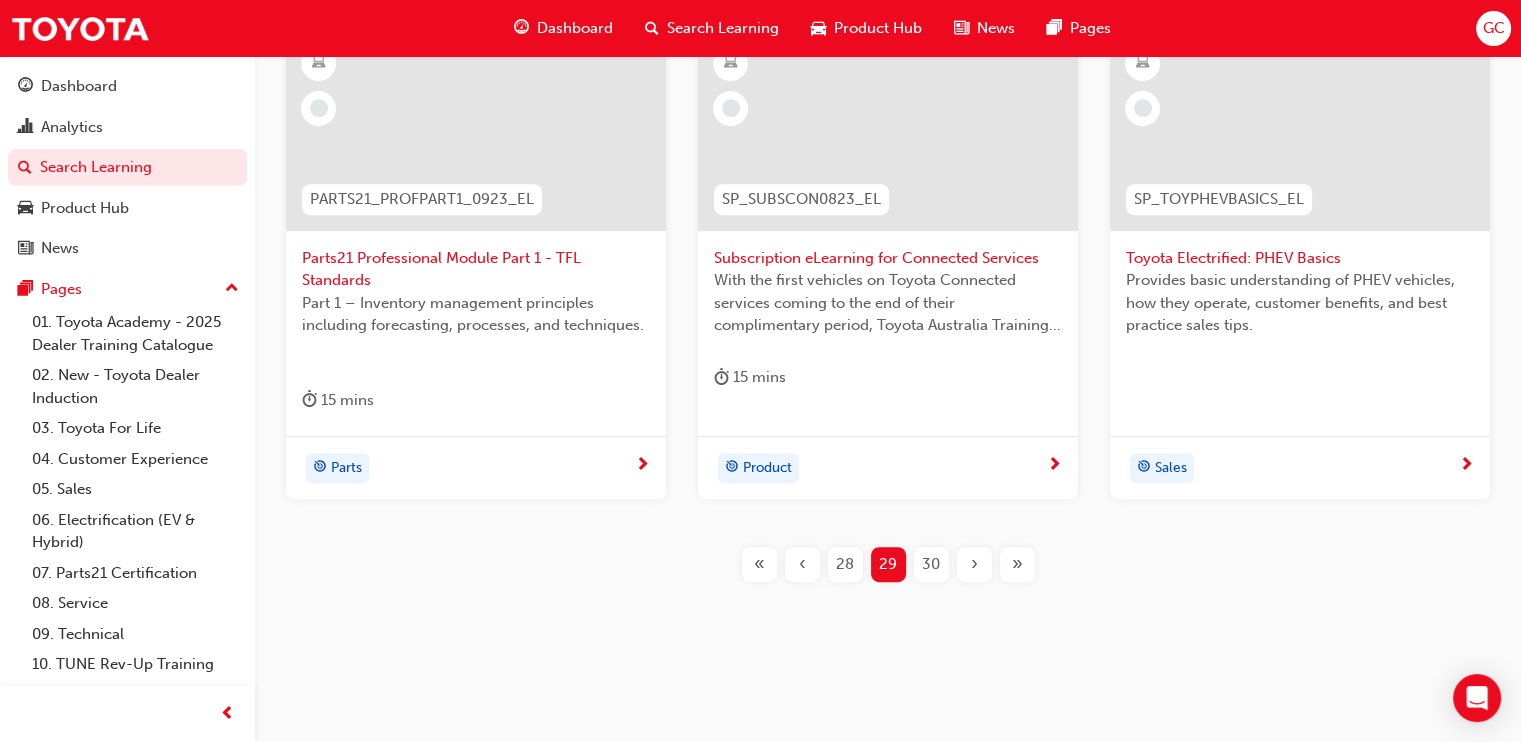 click on "30" at bounding box center (931, 564) 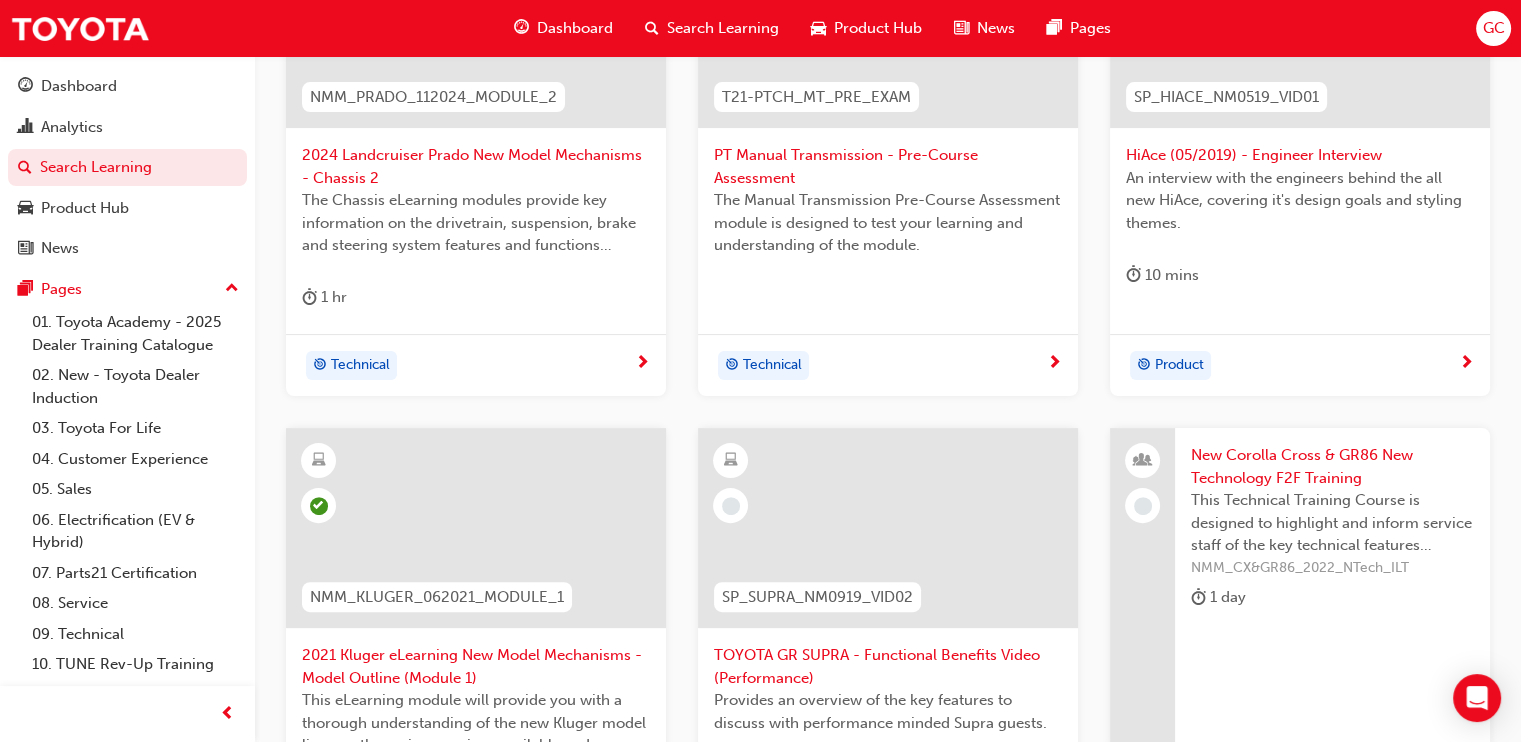 scroll, scrollTop: 1041, scrollLeft: 0, axis: vertical 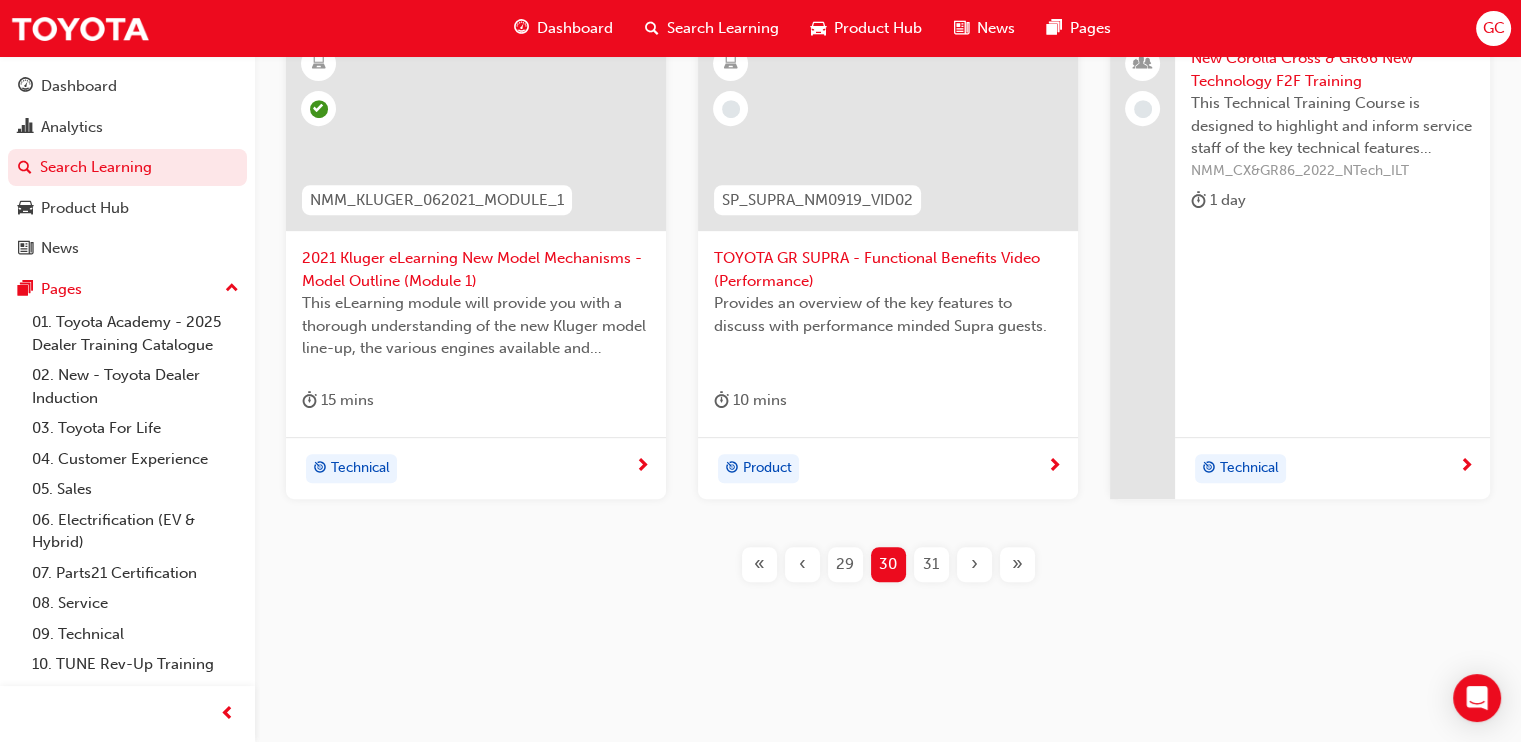 click on "31" at bounding box center [931, 564] 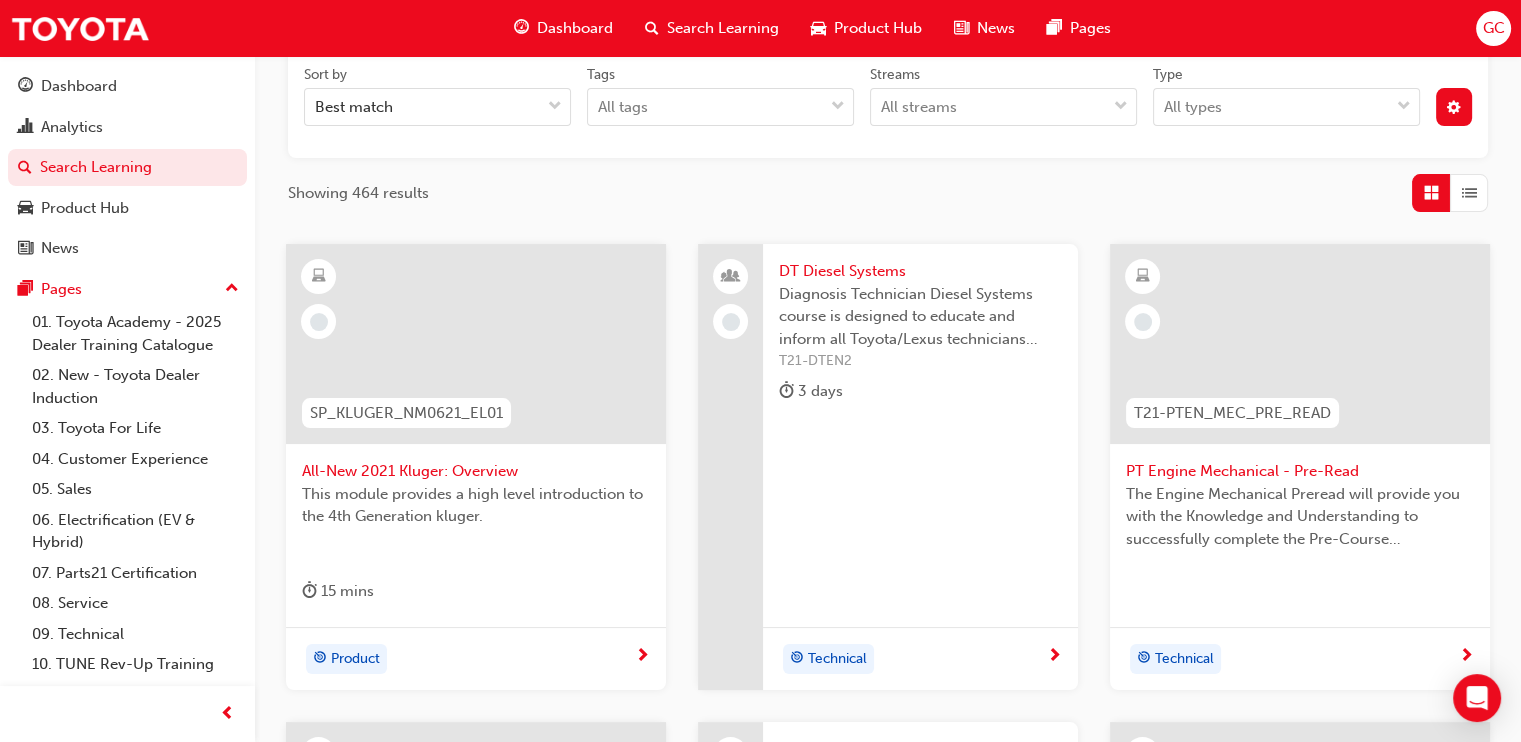 scroll, scrollTop: 269, scrollLeft: 0, axis: vertical 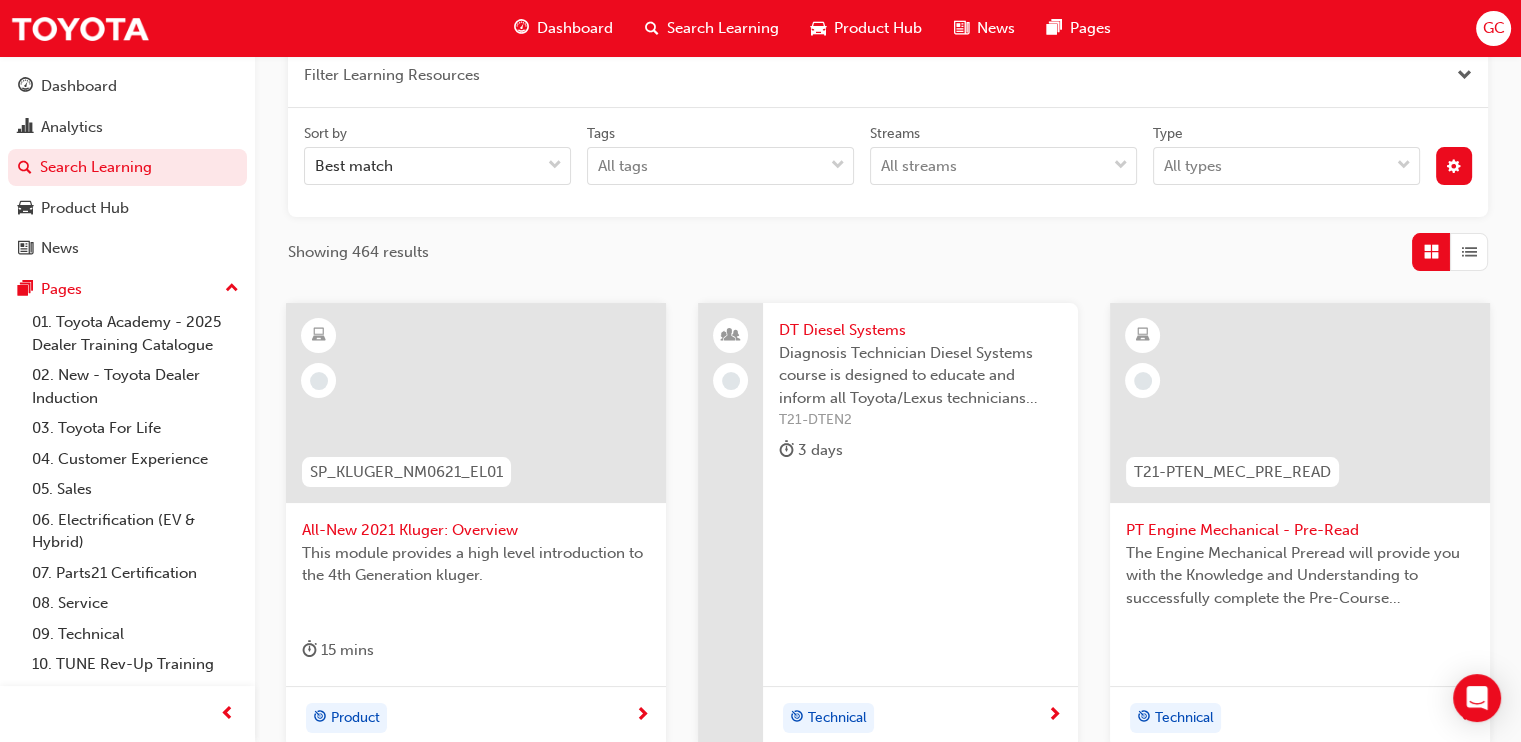 click on "DT Diesel Systems" at bounding box center (920, 330) 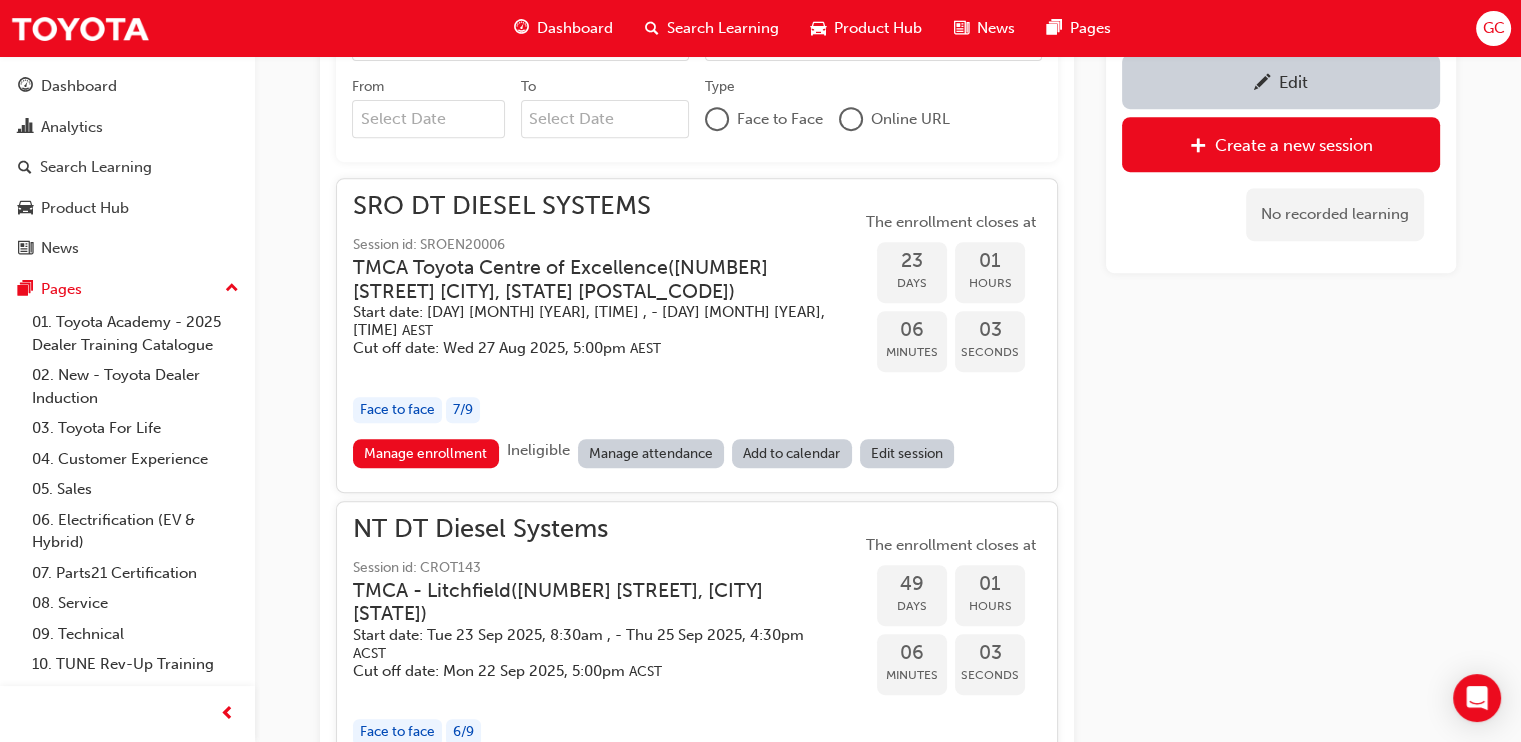 scroll, scrollTop: 409, scrollLeft: 0, axis: vertical 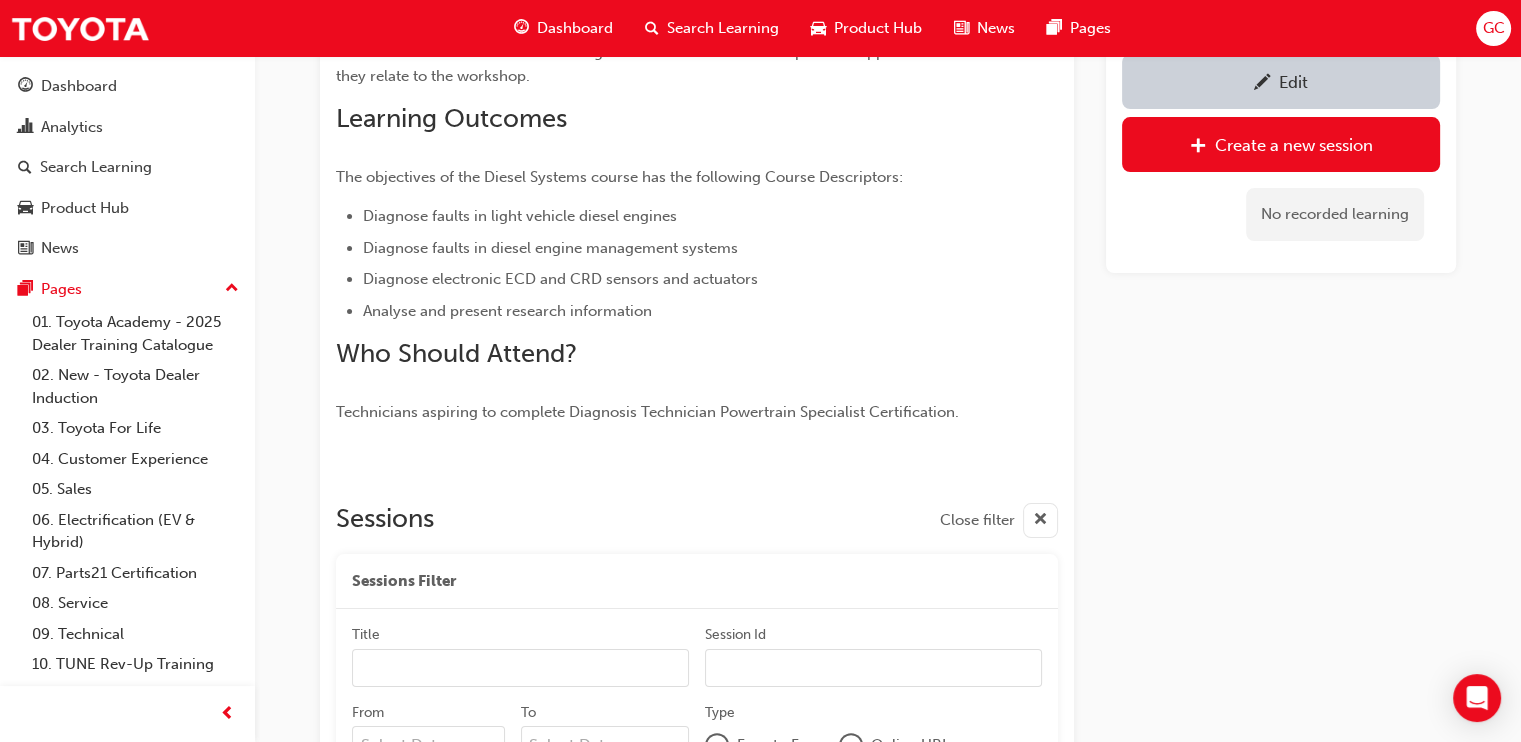 click on "Edit" at bounding box center (1281, 81) 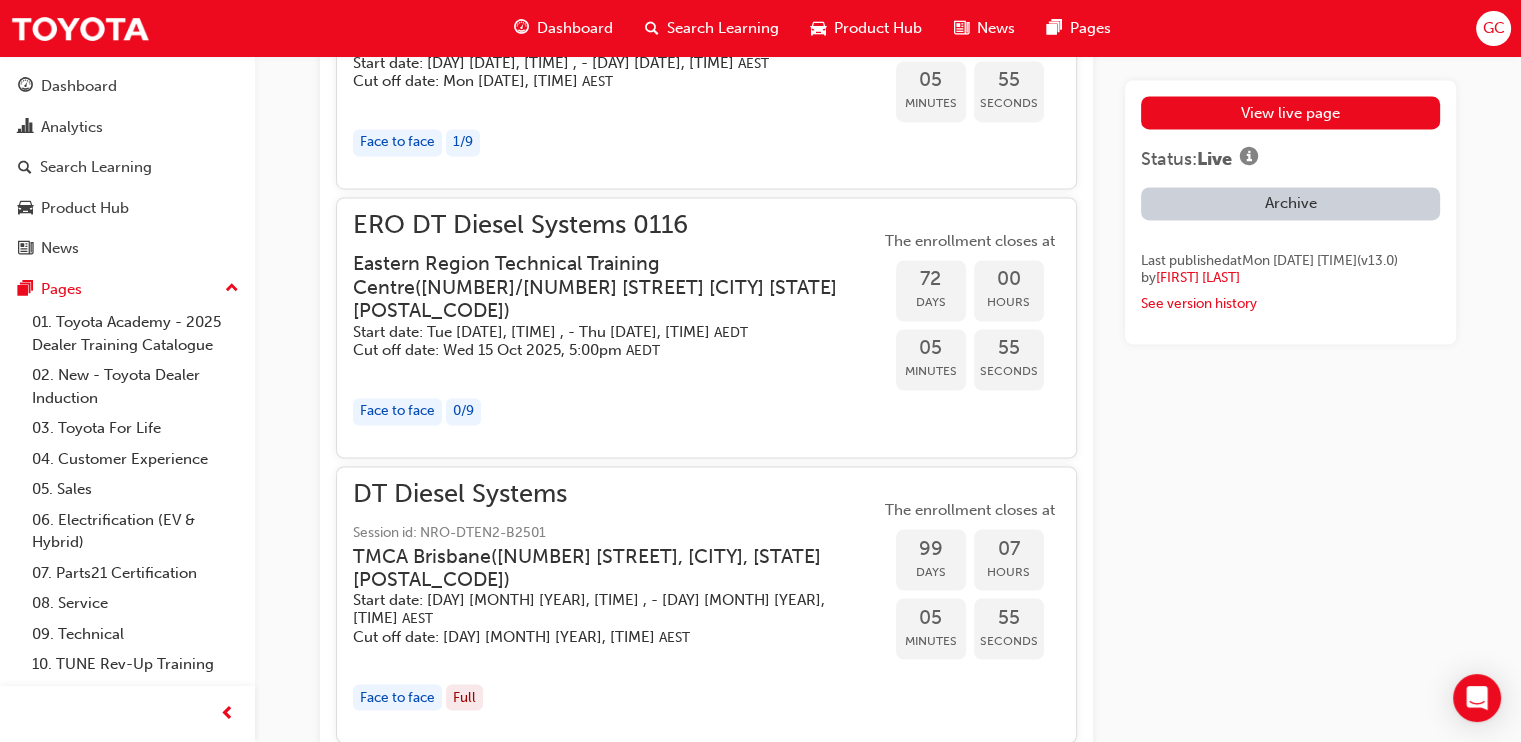scroll, scrollTop: 3999, scrollLeft: 0, axis: vertical 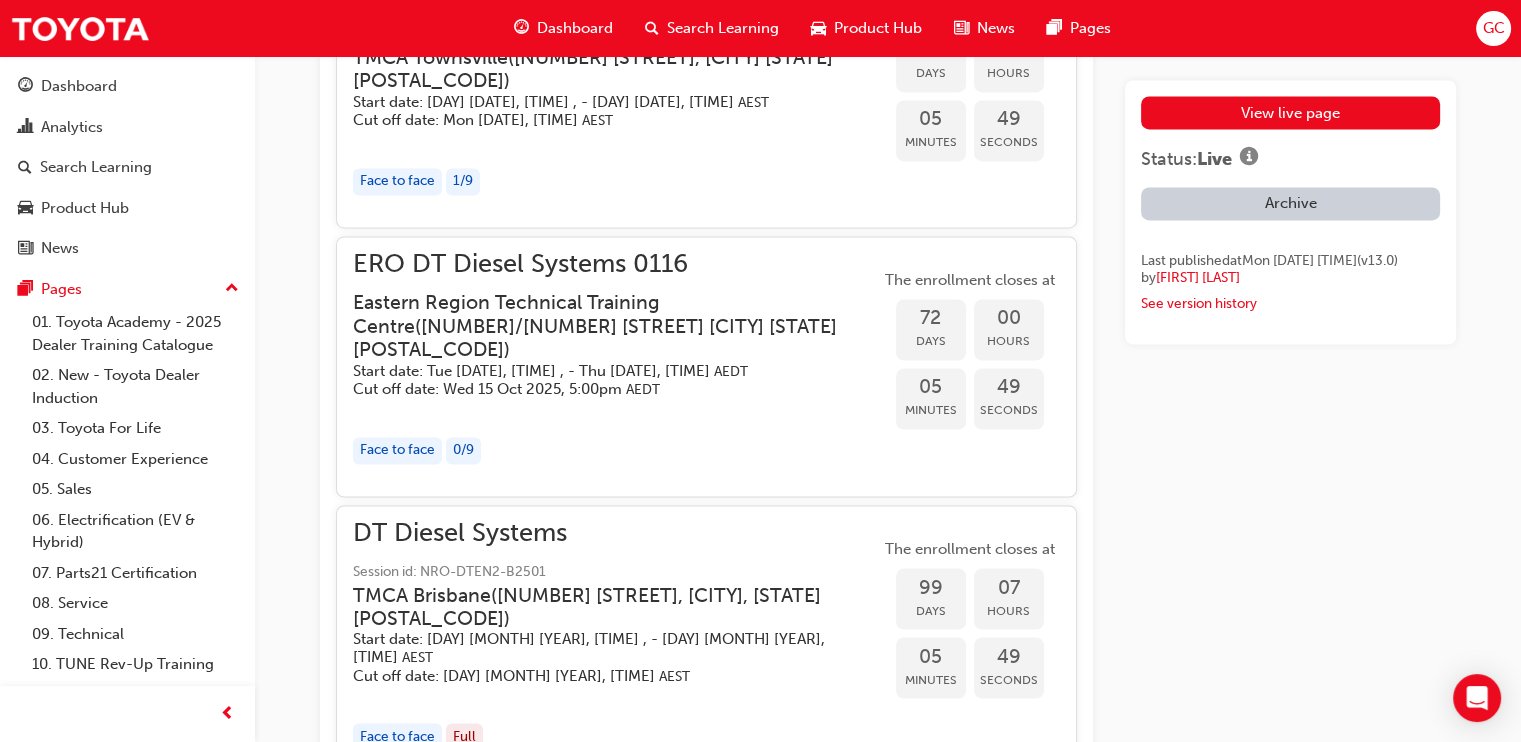 click on "Start date:   Tue 21 Oct 2025, 8:30am , - Thu 23 Oct 2025, 4:30pm   AEDT" at bounding box center [600, 371] 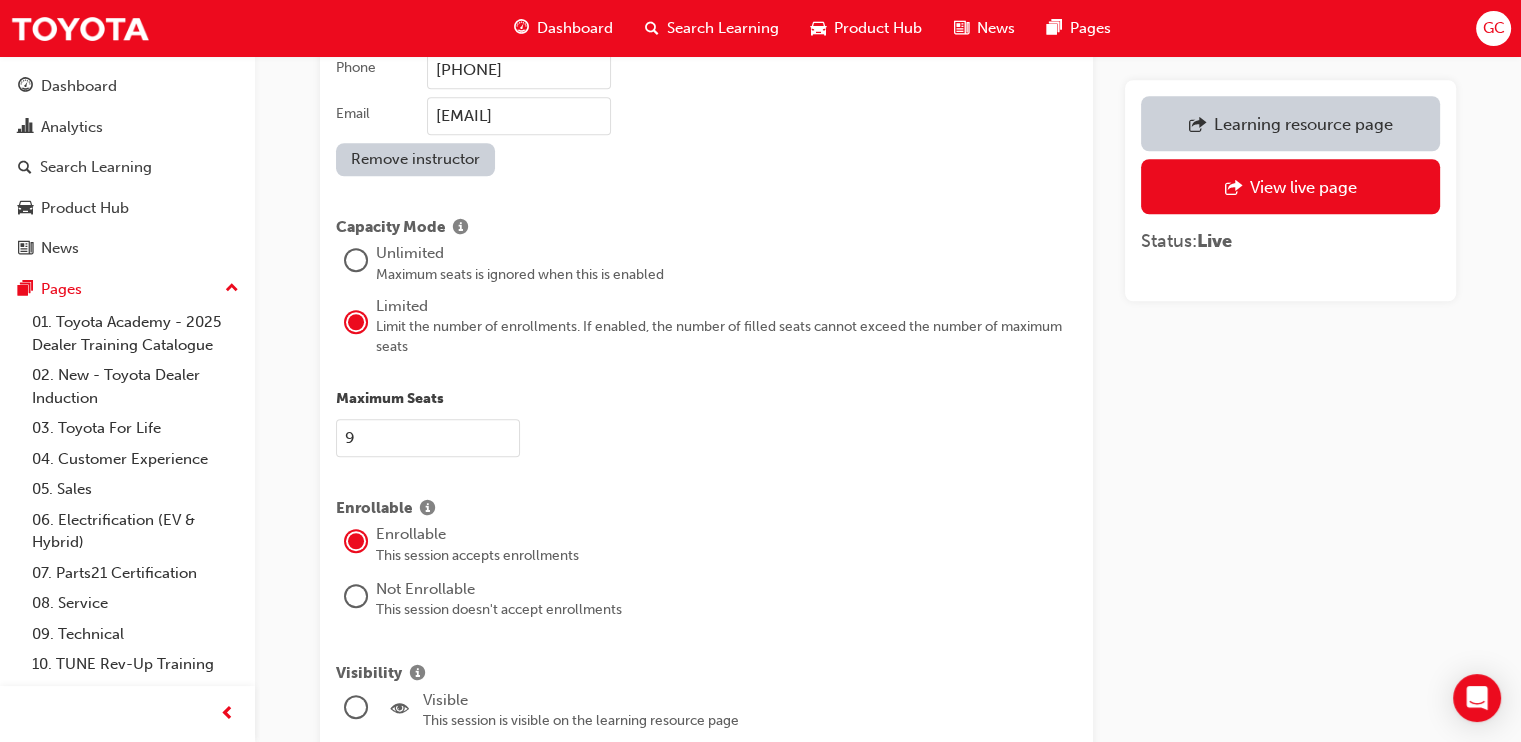 scroll, scrollTop: 2125, scrollLeft: 0, axis: vertical 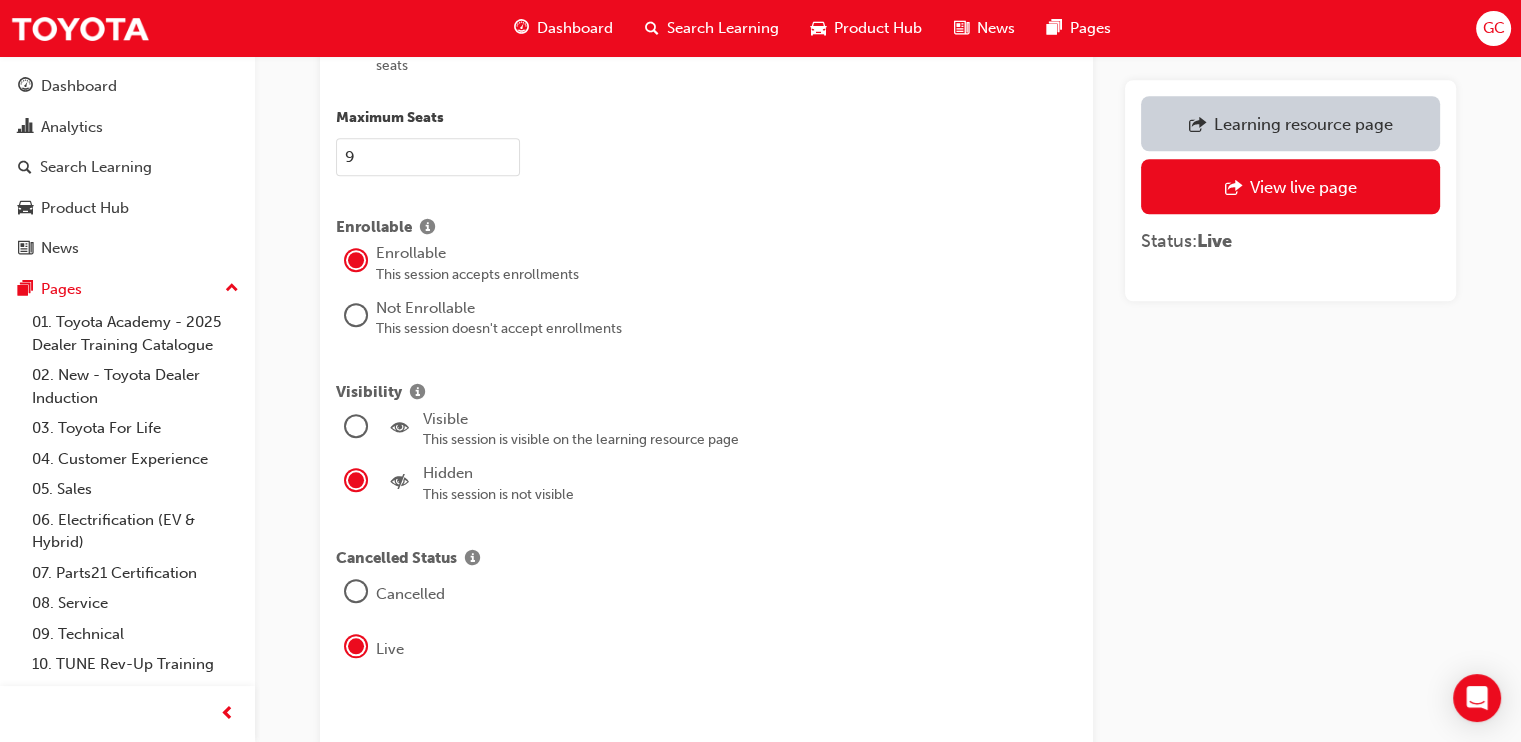 click at bounding box center [356, 426] 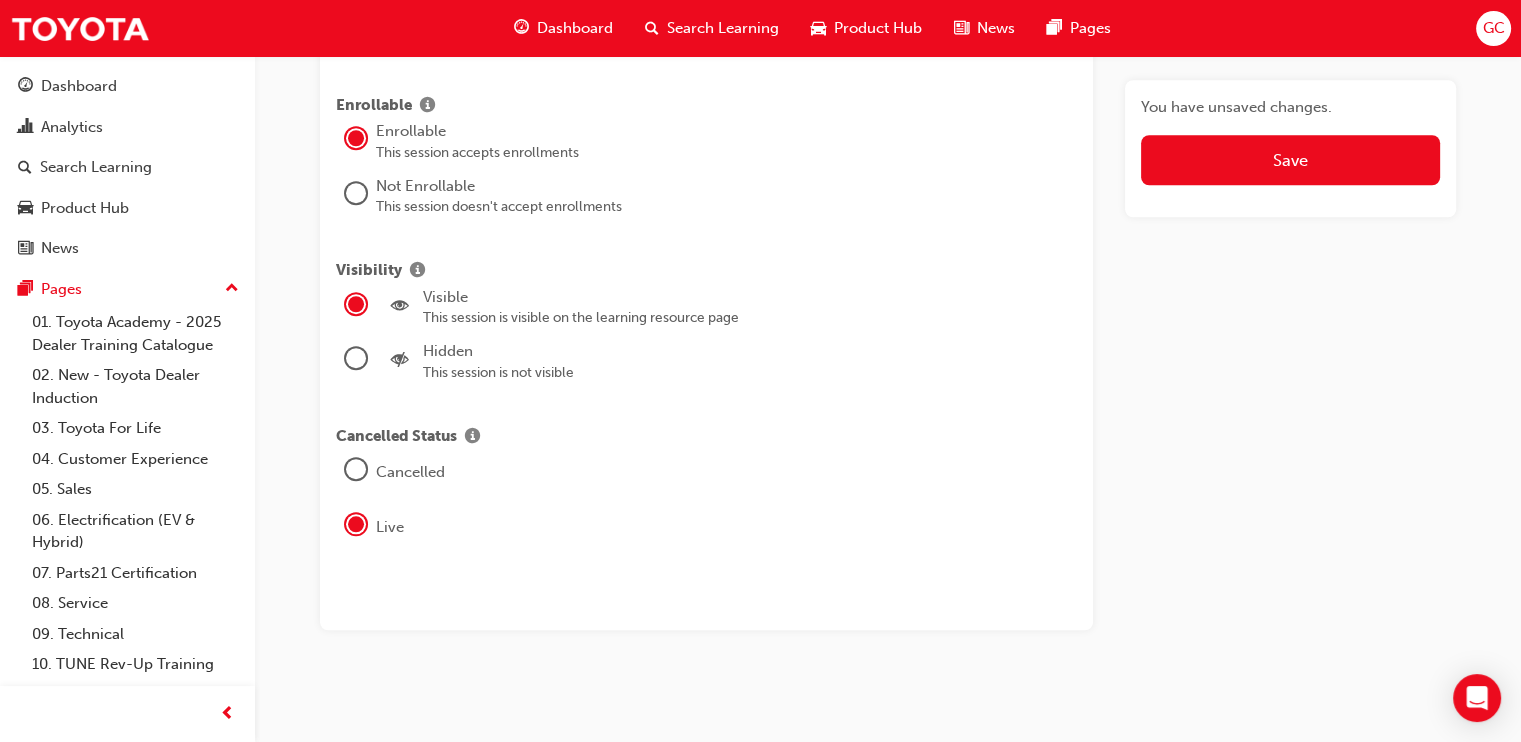 scroll, scrollTop: 2254, scrollLeft: 0, axis: vertical 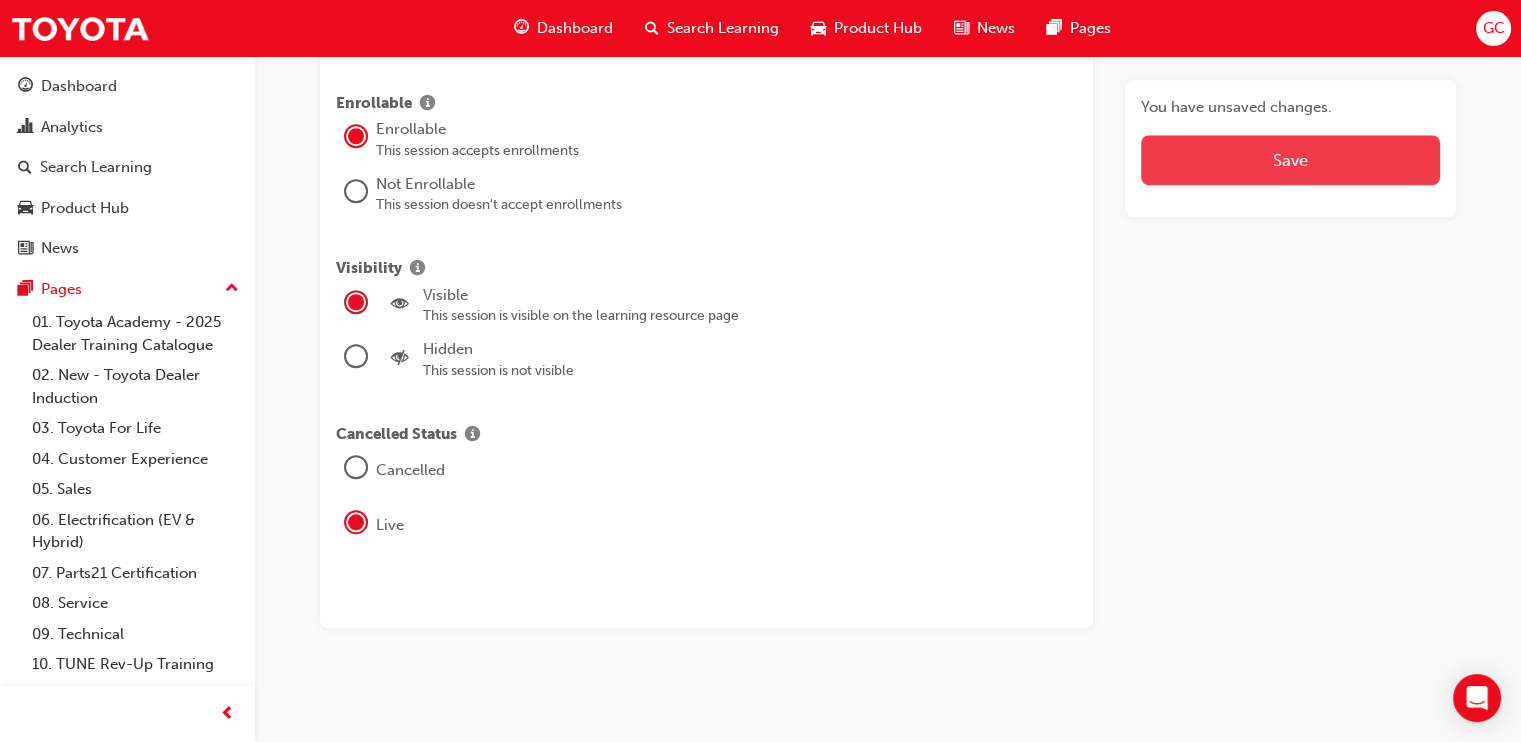 click on "Save" at bounding box center (1290, 160) 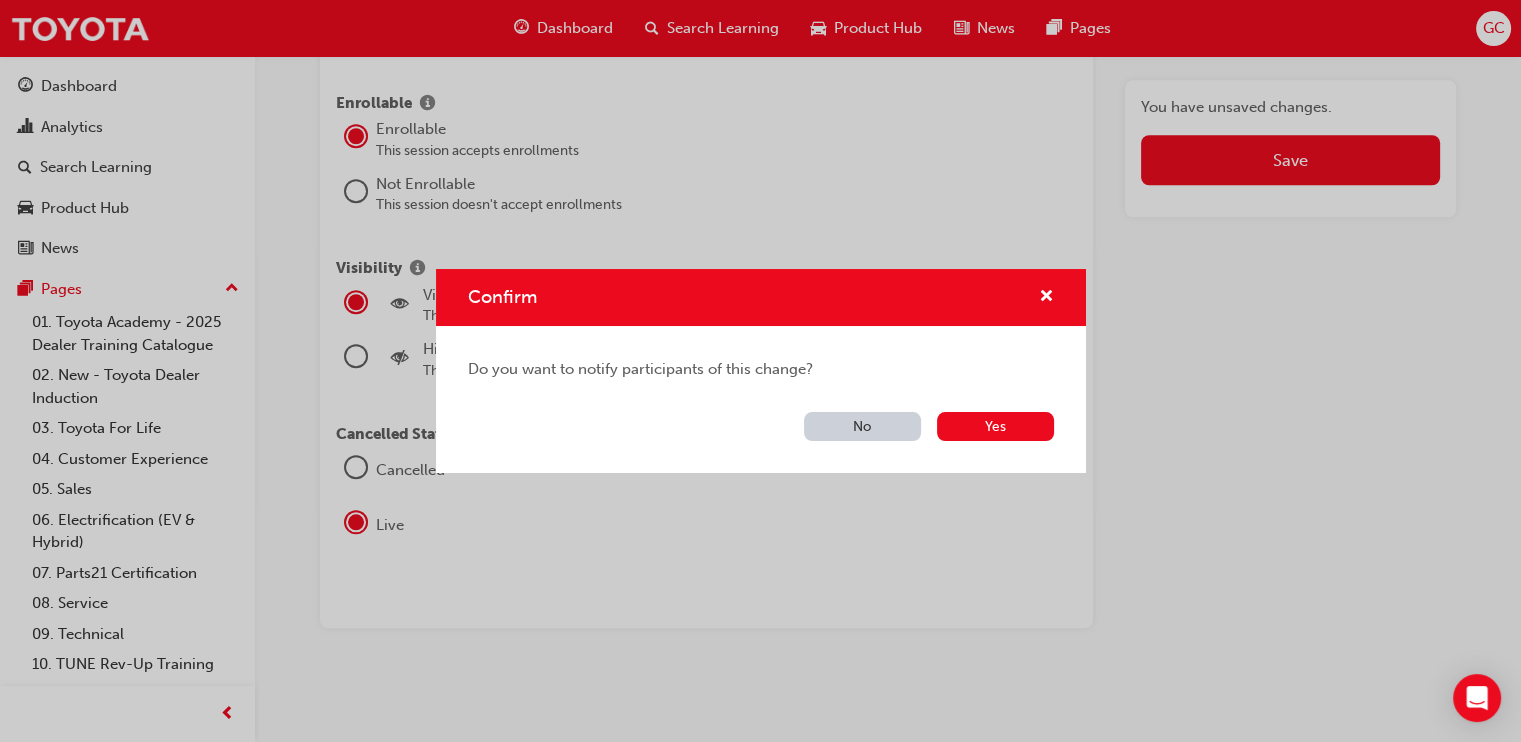 click on "No" at bounding box center (862, 426) 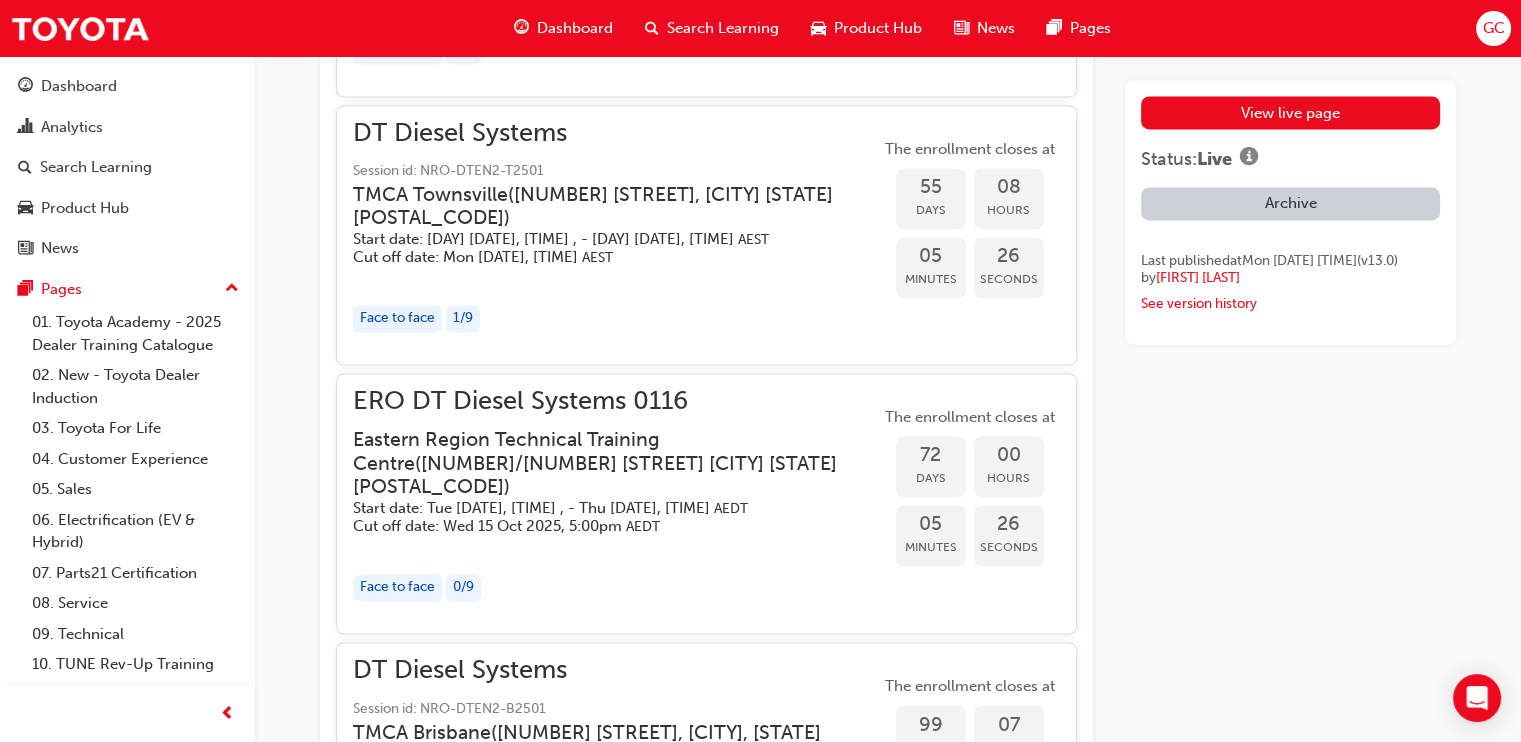 scroll, scrollTop: 4099, scrollLeft: 0, axis: vertical 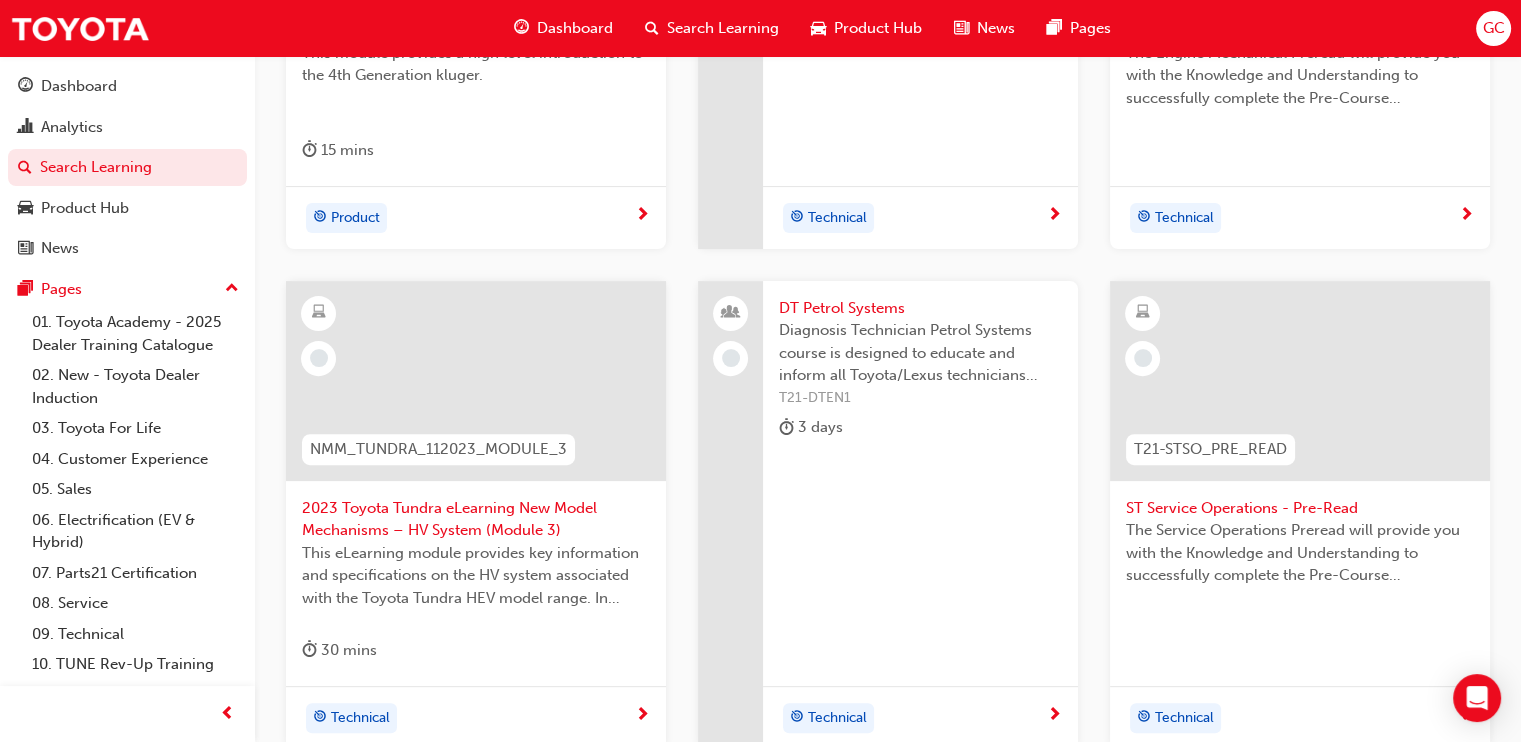 click on "DT Petrol Systems" at bounding box center (920, 308) 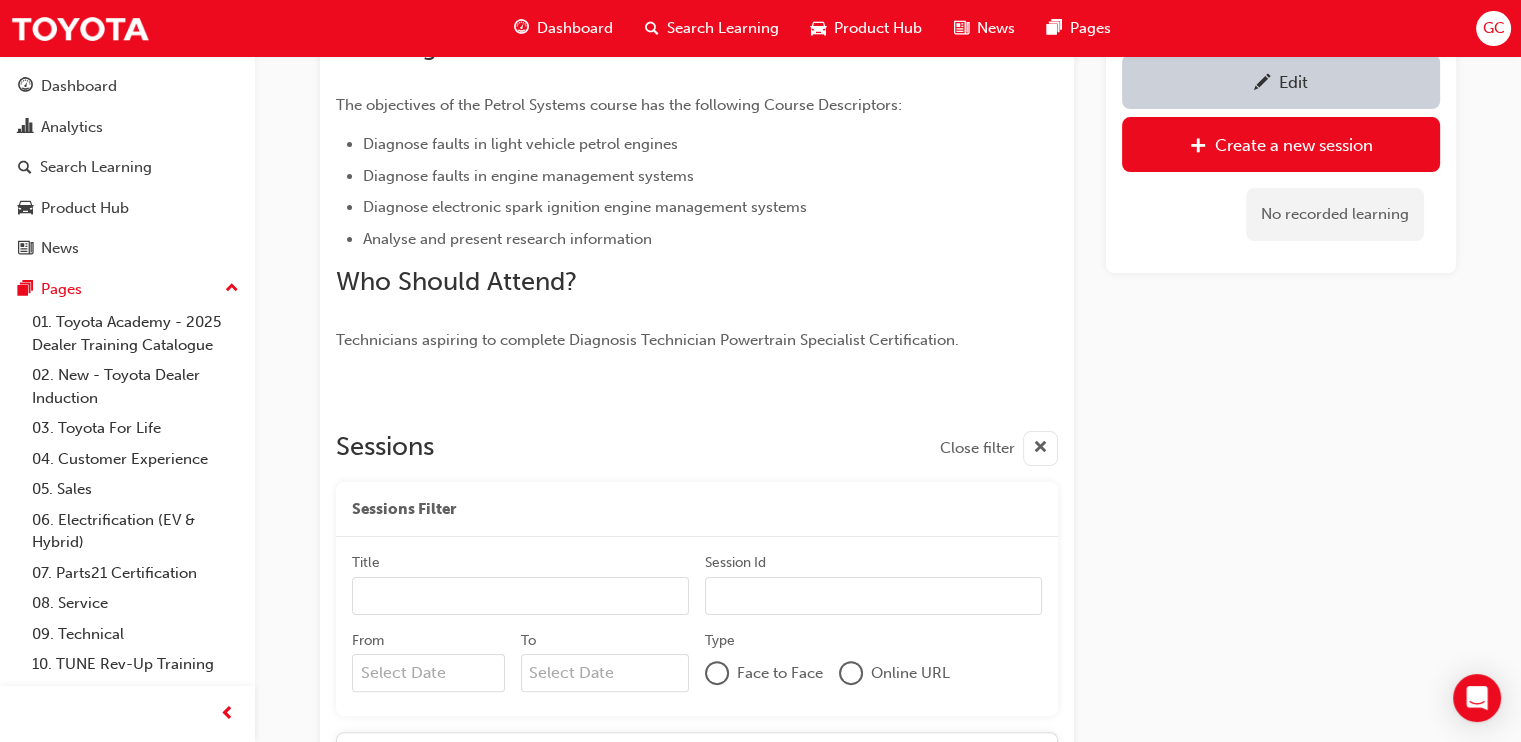 scroll, scrollTop: 527, scrollLeft: 0, axis: vertical 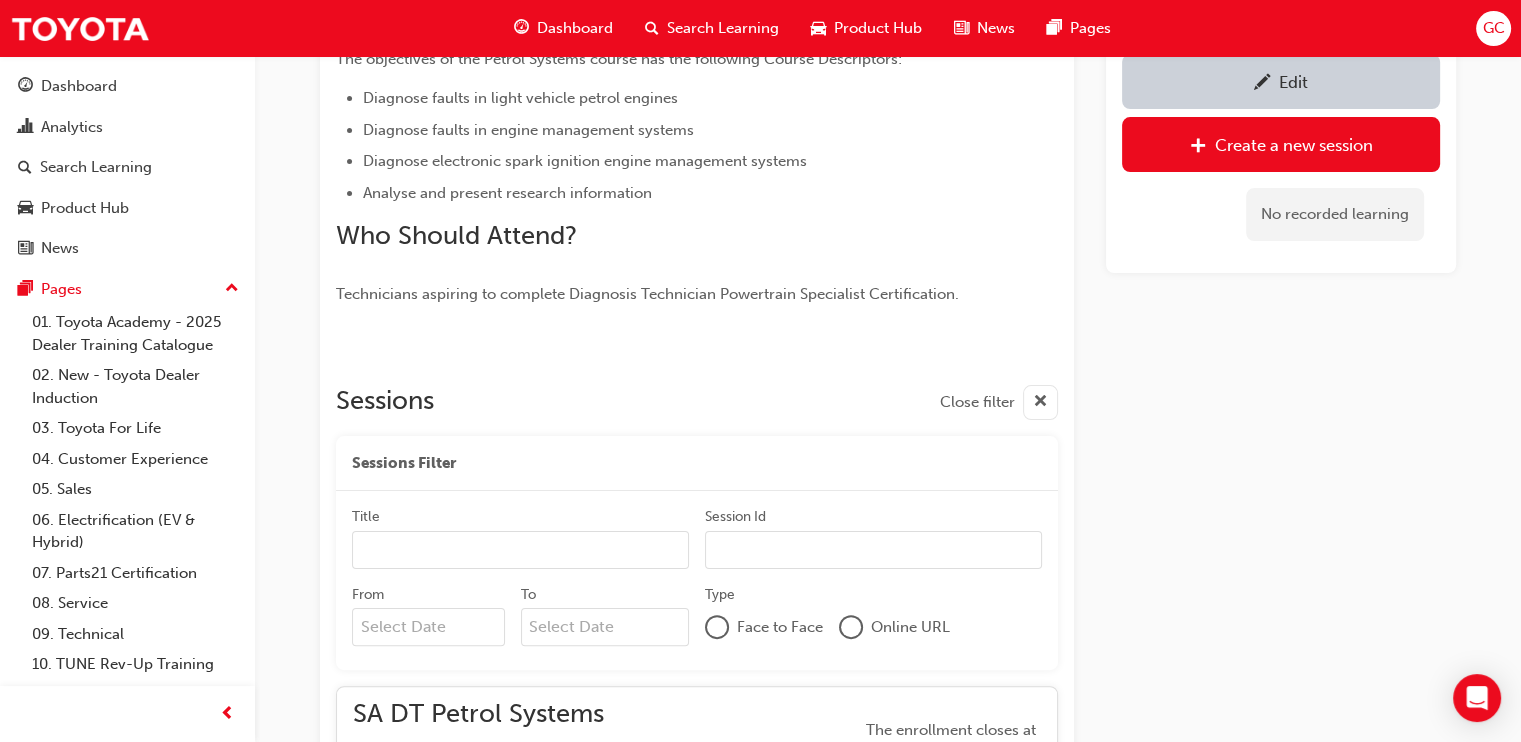 click at bounding box center [1262, 84] 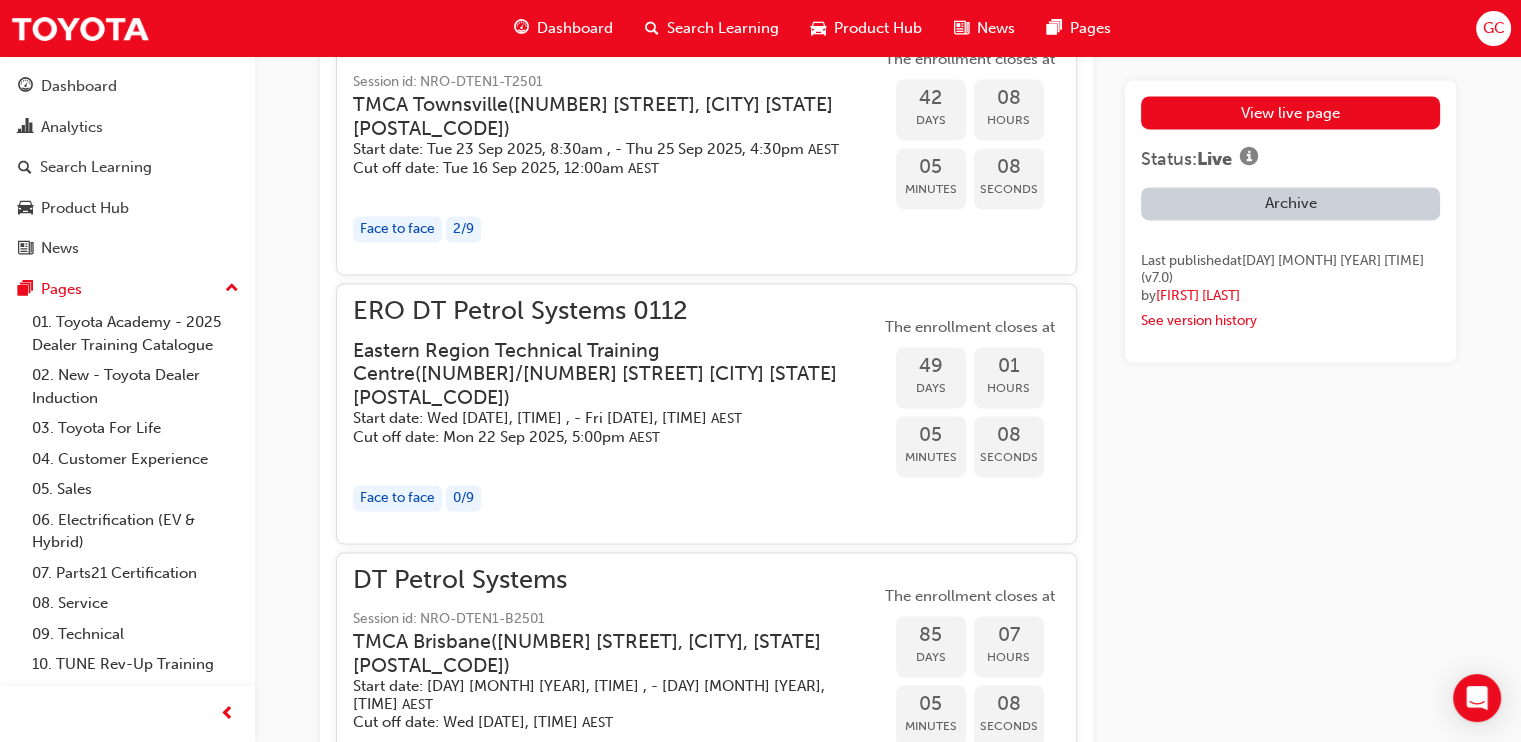 scroll, scrollTop: 3749, scrollLeft: 0, axis: vertical 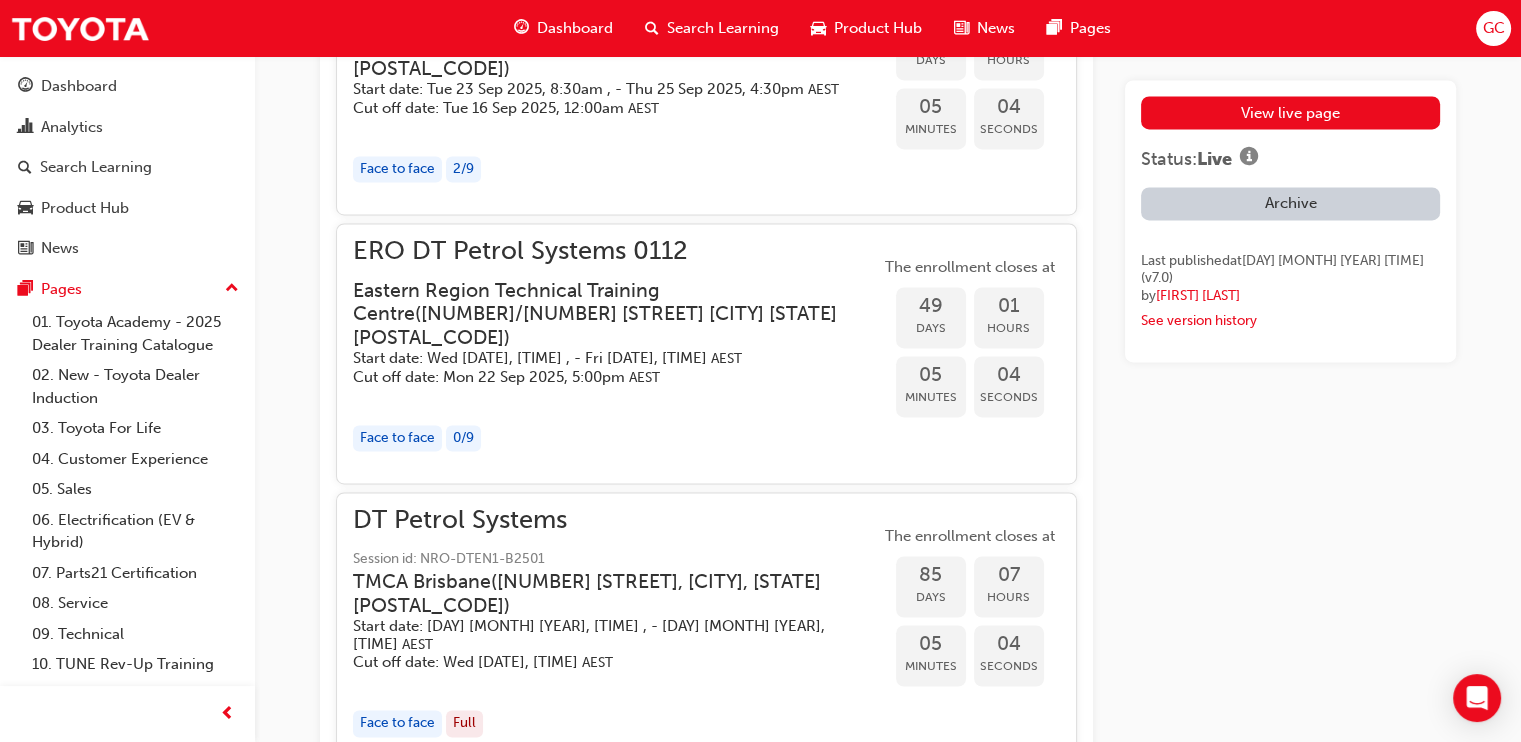 click on "Eastern Region Technical Training Centre  ( 3/1 Secombe Place Moorebank NSW 2170 )" at bounding box center (600, 314) 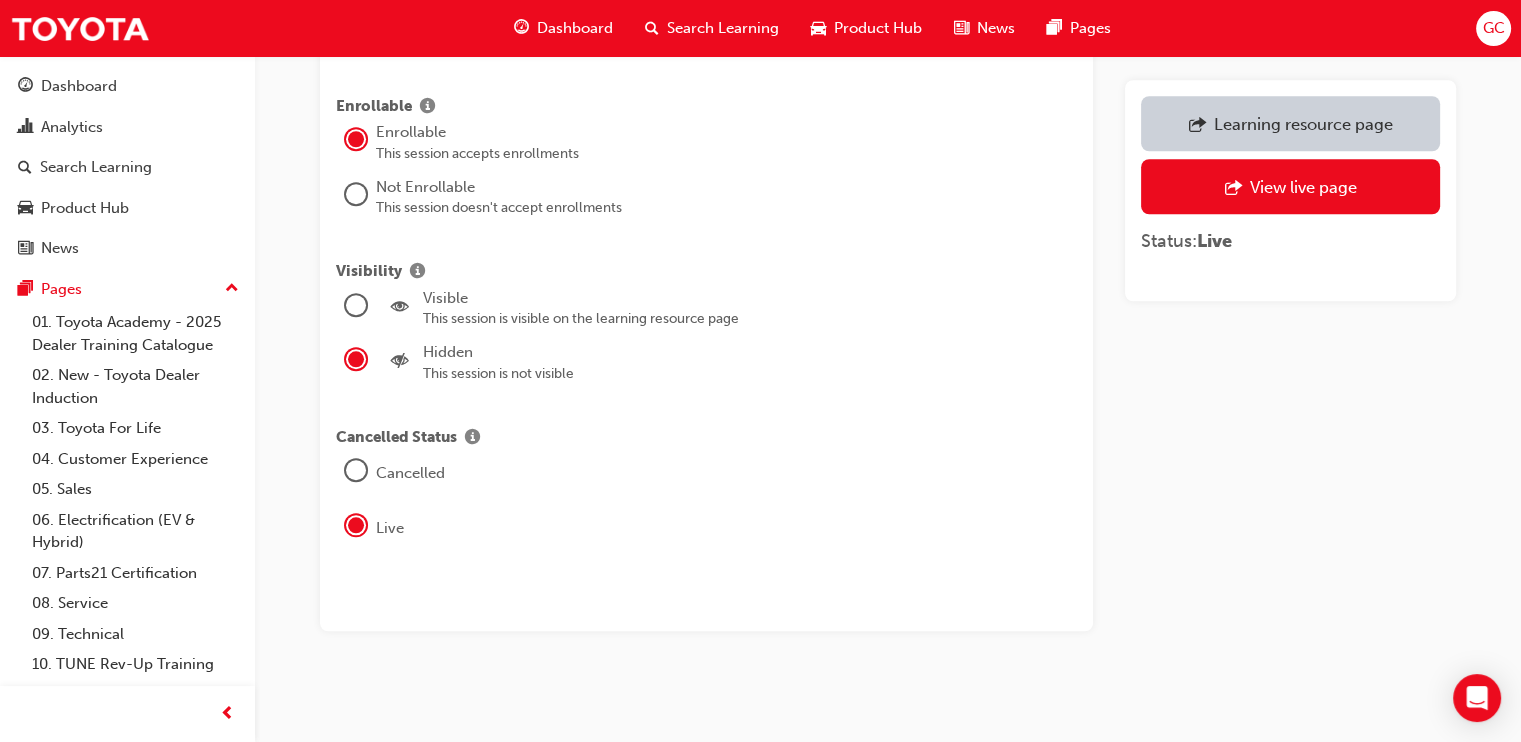 scroll, scrollTop: 2254, scrollLeft: 0, axis: vertical 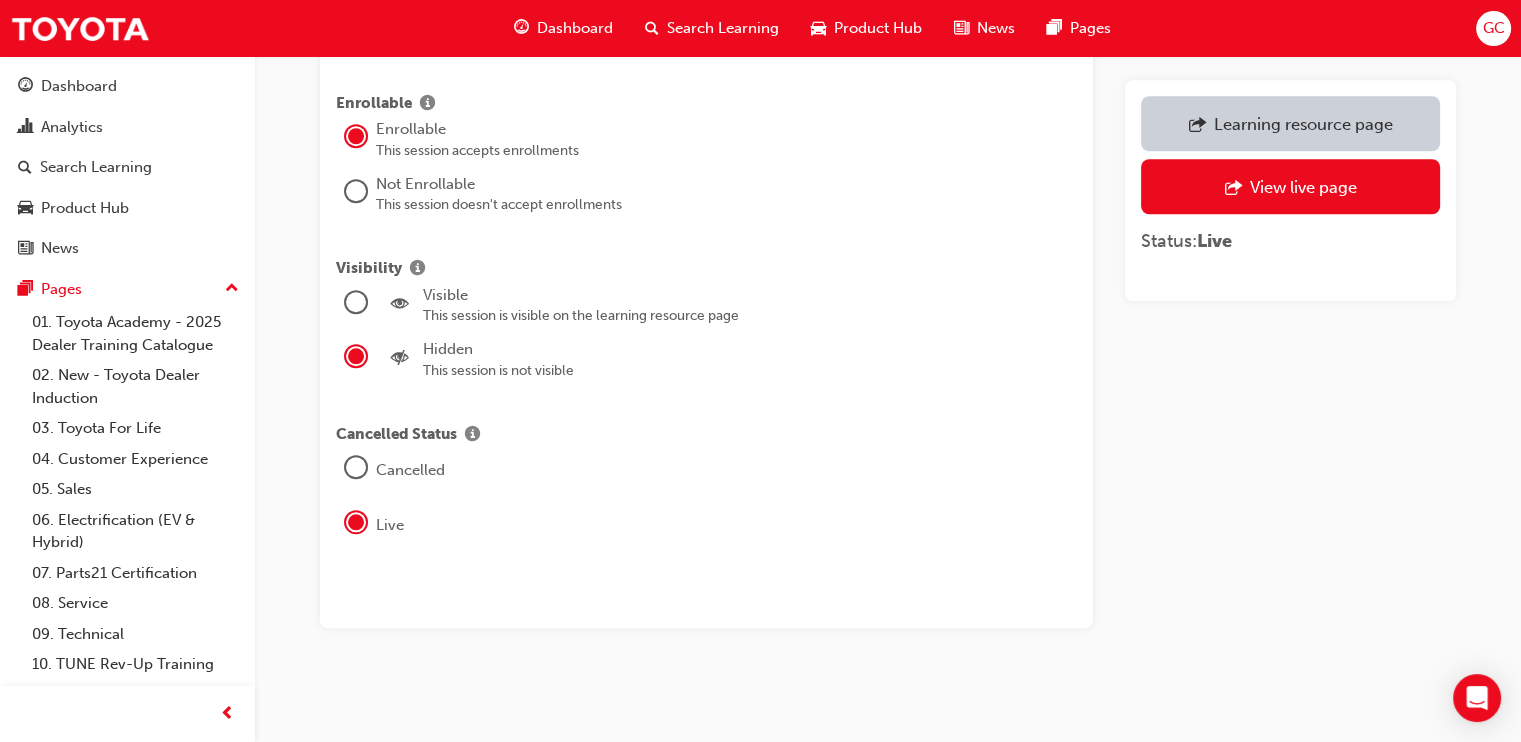 click at bounding box center [356, 302] 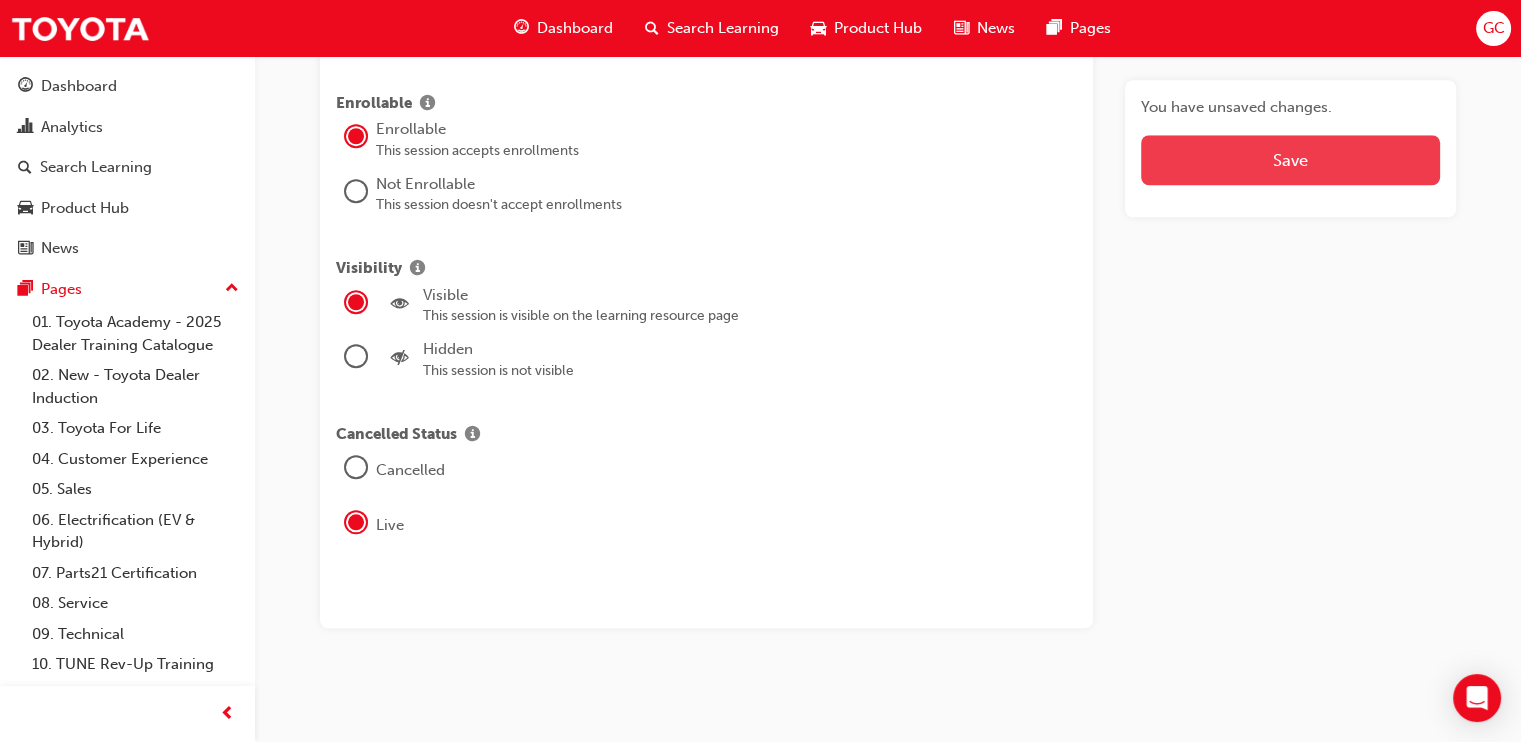 click on "Save" at bounding box center (1290, 160) 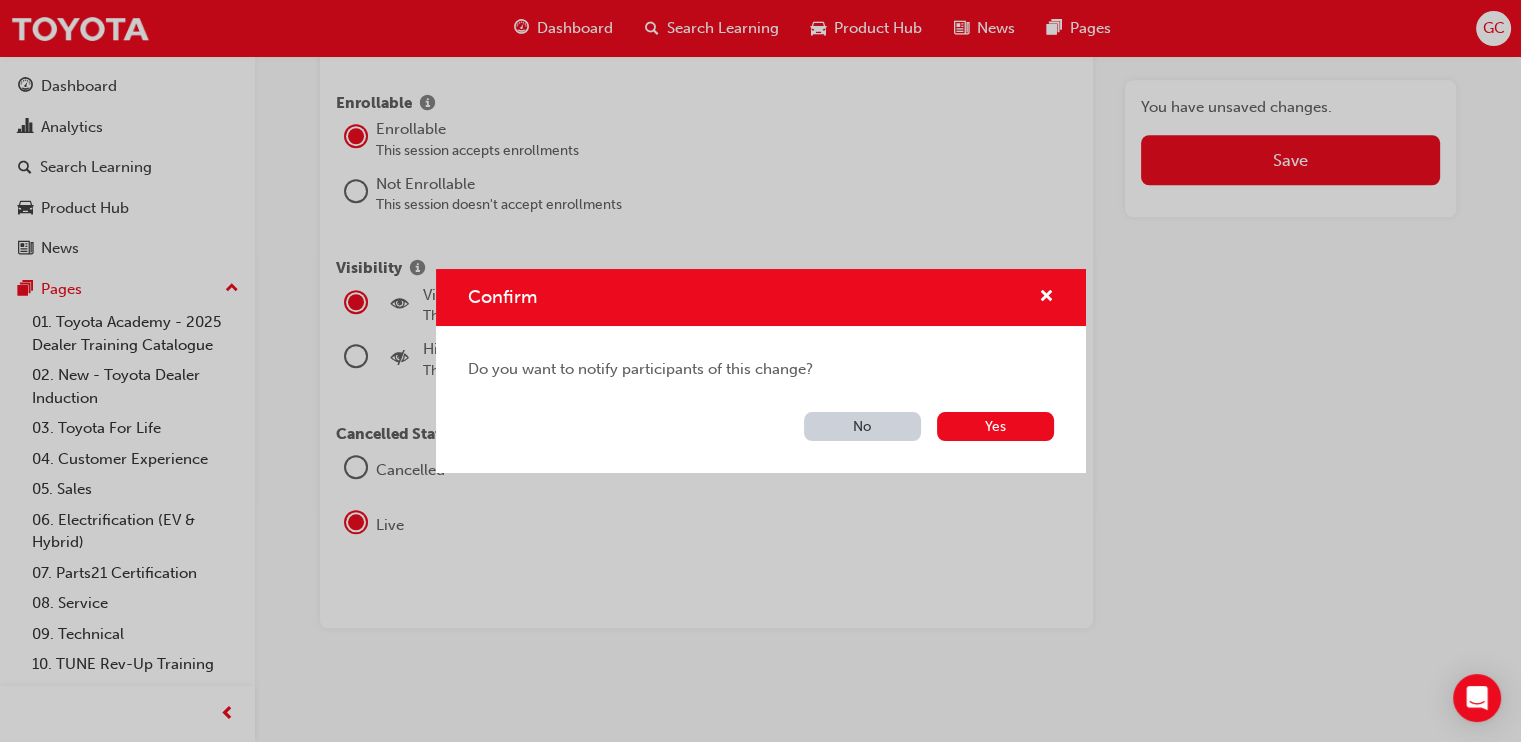 click on "No" at bounding box center [862, 426] 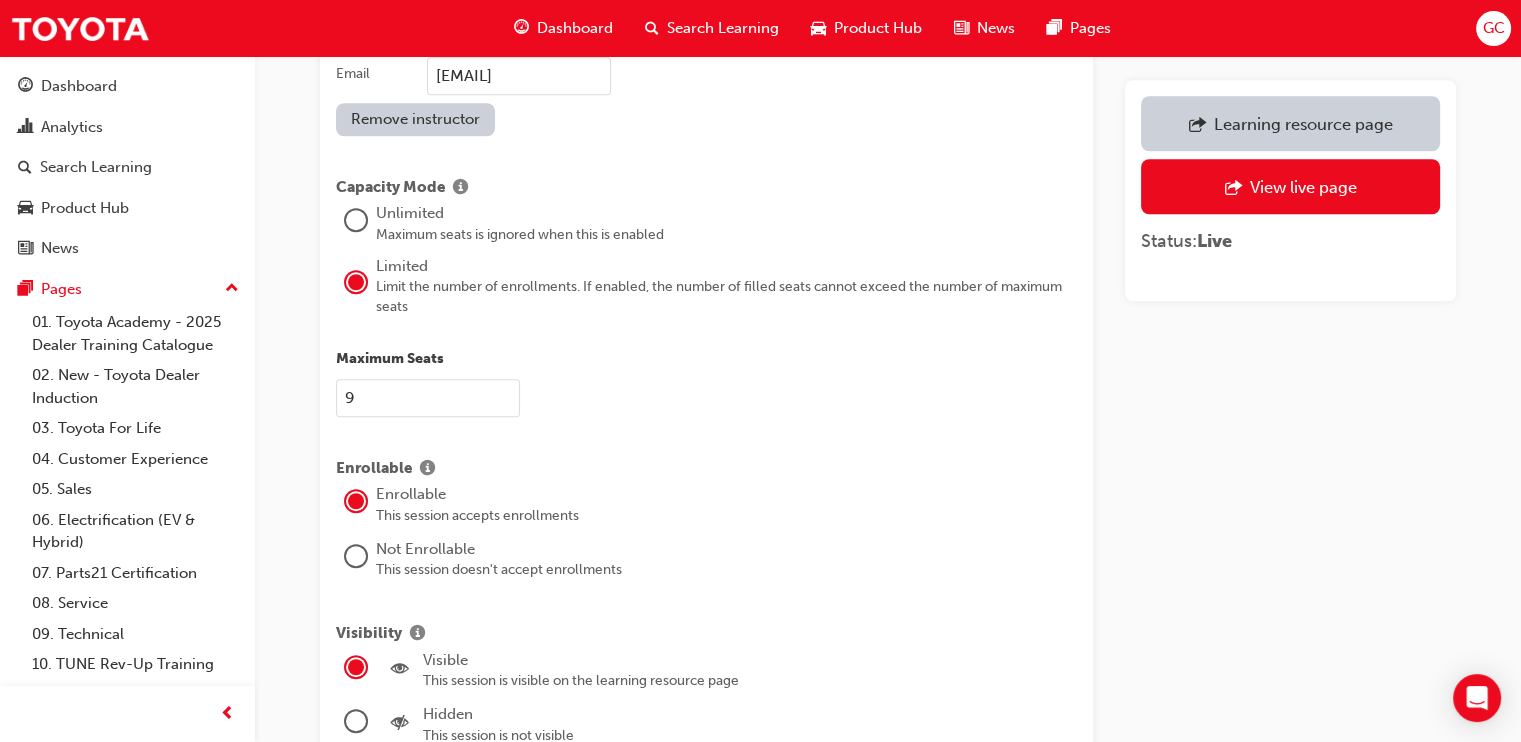 scroll, scrollTop: 1879, scrollLeft: 0, axis: vertical 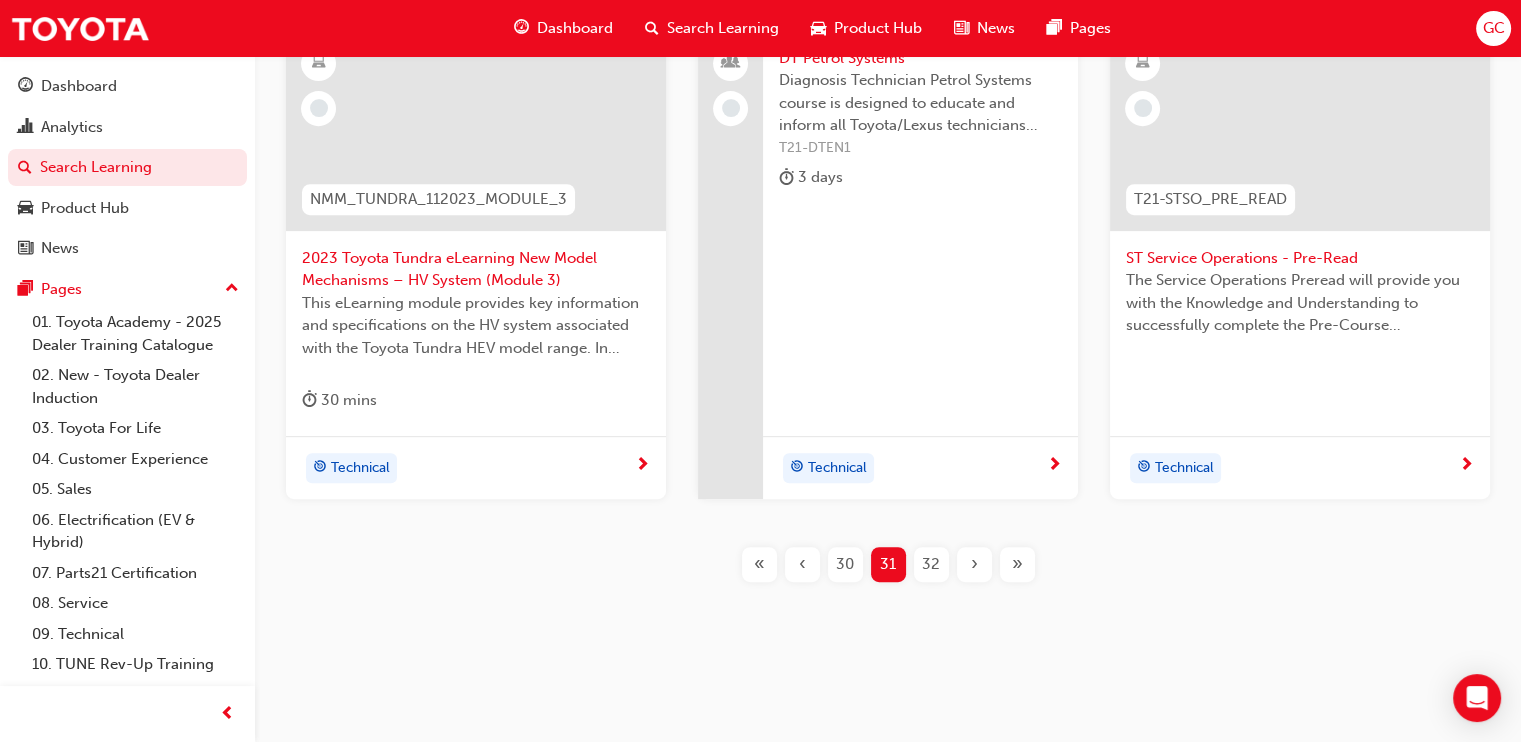 click on "32" at bounding box center (931, 564) 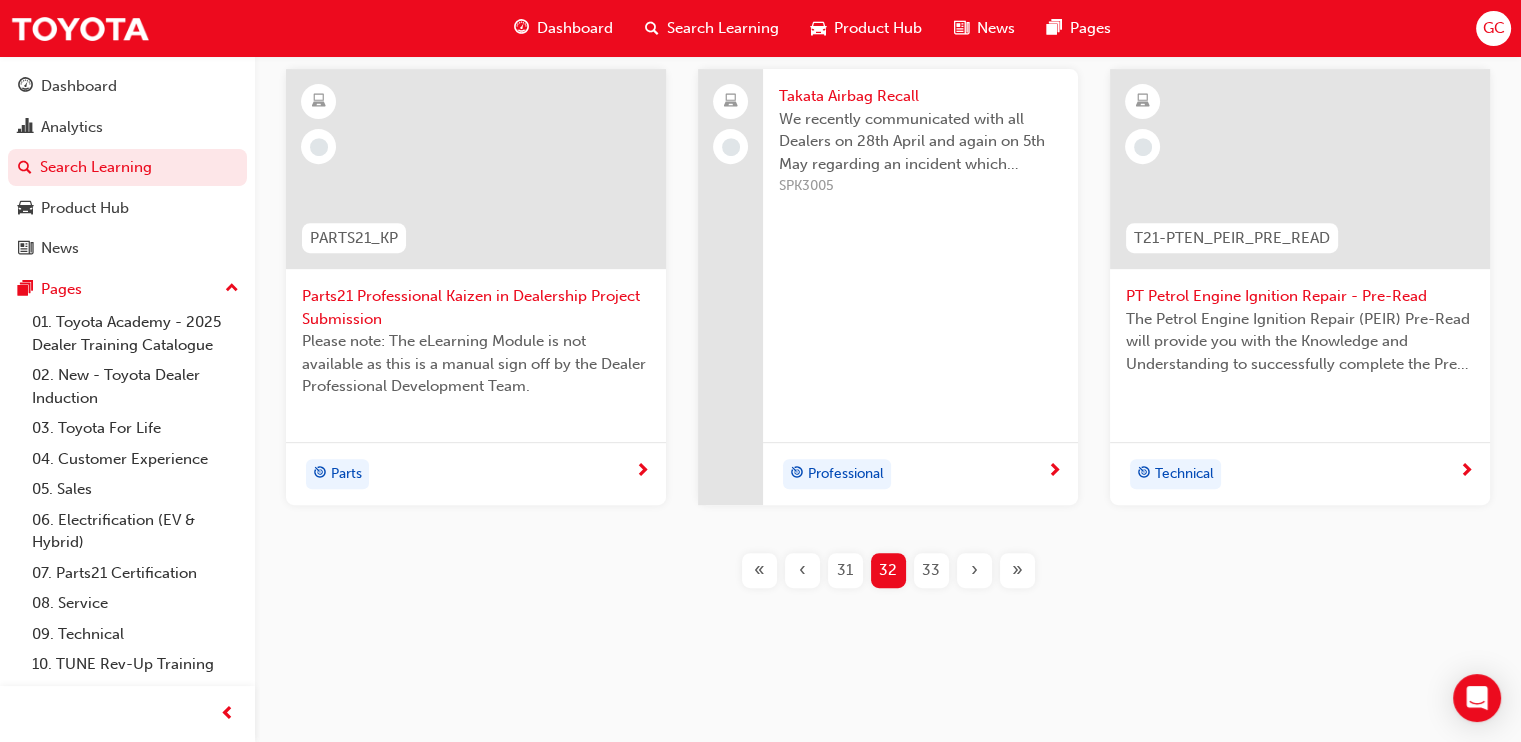 scroll, scrollTop: 1009, scrollLeft: 0, axis: vertical 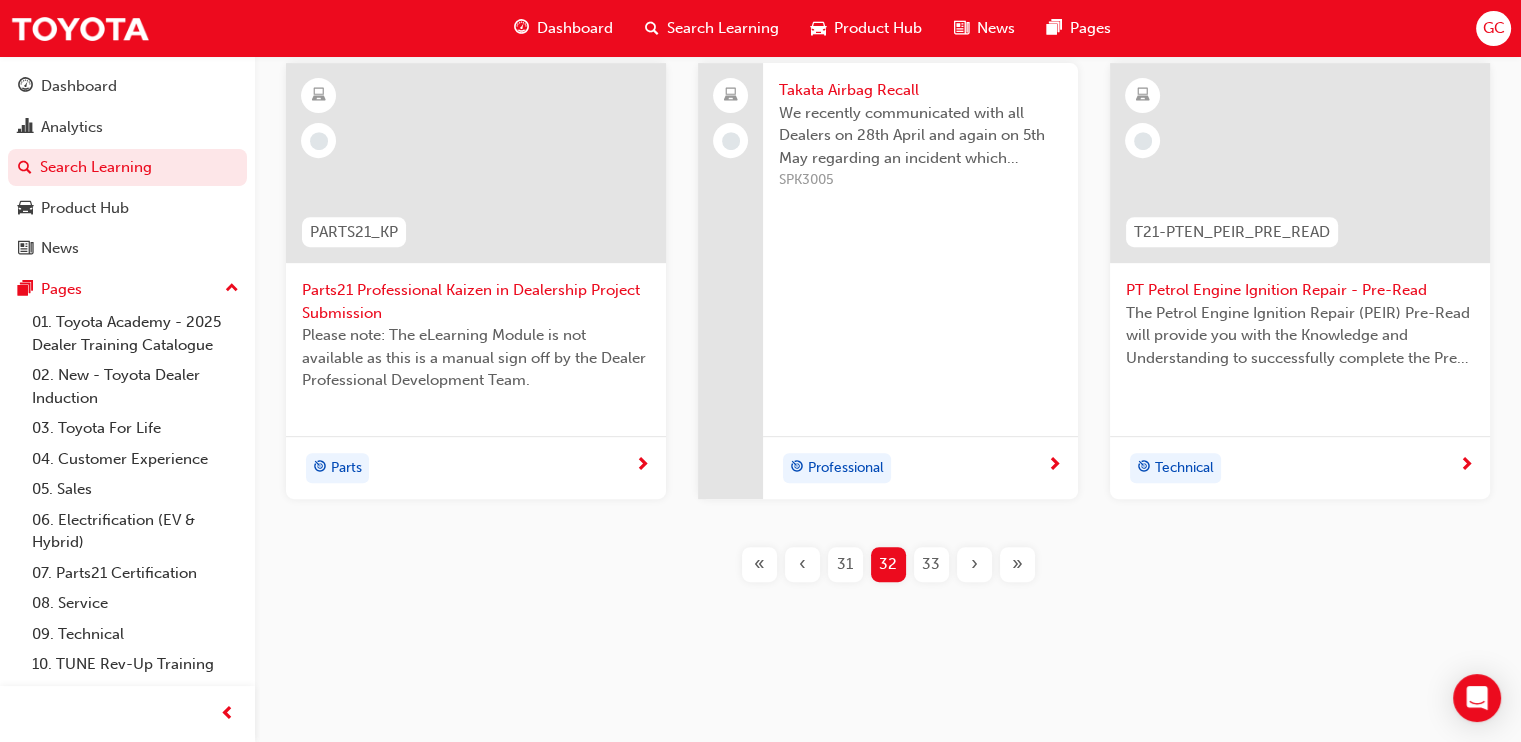 click on "33" at bounding box center (931, 564) 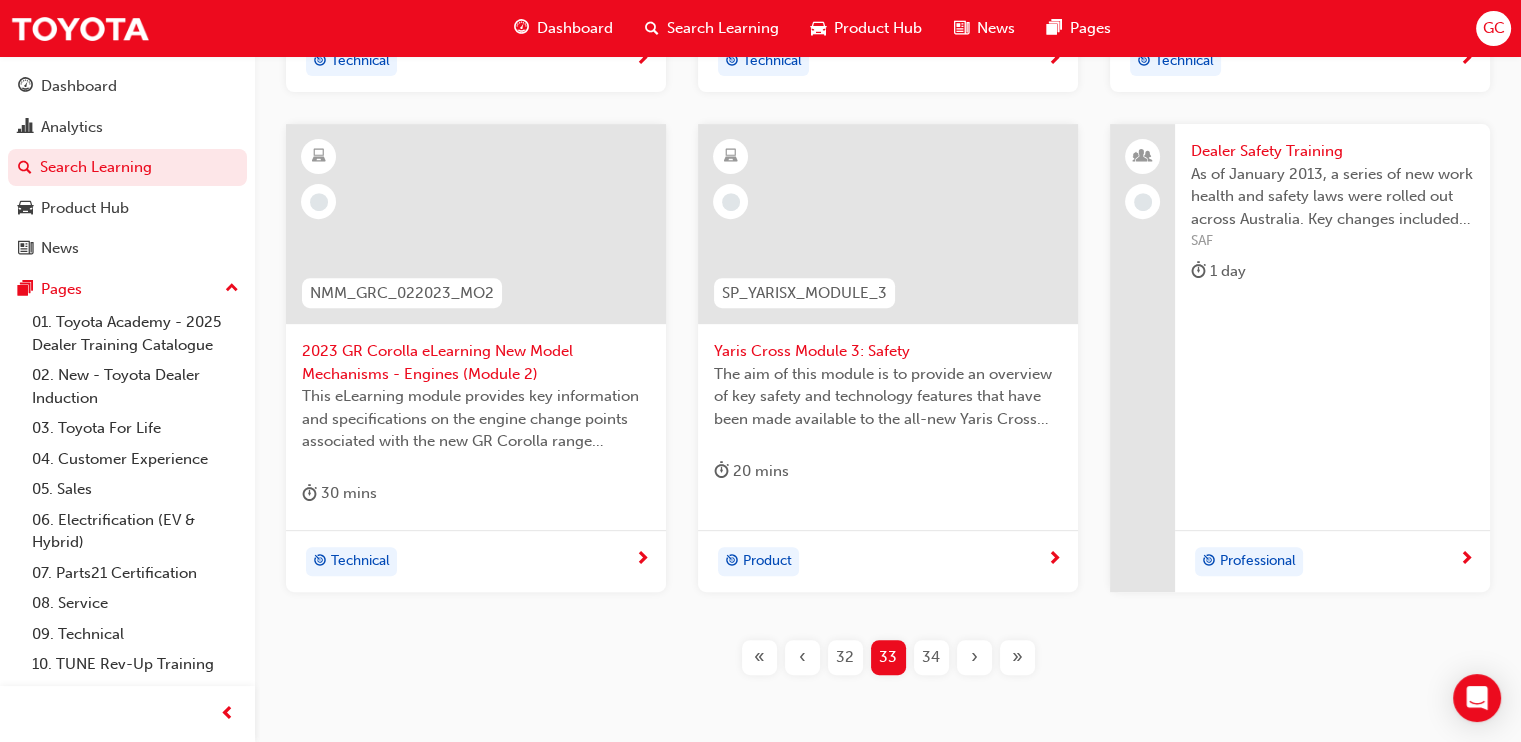 scroll, scrollTop: 1009, scrollLeft: 0, axis: vertical 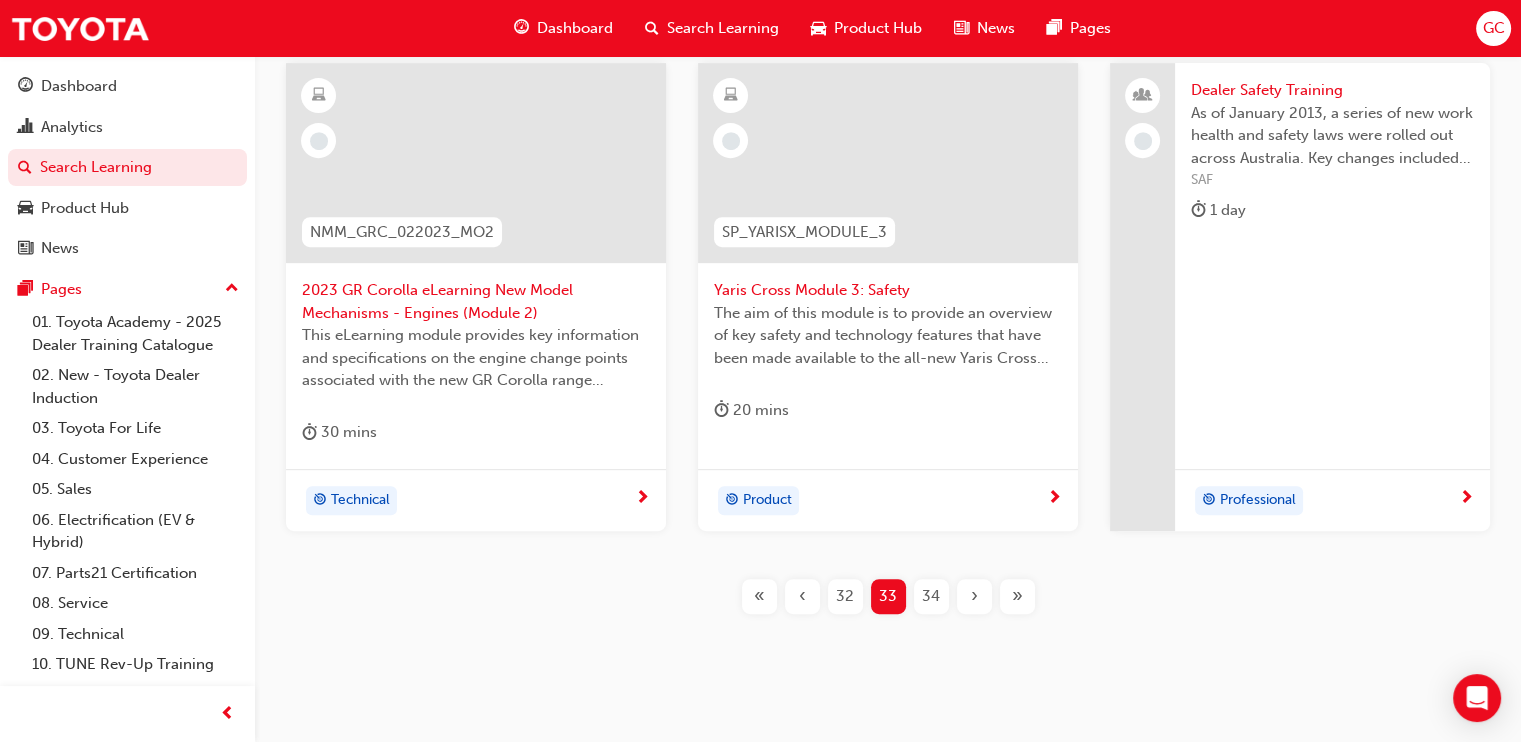 click on "34" at bounding box center (931, 596) 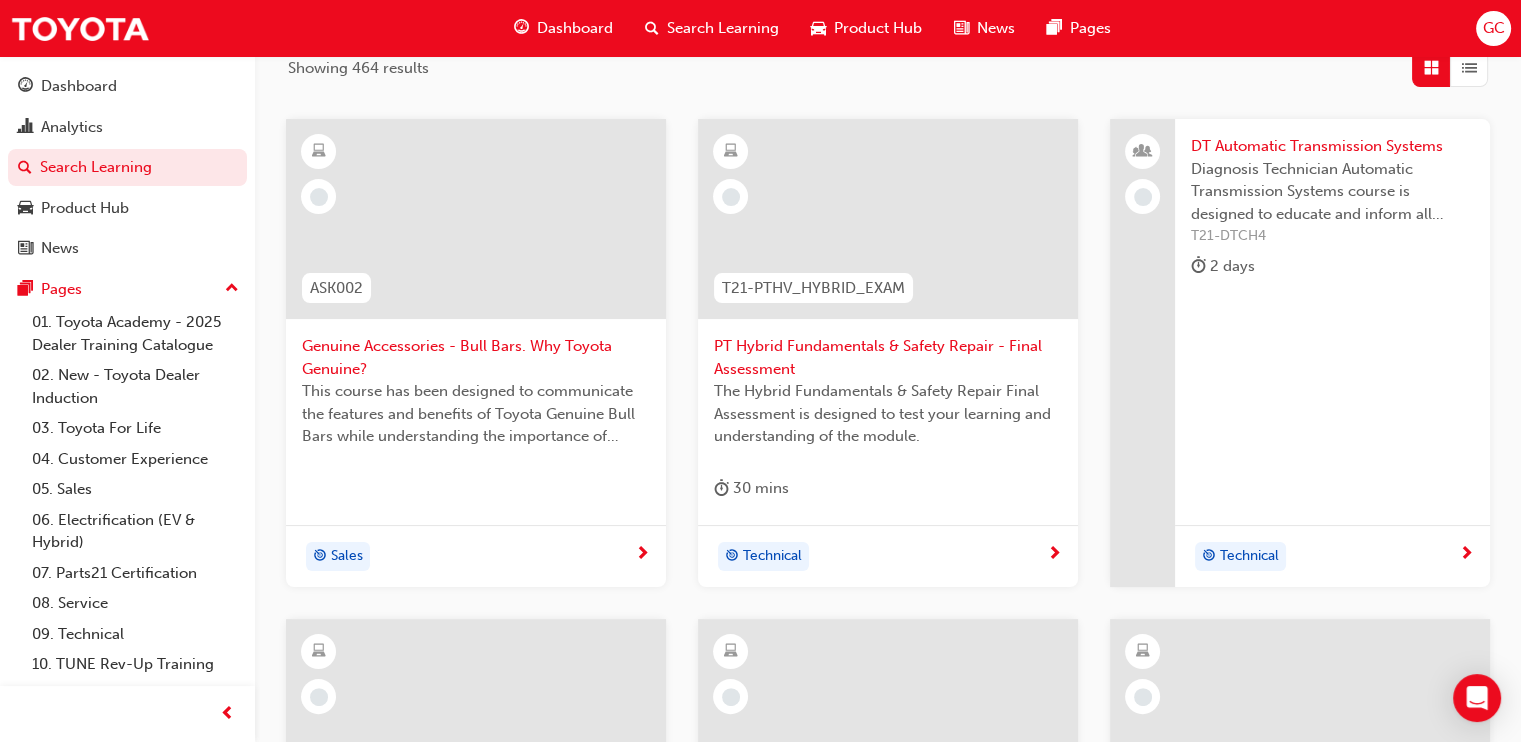 scroll, scrollTop: 509, scrollLeft: 0, axis: vertical 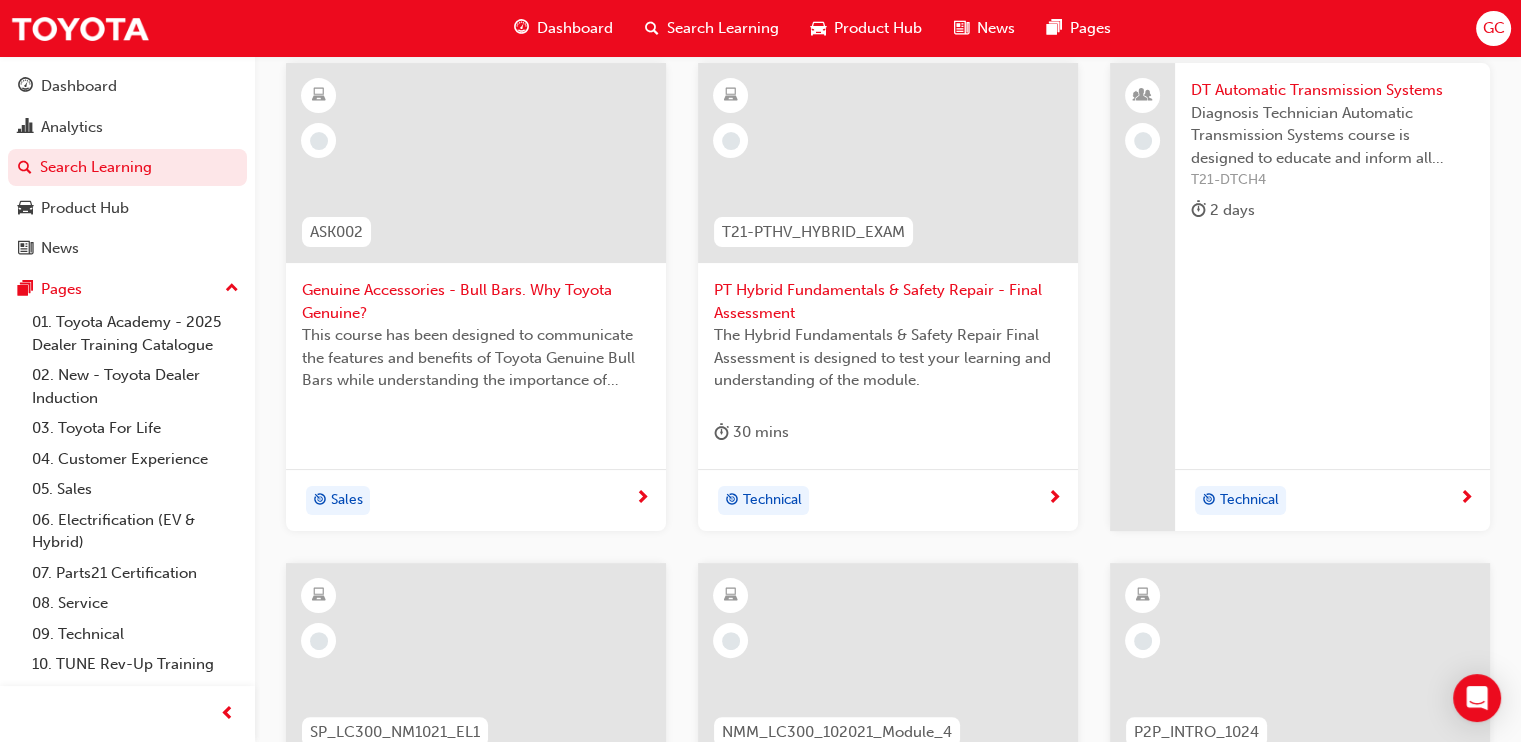 click on "DT Automatic Transmission Systems" at bounding box center [1332, 90] 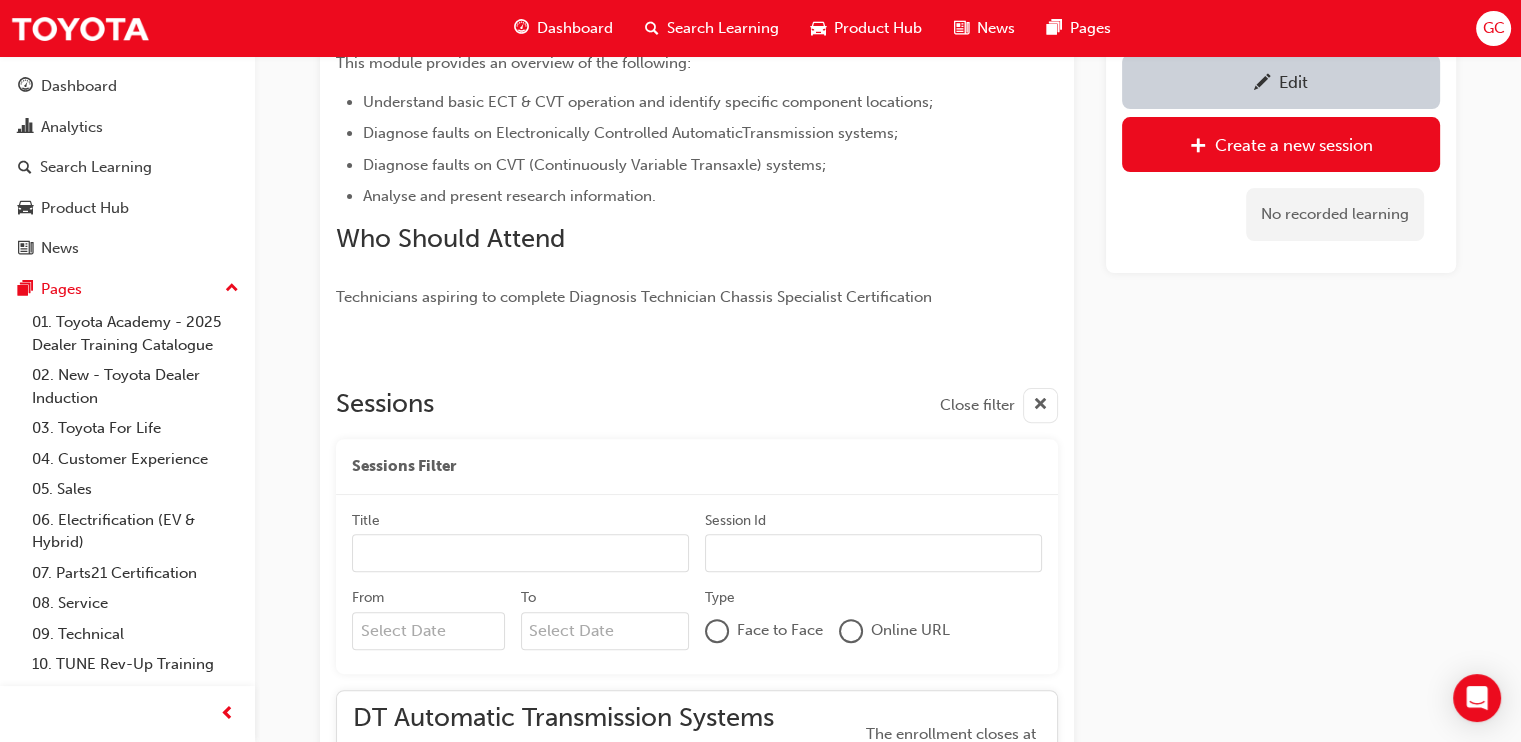 scroll, scrollTop: 724, scrollLeft: 0, axis: vertical 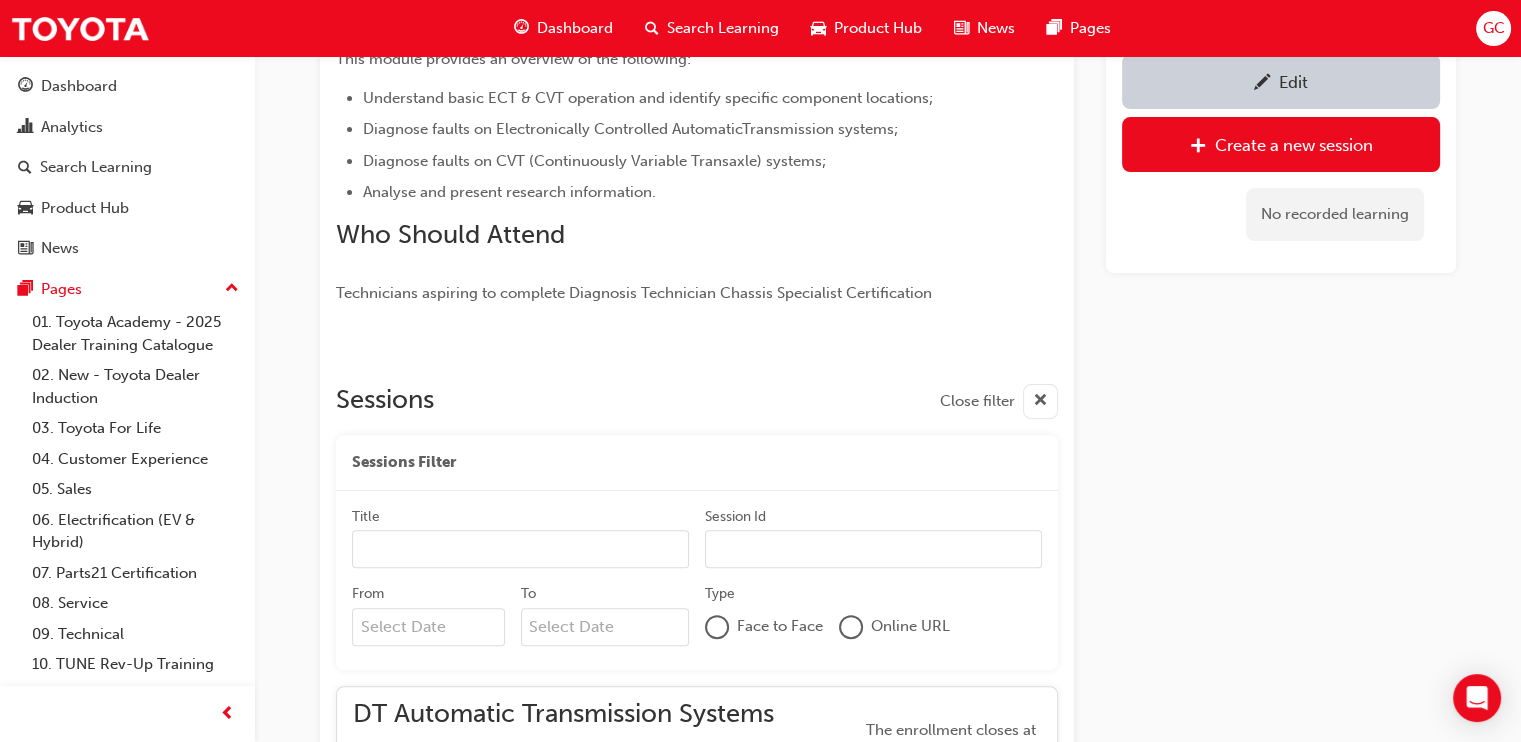 click on "Edit" at bounding box center [1281, 81] 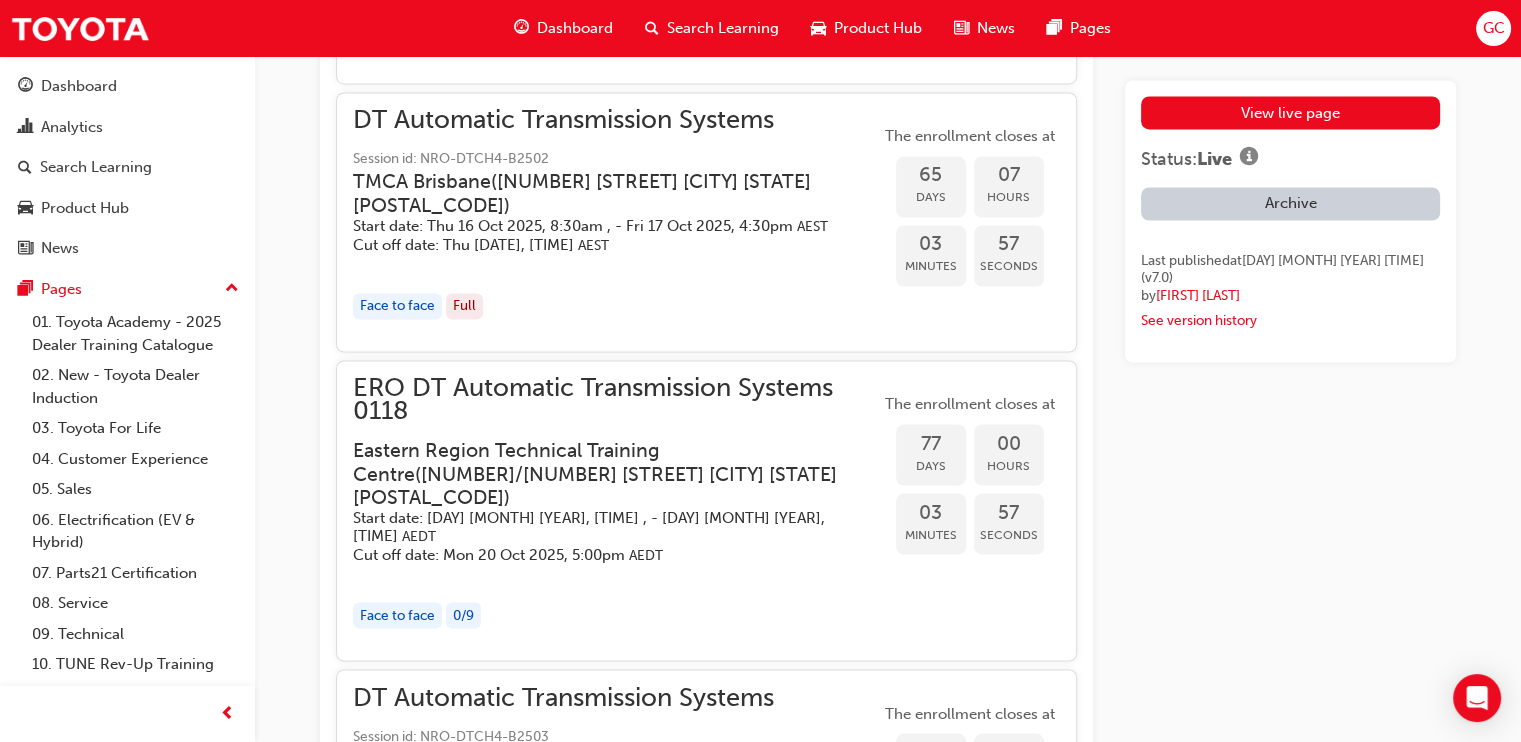 scroll, scrollTop: 4250, scrollLeft: 0, axis: vertical 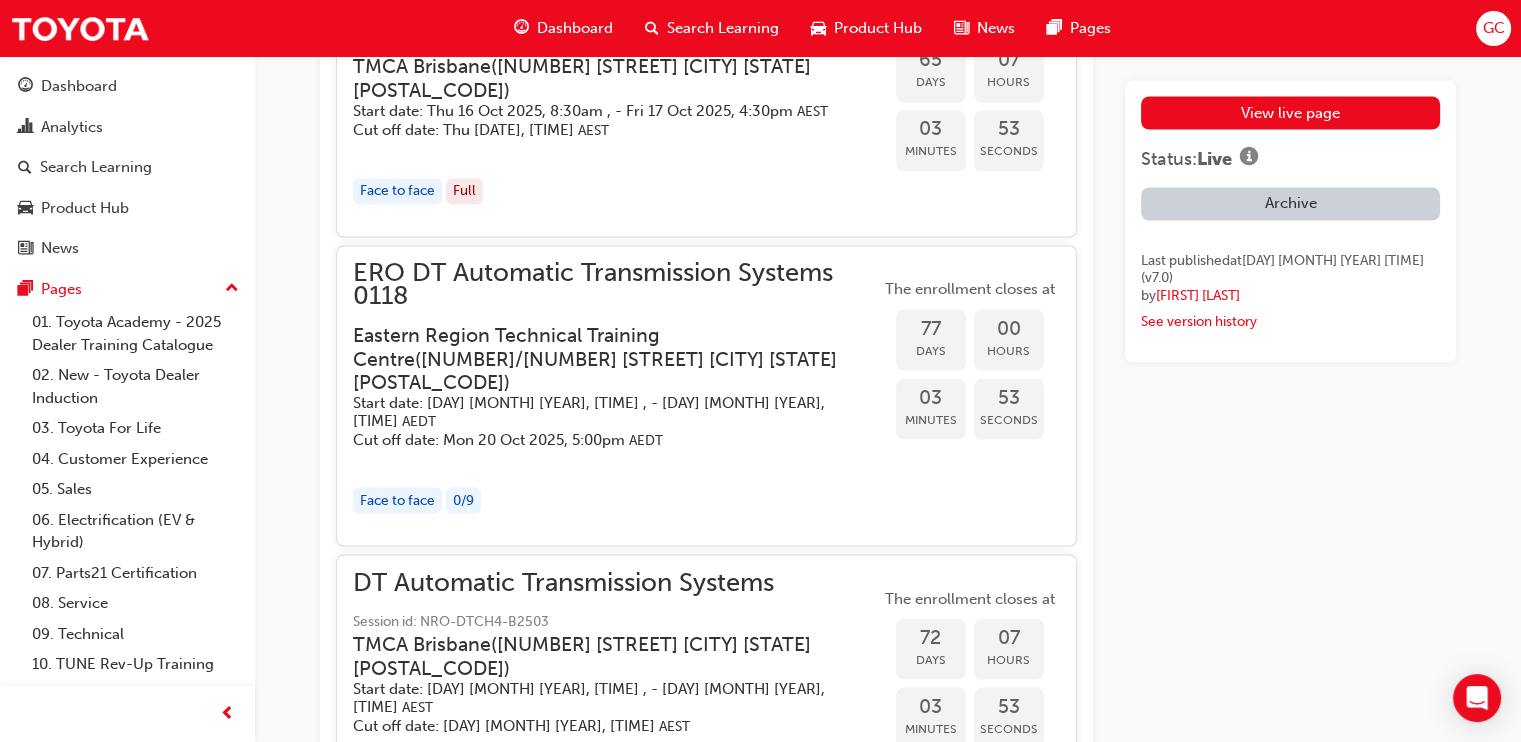 click on "Eastern Region Technical Training Centre  ( 3/1 Secombe Place Moorebank NSW 2170 )" at bounding box center [600, 358] 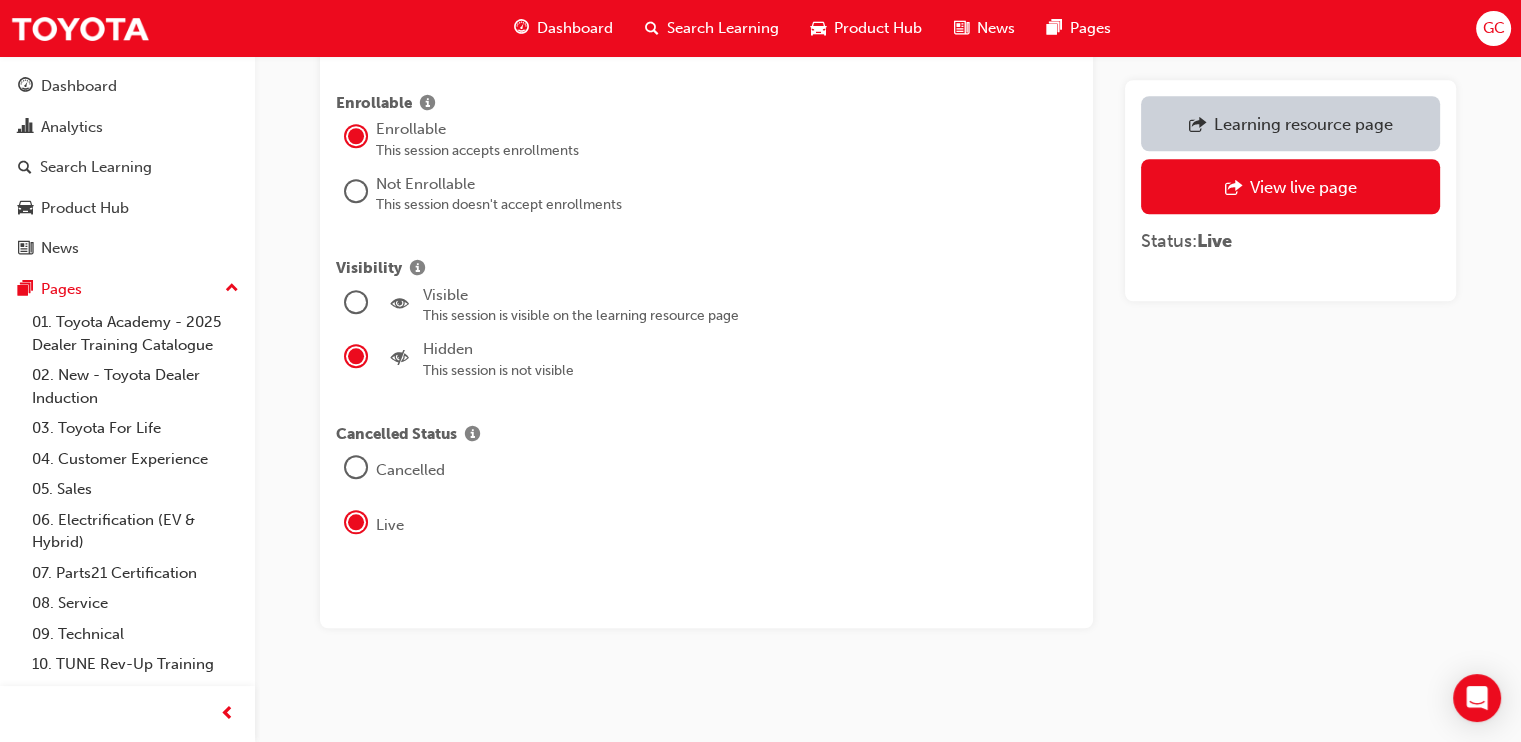 scroll, scrollTop: 2254, scrollLeft: 0, axis: vertical 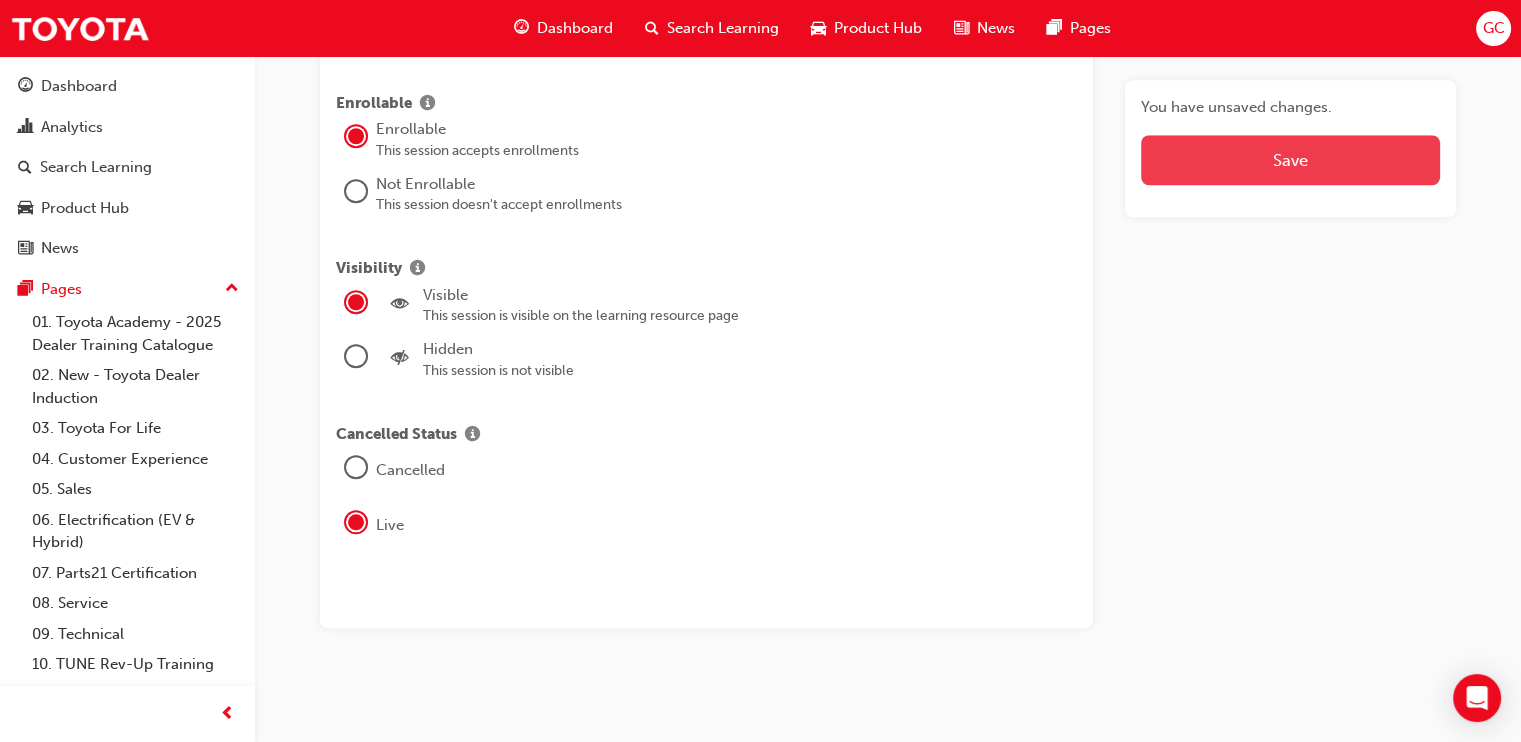 click on "Save" at bounding box center (1290, 160) 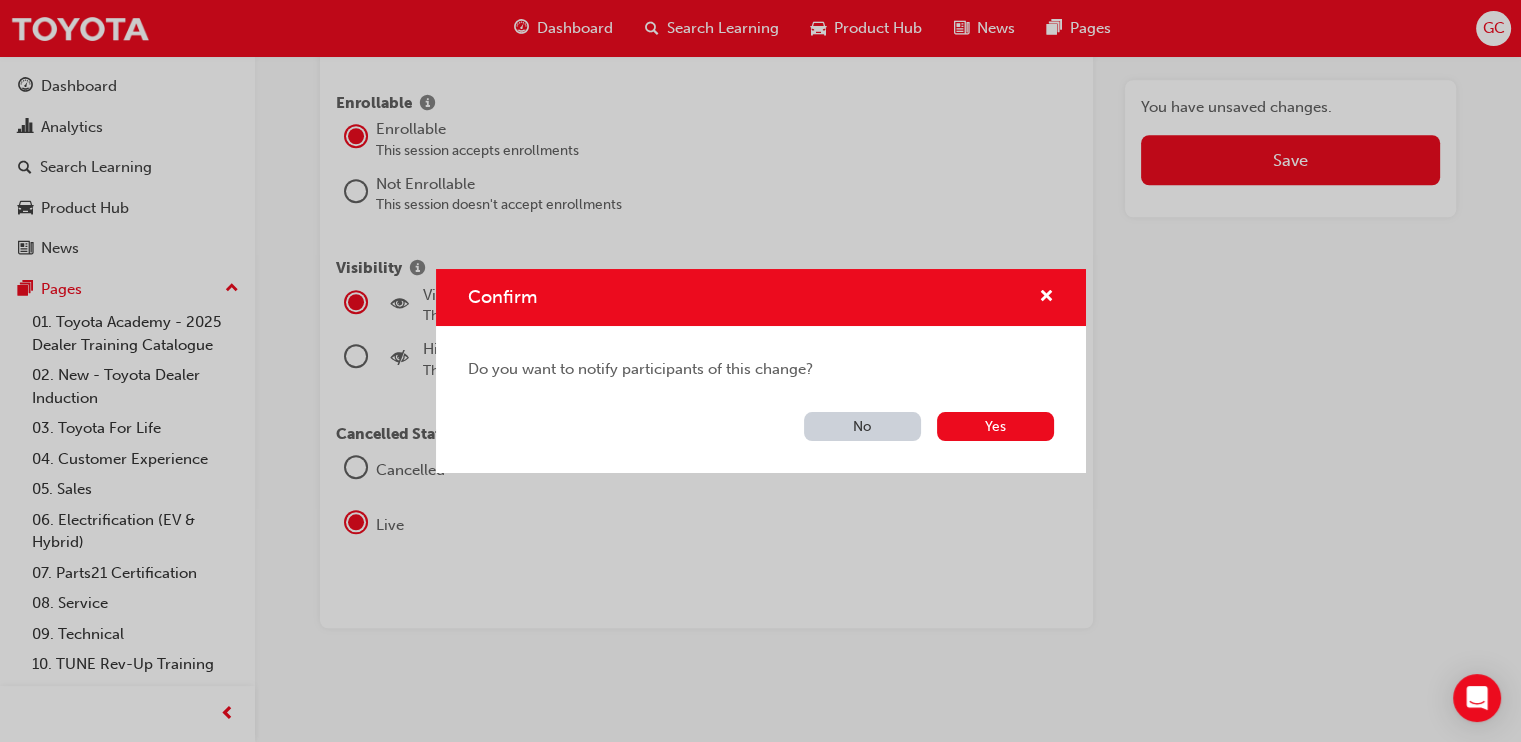 click on "No" at bounding box center [862, 426] 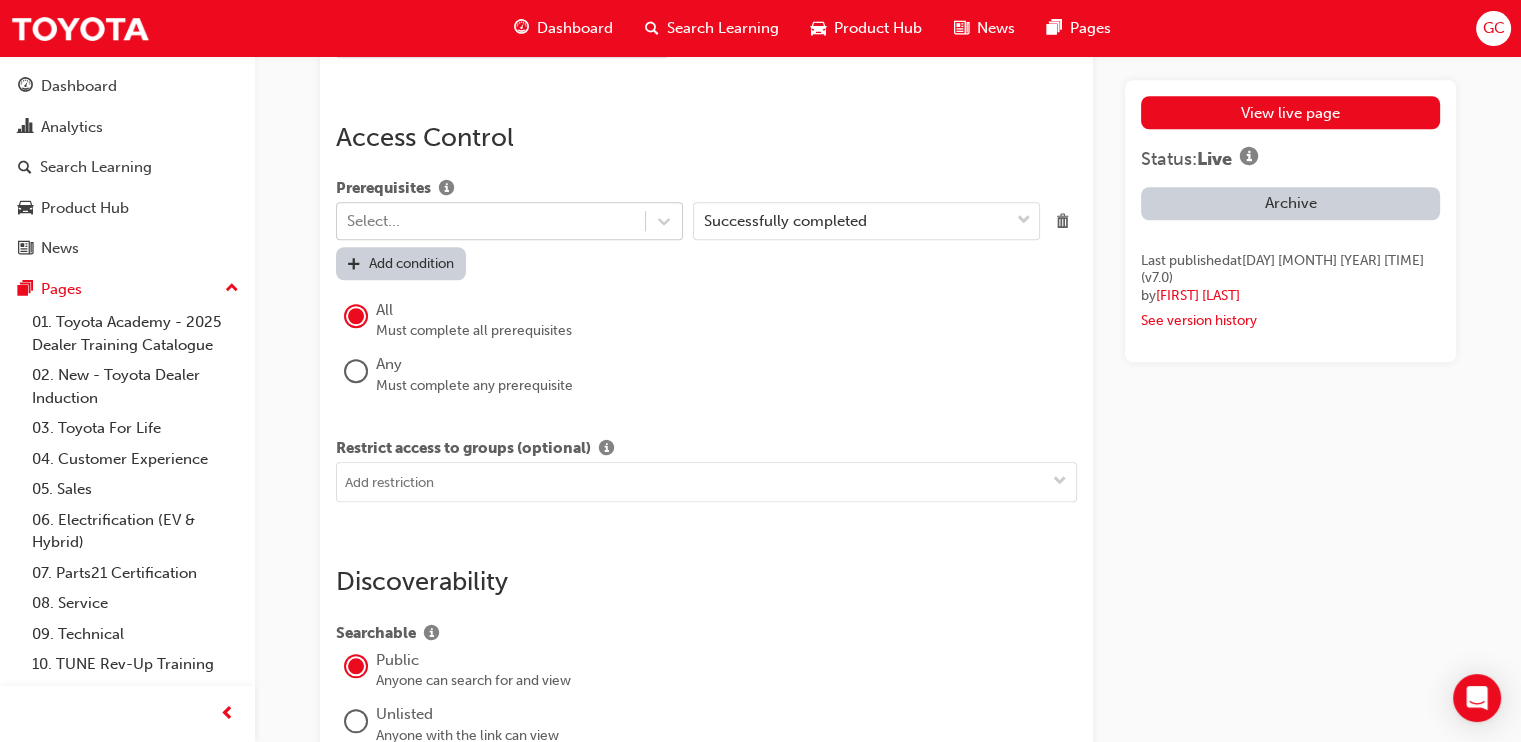 scroll, scrollTop: 3170, scrollLeft: 0, axis: vertical 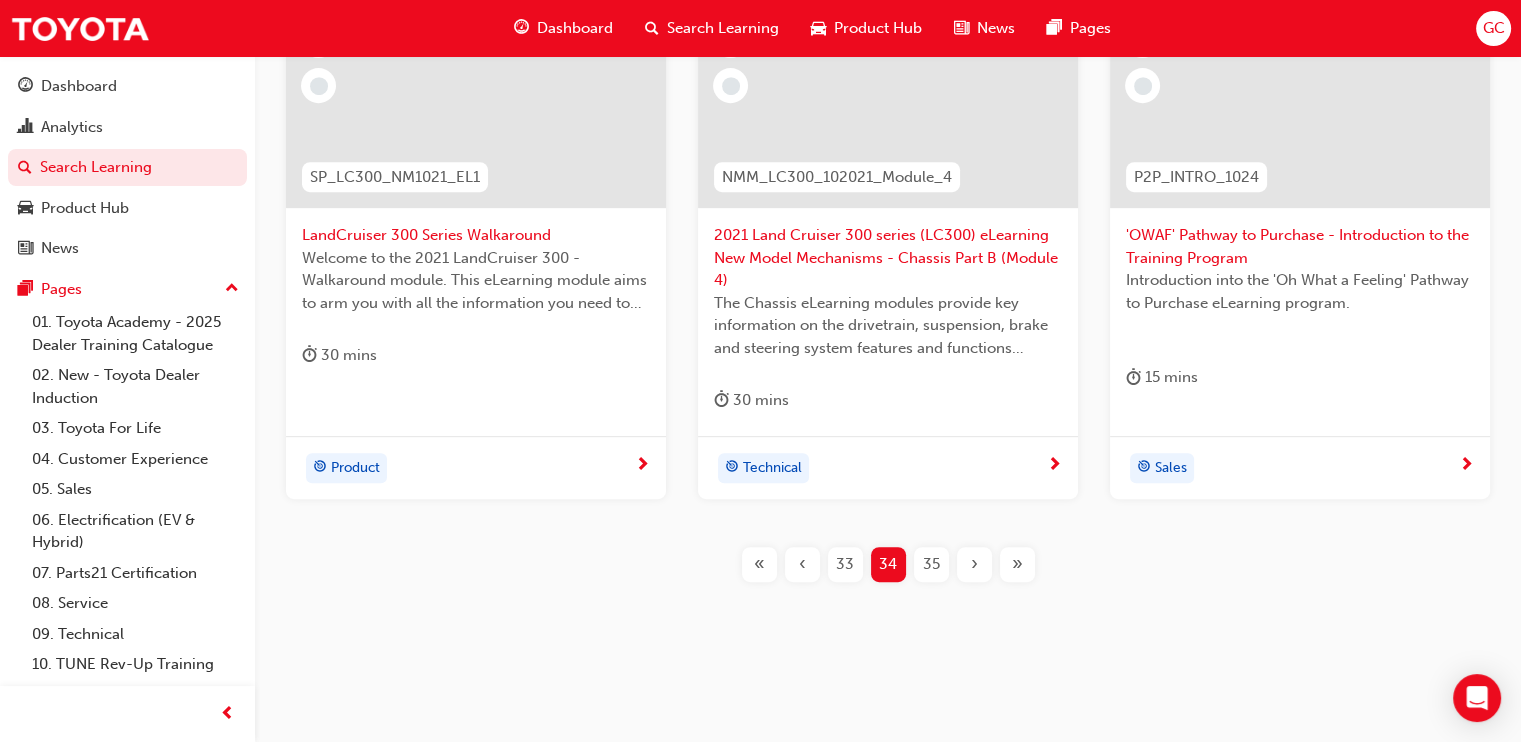click on "35" at bounding box center [931, 564] 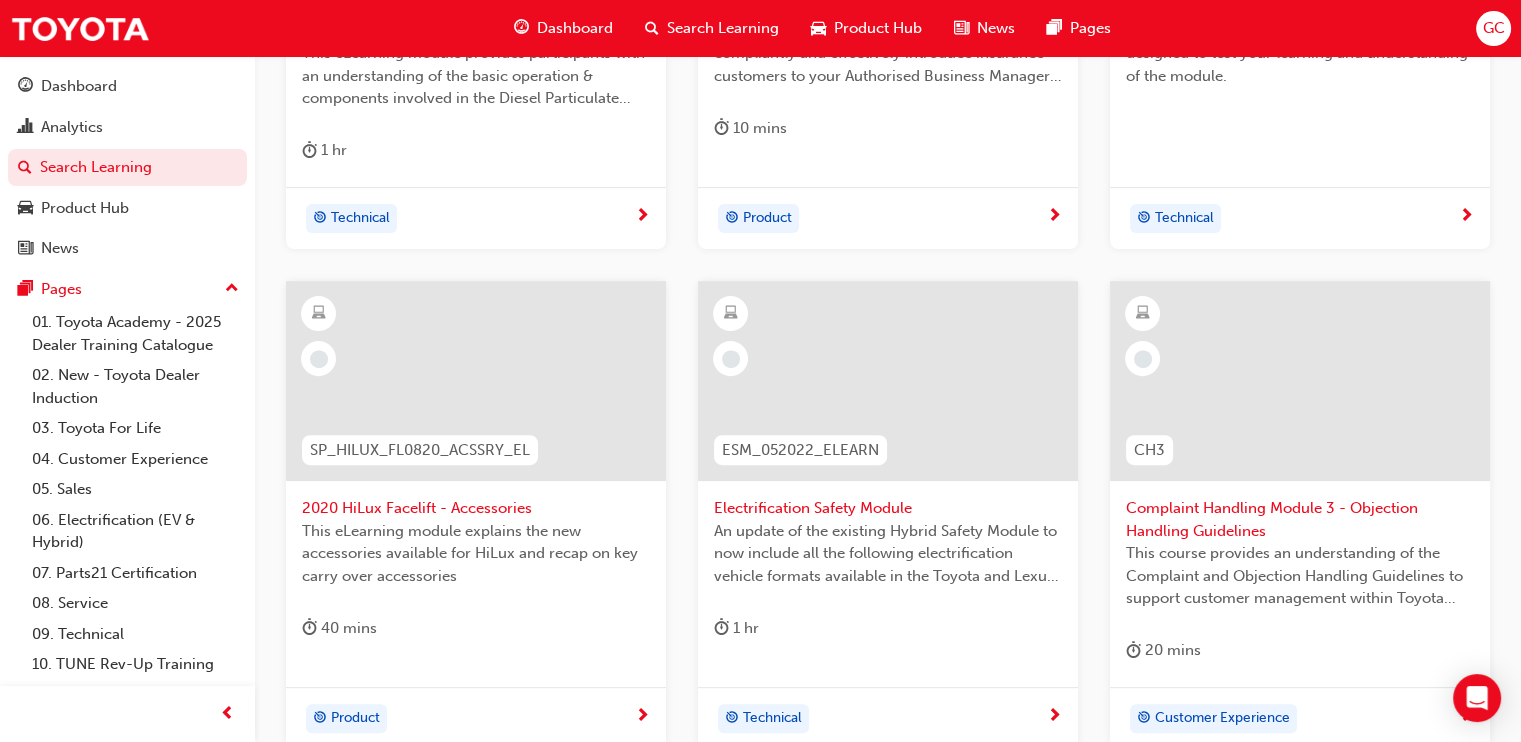 scroll, scrollTop: 1041, scrollLeft: 0, axis: vertical 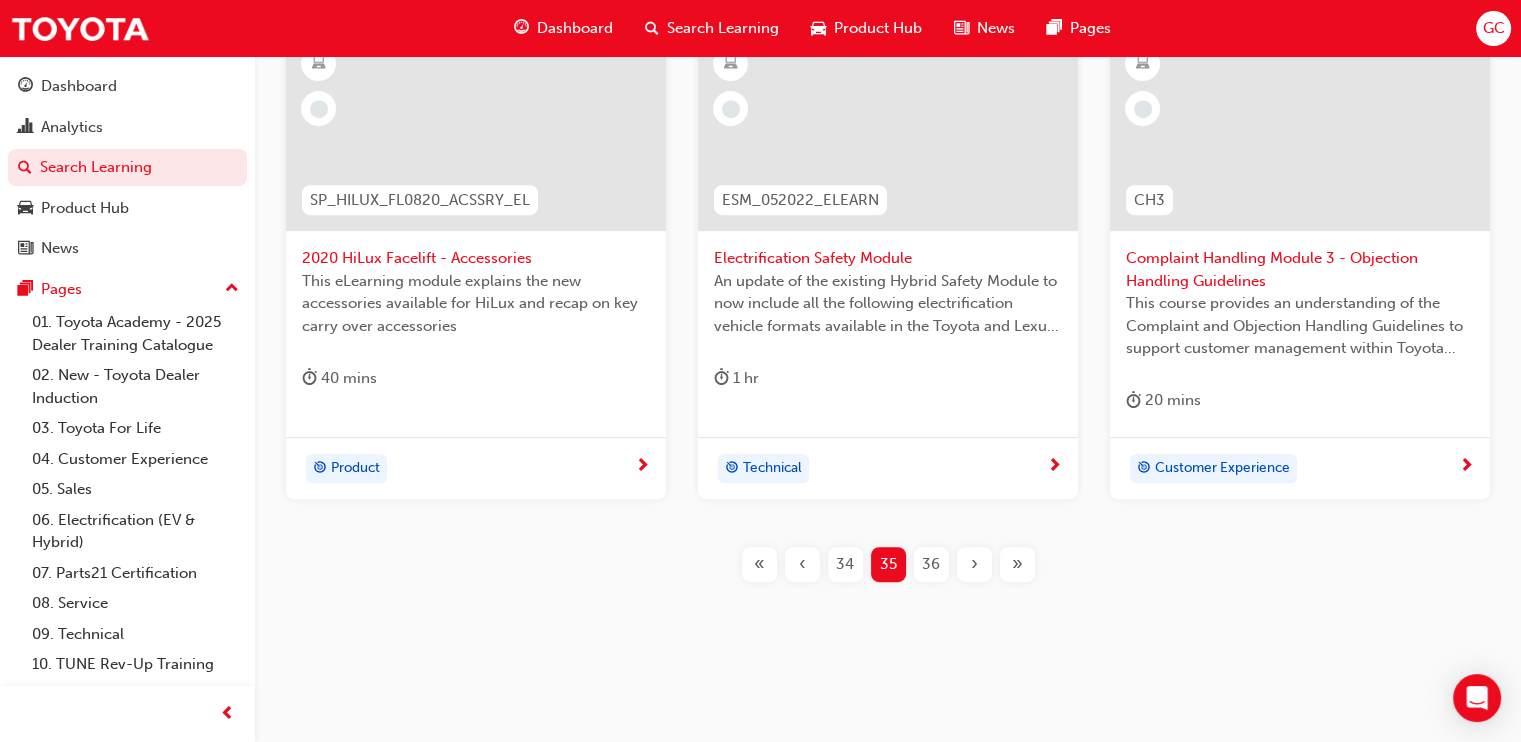 click on "36" at bounding box center (931, 564) 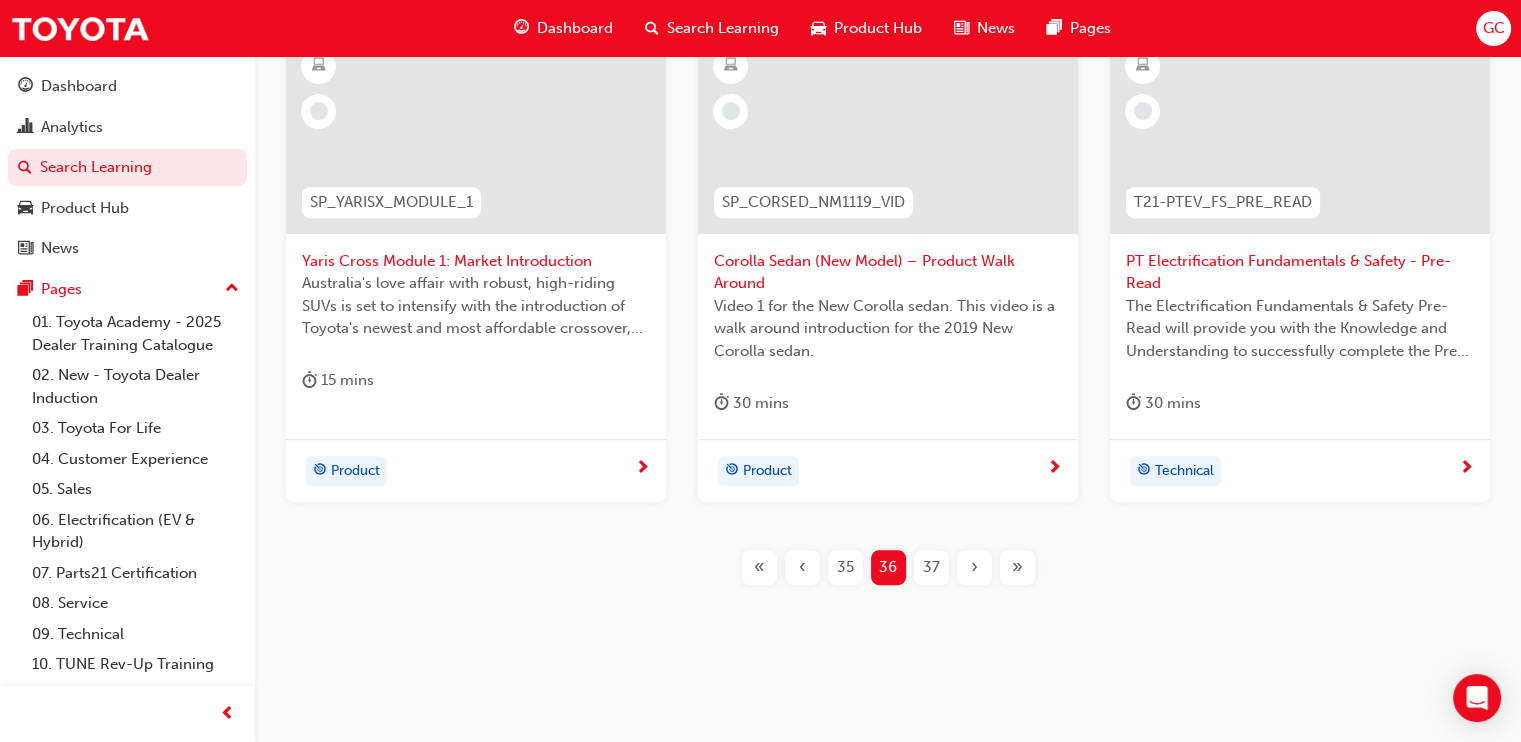 scroll, scrollTop: 1019, scrollLeft: 0, axis: vertical 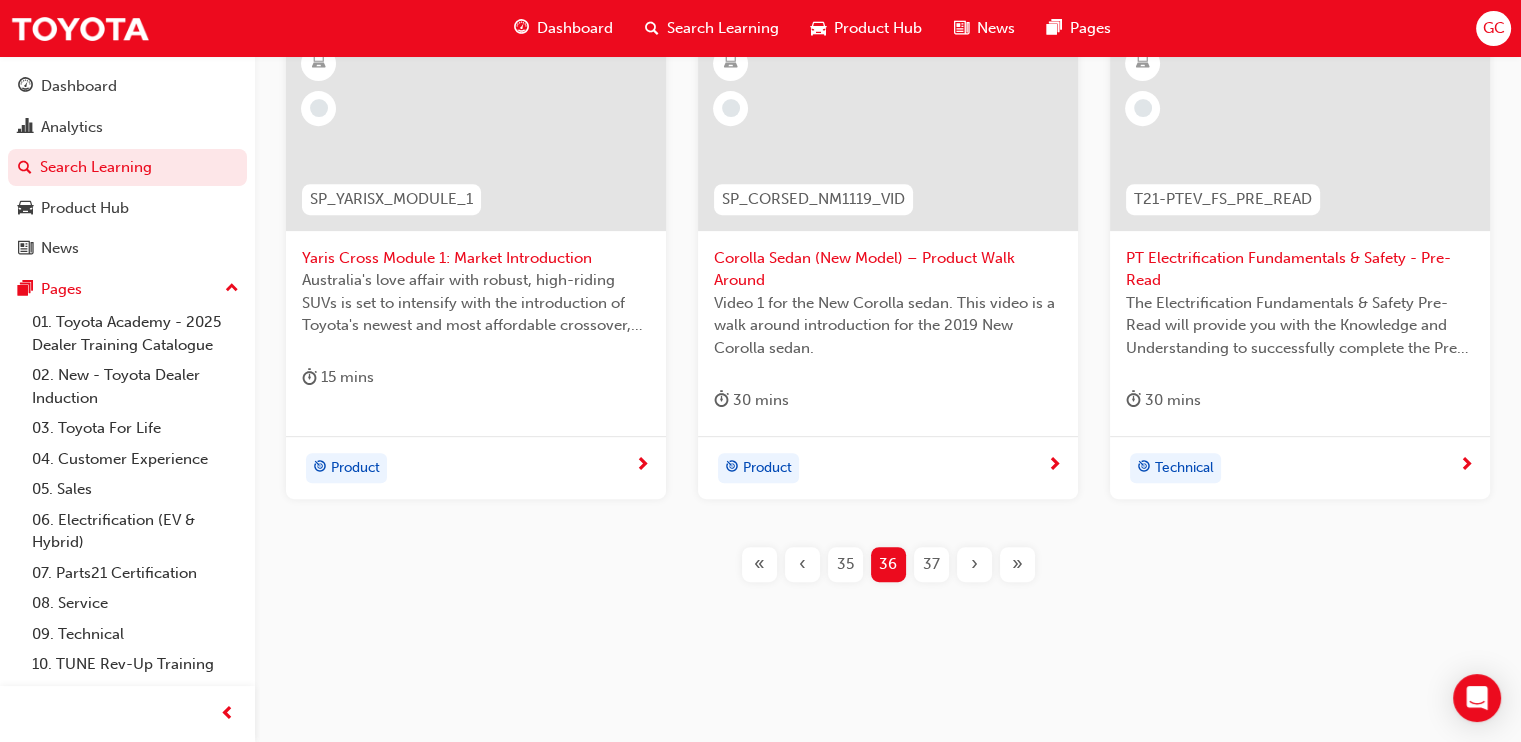 click on "37" at bounding box center (931, 564) 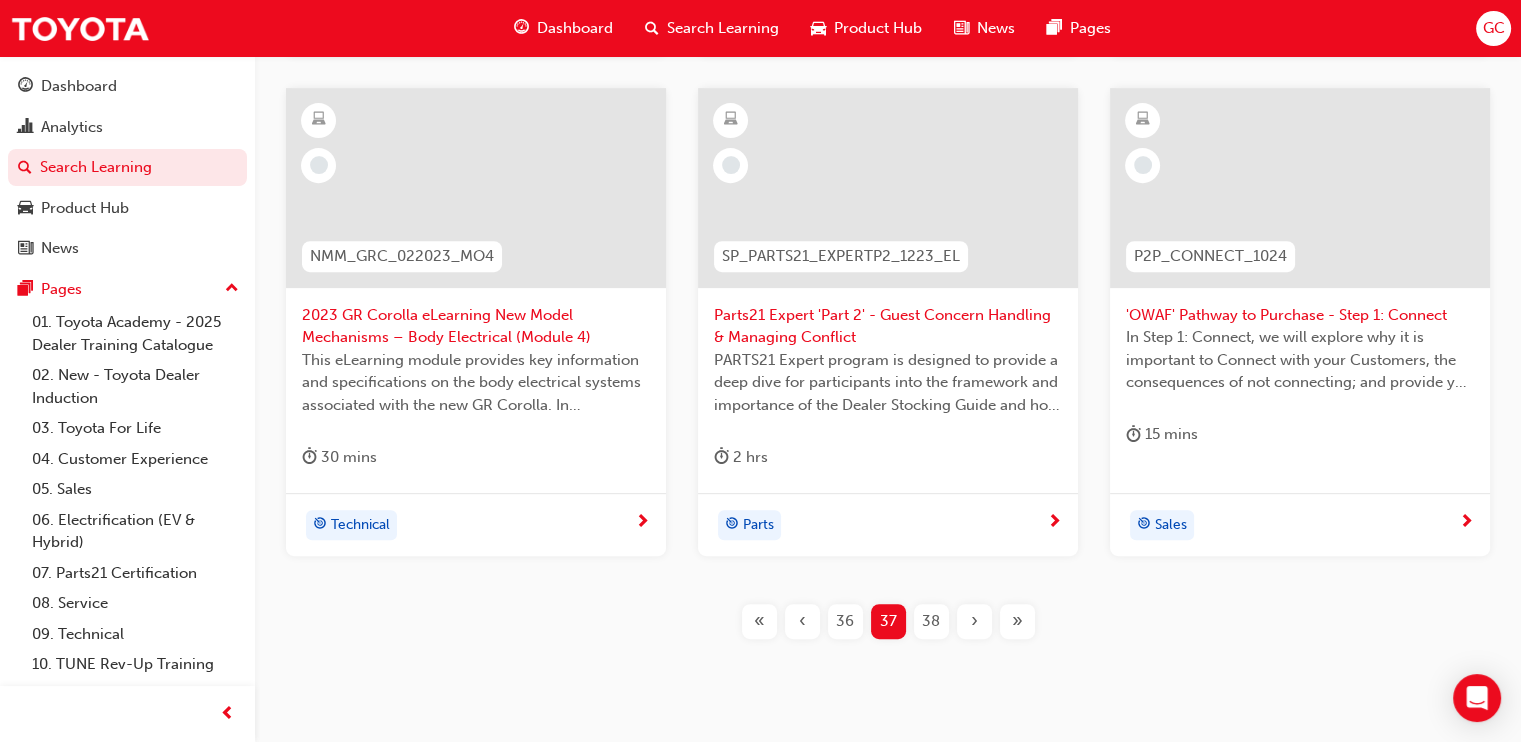 scroll, scrollTop: 1019, scrollLeft: 0, axis: vertical 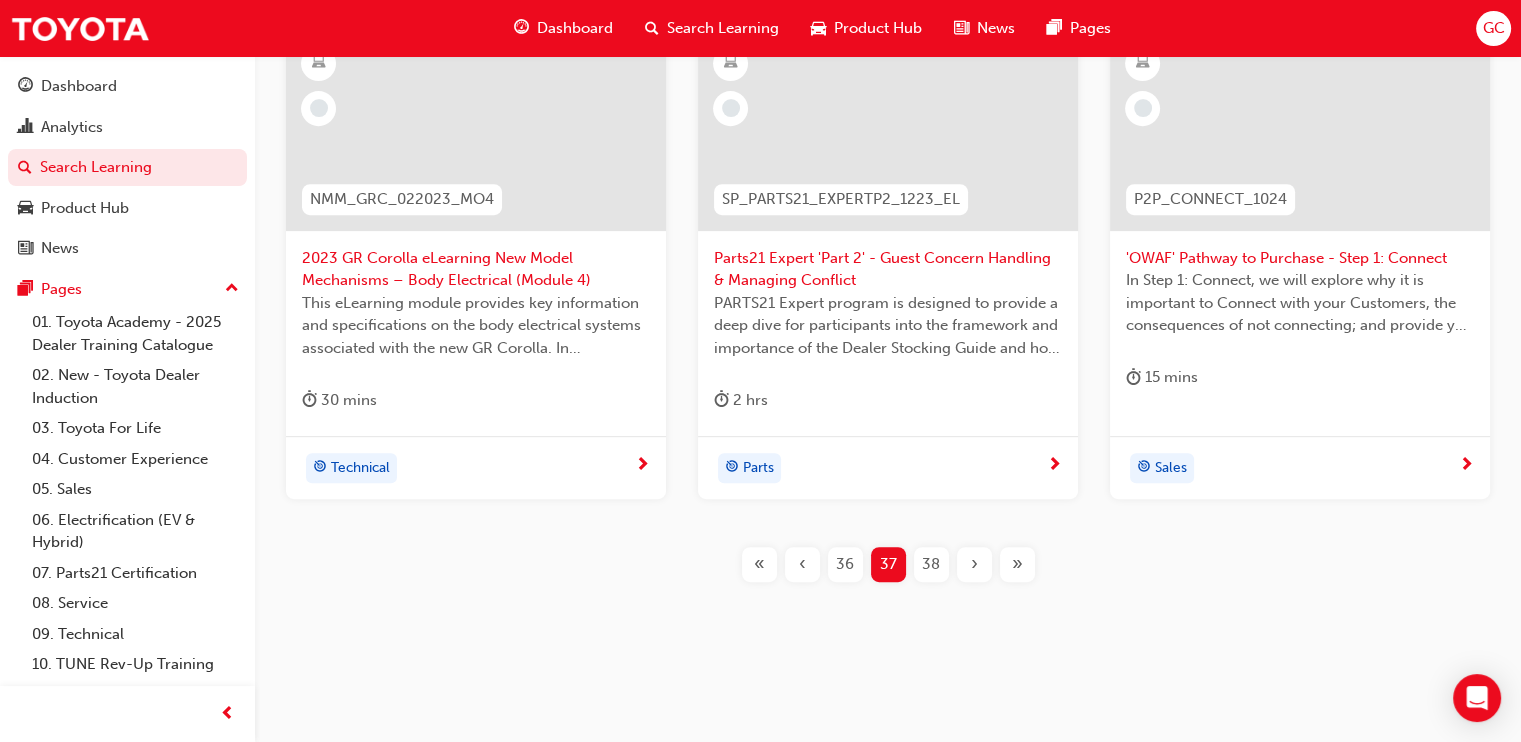 click on "38" at bounding box center [931, 564] 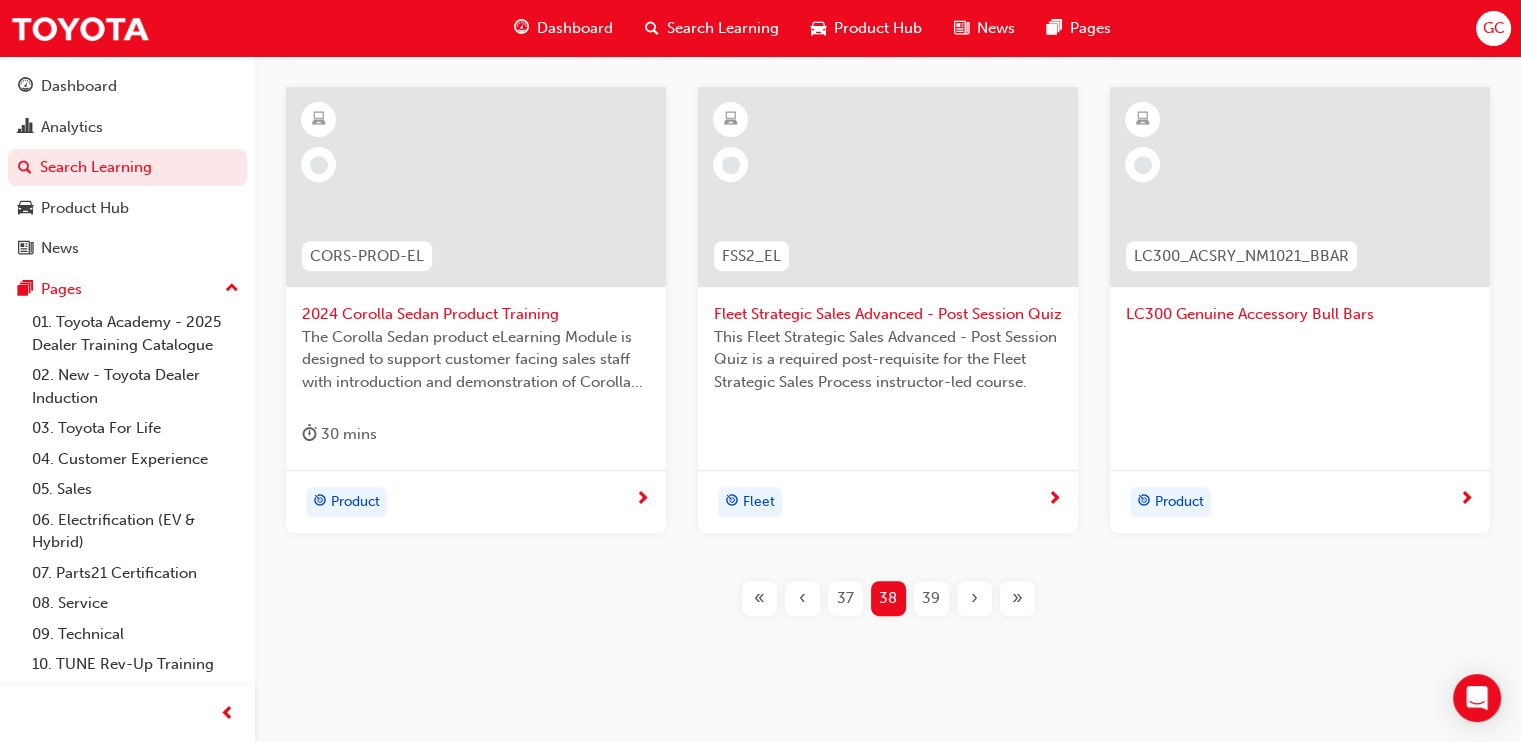 scroll, scrollTop: 1019, scrollLeft: 0, axis: vertical 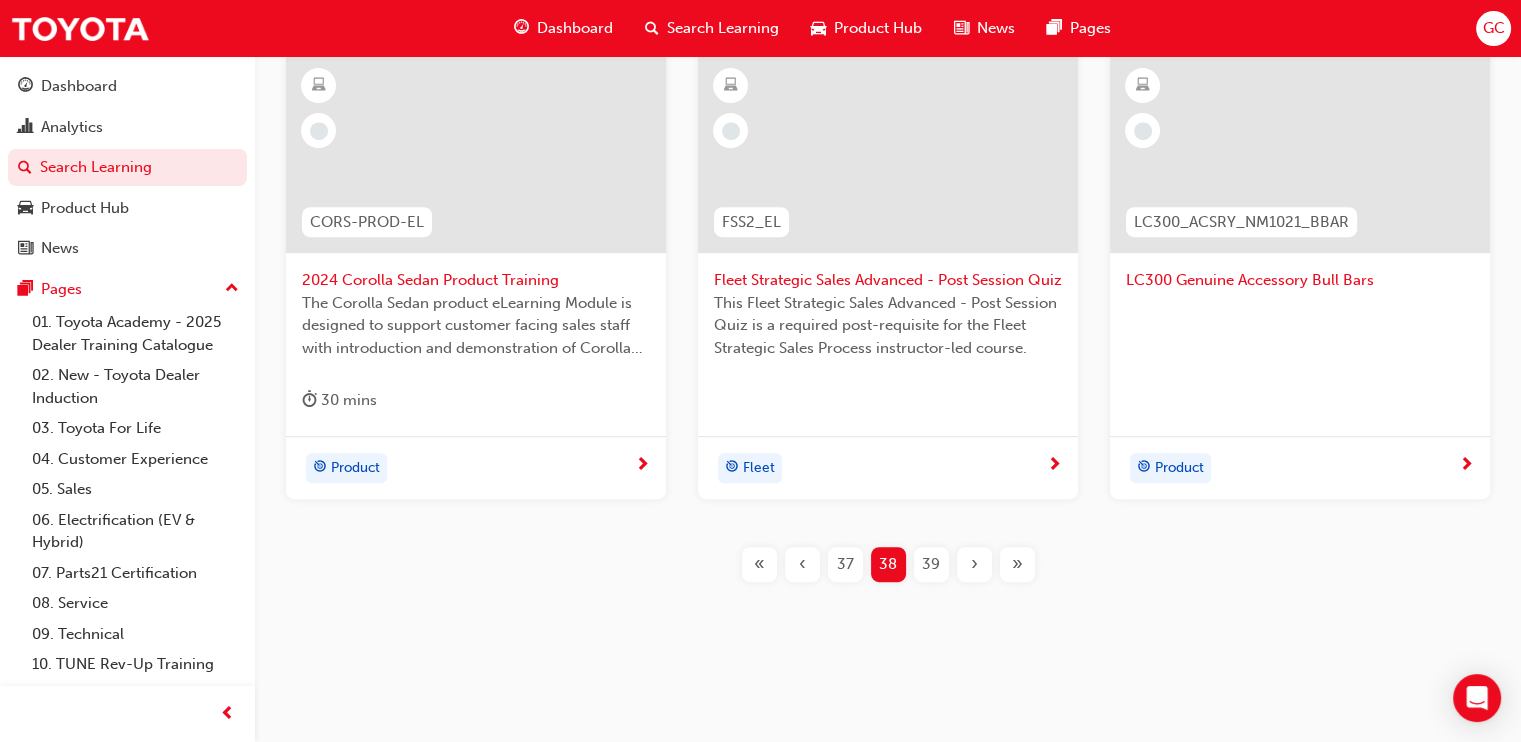 click on "39" at bounding box center (931, 564) 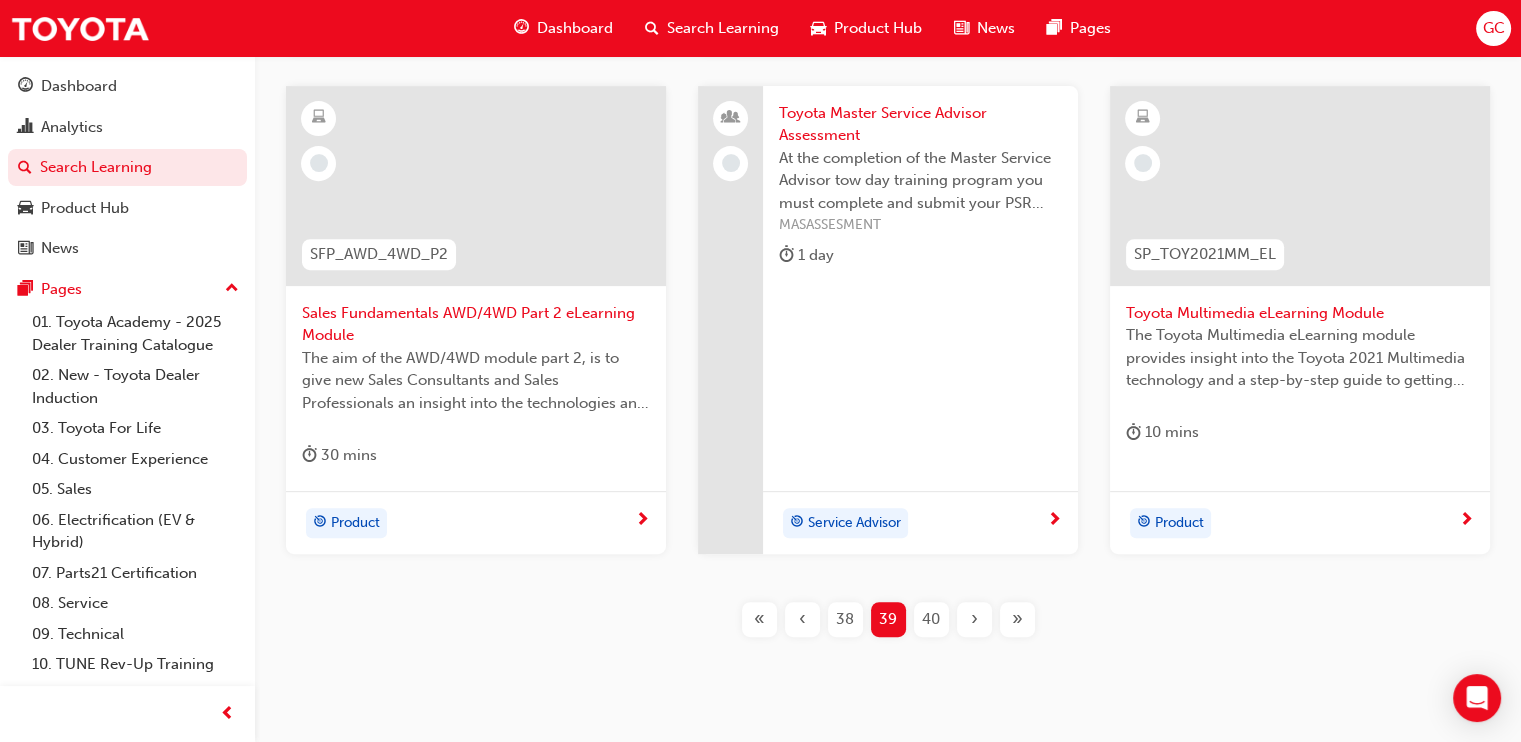 scroll, scrollTop: 1019, scrollLeft: 0, axis: vertical 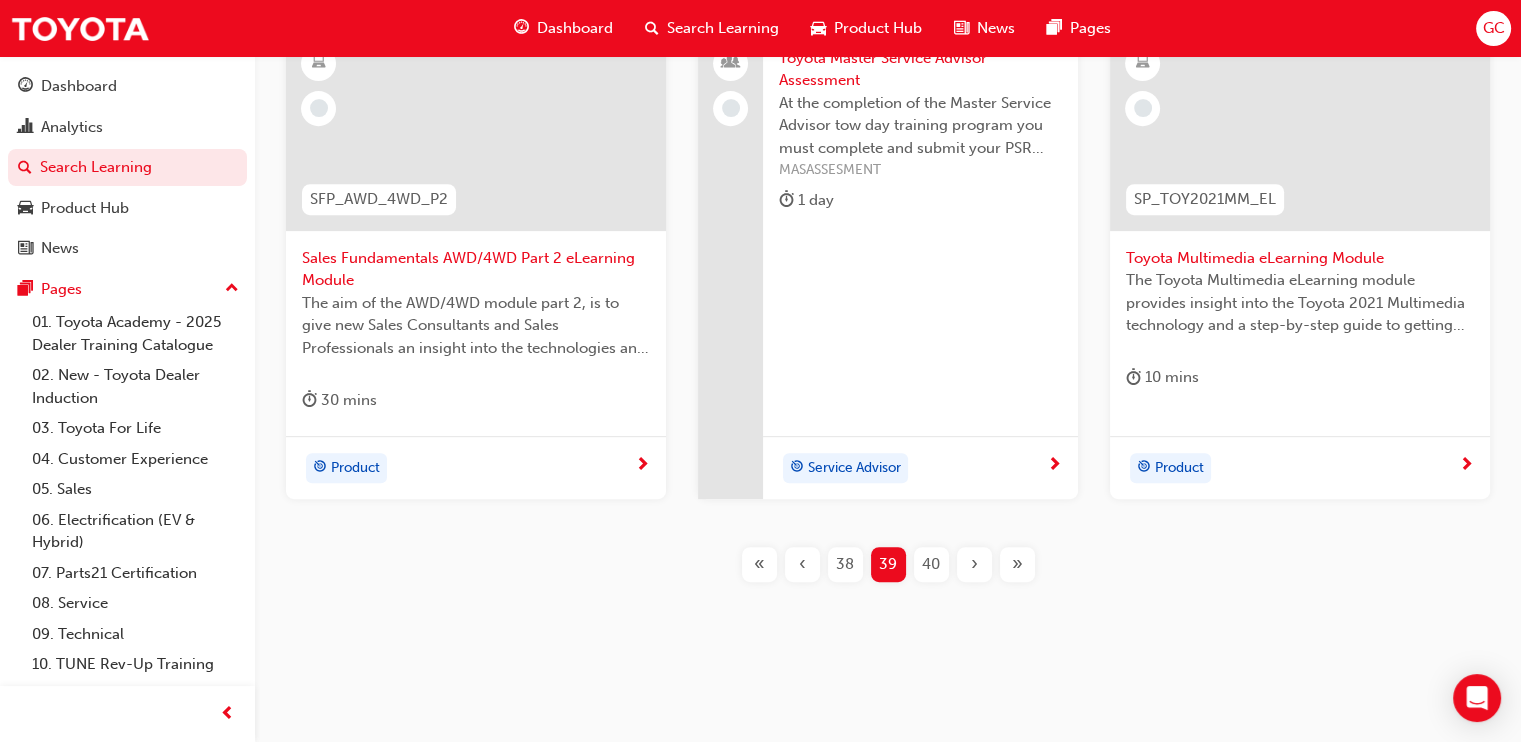 click on "40" at bounding box center [931, 564] 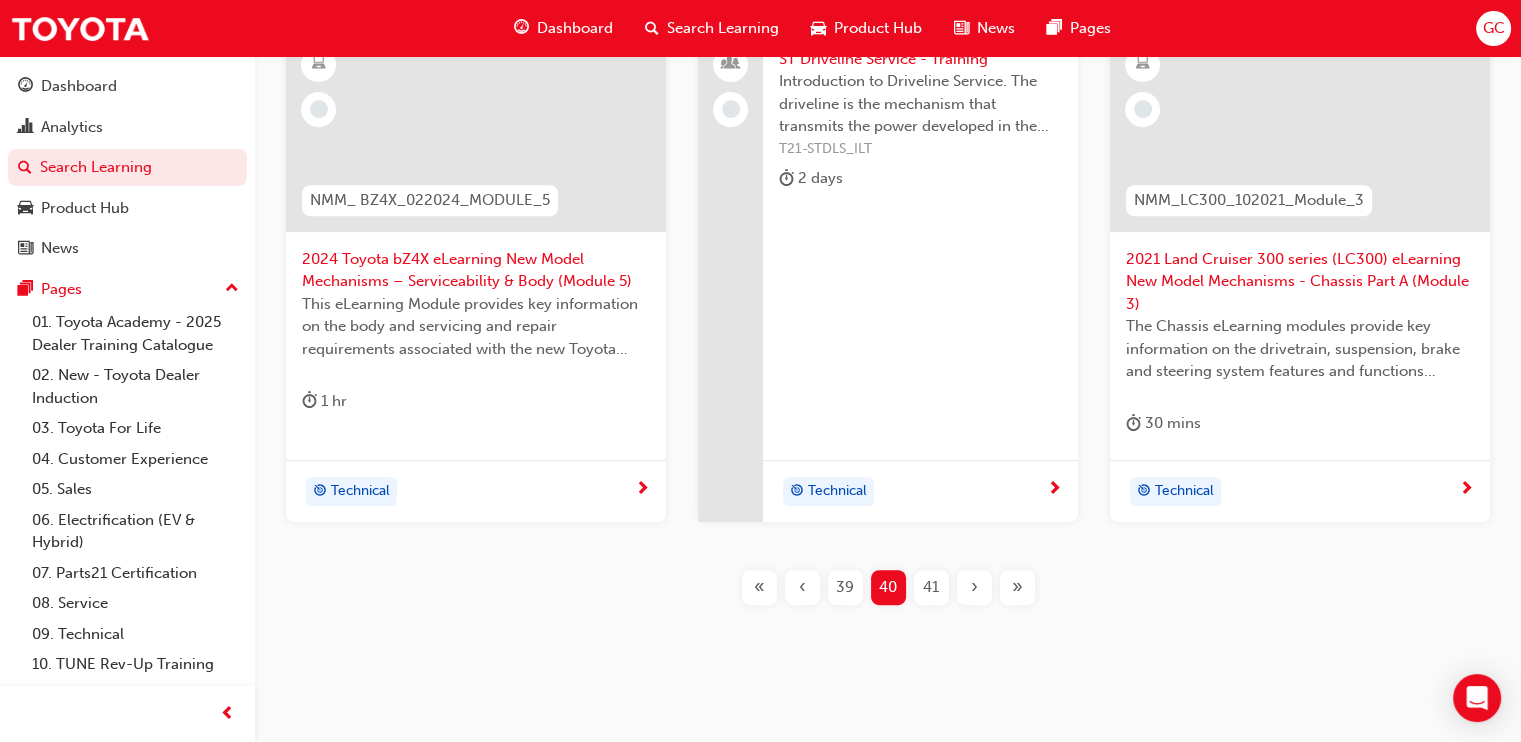 scroll, scrollTop: 1019, scrollLeft: 0, axis: vertical 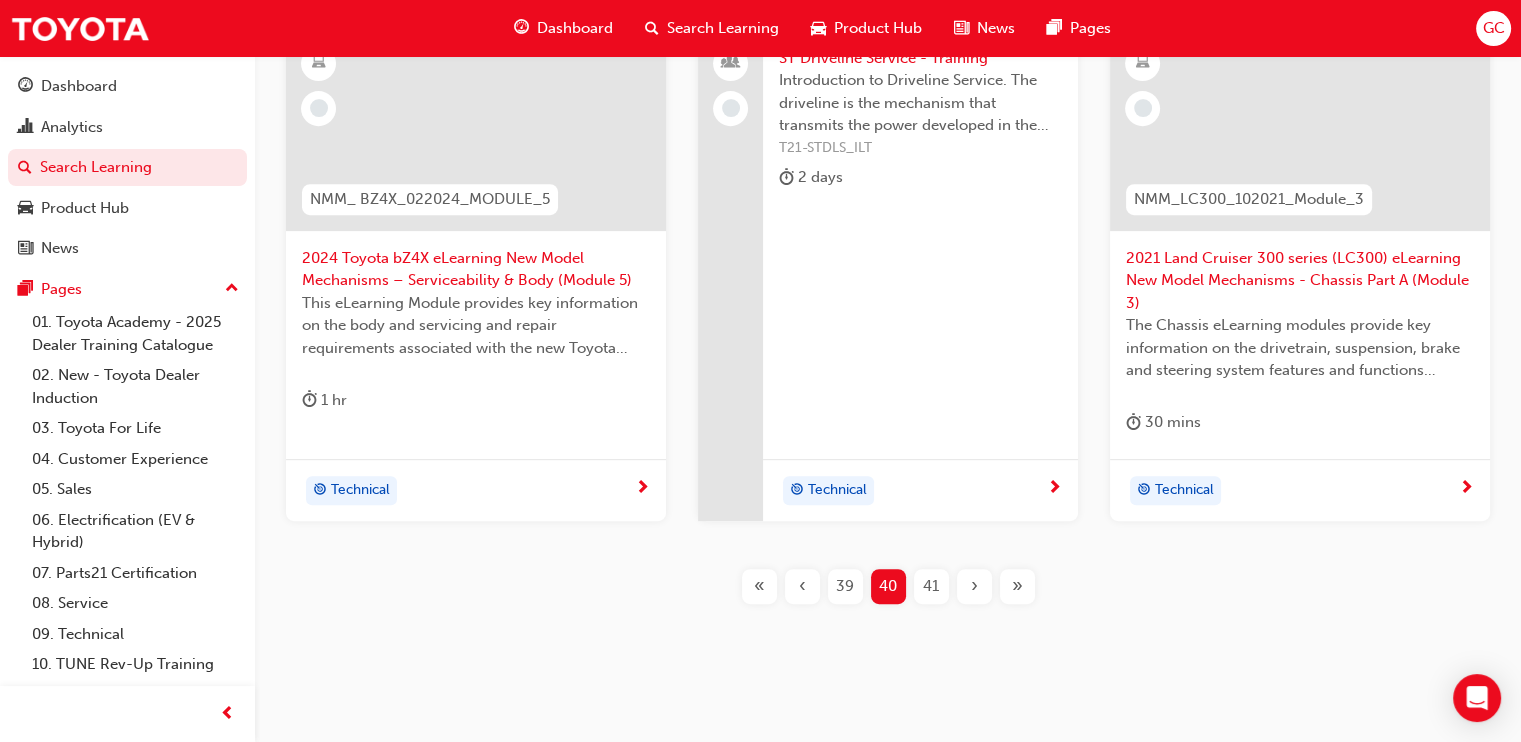 click on "41" at bounding box center (931, 586) 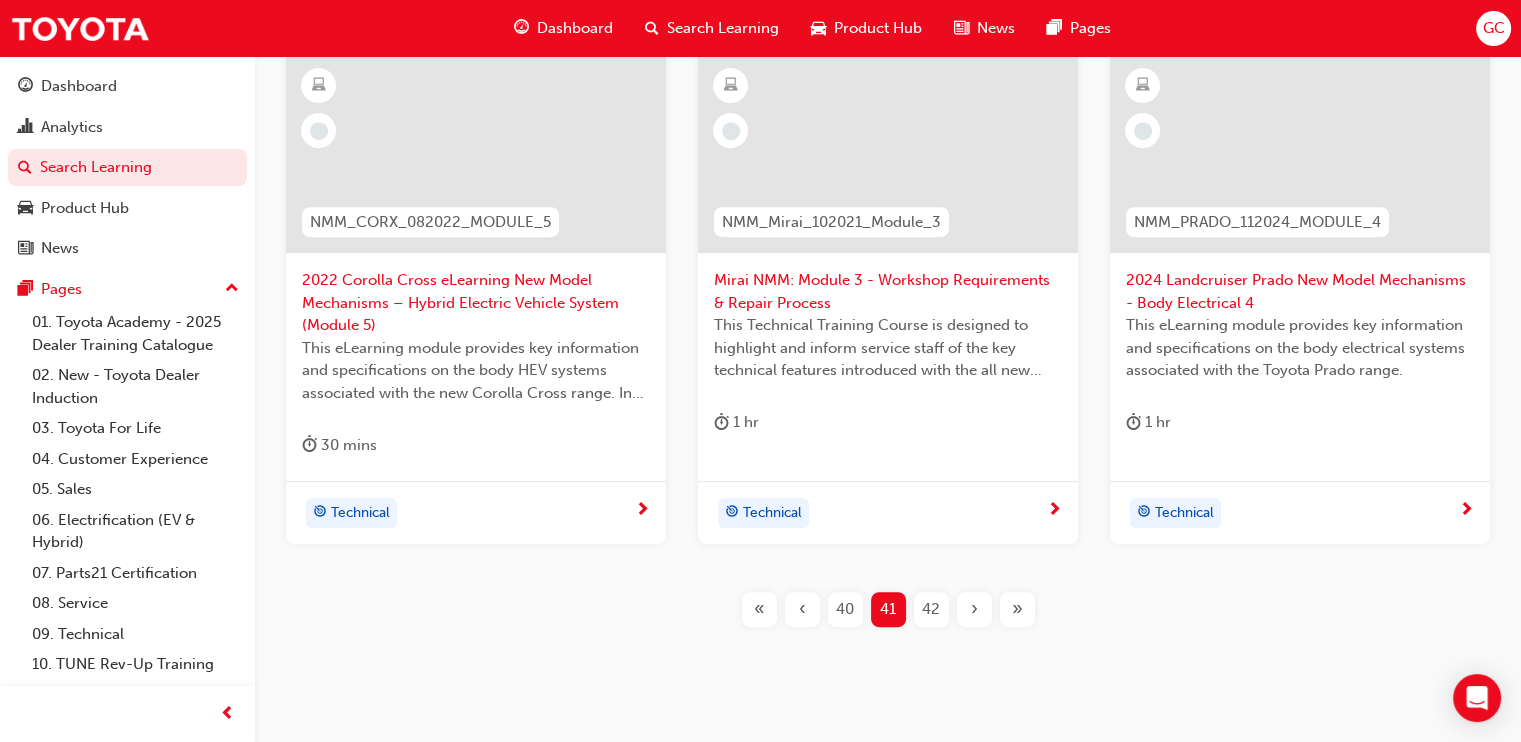 scroll, scrollTop: 1064, scrollLeft: 0, axis: vertical 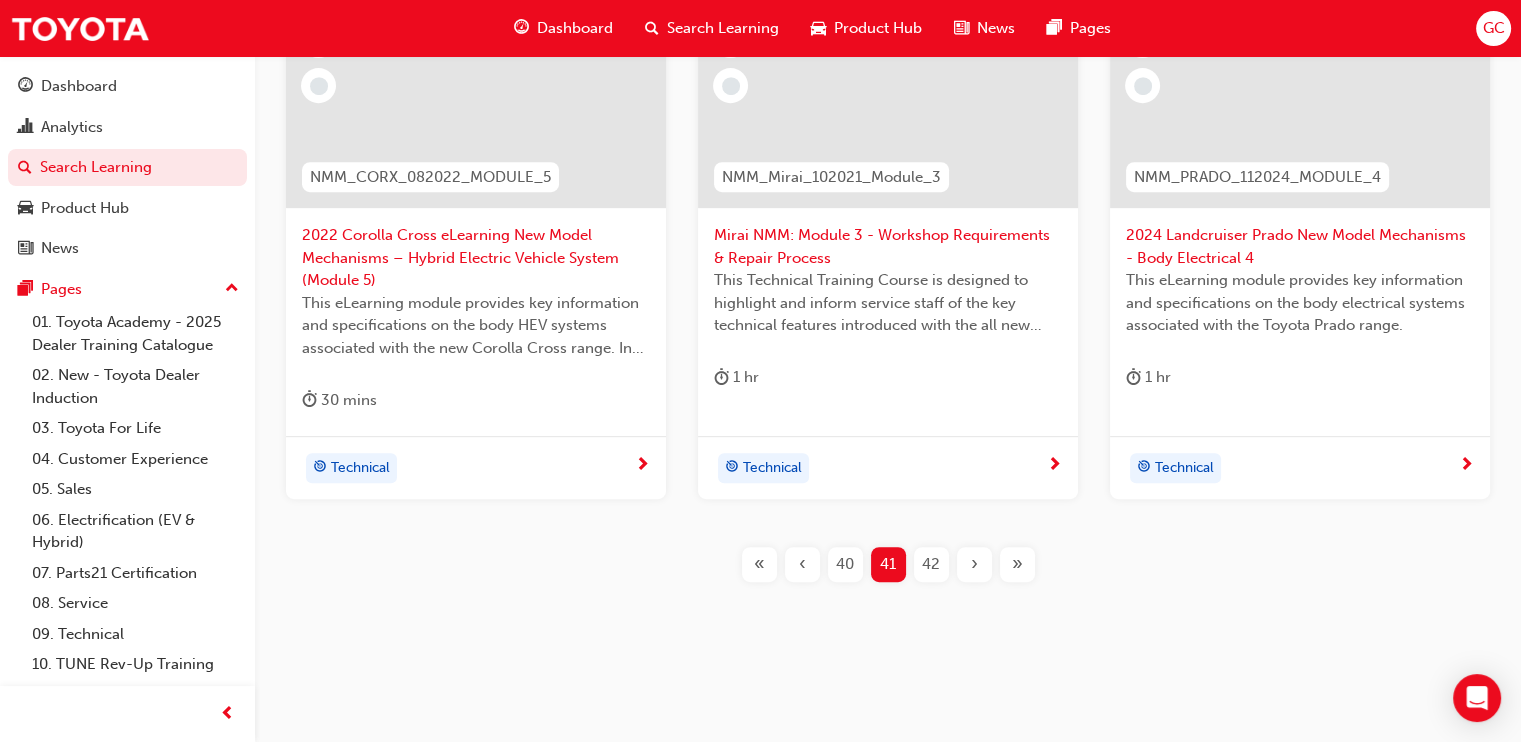 click on "42" at bounding box center (931, 564) 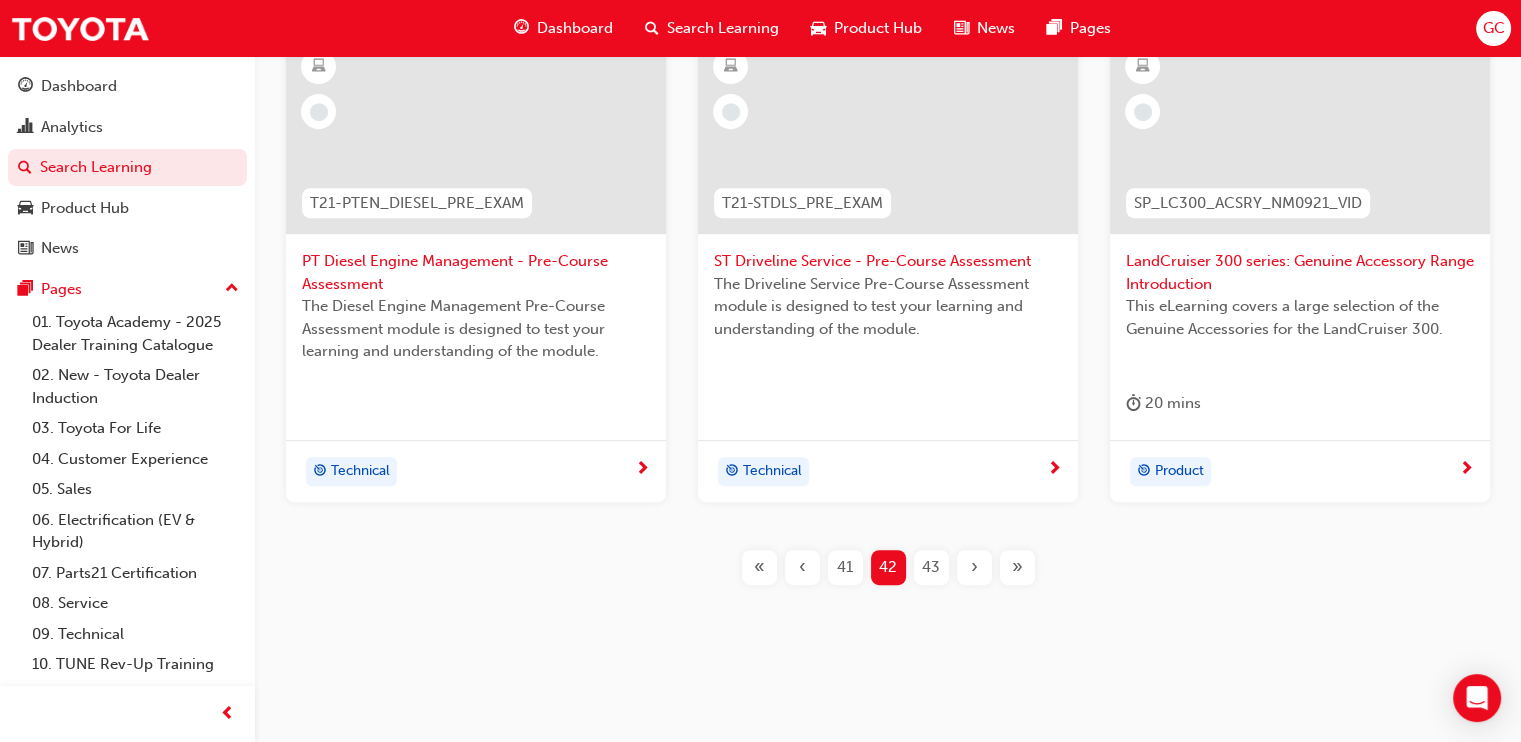 scroll, scrollTop: 1041, scrollLeft: 0, axis: vertical 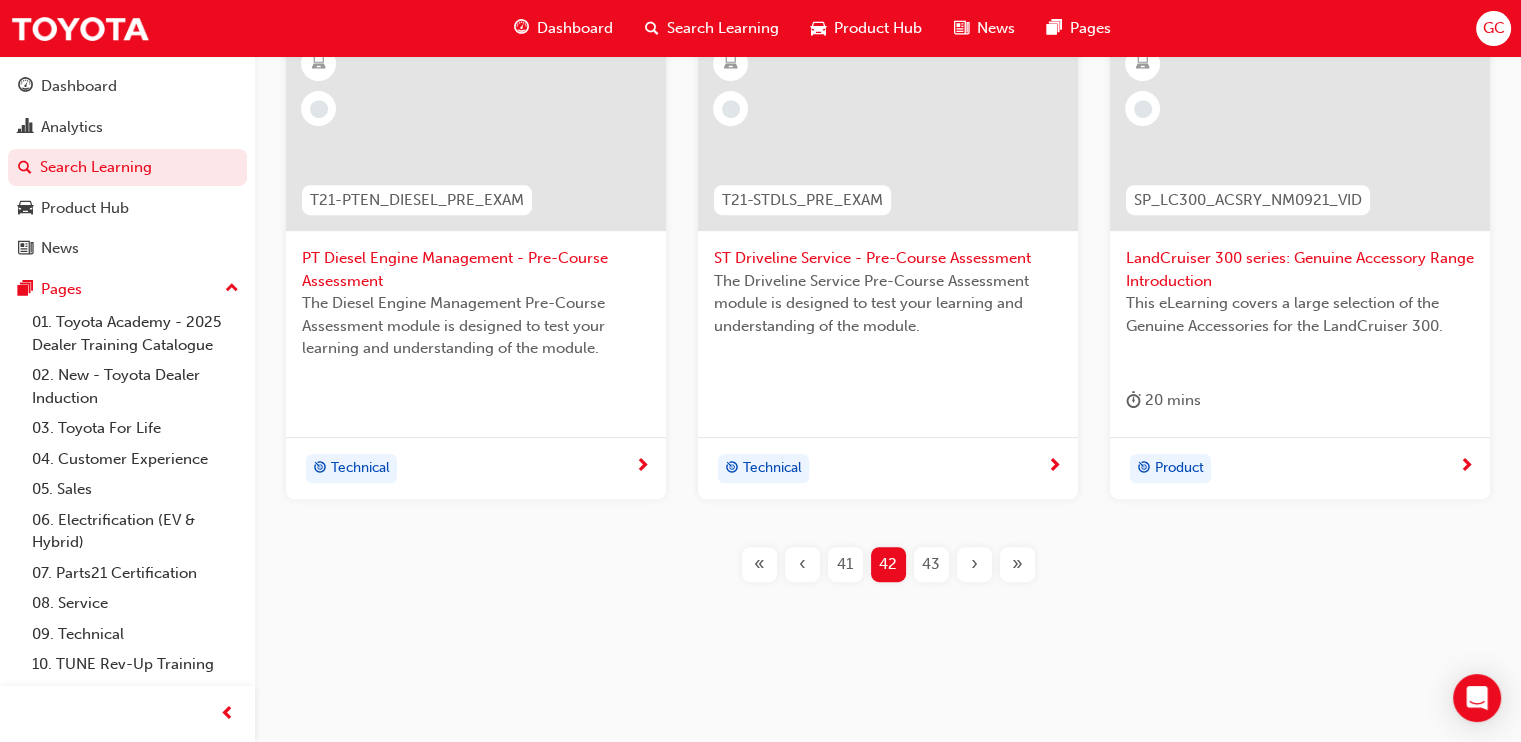 click on "43" at bounding box center [931, 564] 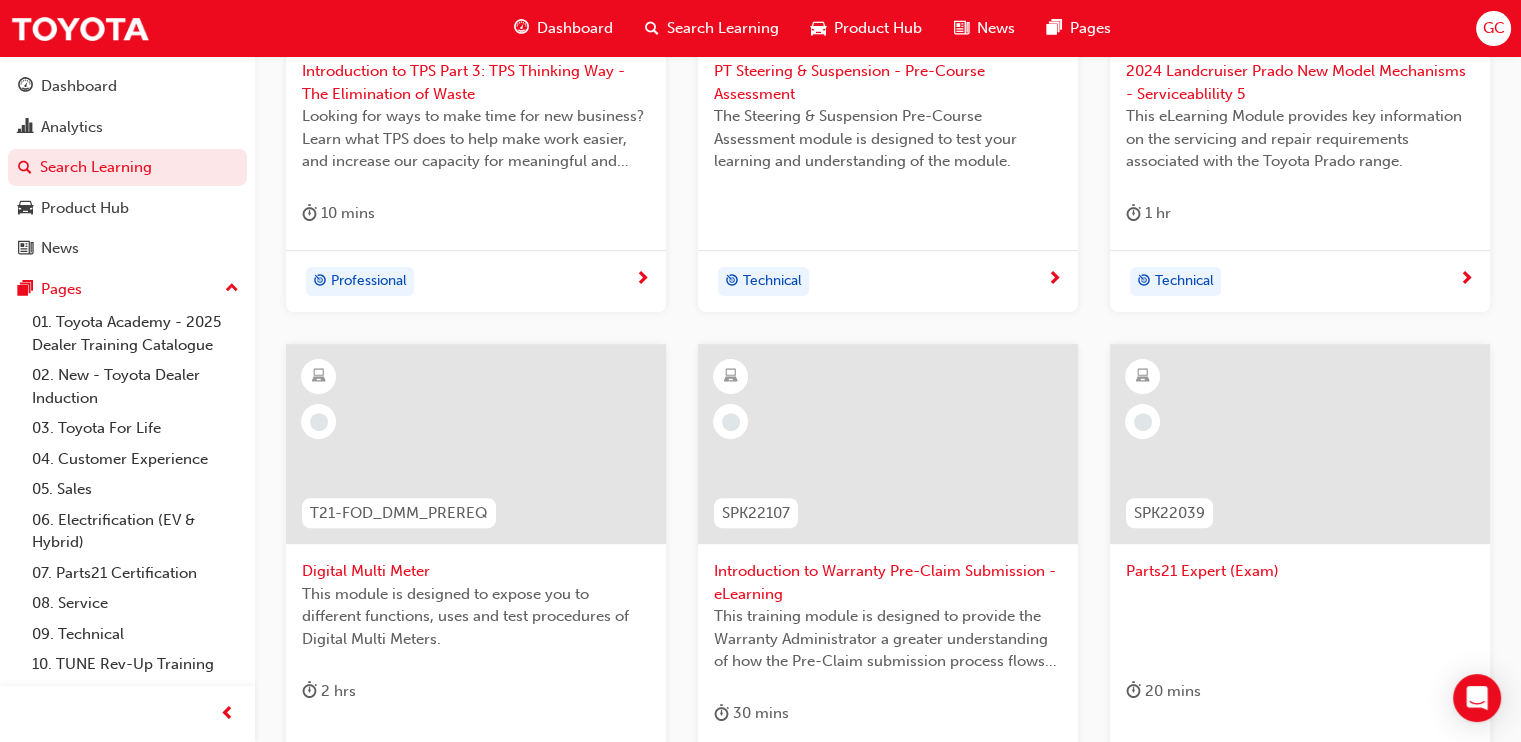 scroll, scrollTop: 1041, scrollLeft: 0, axis: vertical 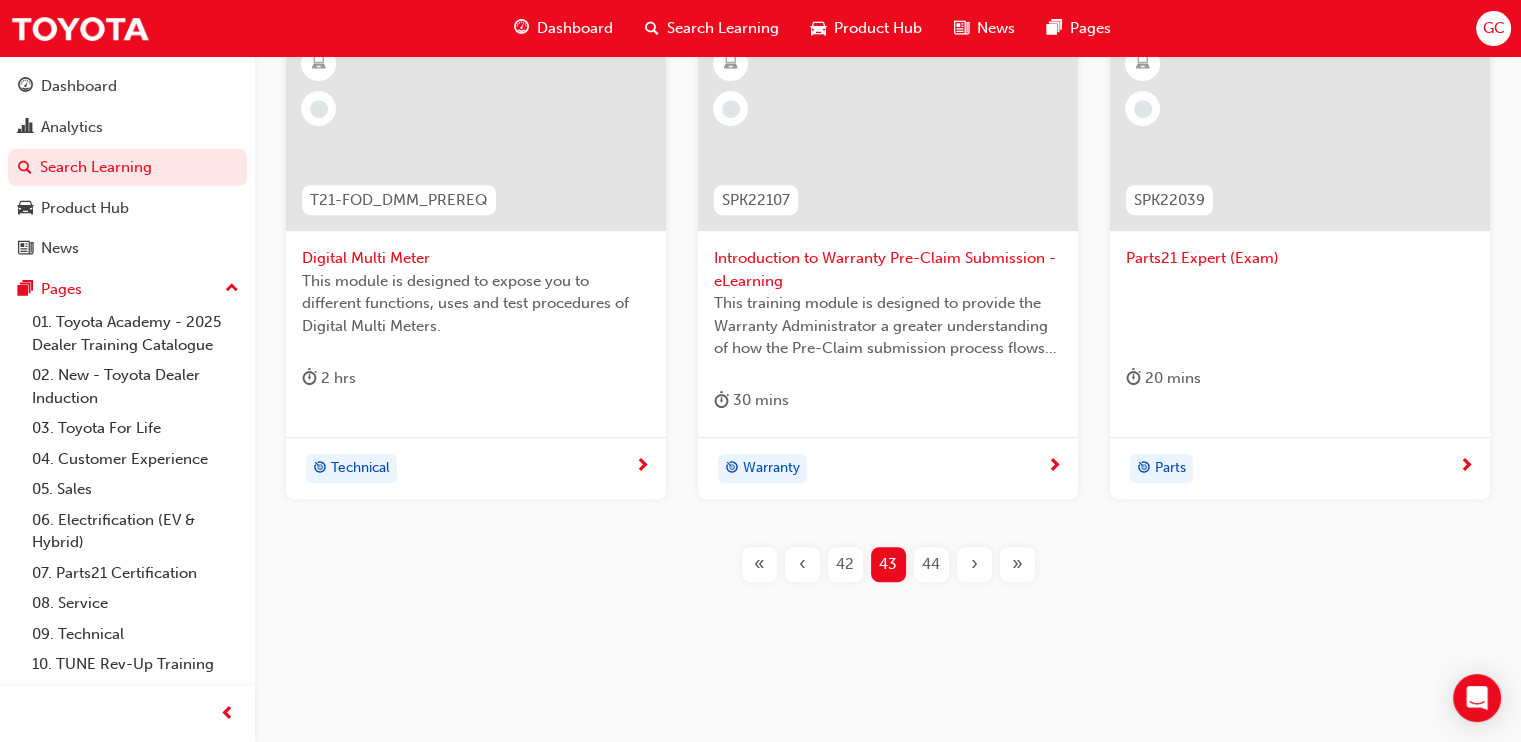 click on "44" at bounding box center (931, 564) 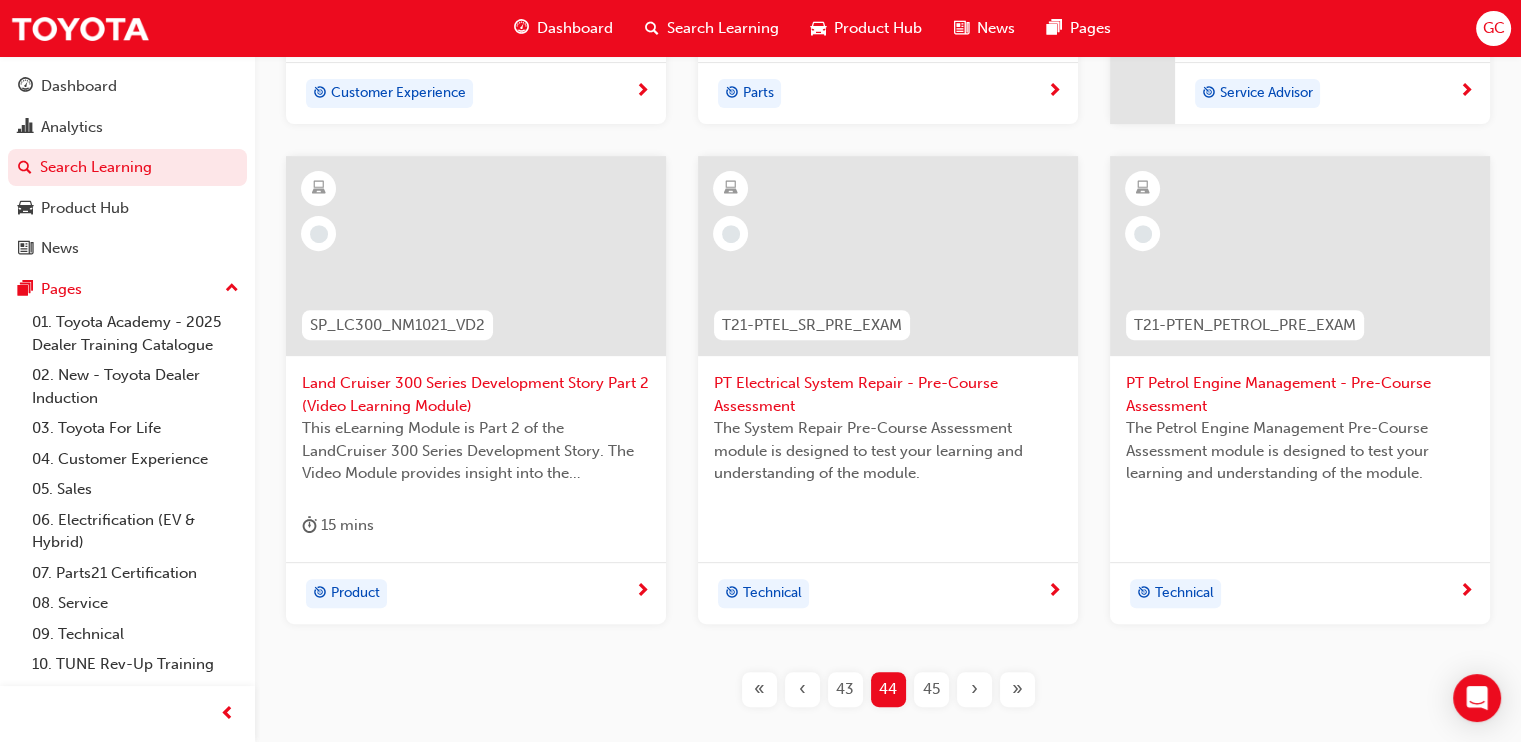 scroll, scrollTop: 1041, scrollLeft: 0, axis: vertical 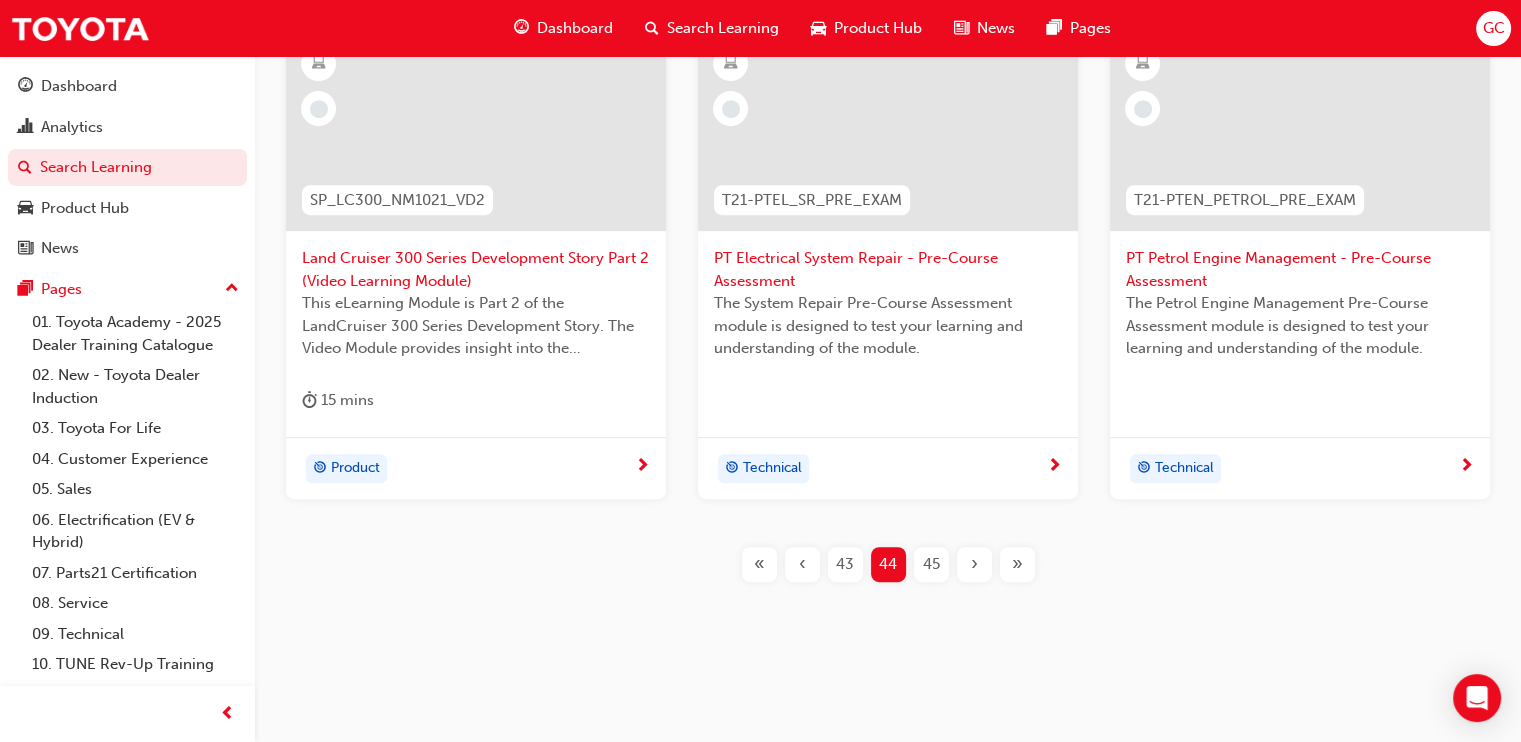 click on "45" at bounding box center [931, 564] 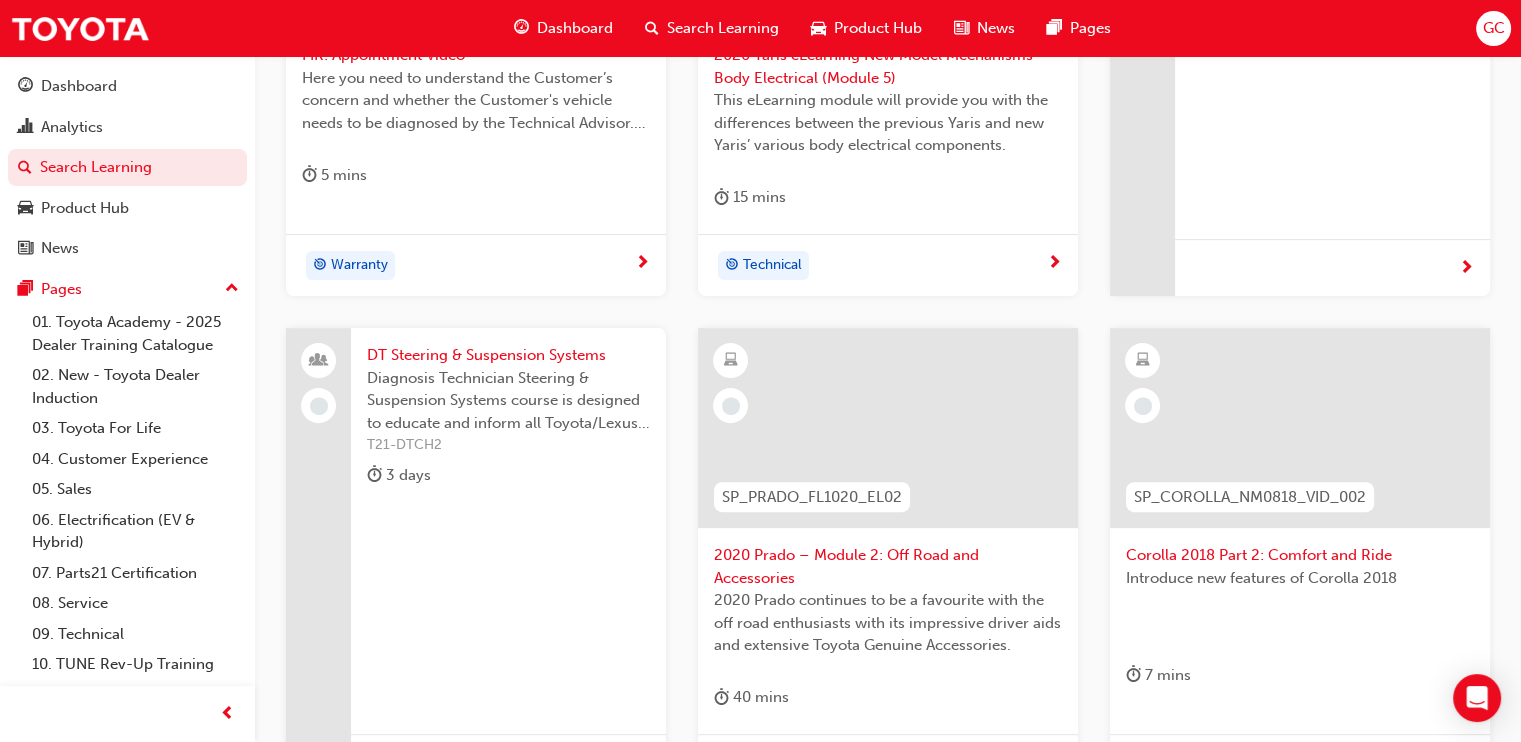 scroll, scrollTop: 791, scrollLeft: 0, axis: vertical 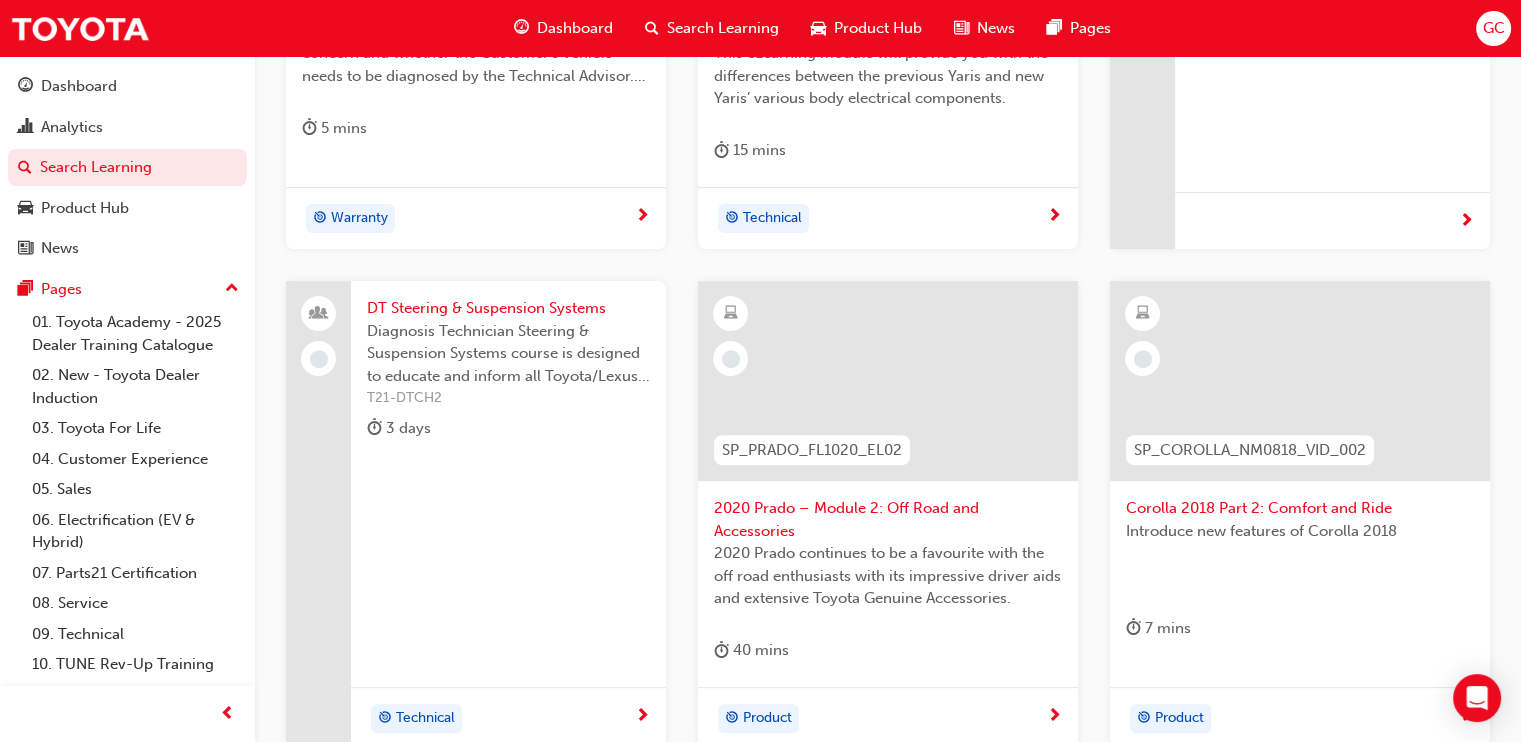 click on "DT Steering & Suspension Systems" at bounding box center (508, 308) 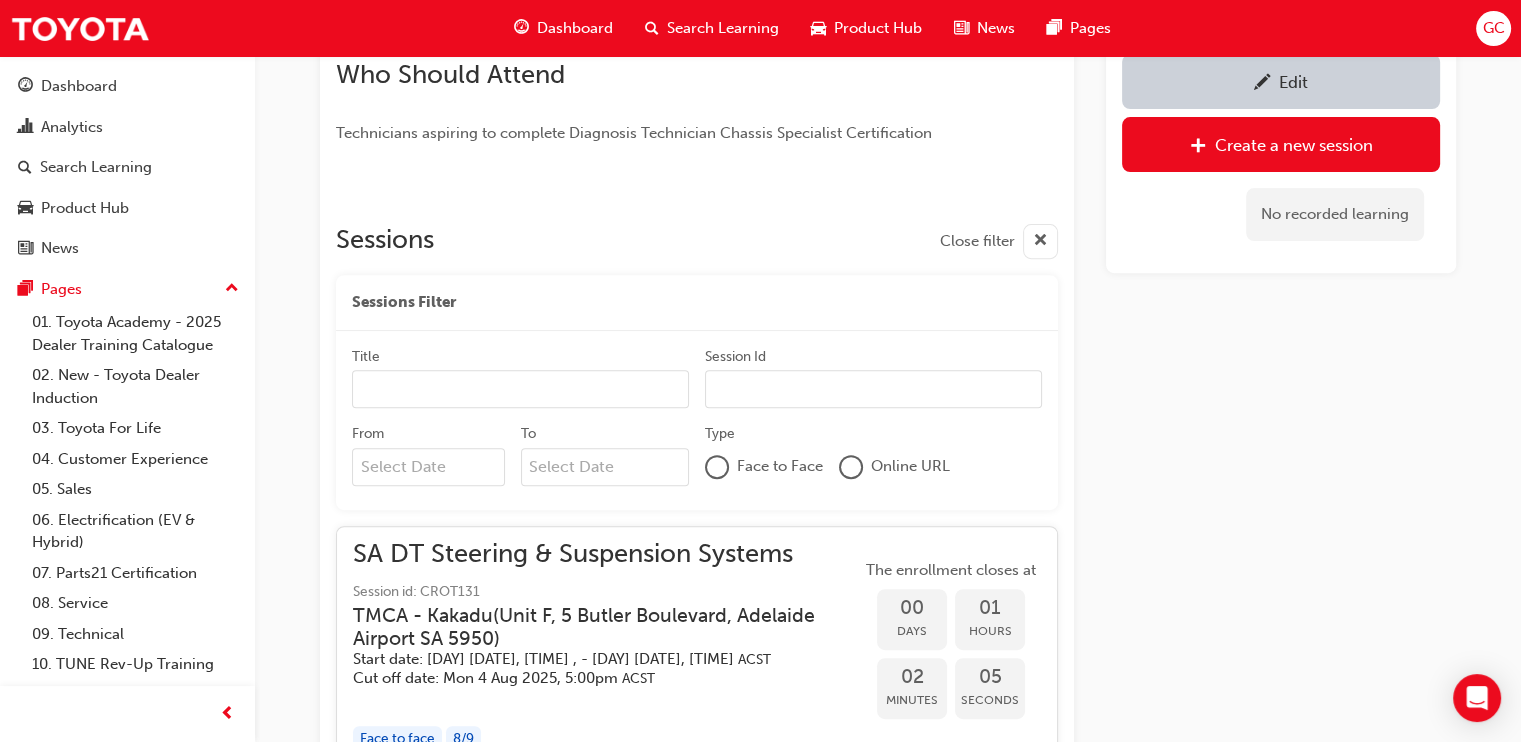scroll, scrollTop: 647, scrollLeft: 0, axis: vertical 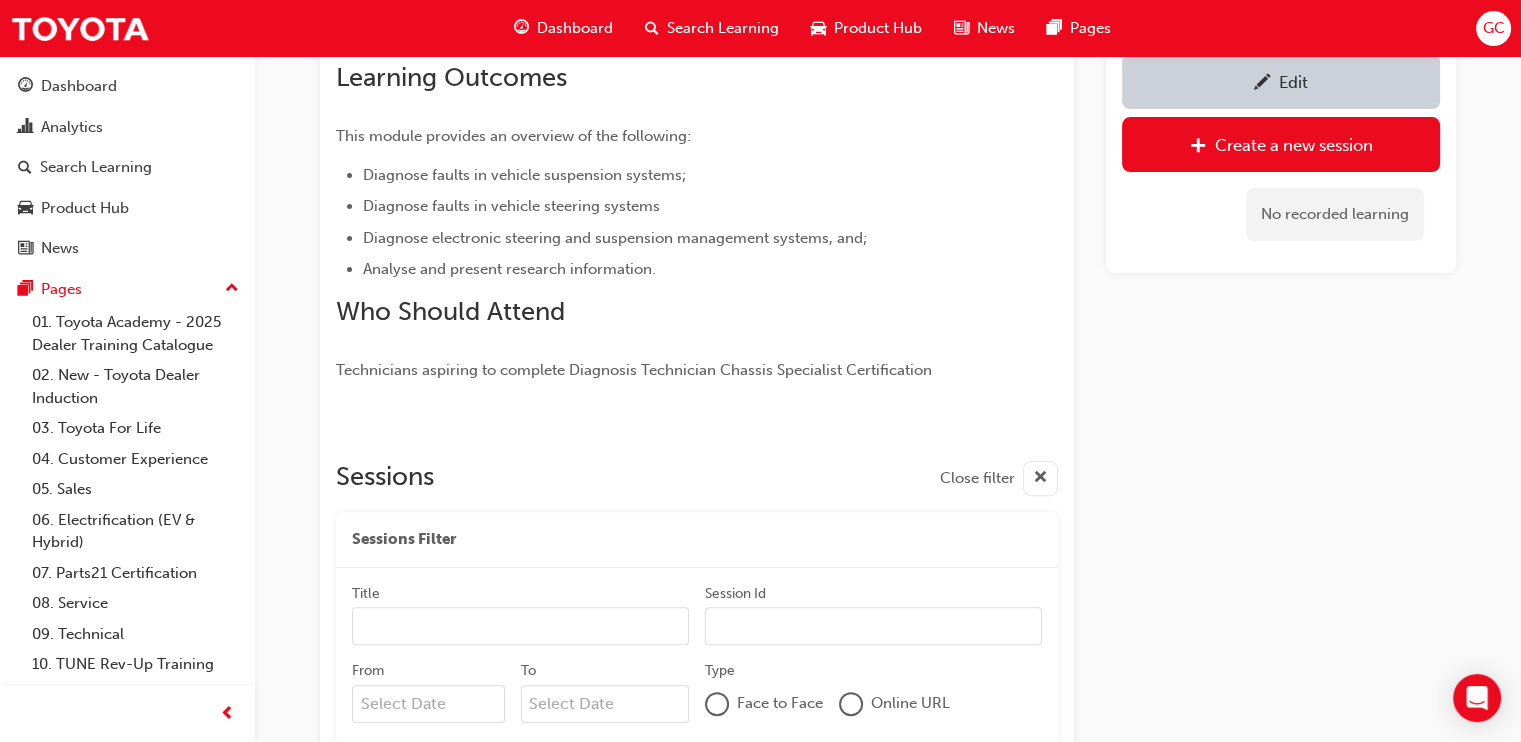 click on "Edit" at bounding box center [1293, 82] 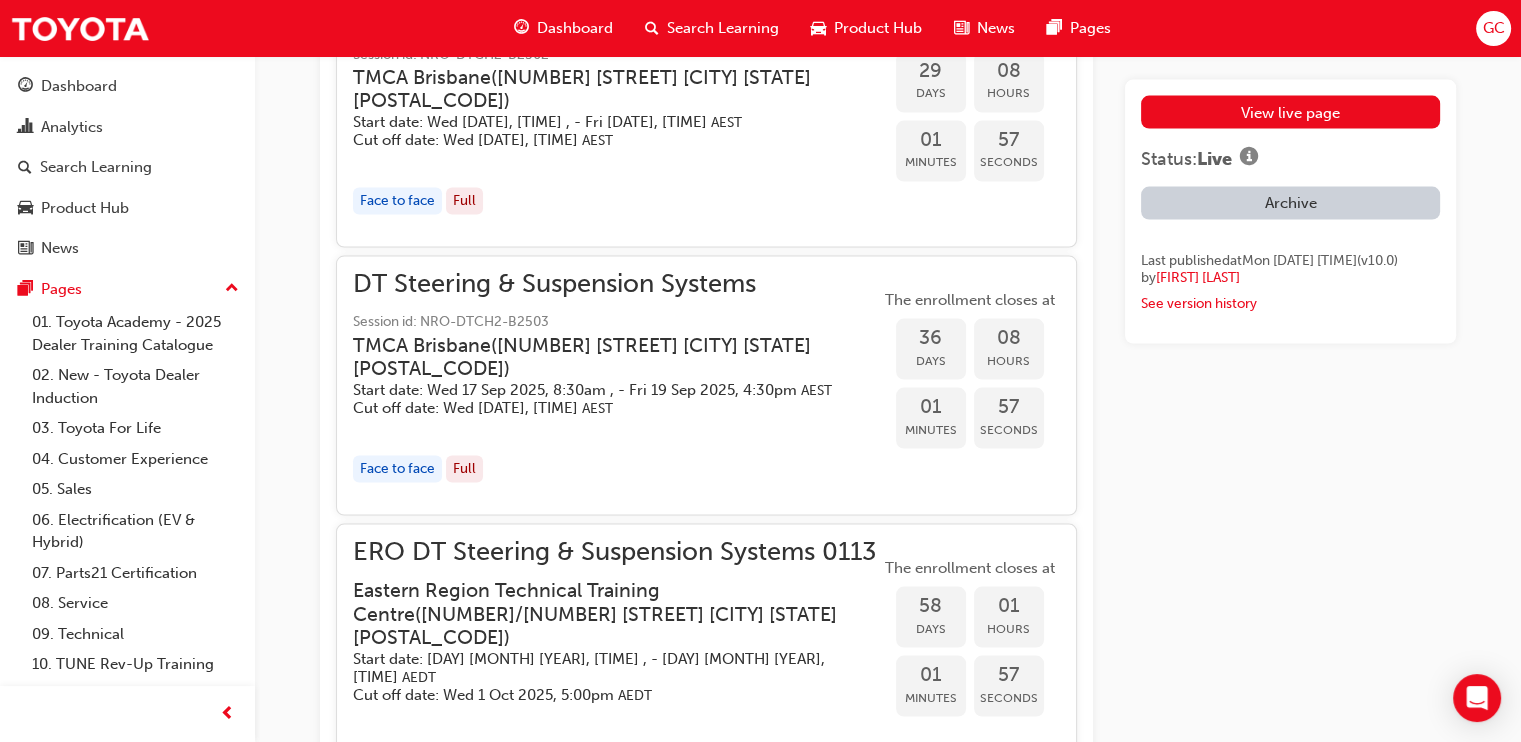 scroll, scrollTop: 5000, scrollLeft: 0, axis: vertical 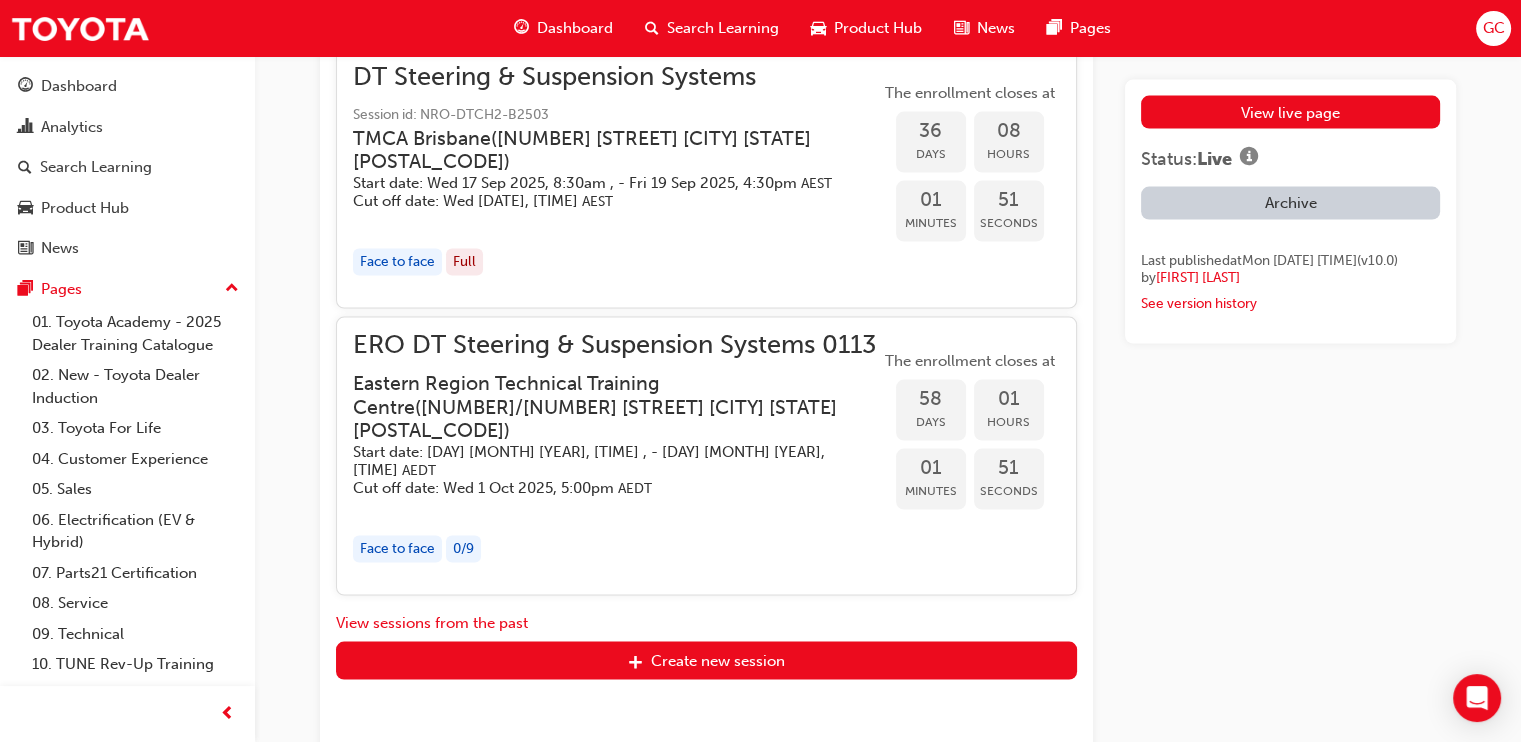 click on "Eastern Region Technical Training Centre  ( 3/1 Secombe Place Moorebank NSW 2170 )" at bounding box center [600, 407] 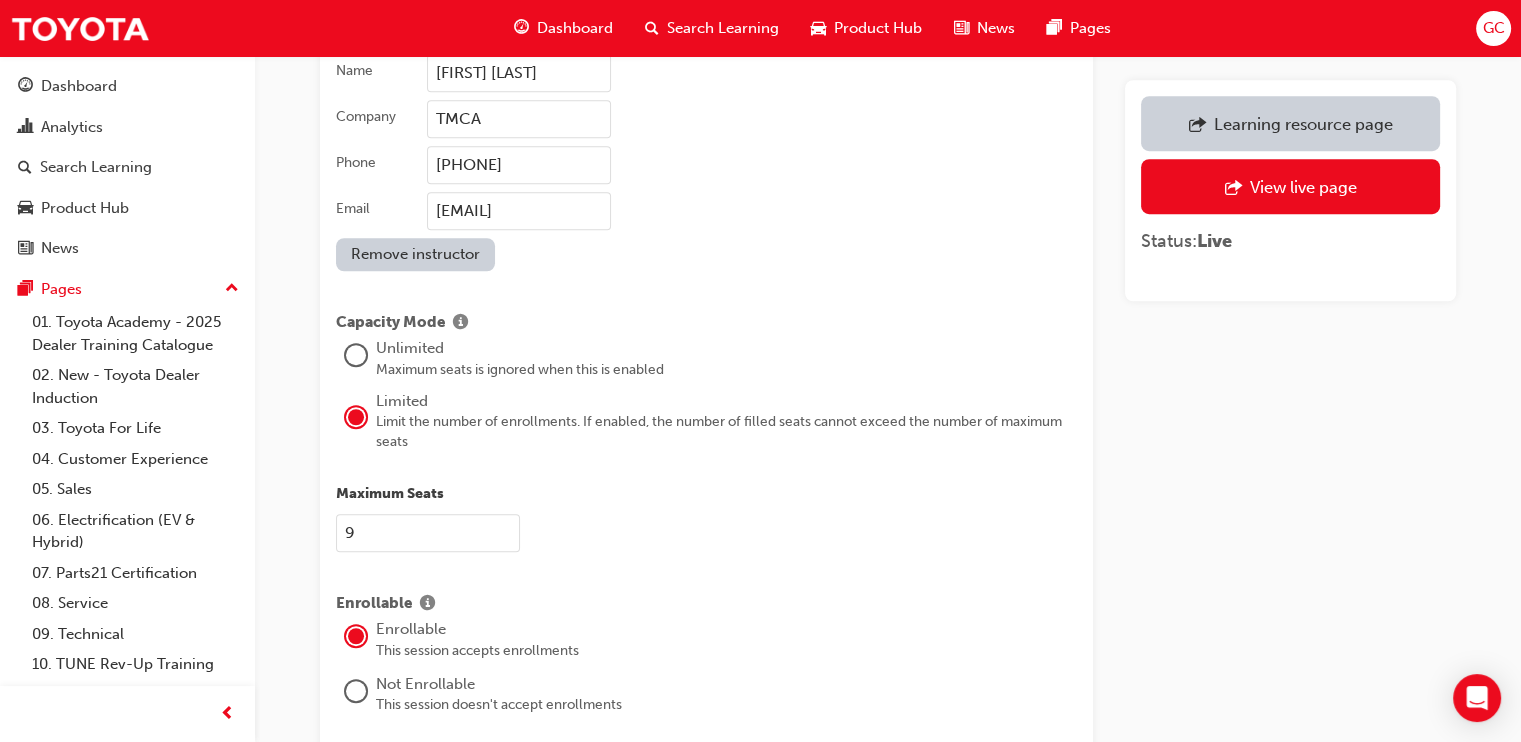 scroll, scrollTop: 2125, scrollLeft: 0, axis: vertical 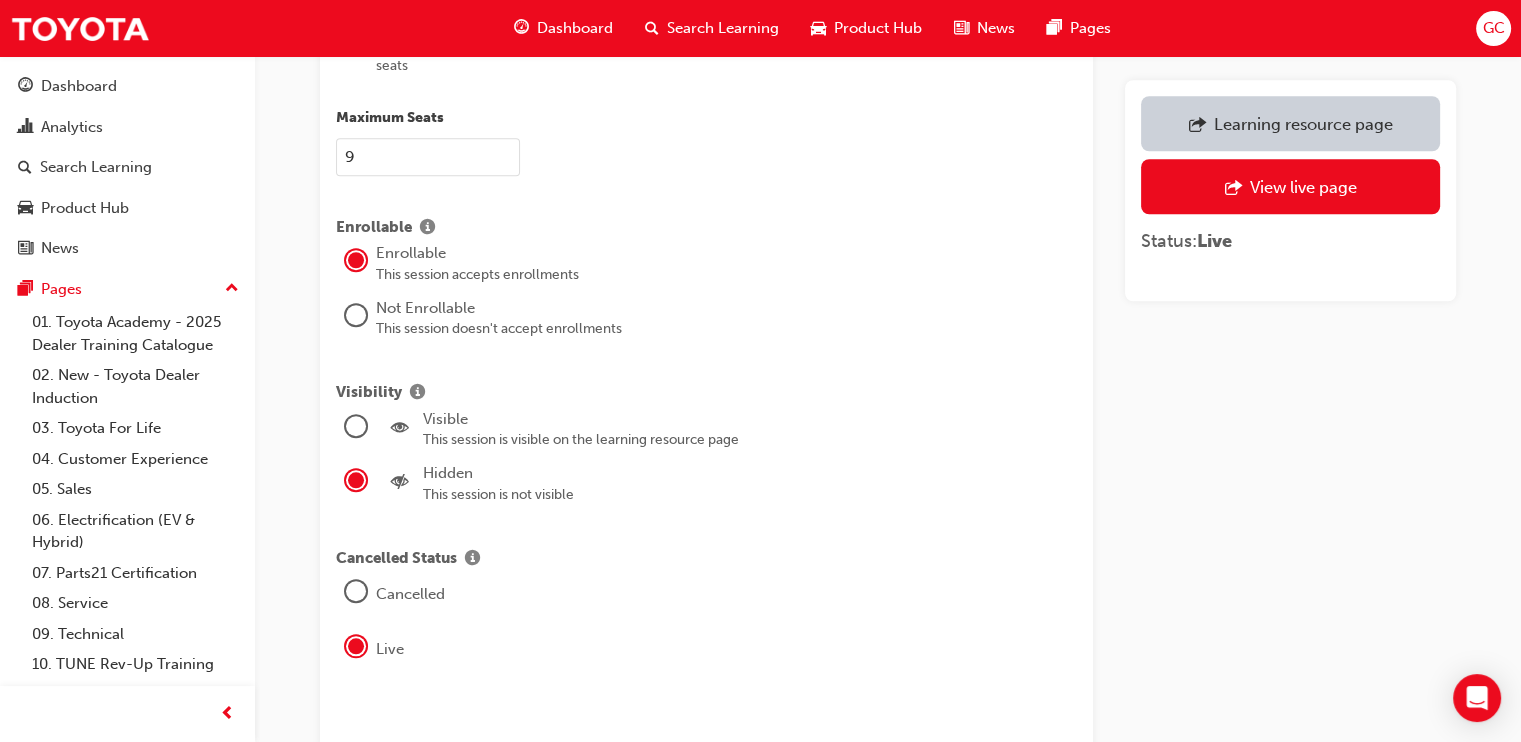 click at bounding box center [356, 426] 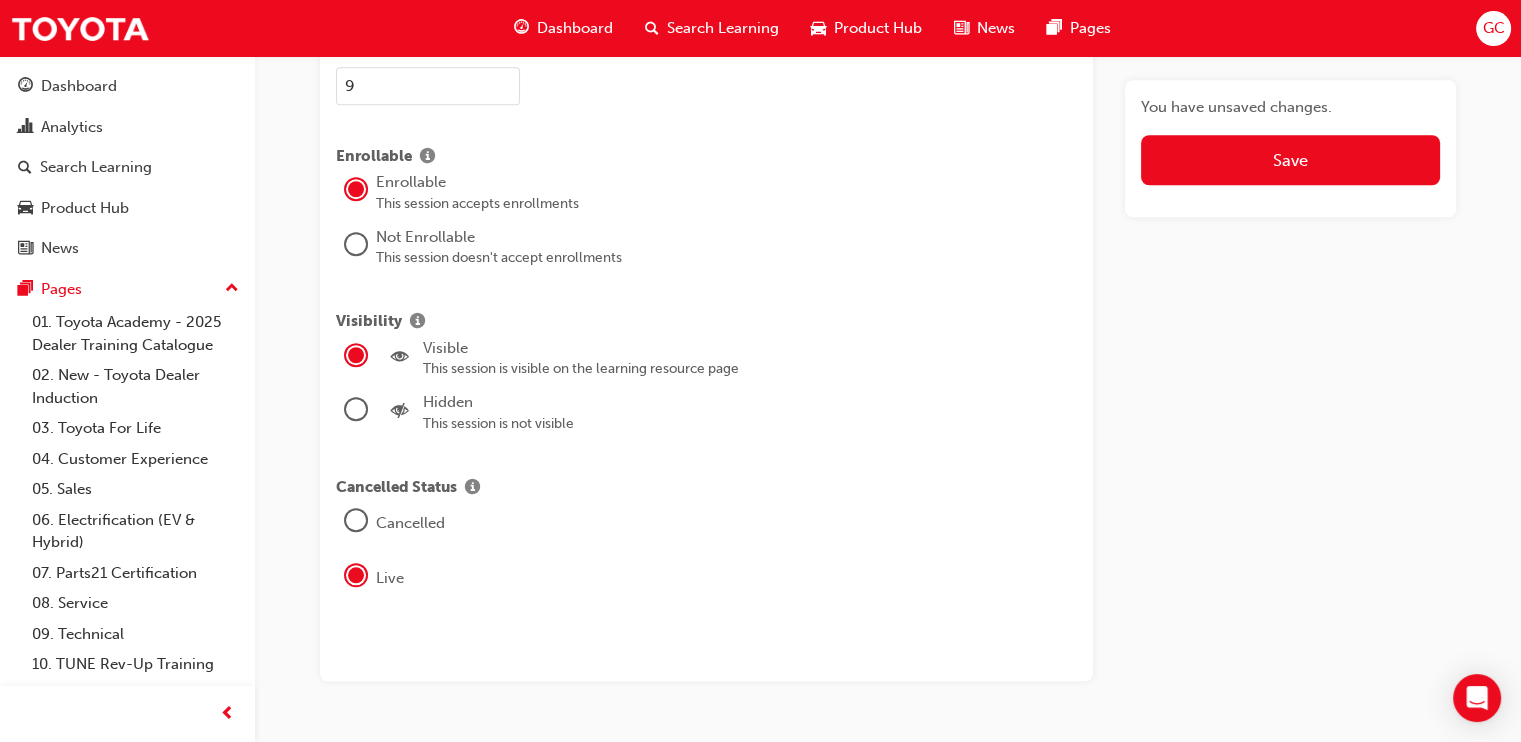 scroll, scrollTop: 2254, scrollLeft: 0, axis: vertical 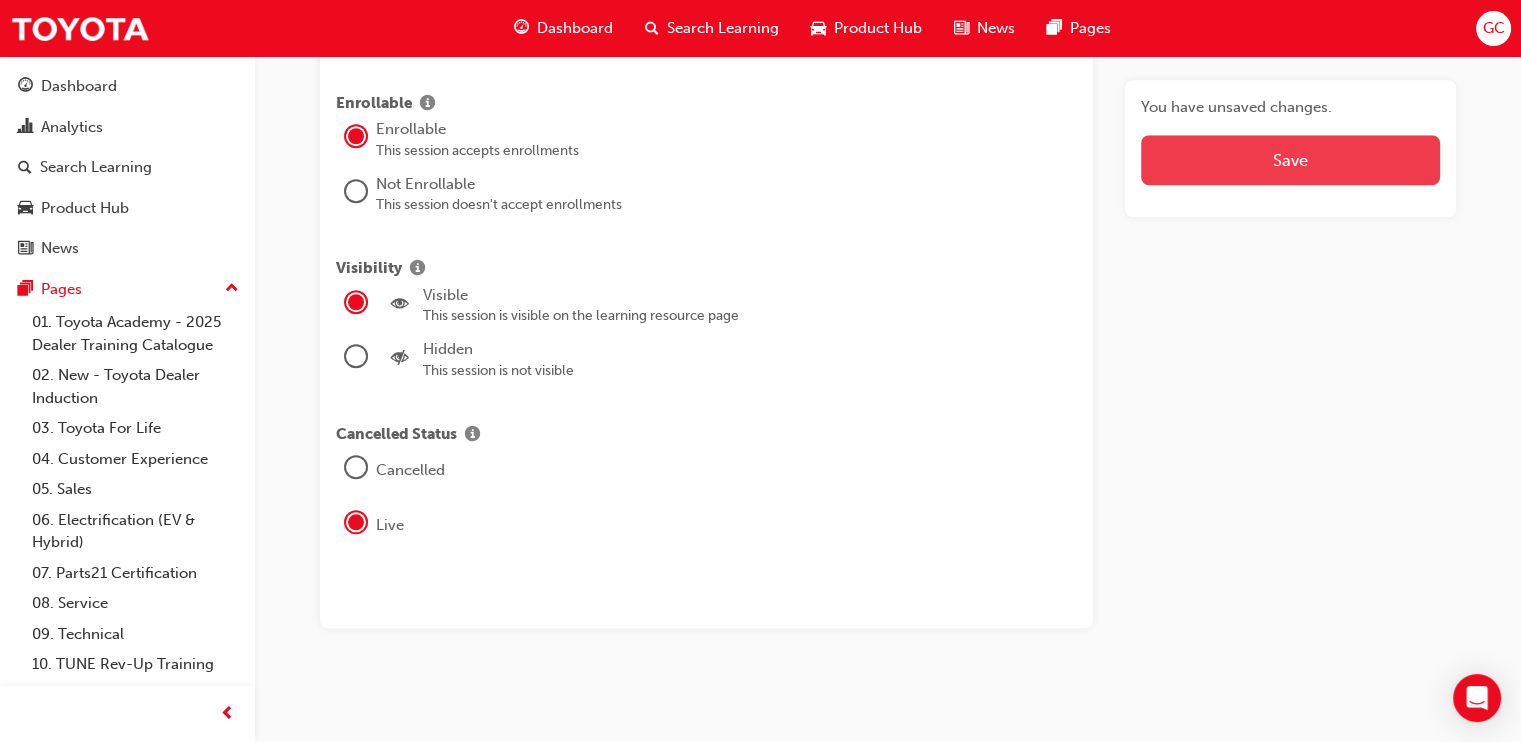 click on "Save" at bounding box center (1290, 160) 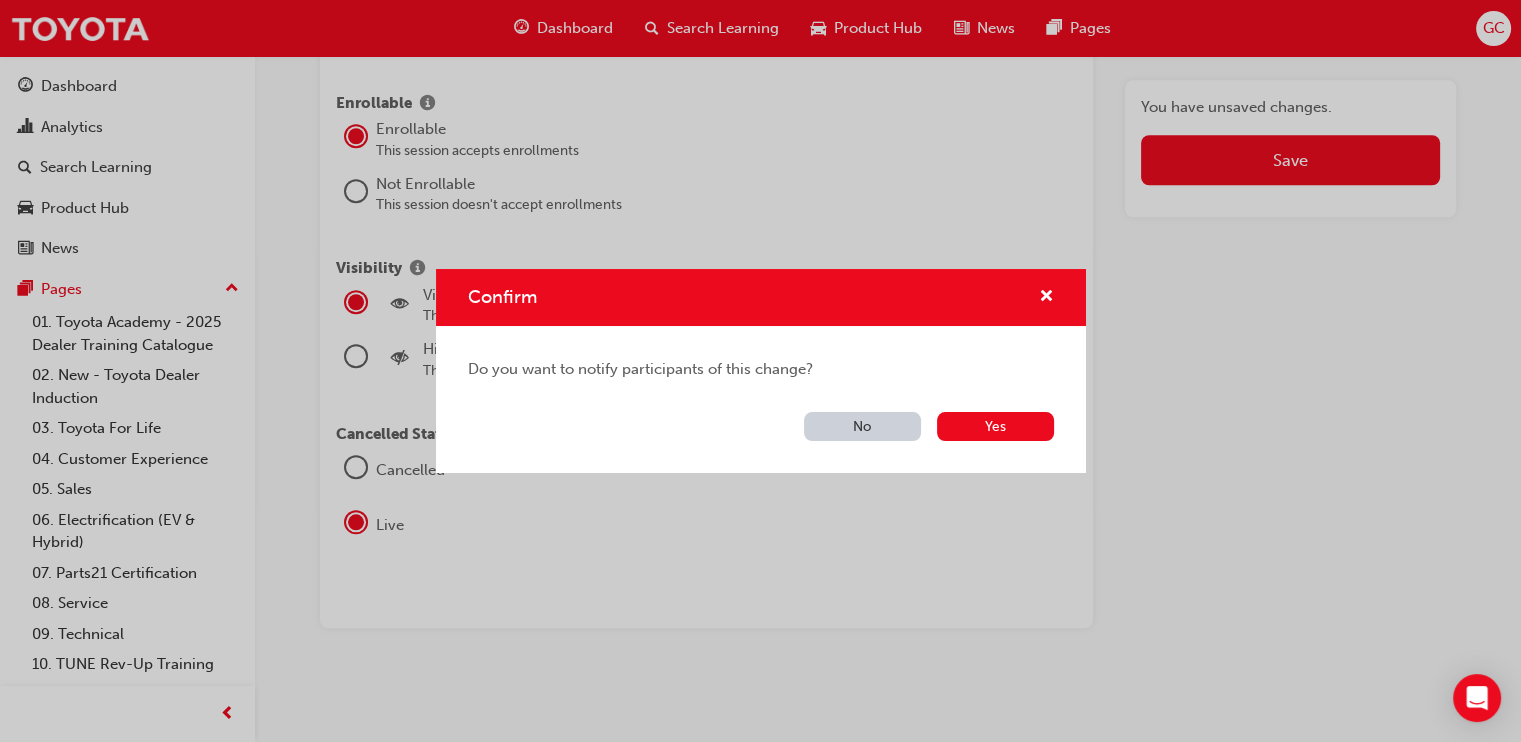 click on "No" at bounding box center [862, 426] 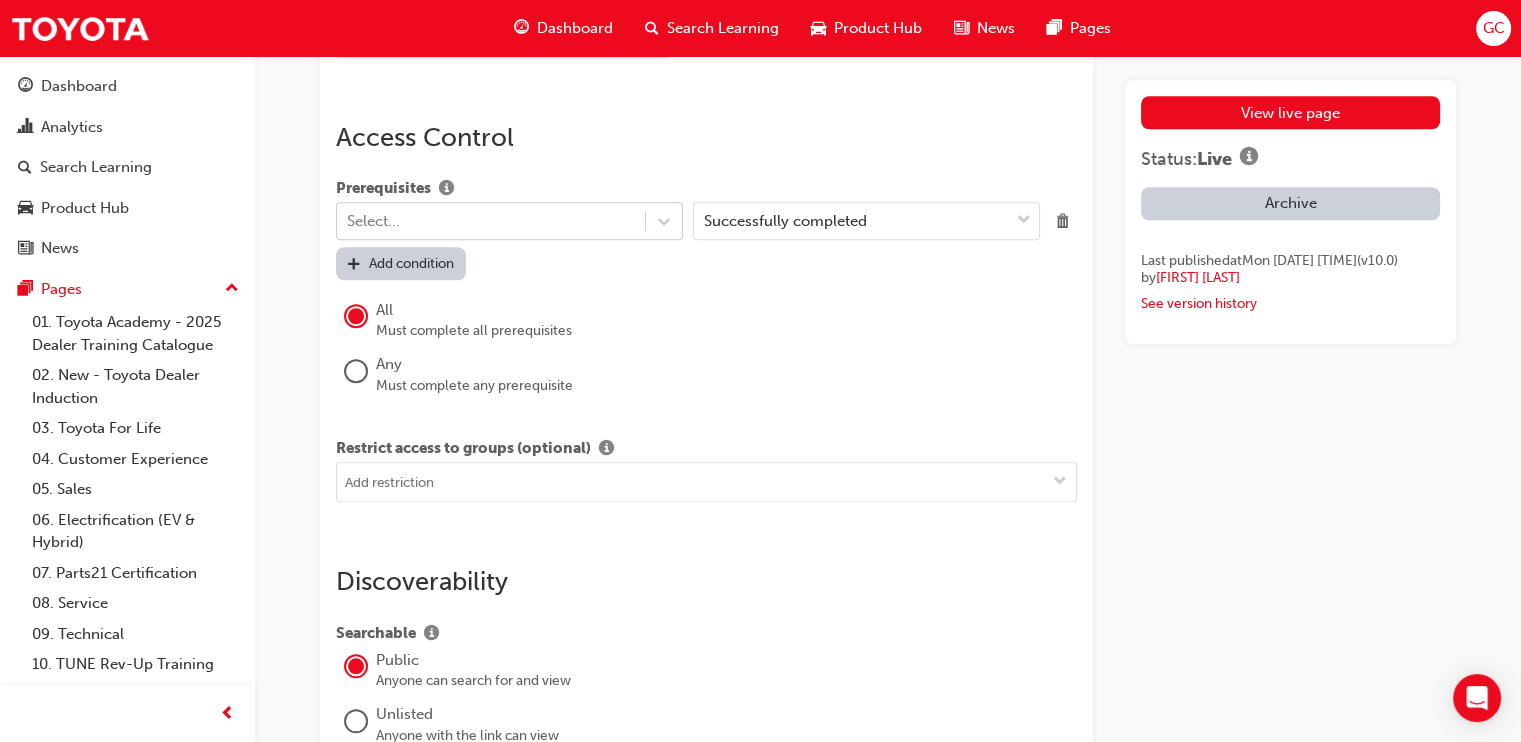 scroll, scrollTop: 3170, scrollLeft: 0, axis: vertical 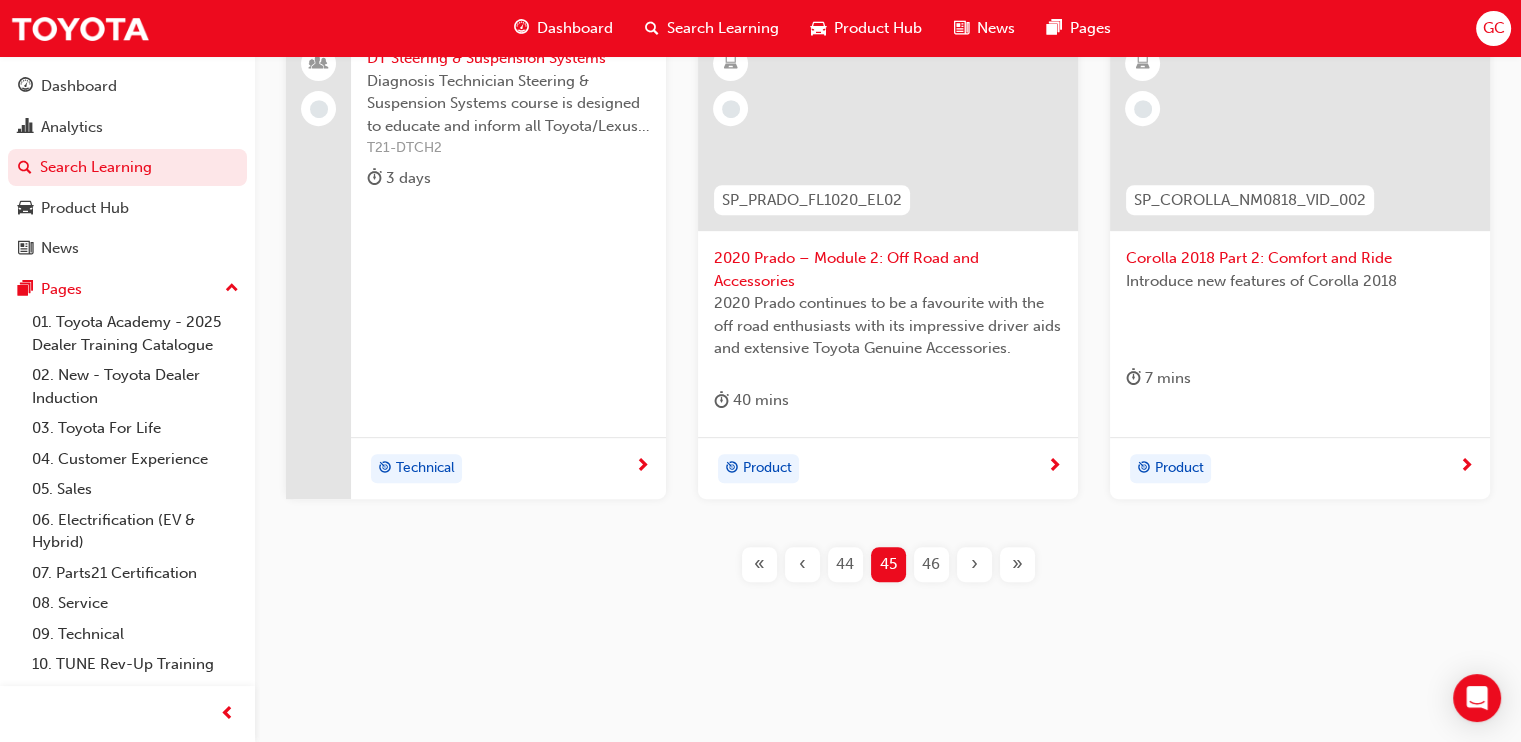 click on "46" at bounding box center (931, 564) 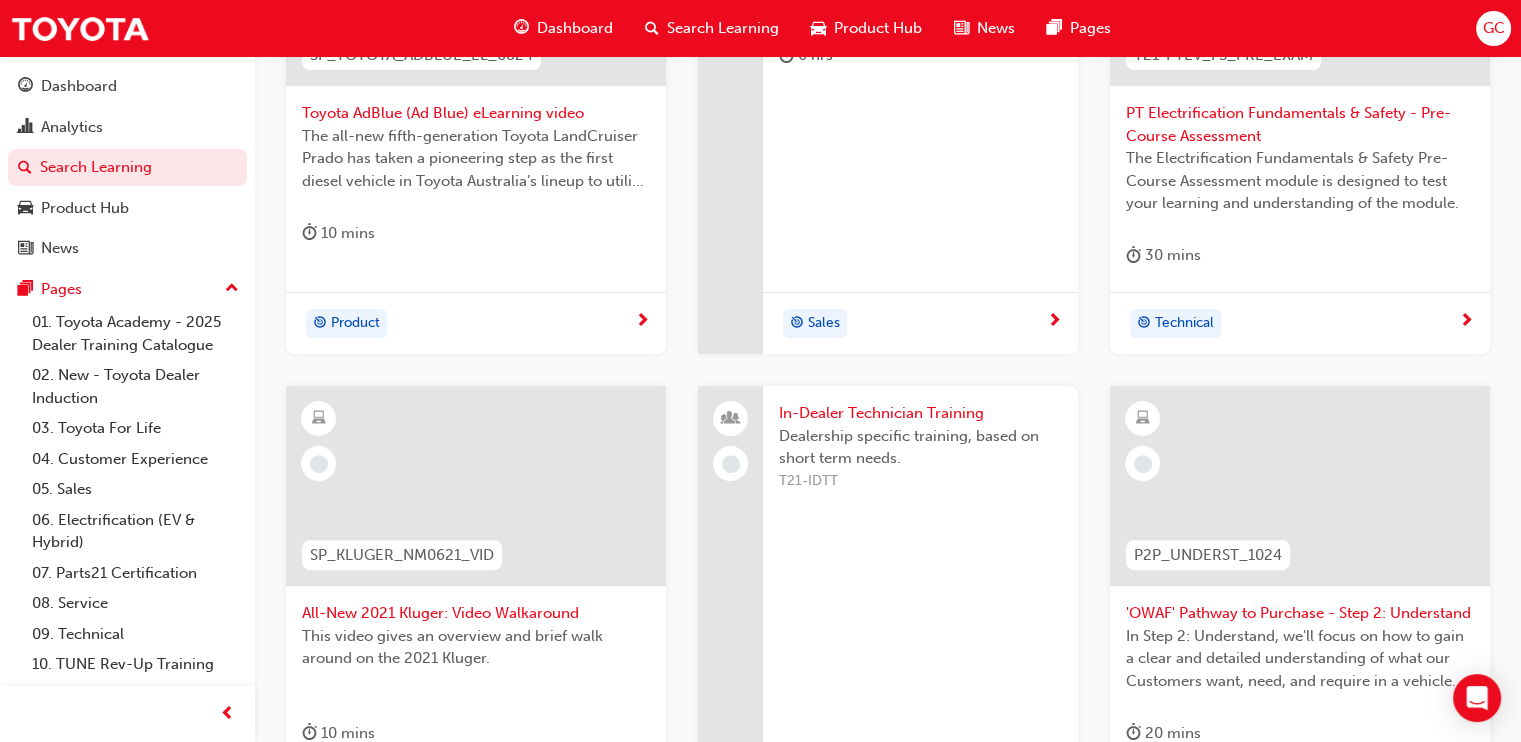 scroll, scrollTop: 1019, scrollLeft: 0, axis: vertical 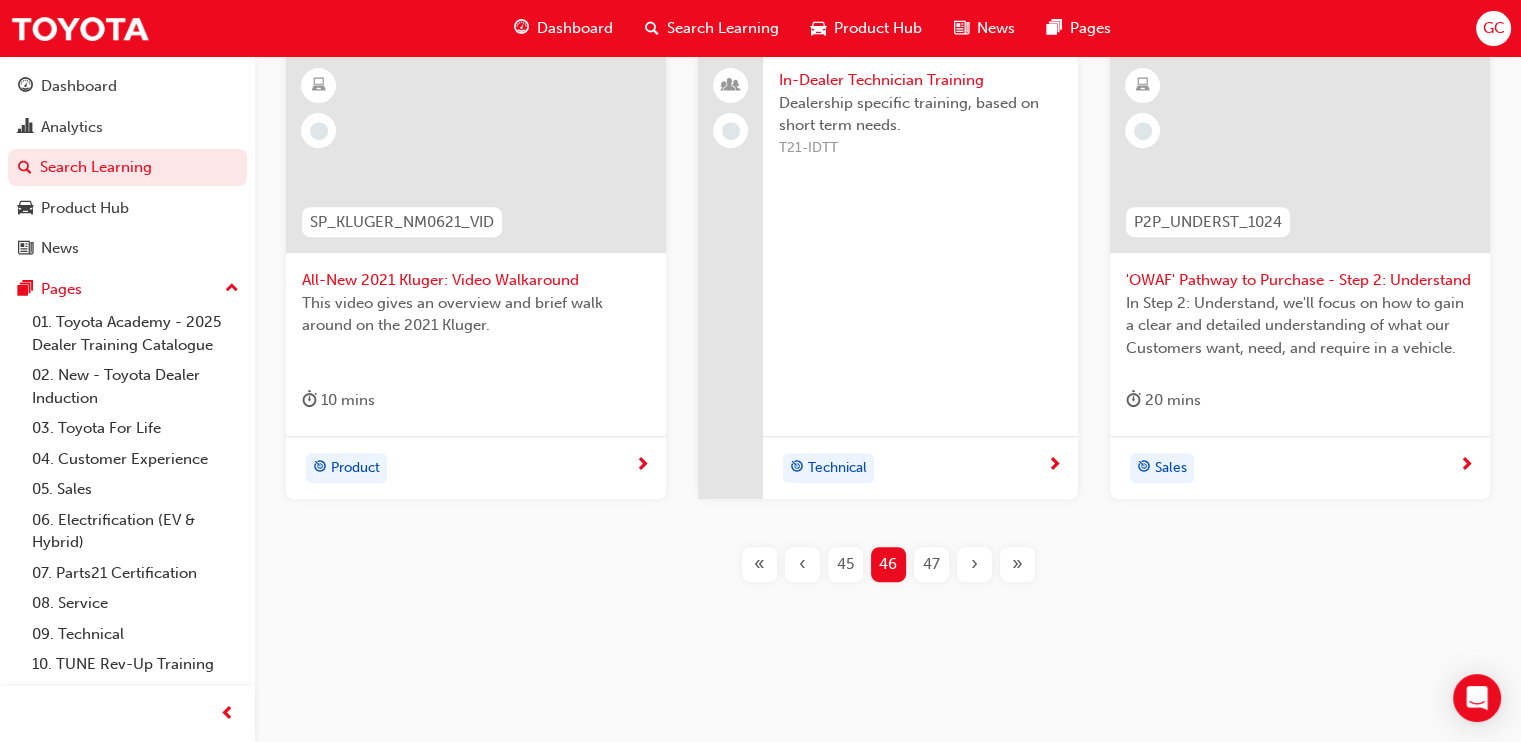 click on "47" at bounding box center (931, 564) 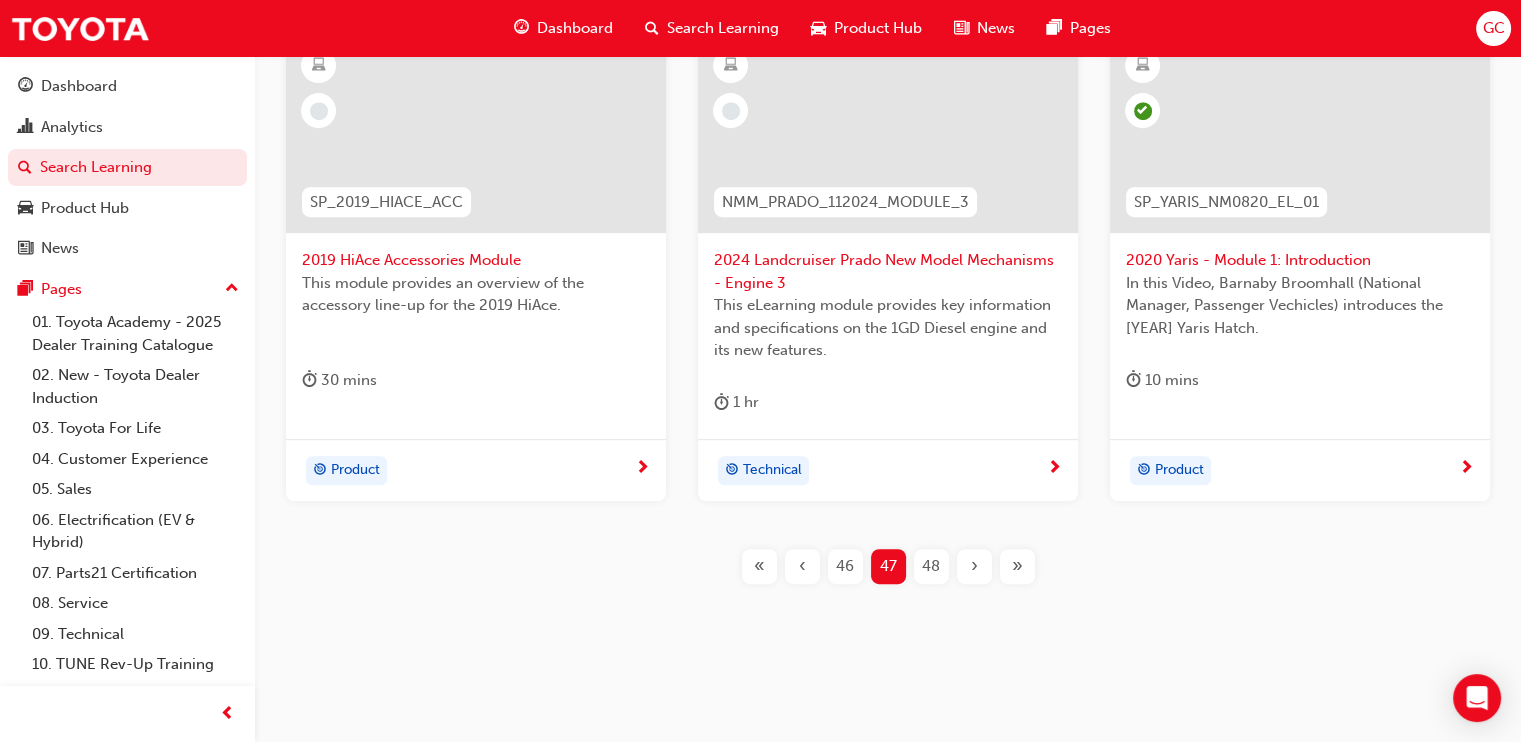 scroll, scrollTop: 1041, scrollLeft: 0, axis: vertical 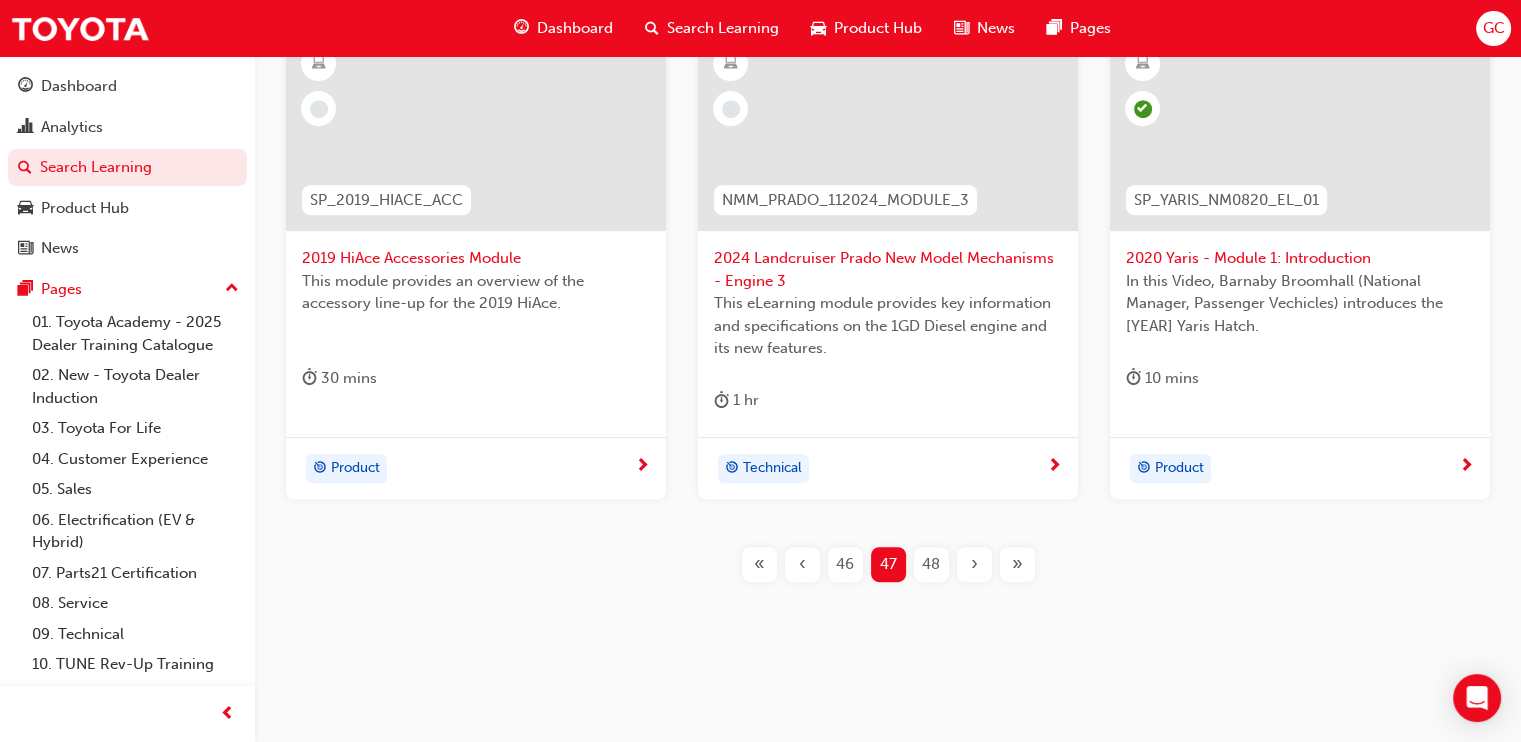 click on "48" at bounding box center [931, 564] 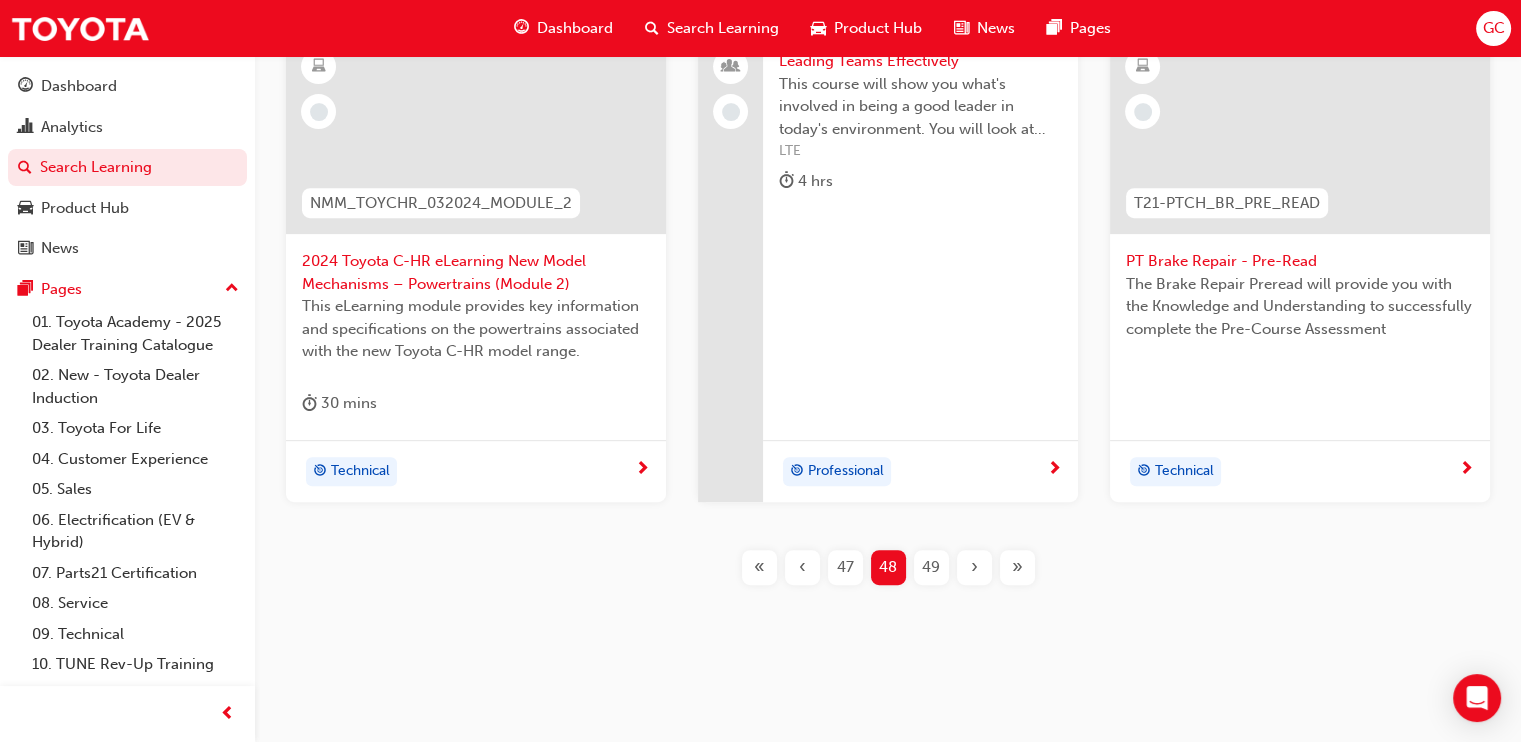 scroll, scrollTop: 986, scrollLeft: 0, axis: vertical 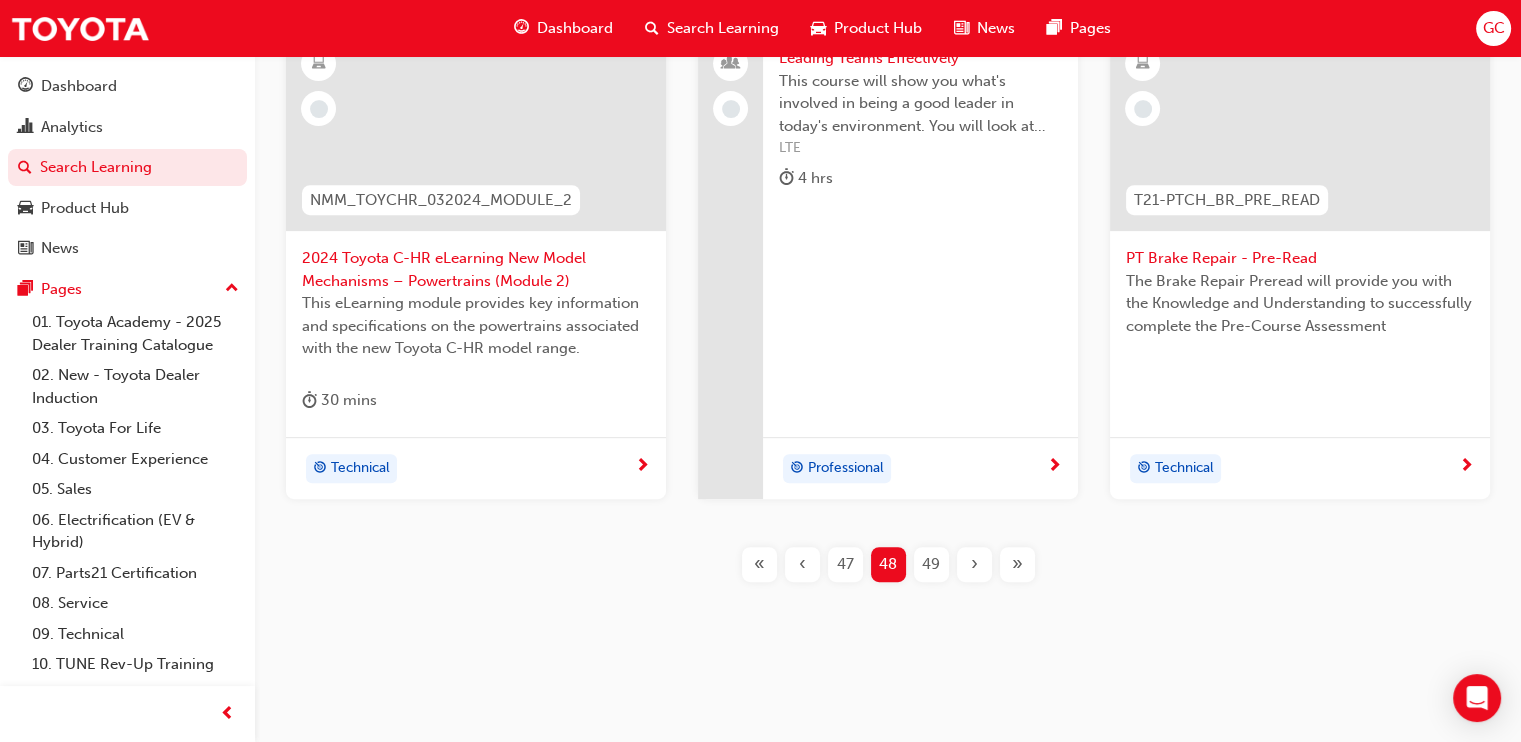 click on "49" at bounding box center (931, 564) 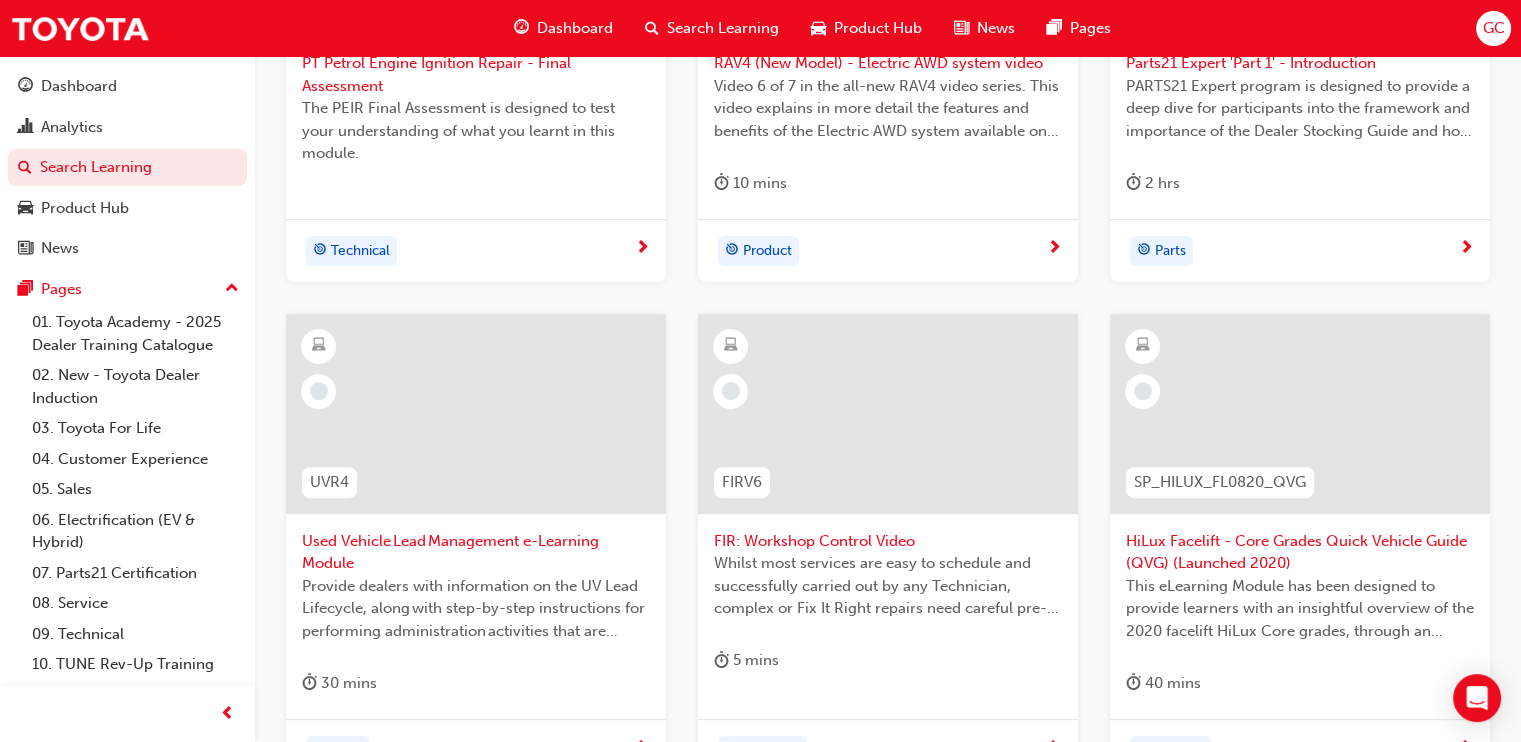 scroll, scrollTop: 1019, scrollLeft: 0, axis: vertical 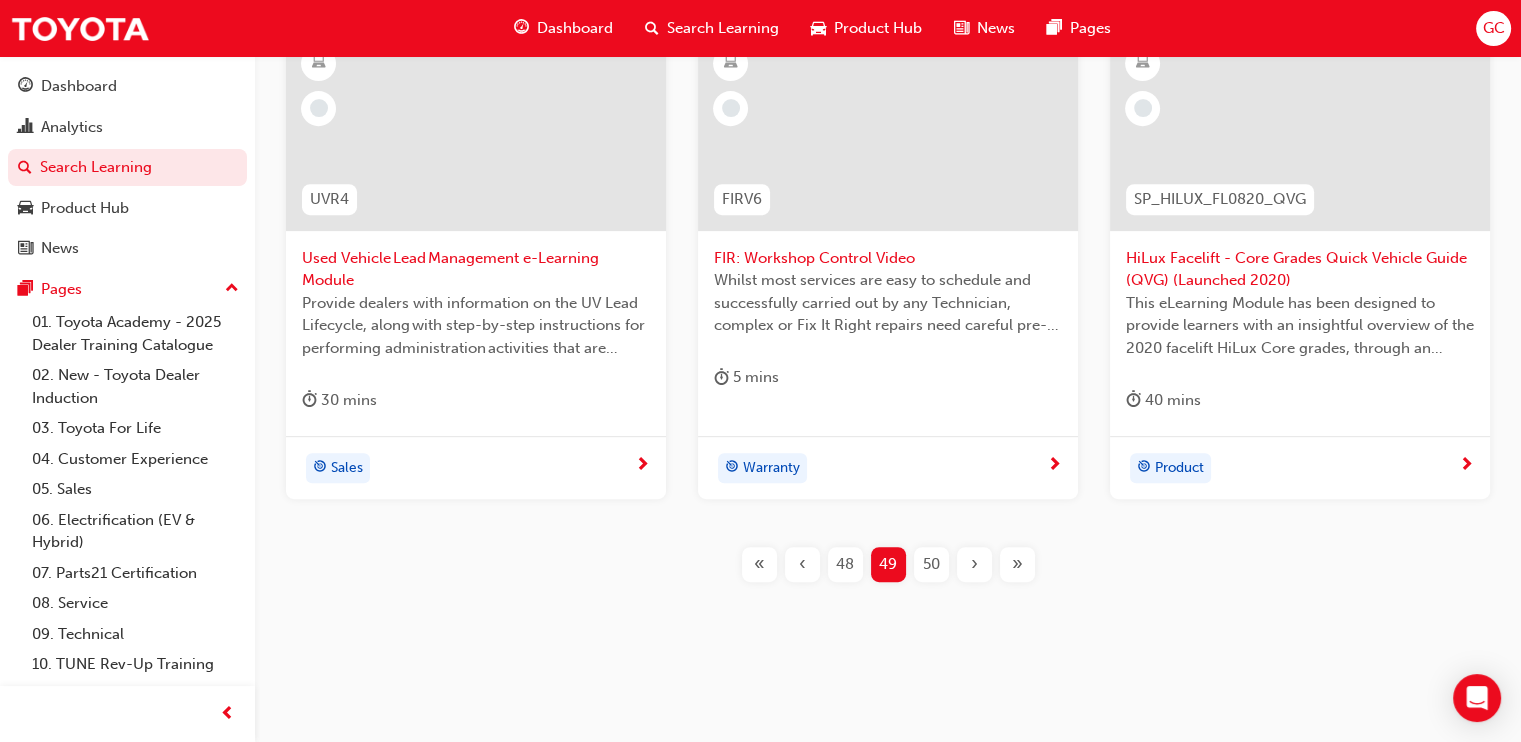 click on "50" at bounding box center (931, 564) 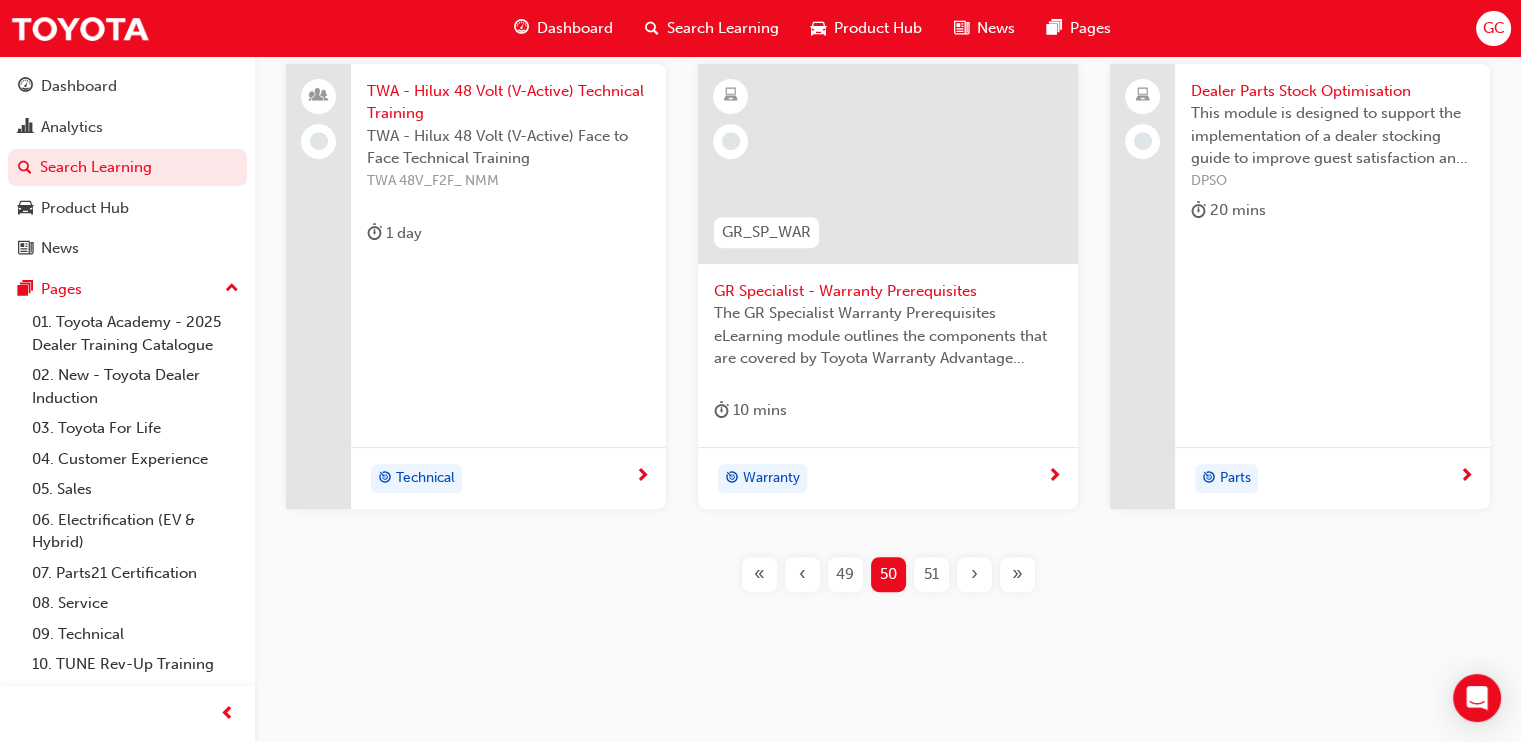 scroll, scrollTop: 1041, scrollLeft: 0, axis: vertical 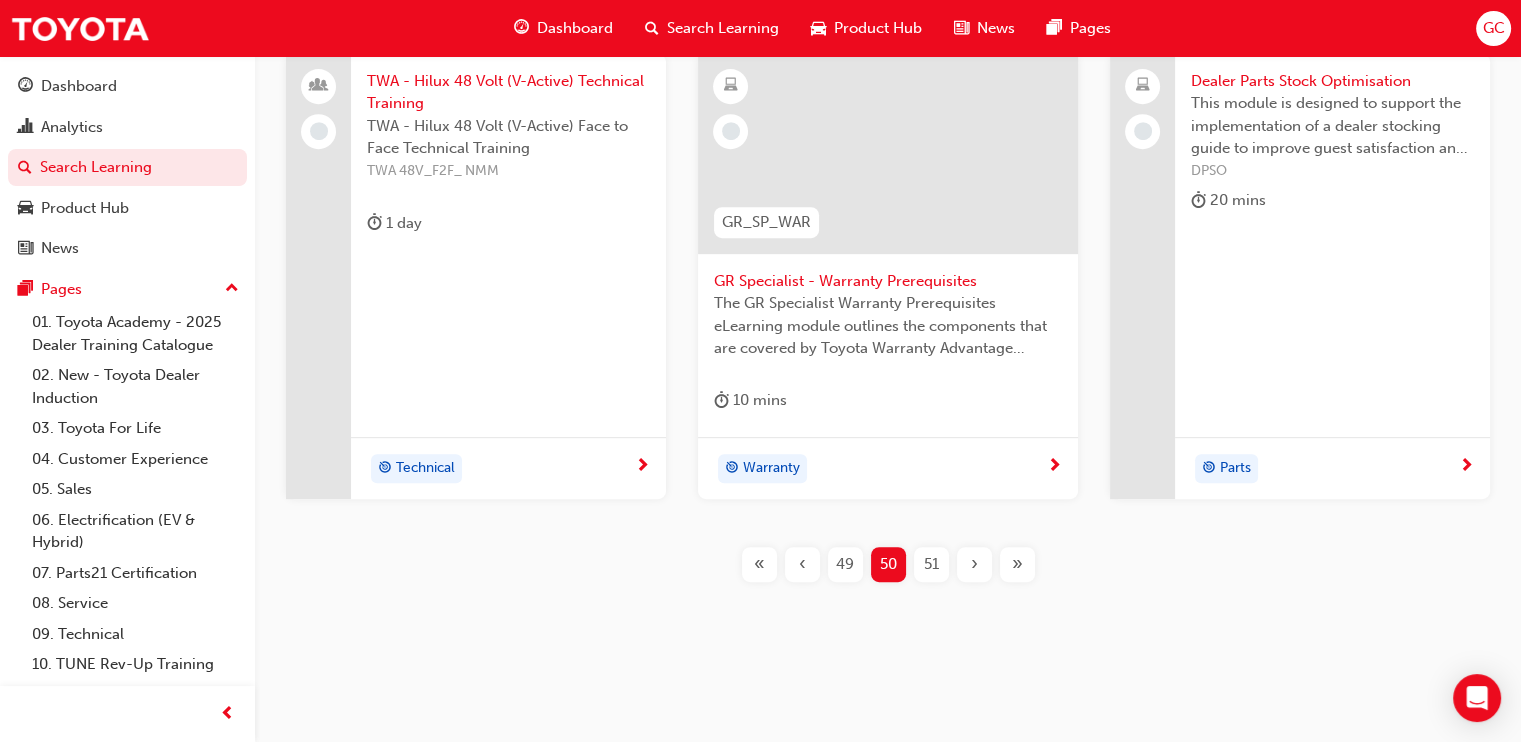 click on "51" at bounding box center (931, 564) 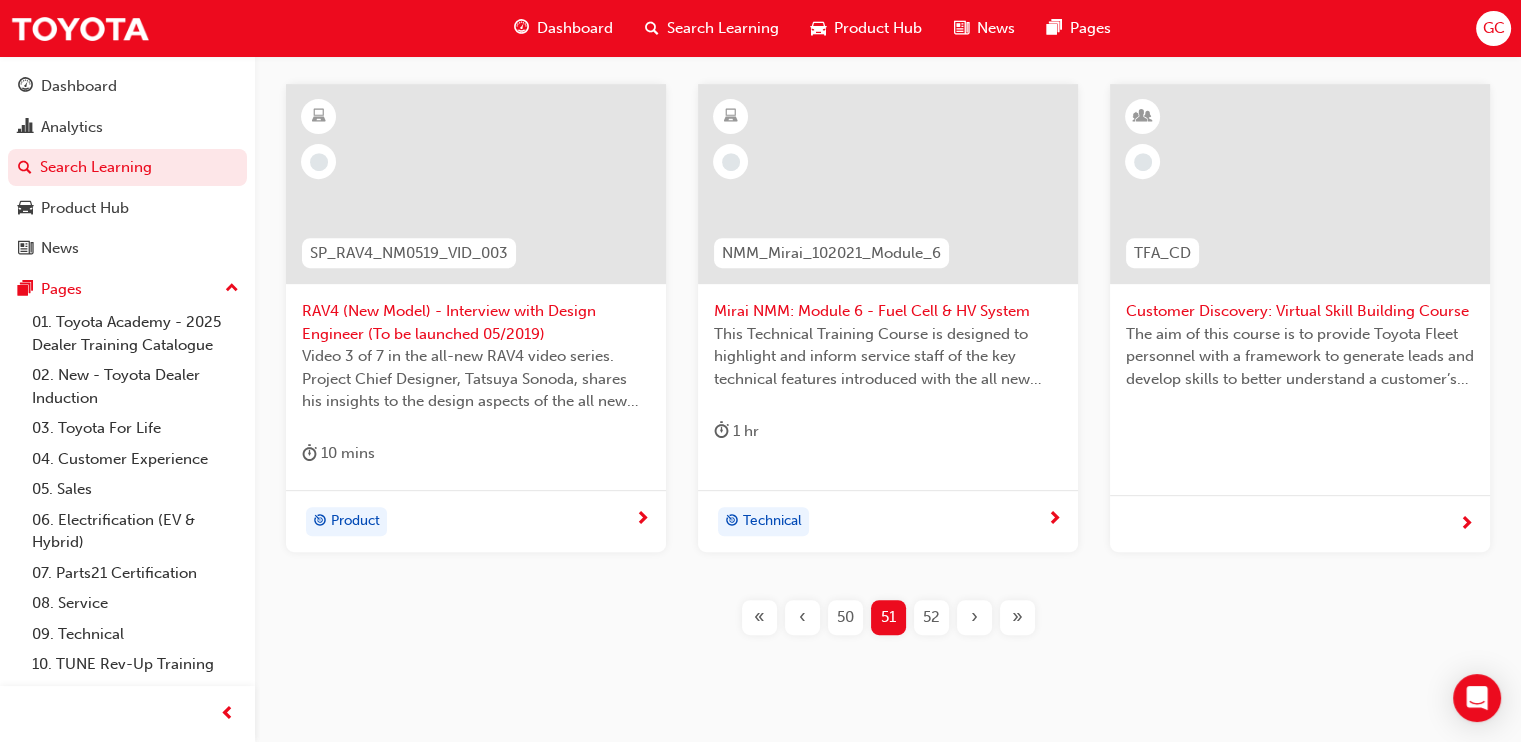 scroll, scrollTop: 1041, scrollLeft: 0, axis: vertical 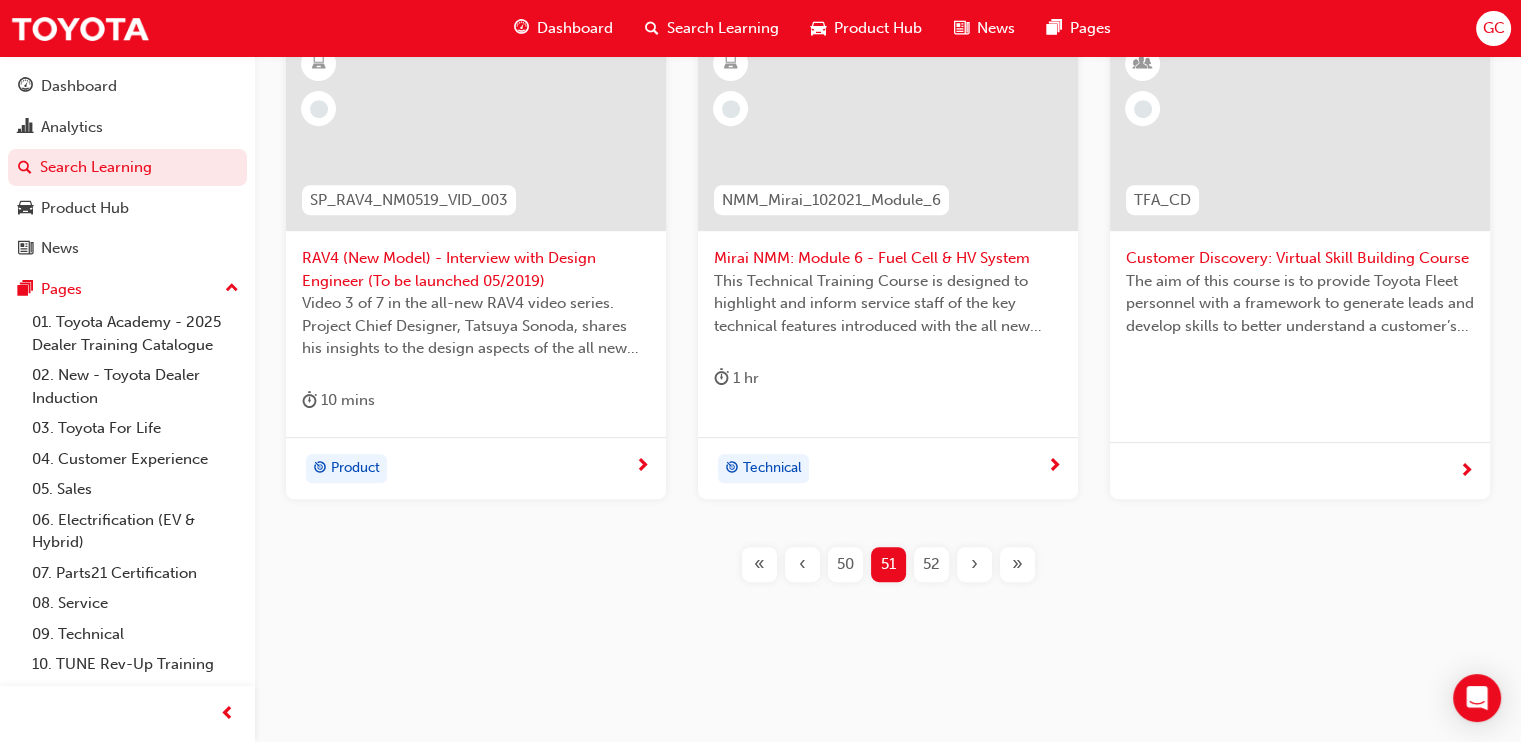 click on "52" at bounding box center (931, 564) 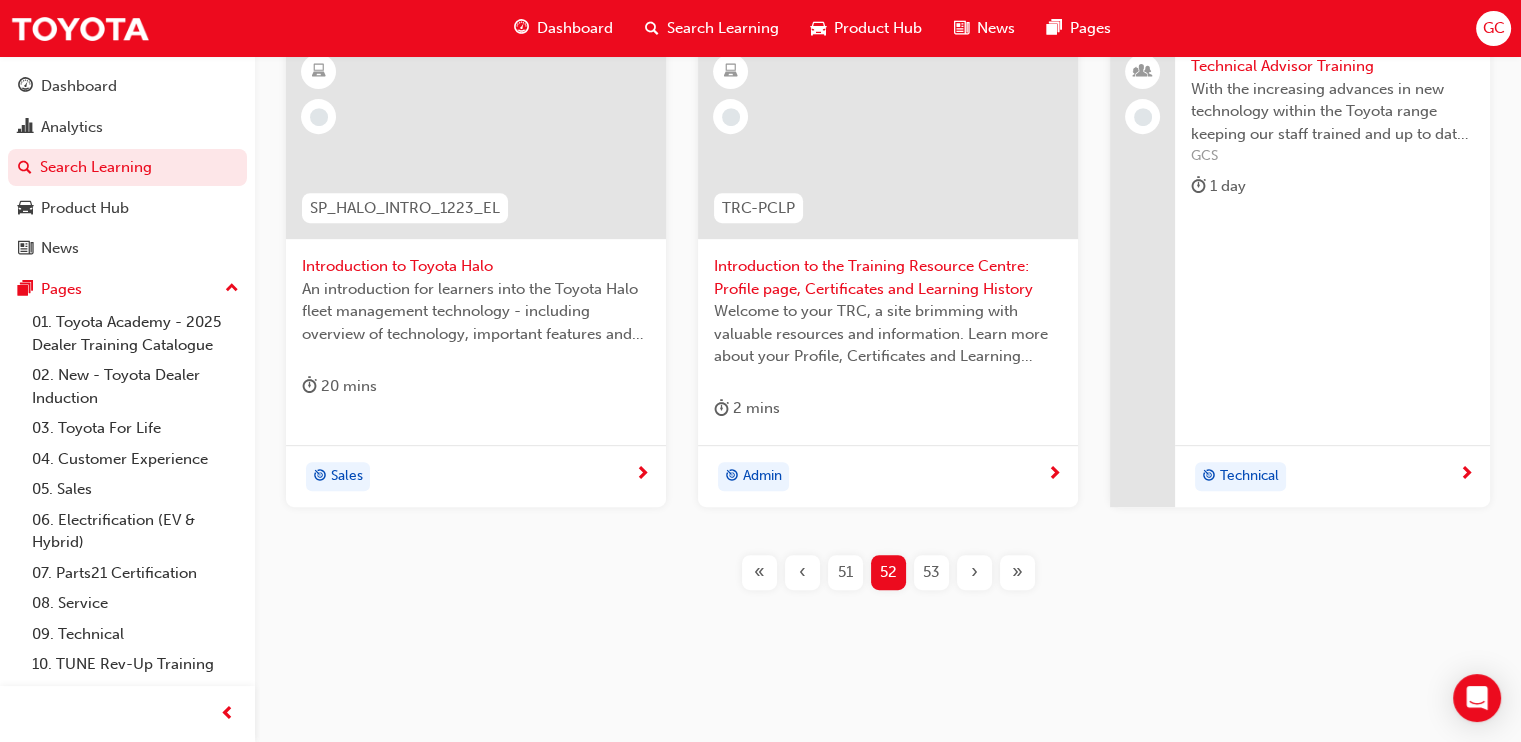 scroll, scrollTop: 1041, scrollLeft: 0, axis: vertical 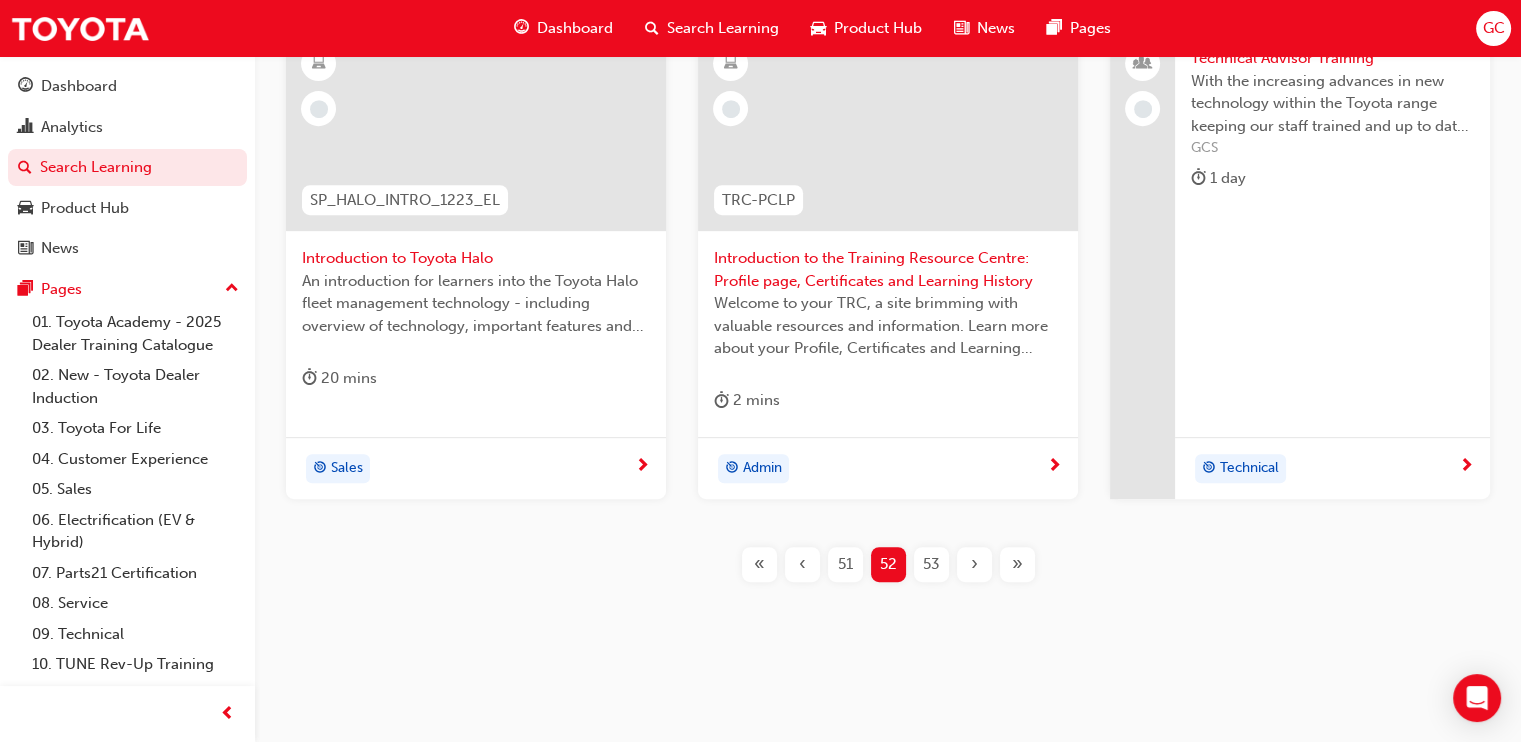 click on "53" at bounding box center (931, 564) 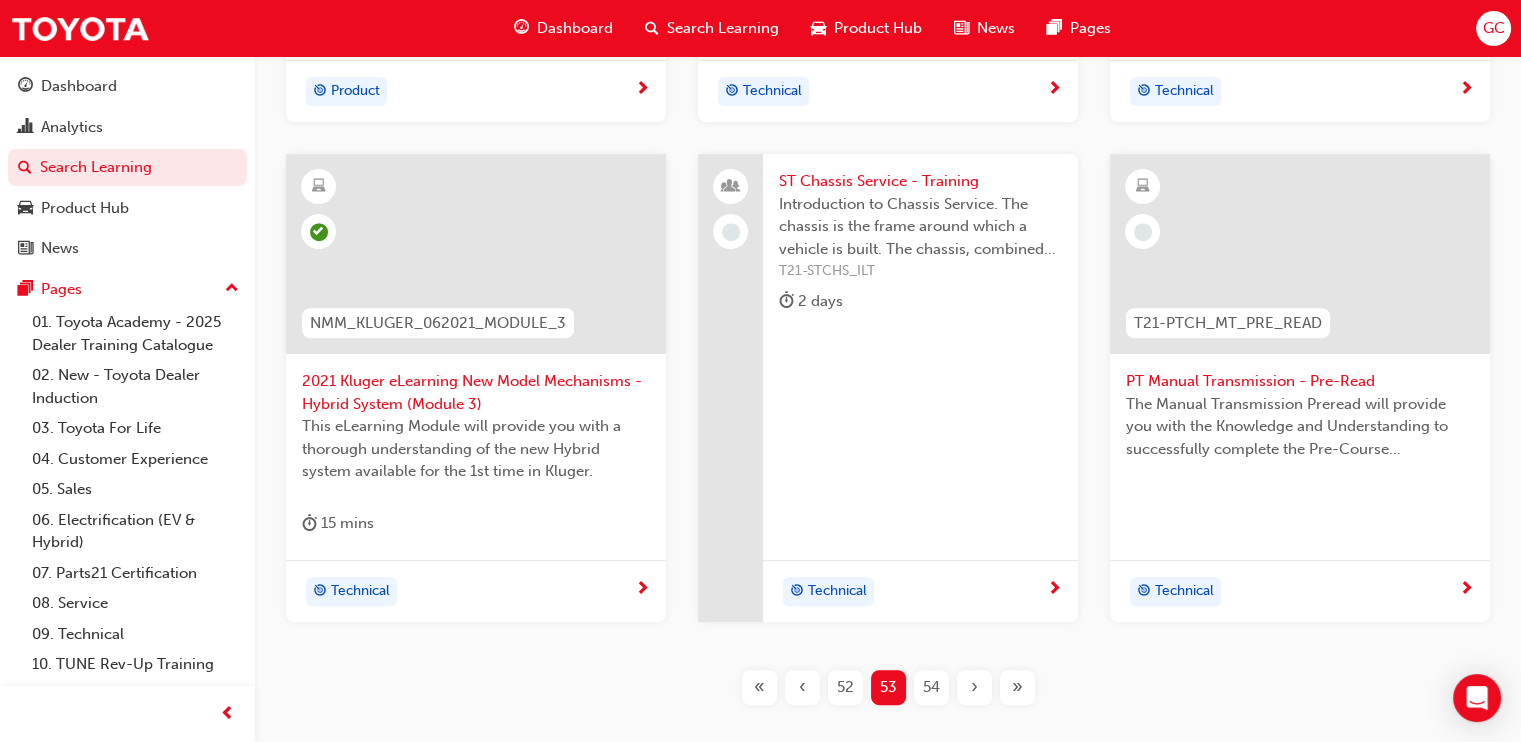 scroll, scrollTop: 1041, scrollLeft: 0, axis: vertical 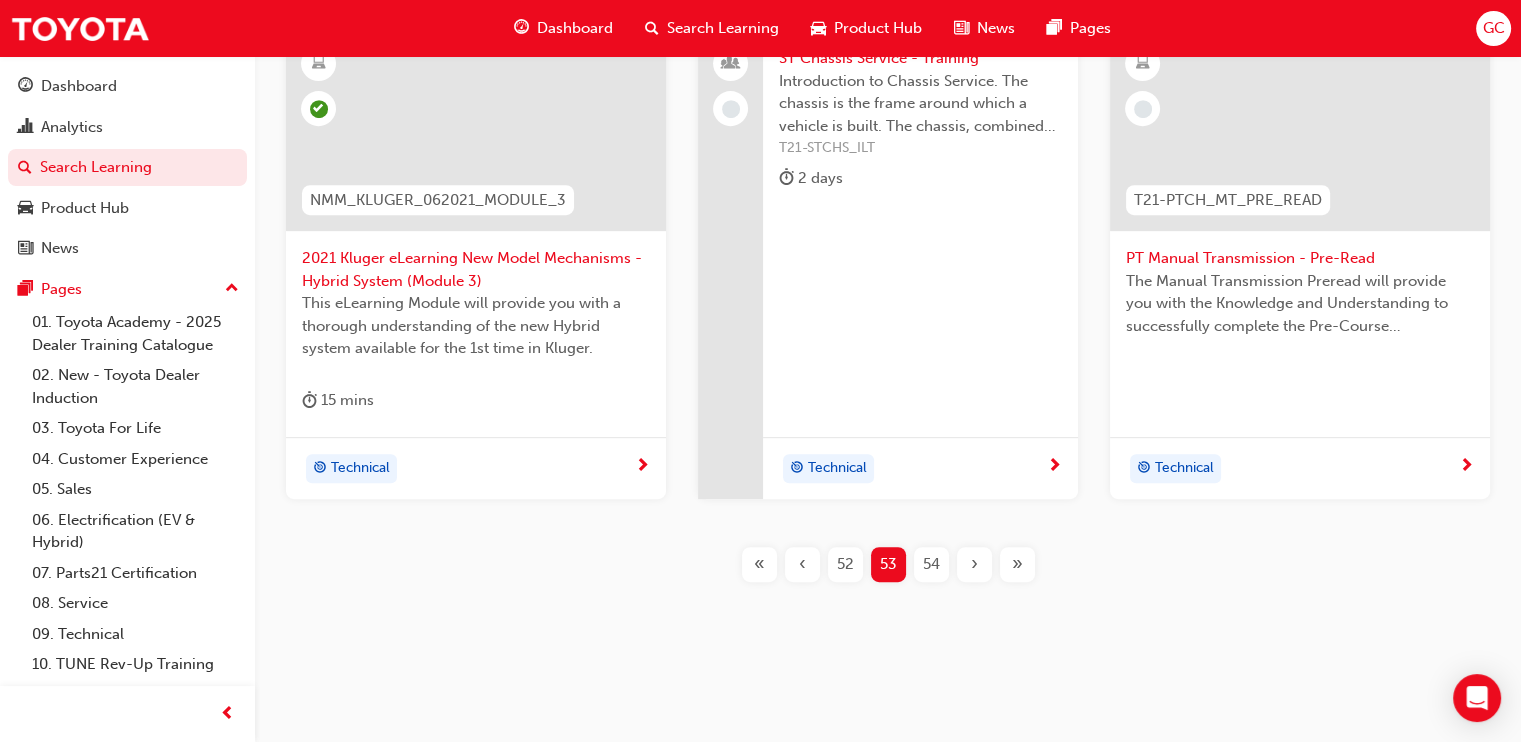 click on "54" at bounding box center (931, 564) 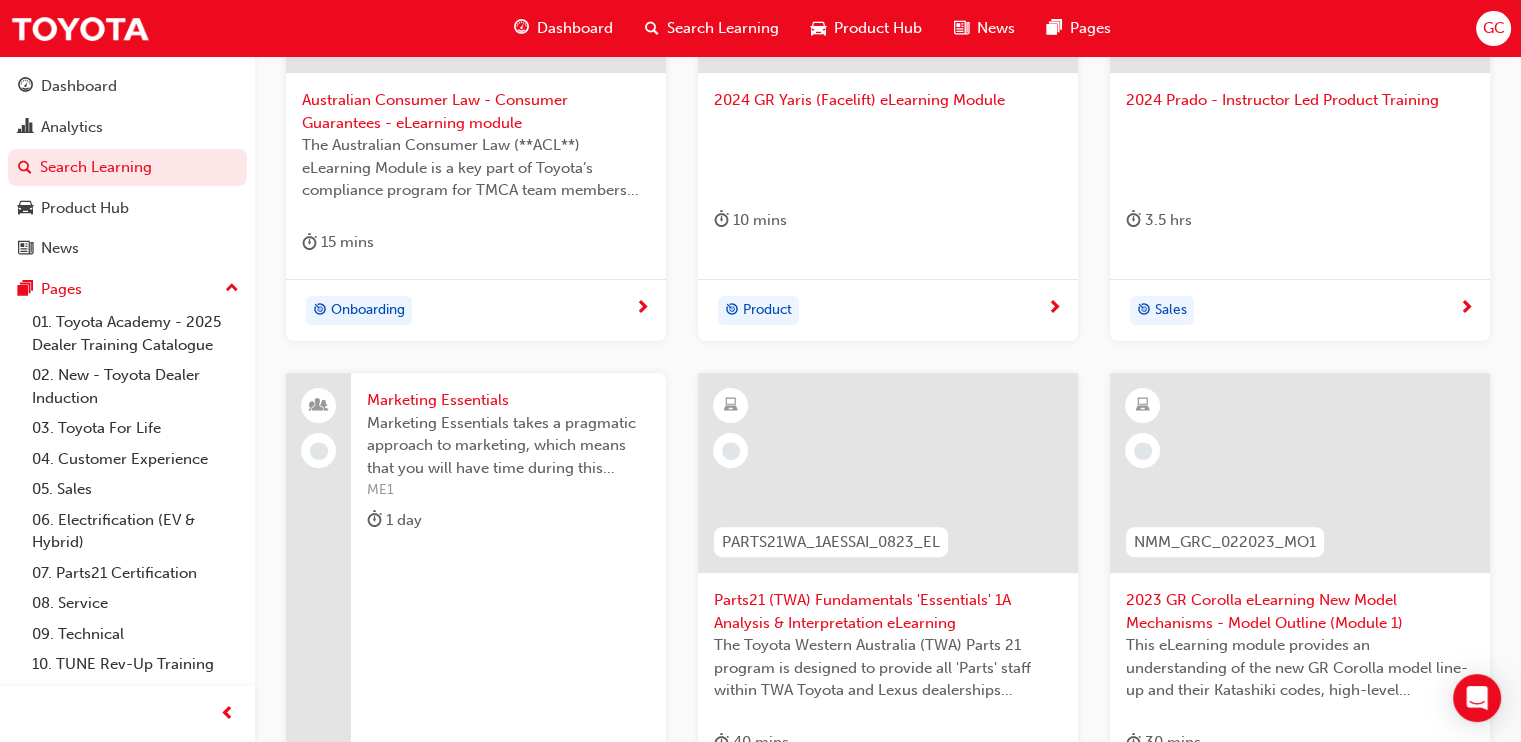 scroll, scrollTop: 1041, scrollLeft: 0, axis: vertical 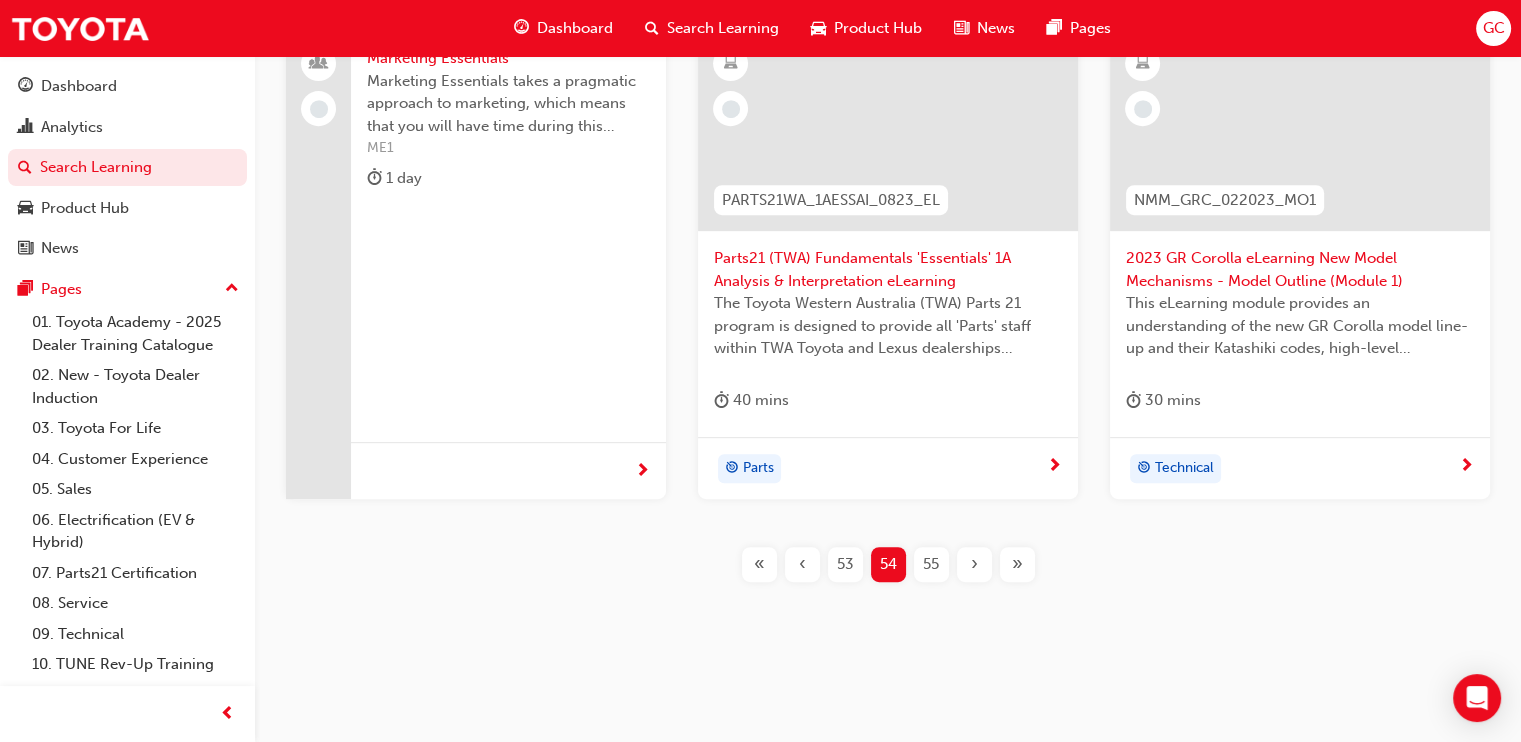 click on "55" at bounding box center (931, 564) 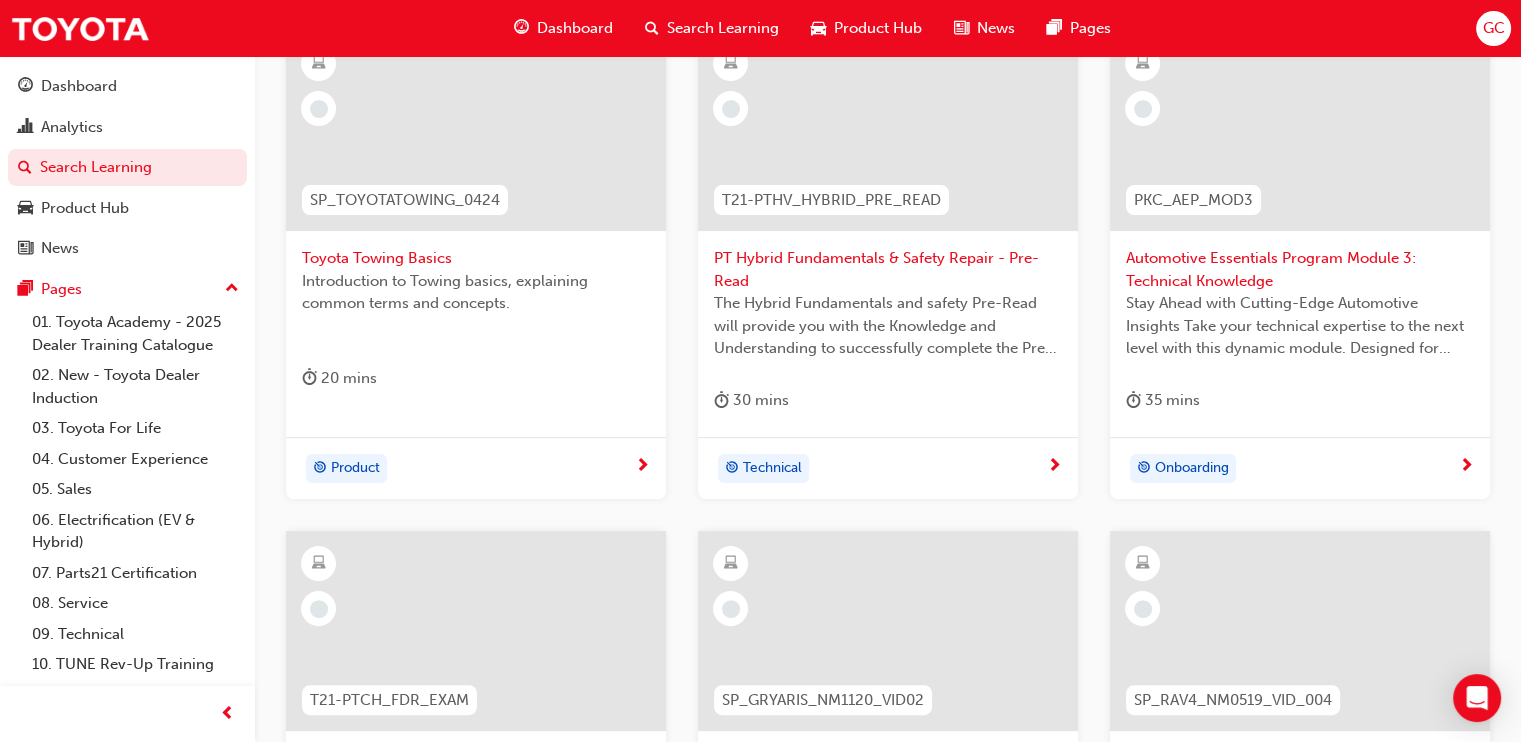 scroll, scrollTop: 1041, scrollLeft: 0, axis: vertical 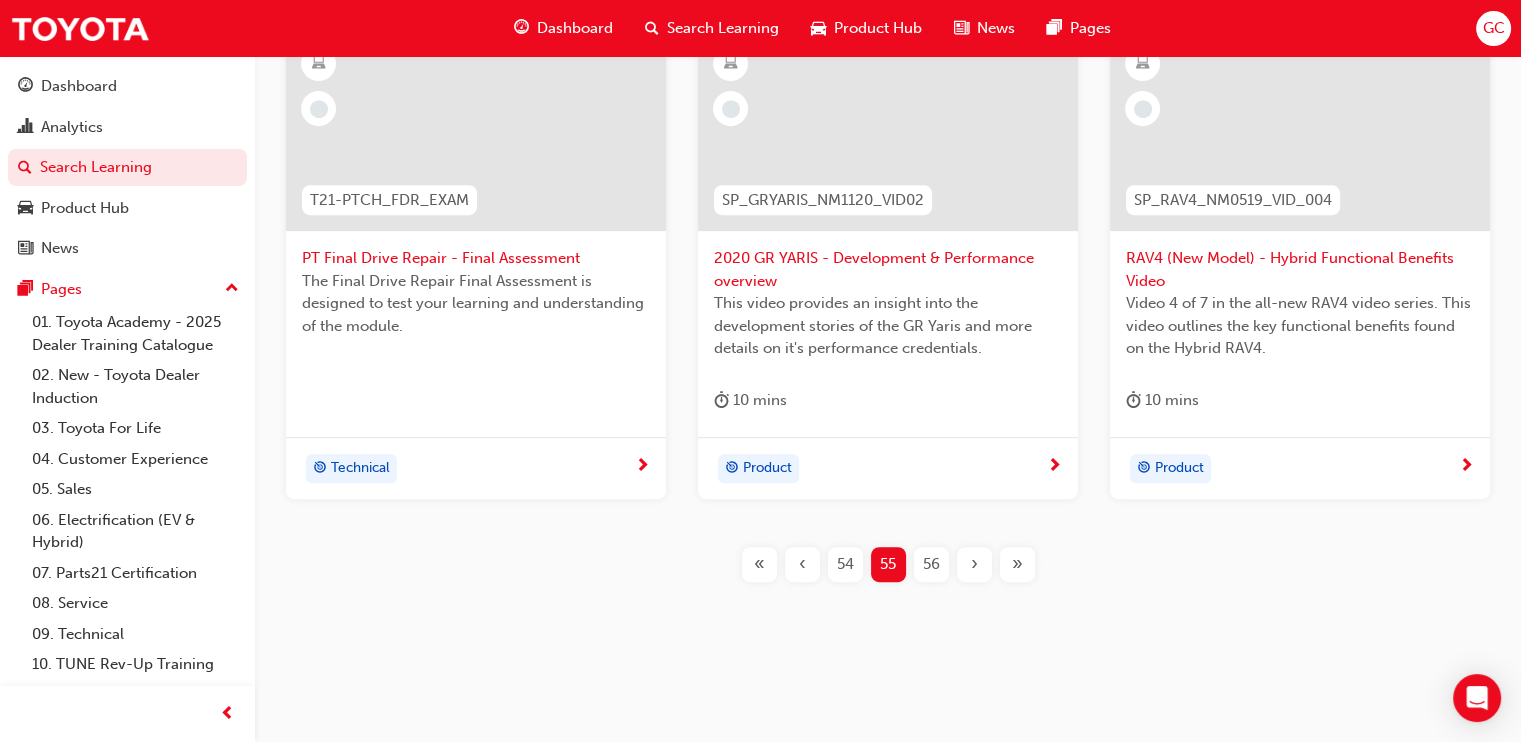 click on "56" at bounding box center (931, 564) 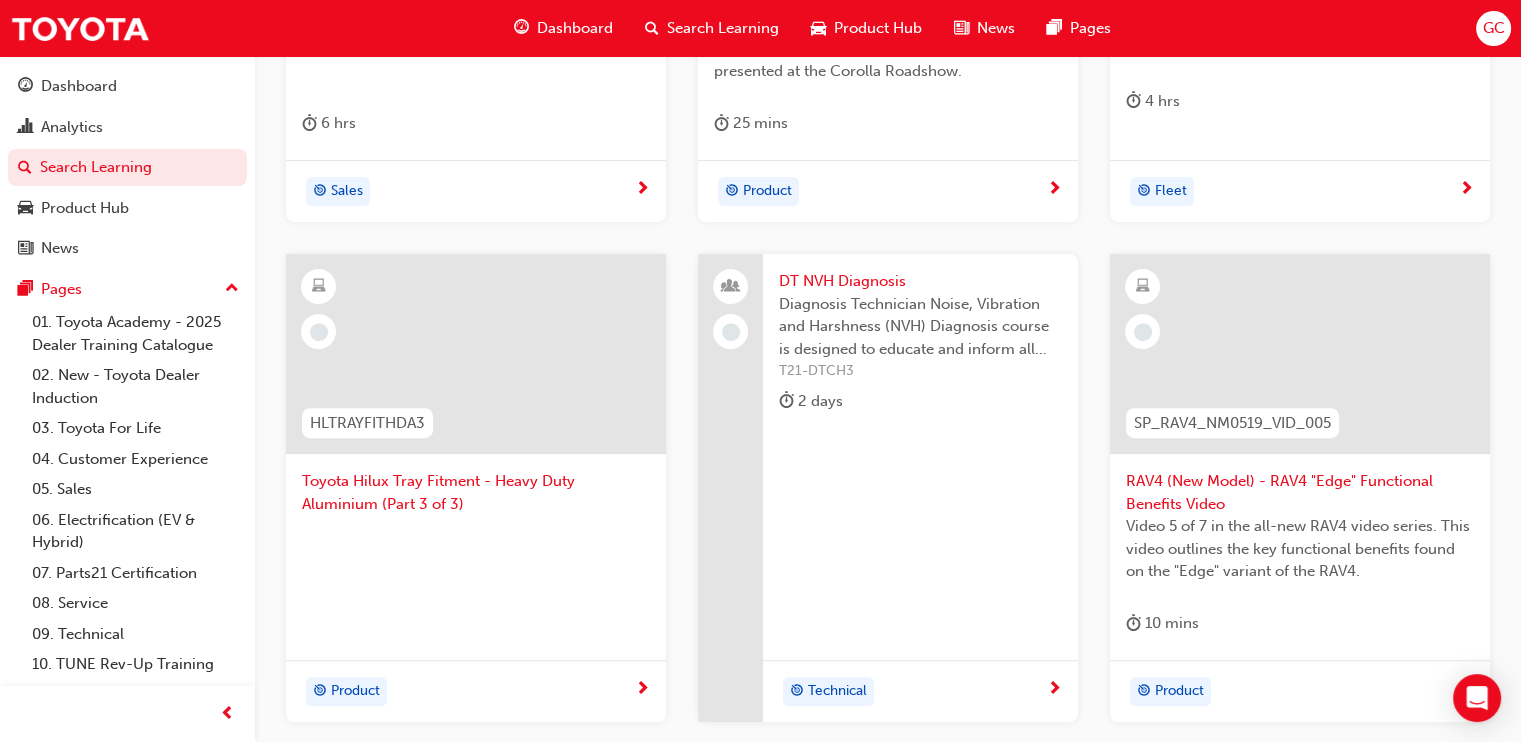 scroll, scrollTop: 666, scrollLeft: 0, axis: vertical 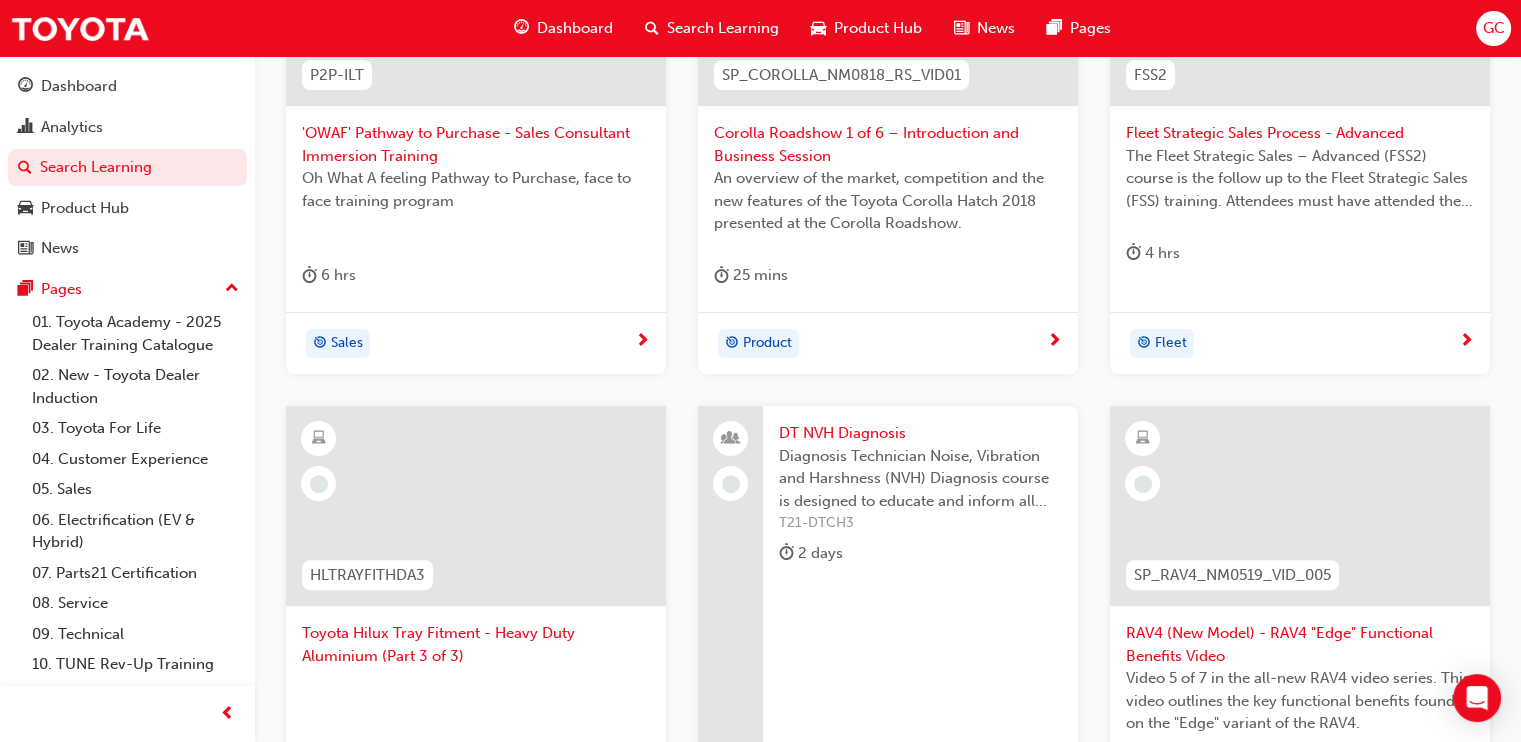 click on "DT NVH Diagnosis" at bounding box center [920, 433] 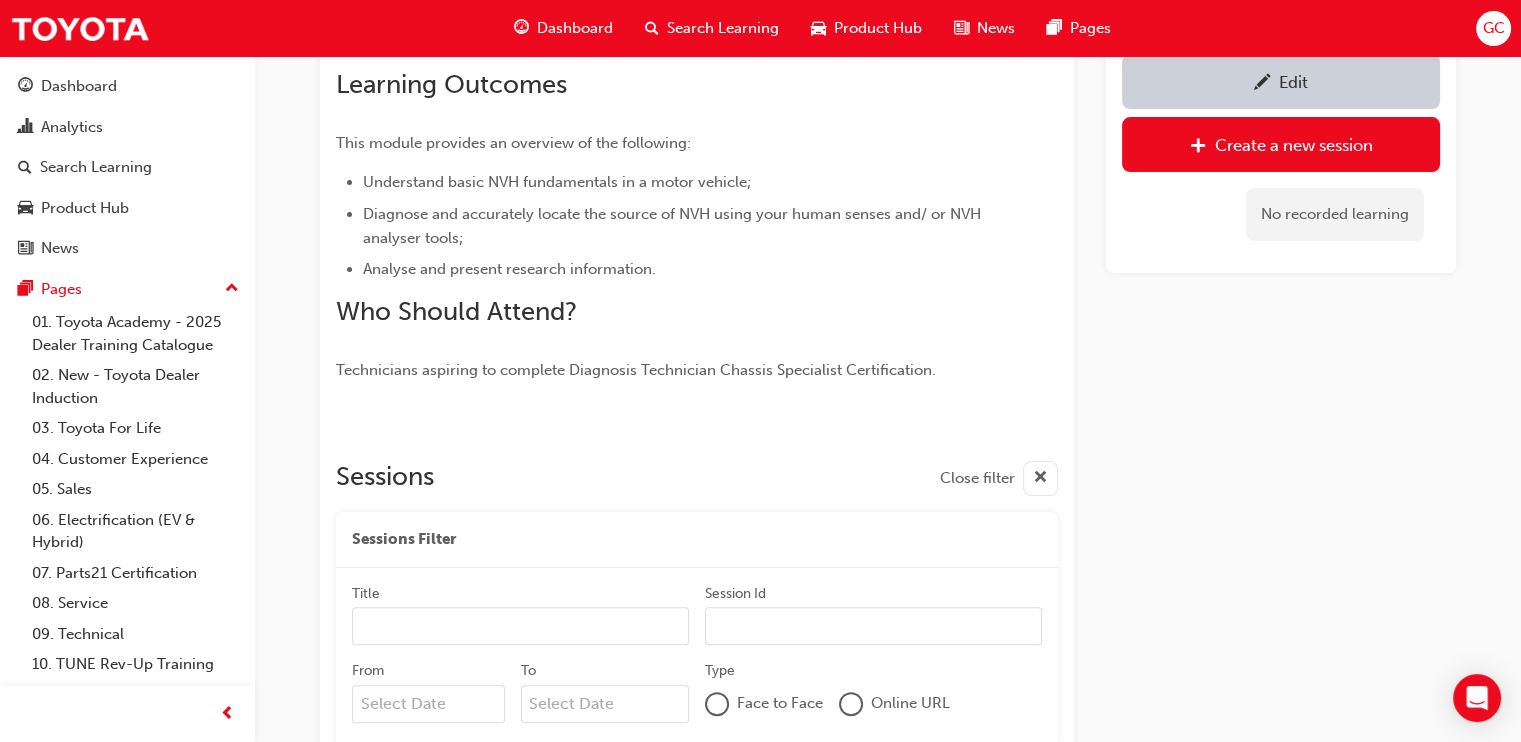 scroll, scrollTop: 685, scrollLeft: 0, axis: vertical 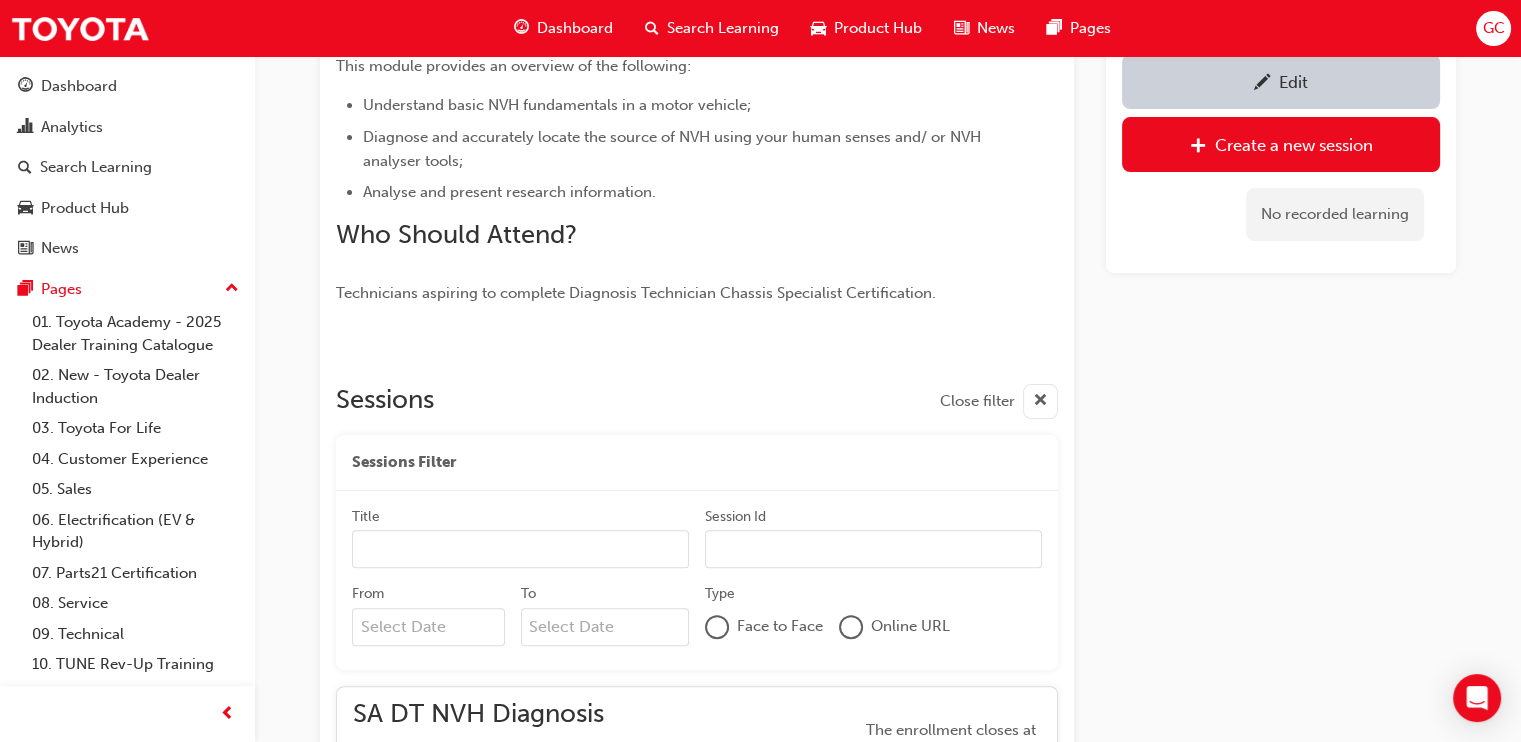 click at bounding box center (1262, 84) 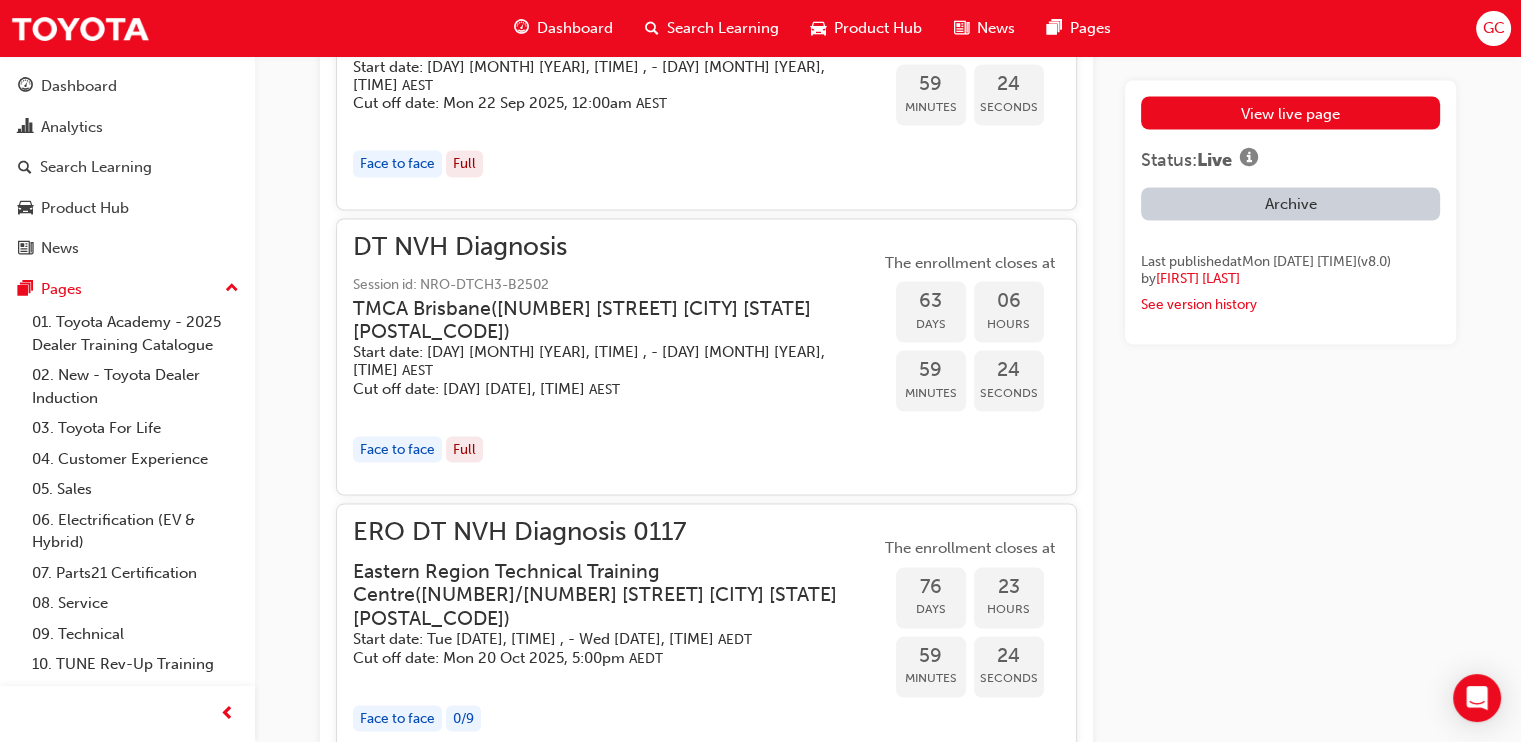 scroll, scrollTop: 4528, scrollLeft: 0, axis: vertical 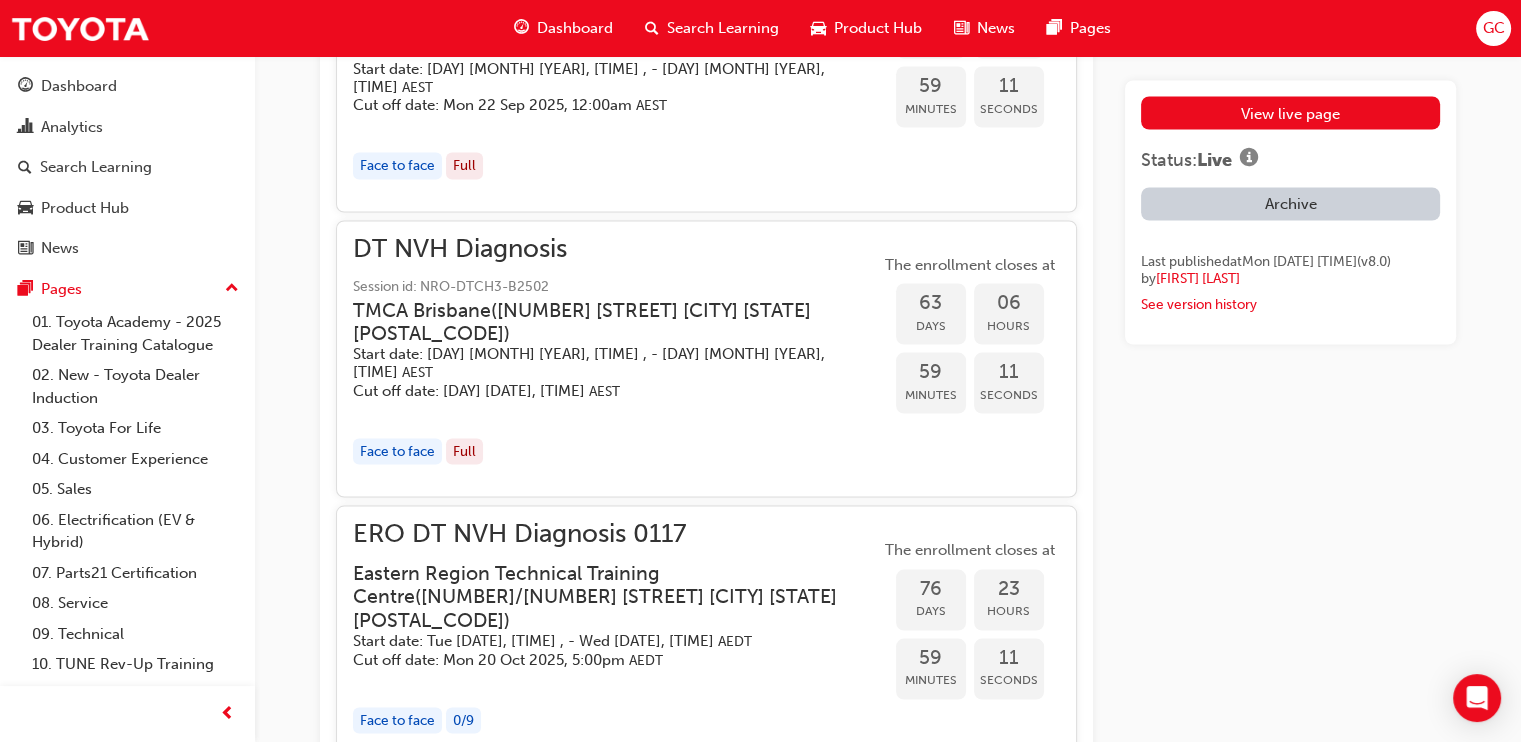 click on "Eastern Region Technical Training Centre  ( 3/1 Secombe Place Moorebank NSW 2170 )" at bounding box center [600, 596] 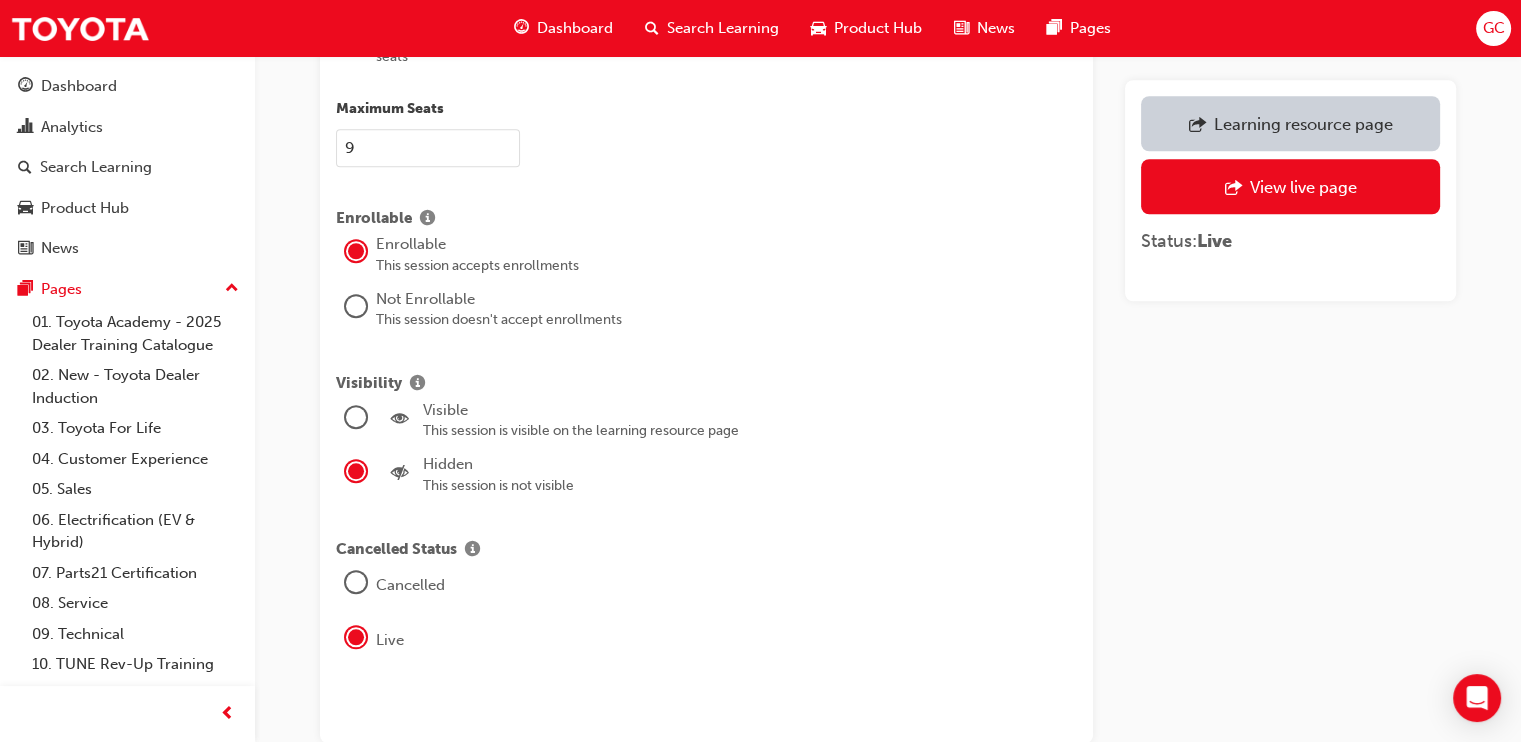 scroll, scrollTop: 2254, scrollLeft: 0, axis: vertical 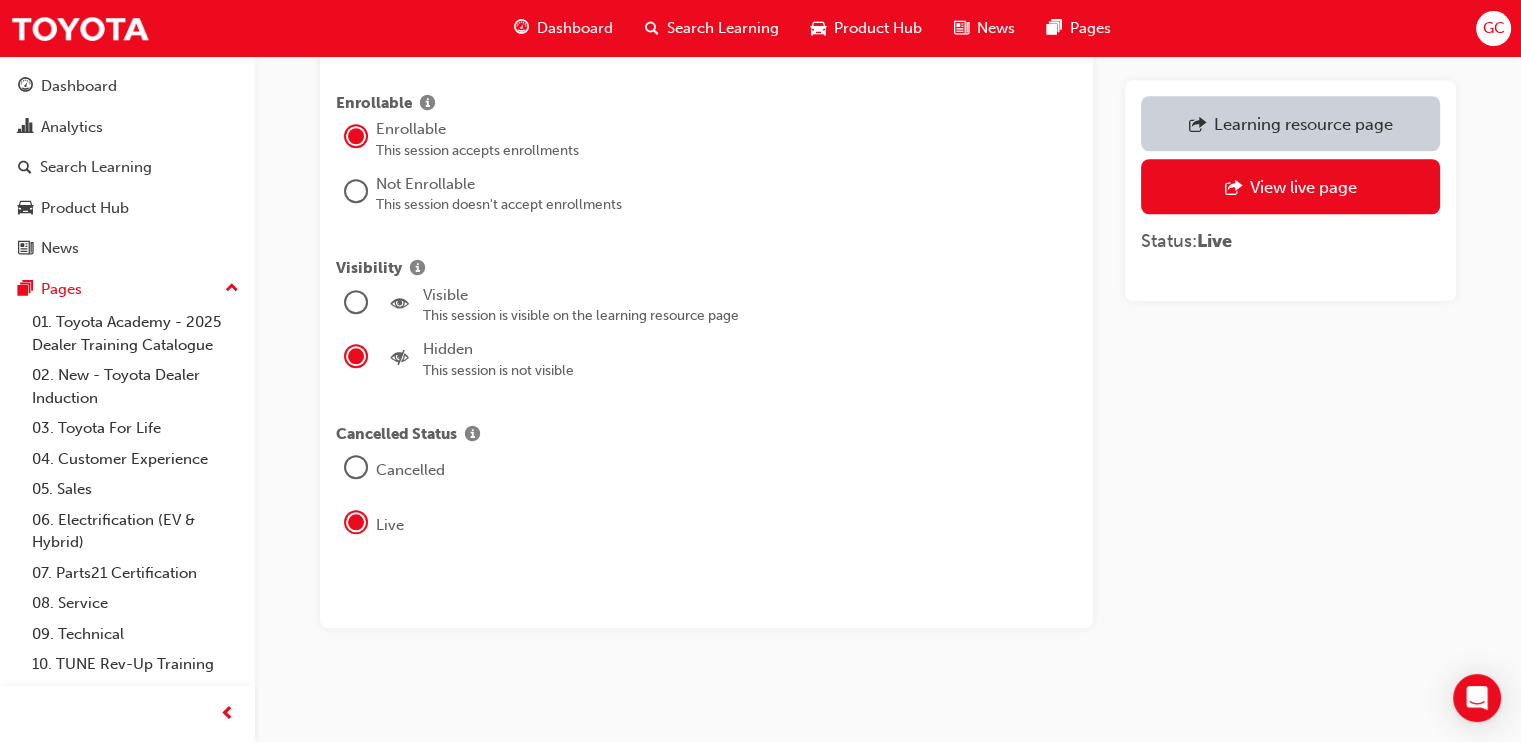 click at bounding box center [356, 302] 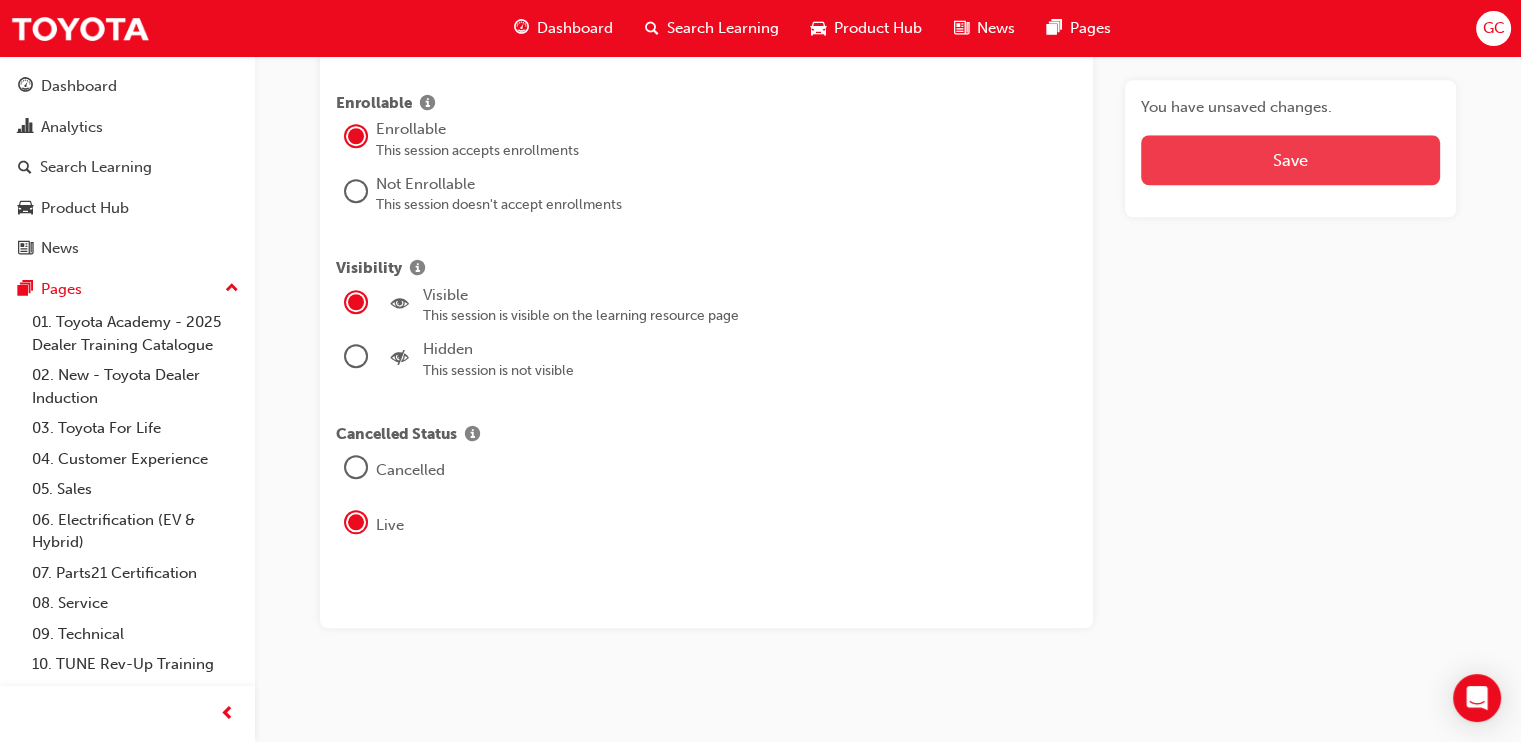 click on "Save" at bounding box center (1290, 160) 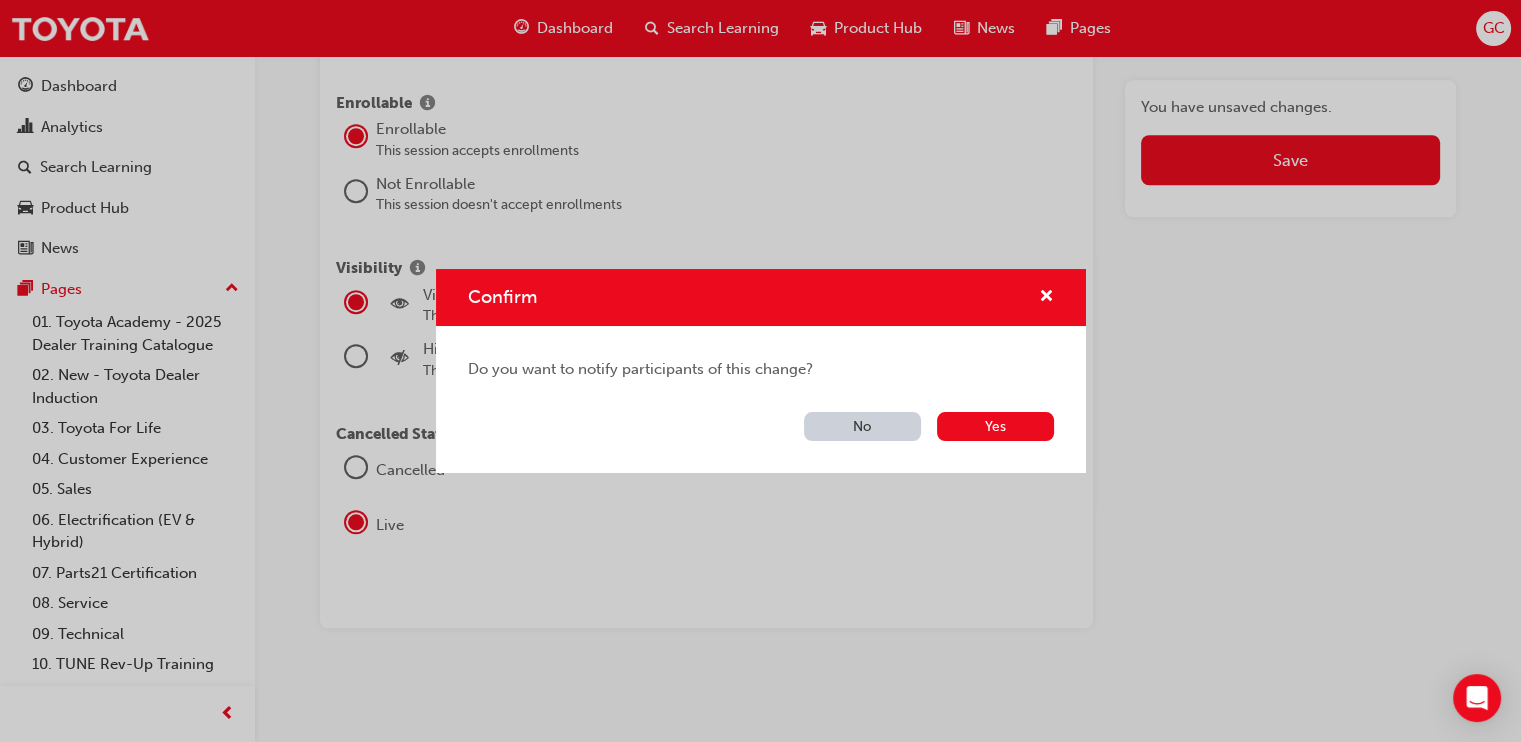 click on "No" at bounding box center [862, 426] 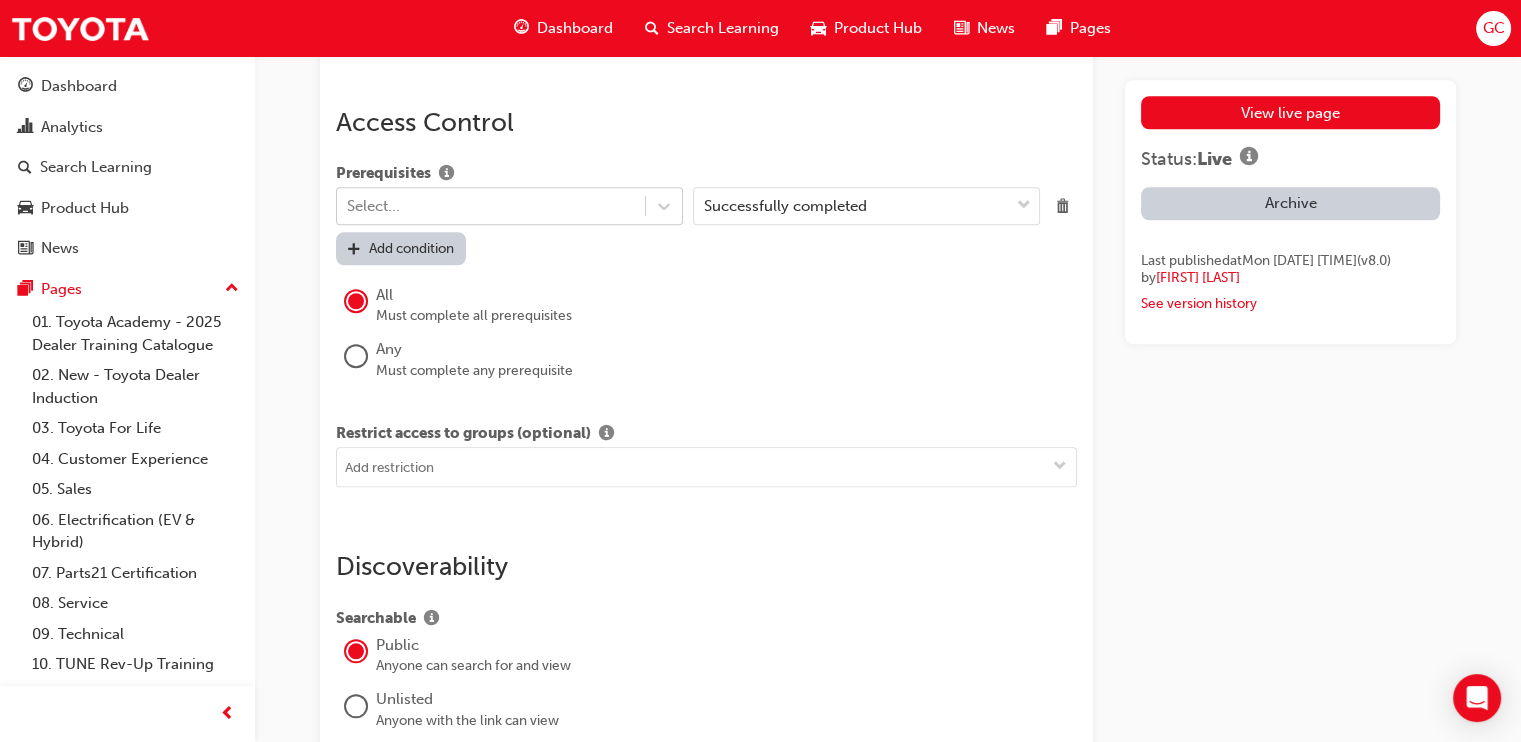 scroll, scrollTop: 3157, scrollLeft: 0, axis: vertical 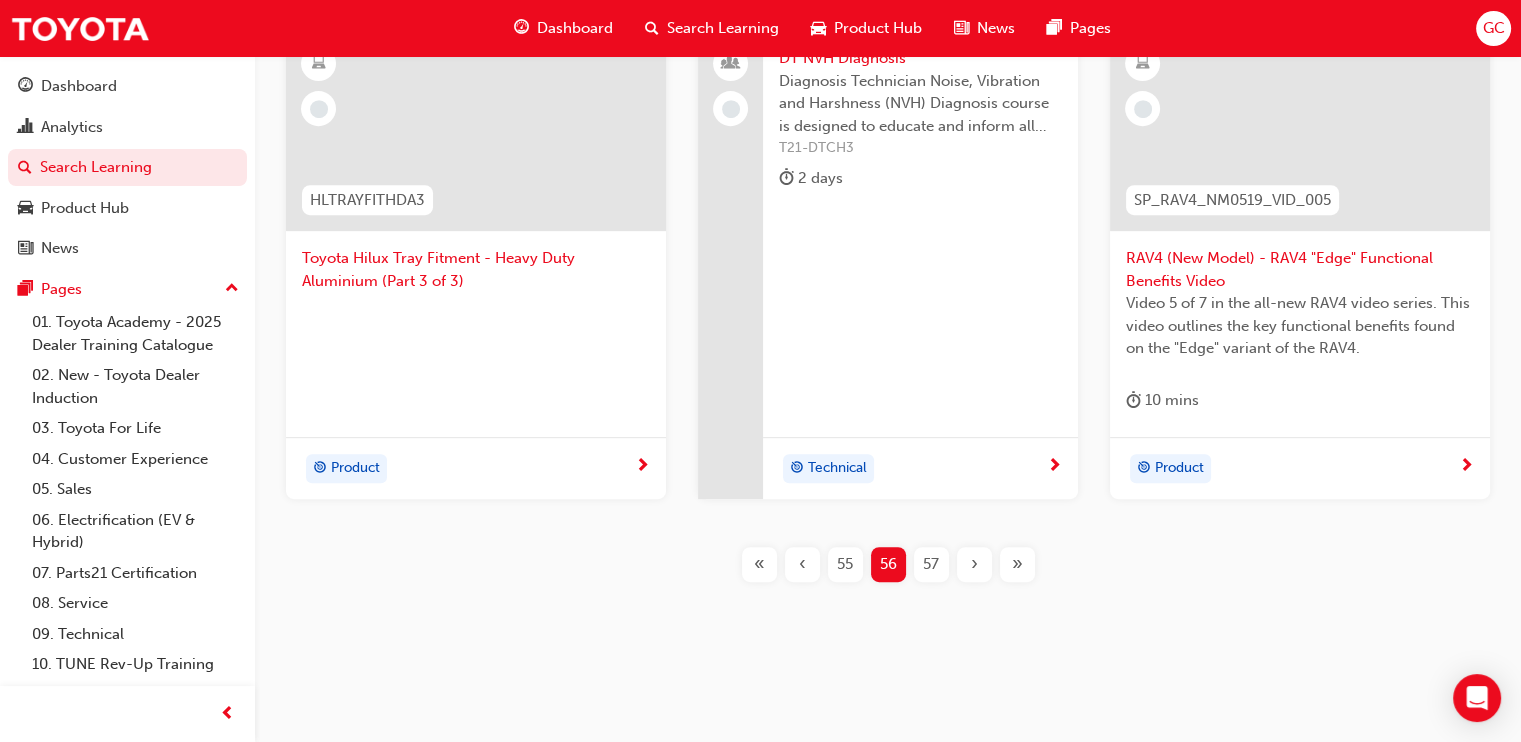 click on "57" at bounding box center [931, 564] 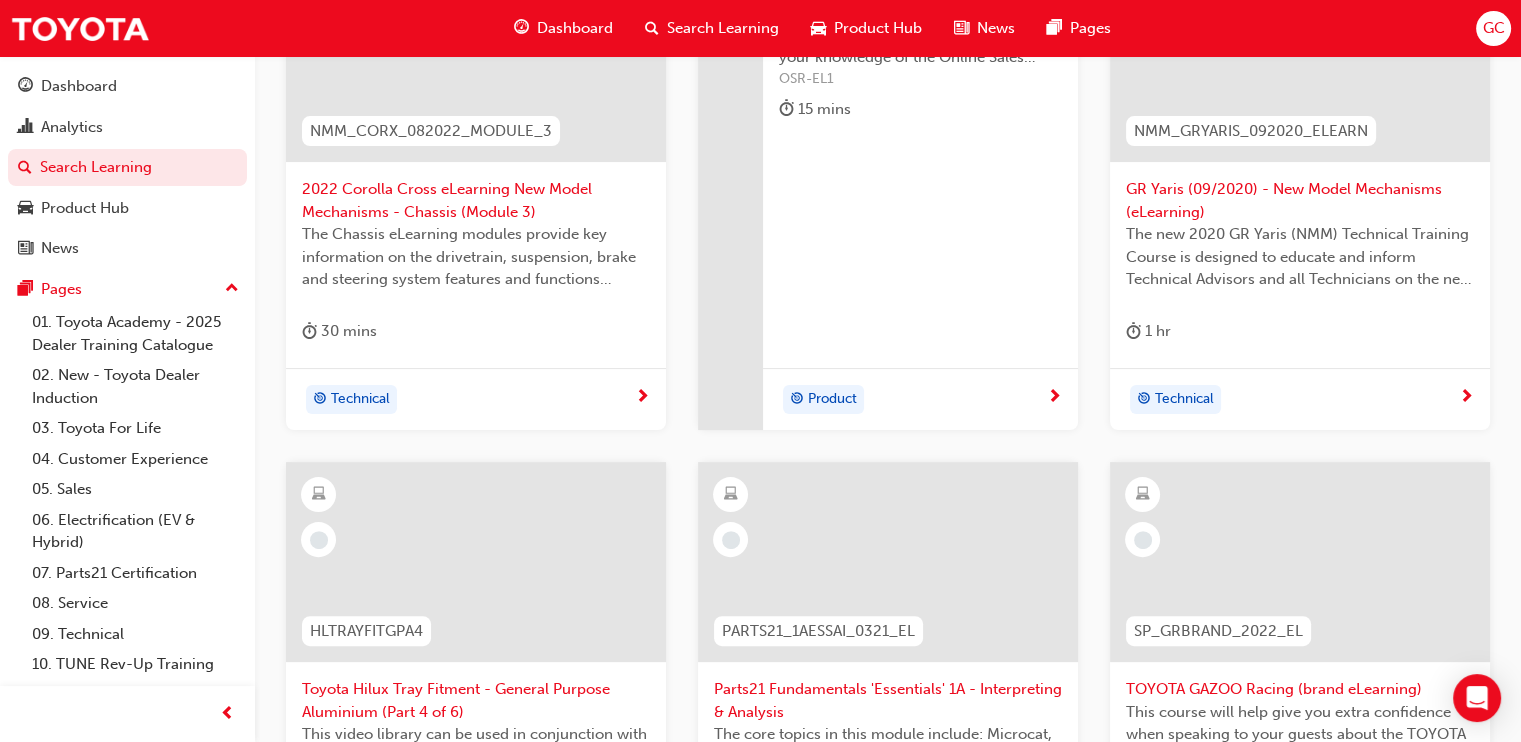 scroll, scrollTop: 916, scrollLeft: 0, axis: vertical 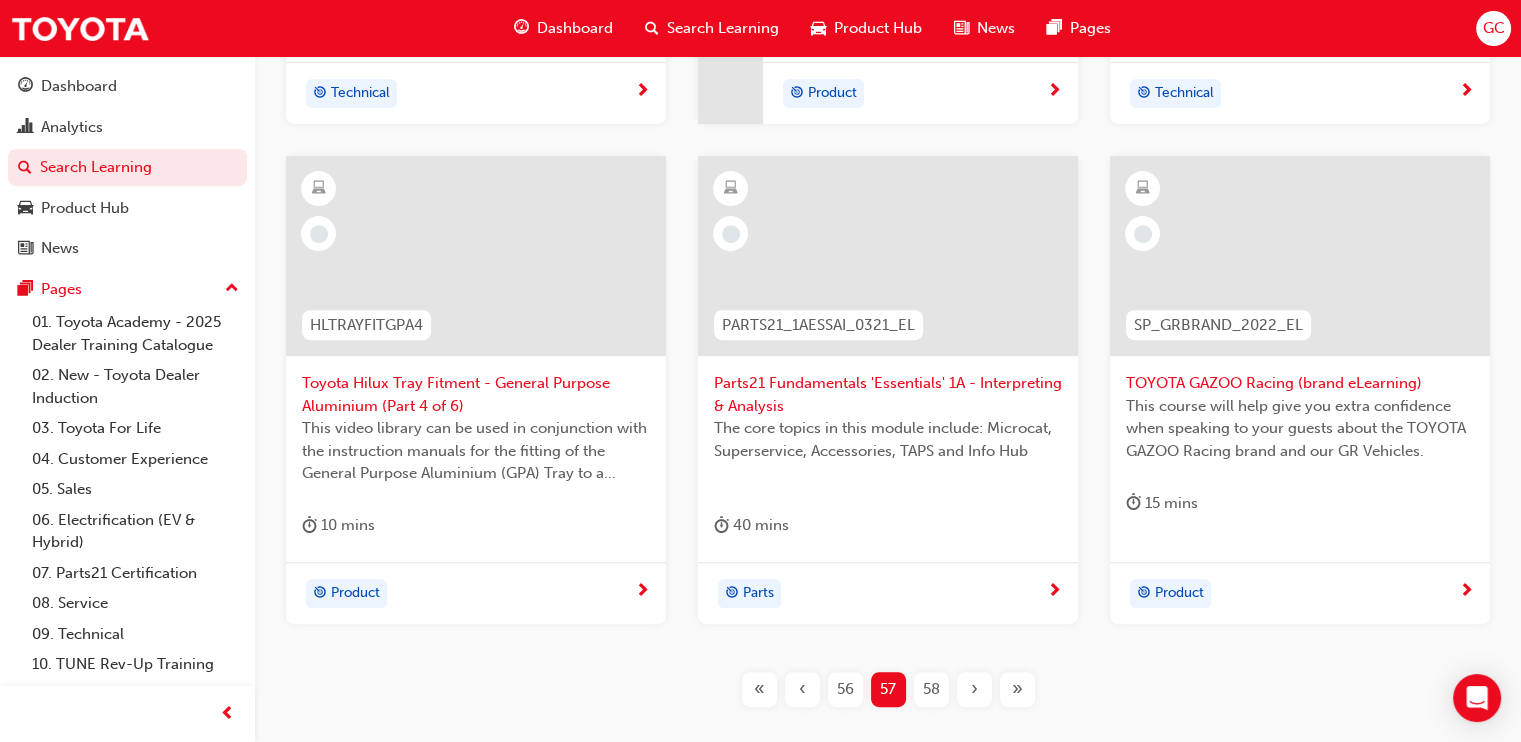 click on "58" at bounding box center (931, 689) 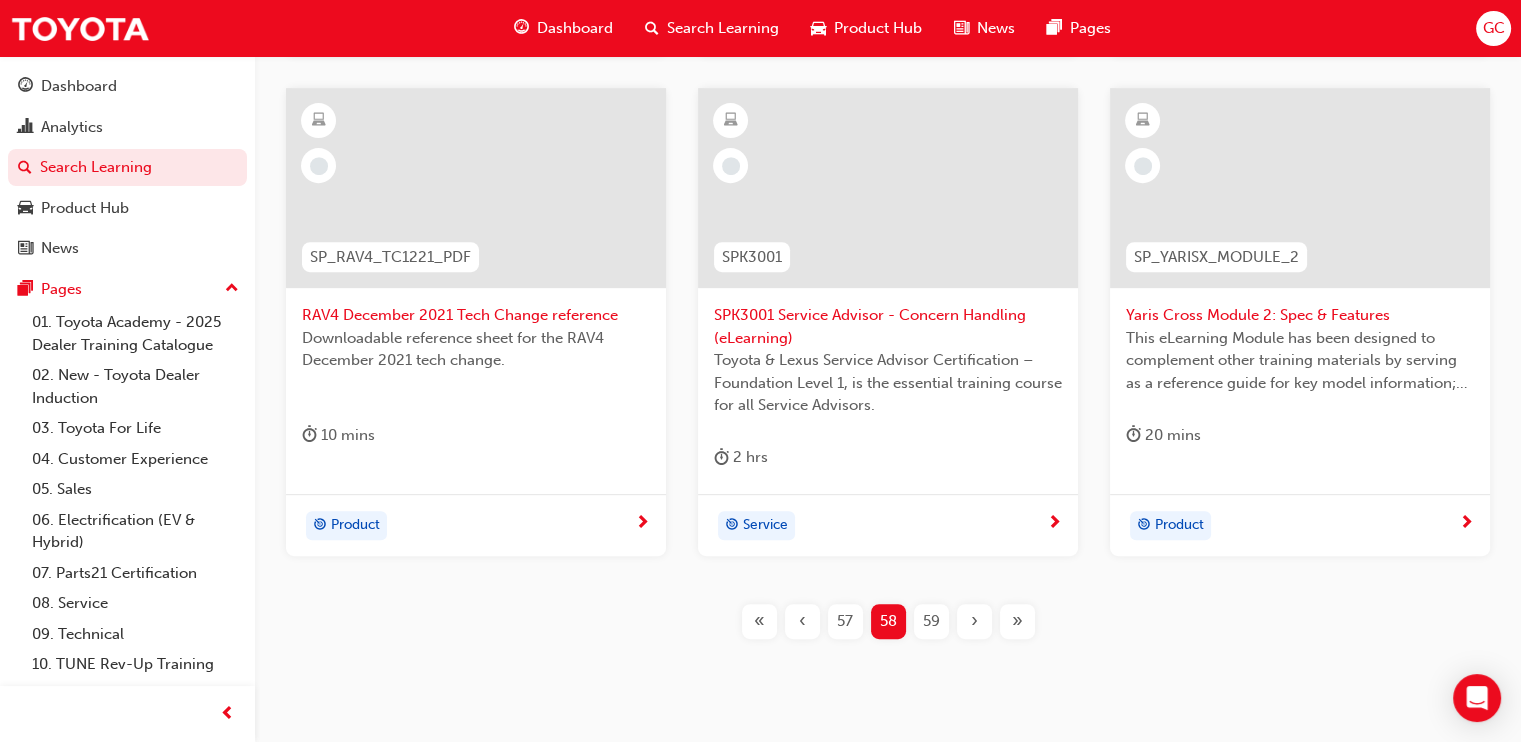 scroll, scrollTop: 1041, scrollLeft: 0, axis: vertical 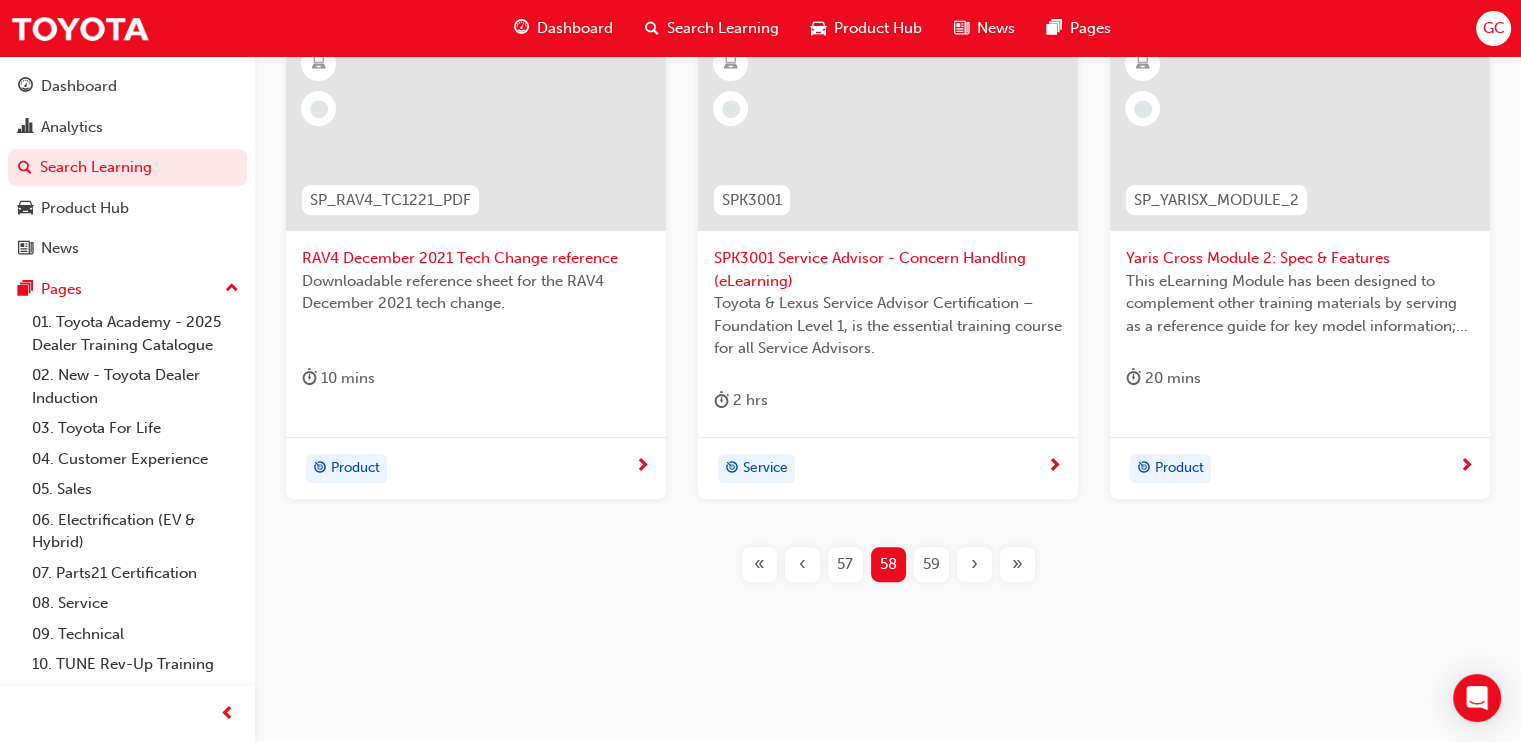 click on "59" at bounding box center [931, 564] 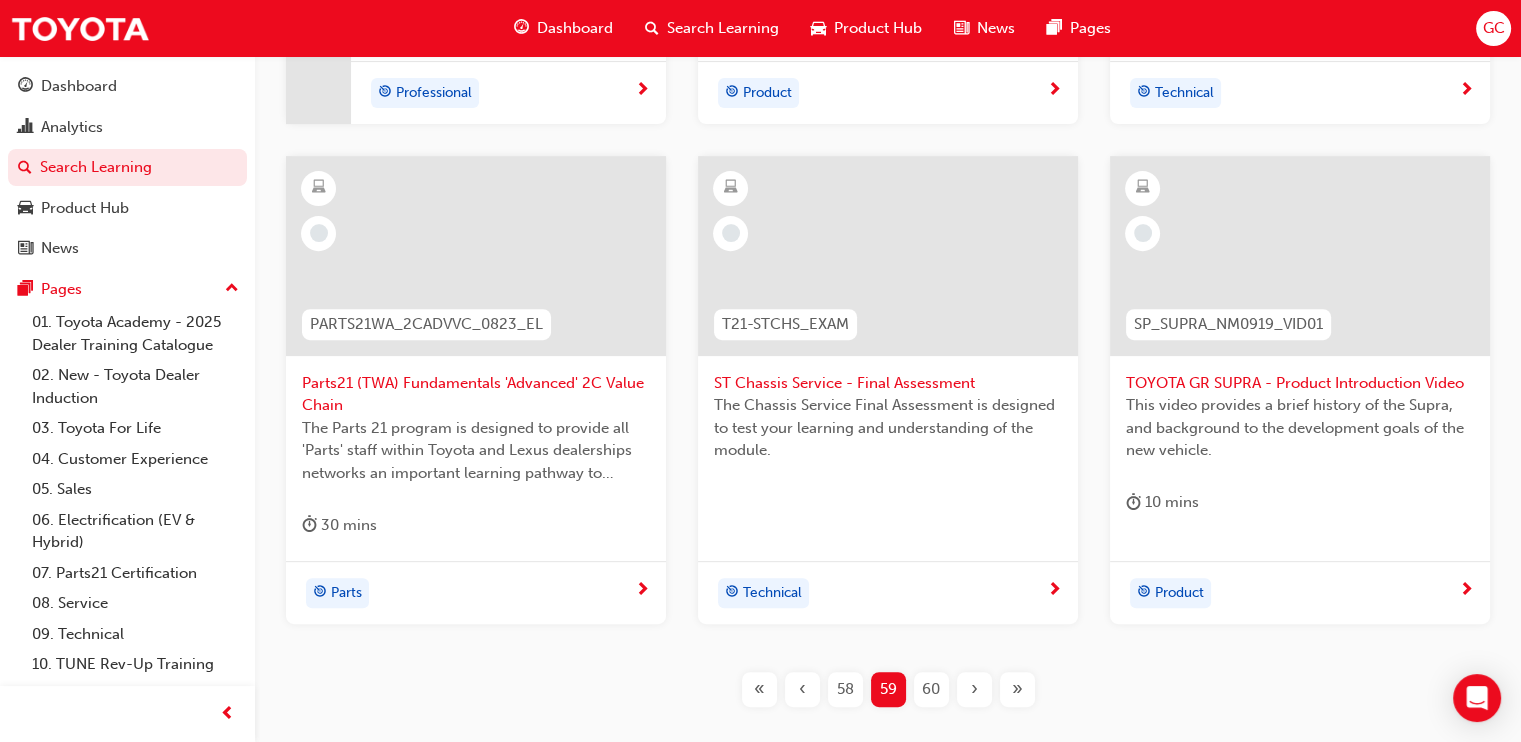 scroll, scrollTop: 1019, scrollLeft: 0, axis: vertical 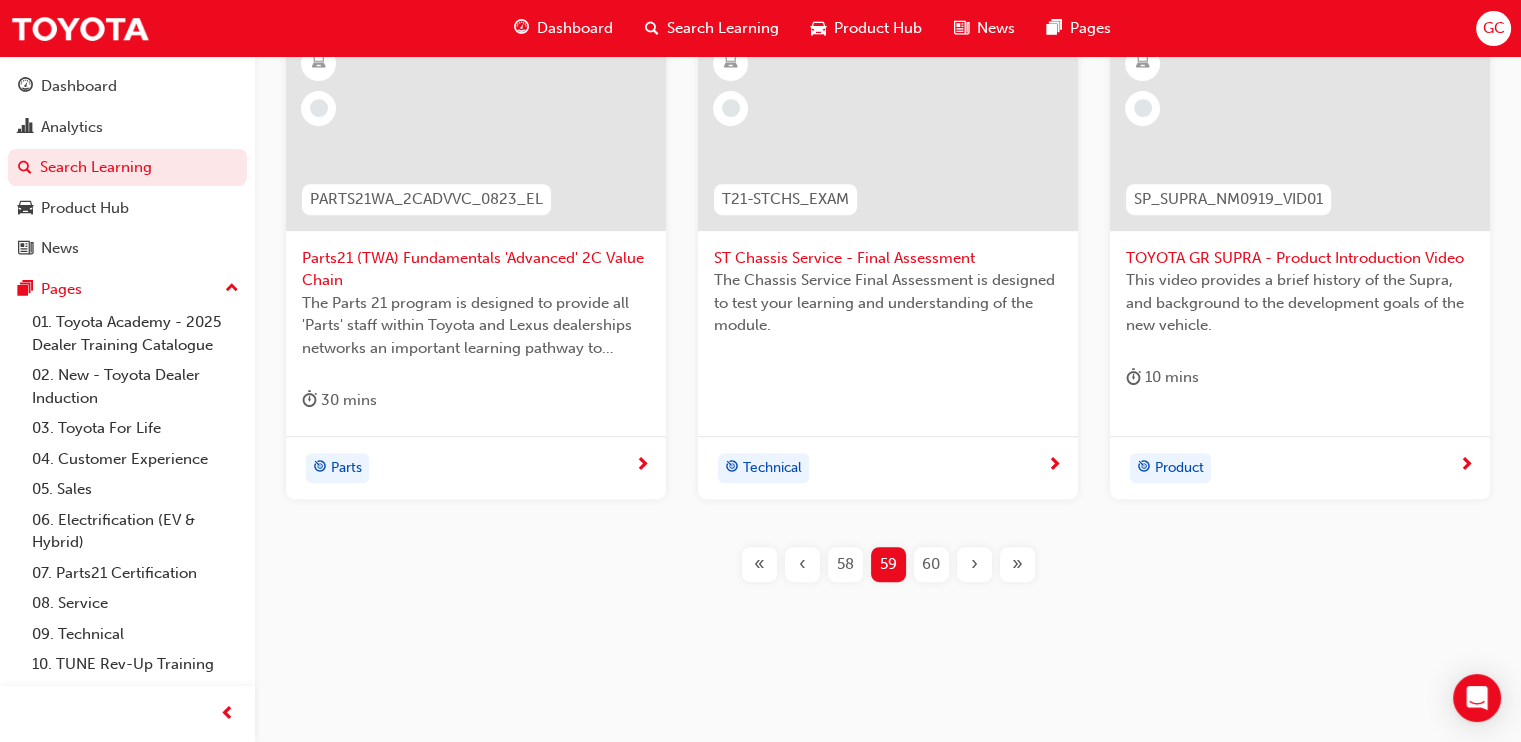 click on "60" at bounding box center (931, 564) 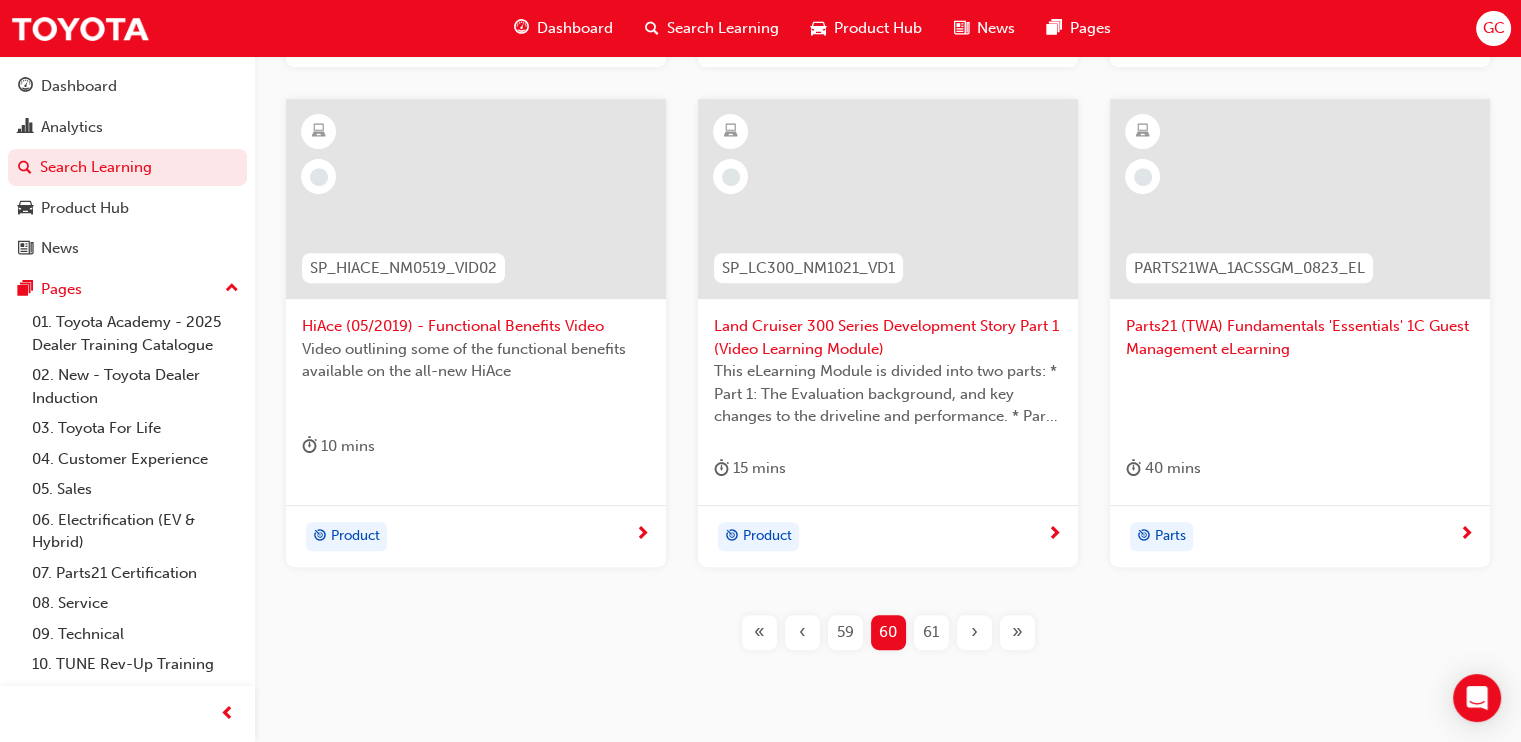 scroll, scrollTop: 1041, scrollLeft: 0, axis: vertical 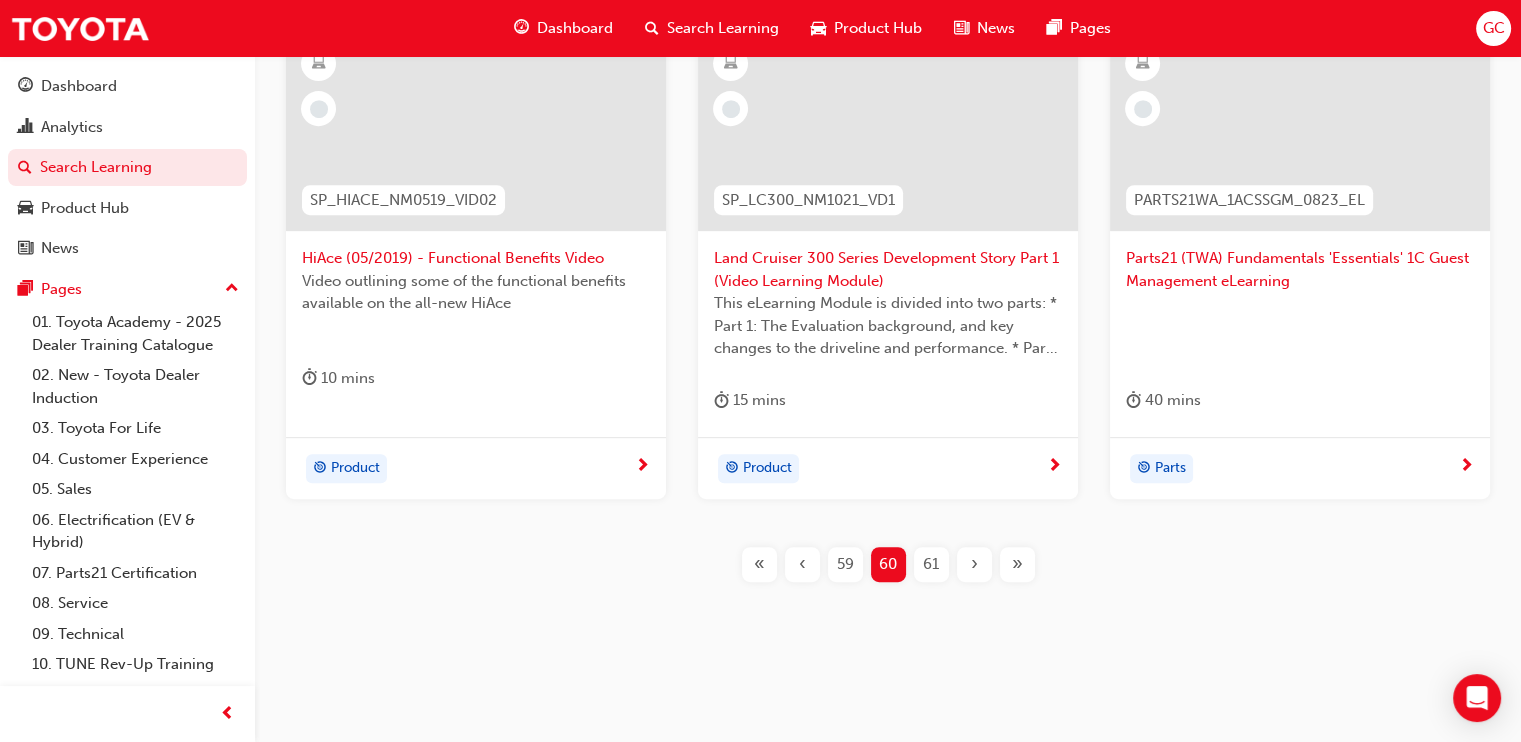 click on "61" at bounding box center (931, 564) 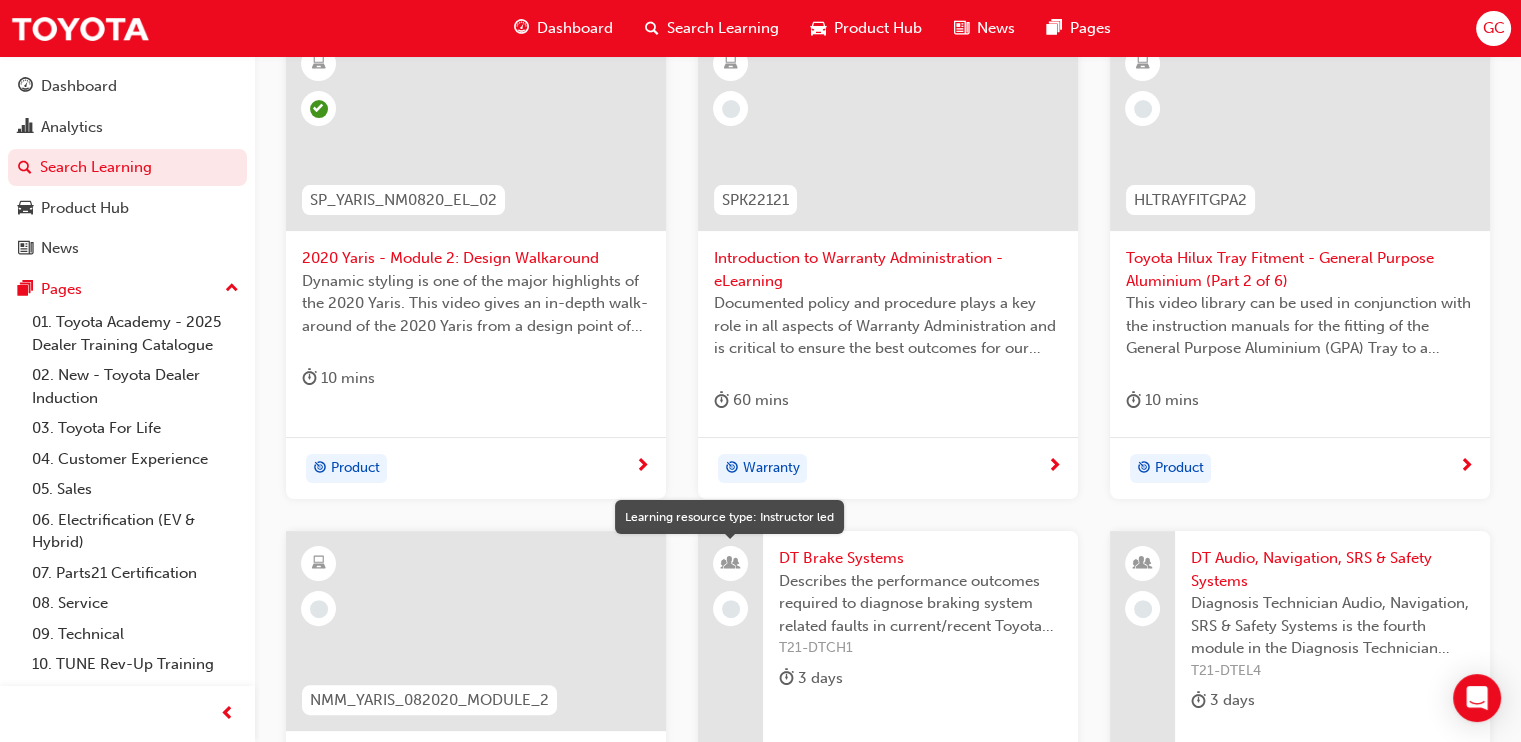 scroll, scrollTop: 791, scrollLeft: 0, axis: vertical 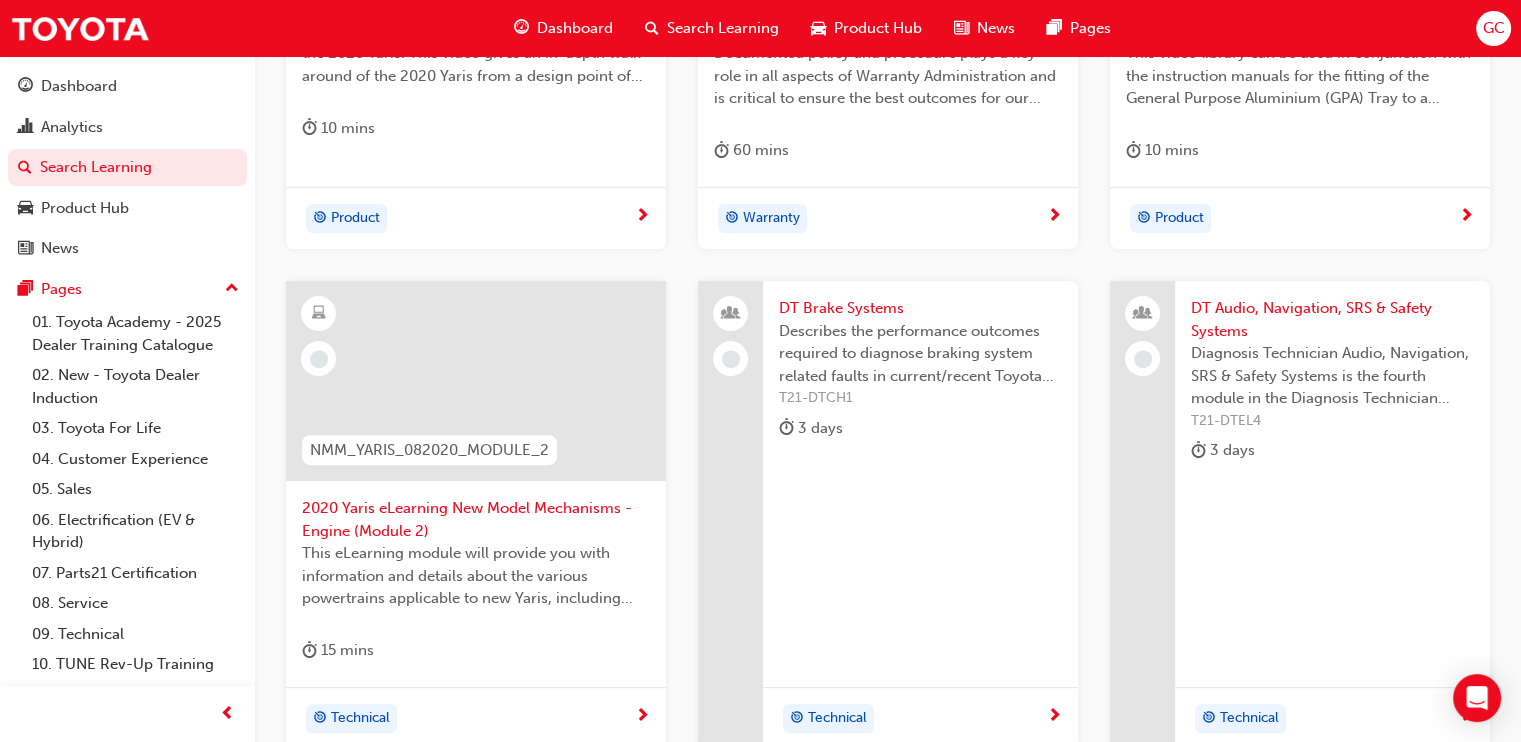 click on "DT Brake Systems" at bounding box center (920, 308) 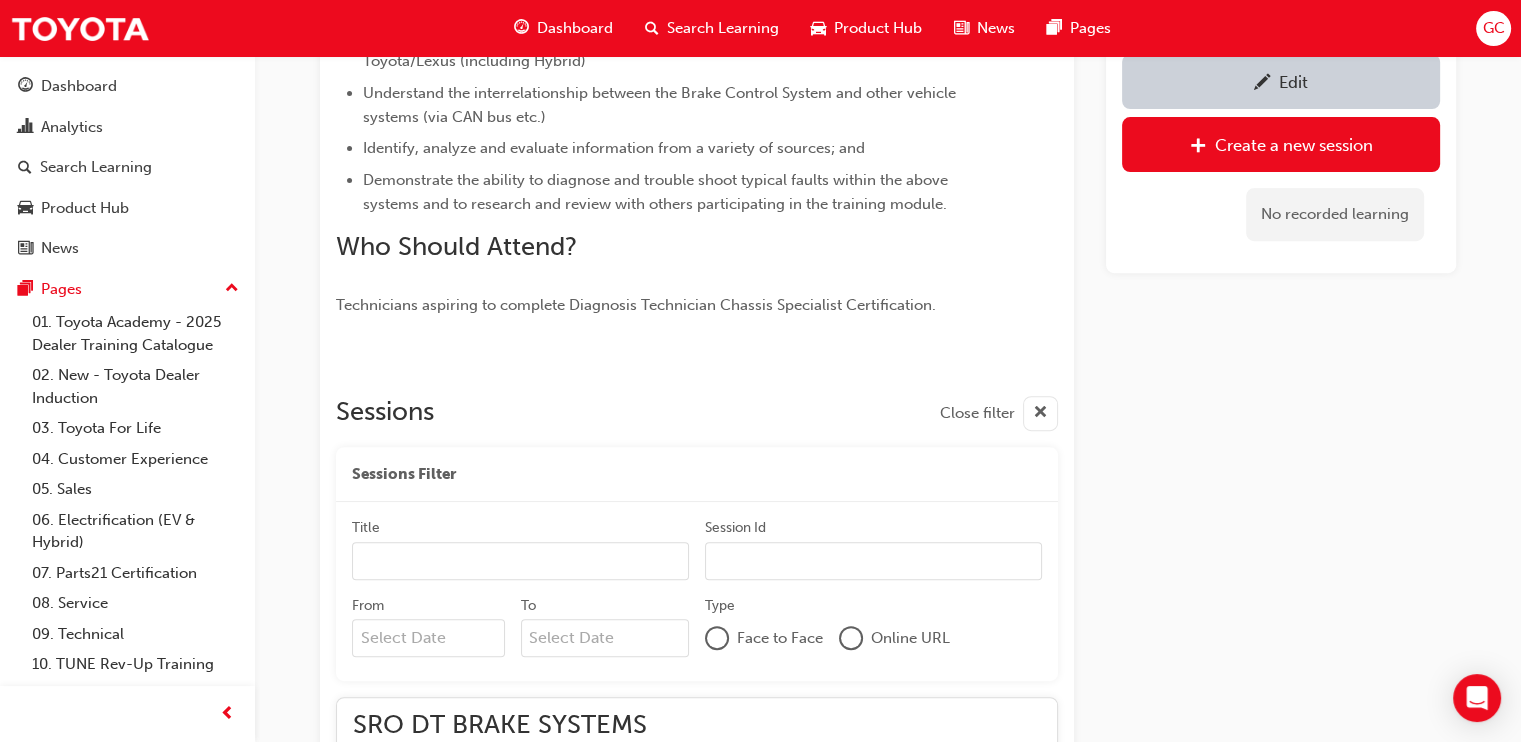 scroll, scrollTop: 938, scrollLeft: 0, axis: vertical 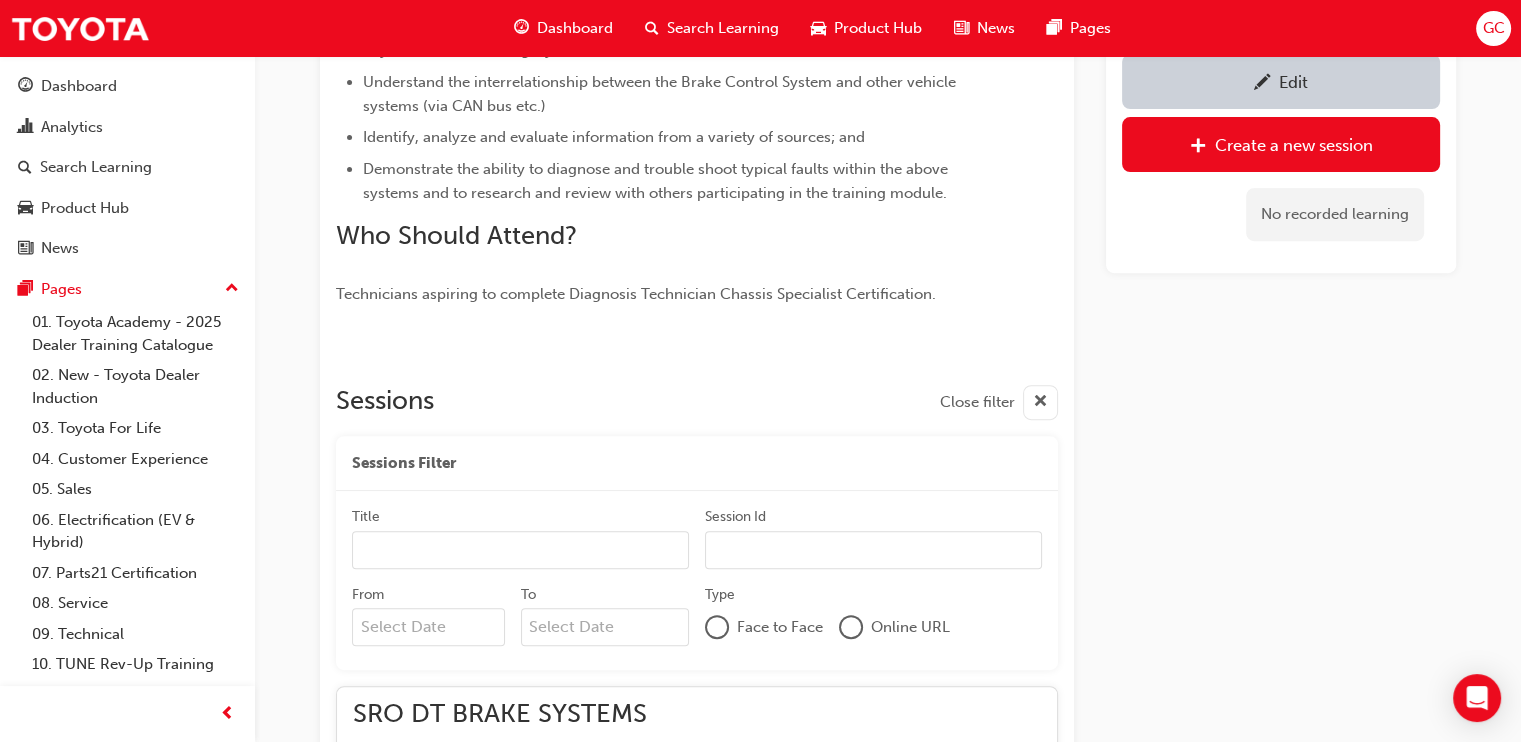 click at bounding box center [1262, 84] 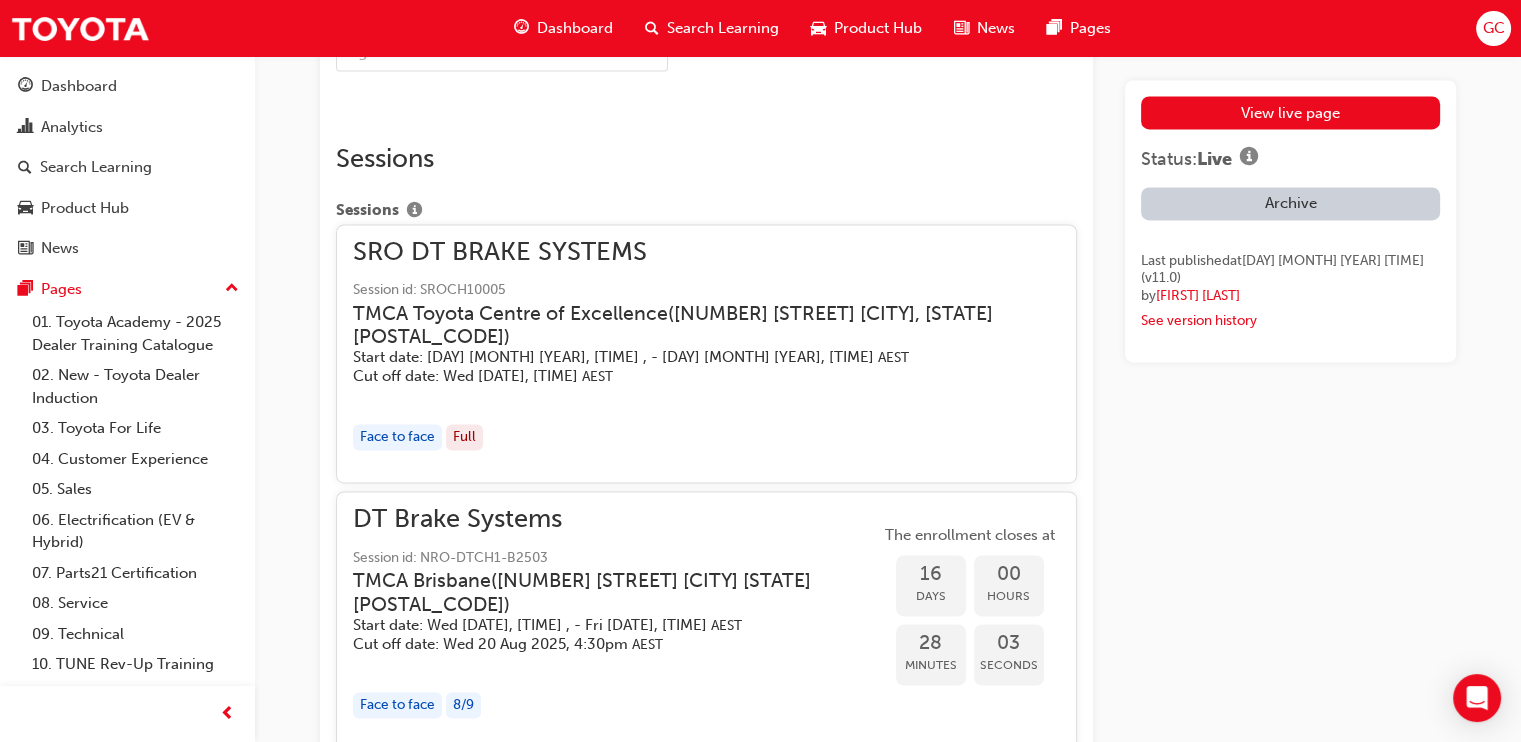 scroll, scrollTop: 4125, scrollLeft: 0, axis: vertical 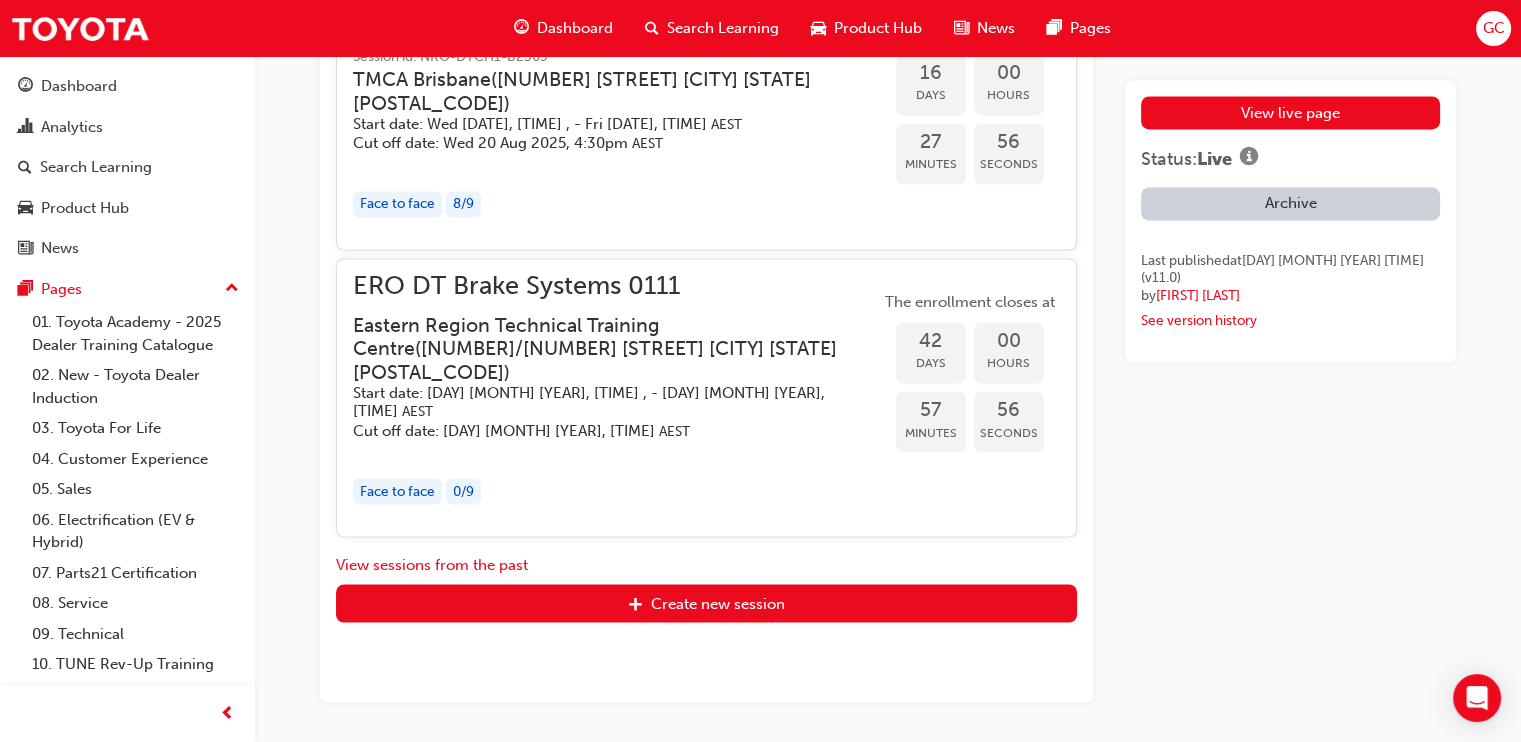 click on "Eastern Region Technical Training Centre  ( 3/1 Secombe Place Moorebank NSW 2170 )" at bounding box center [600, 349] 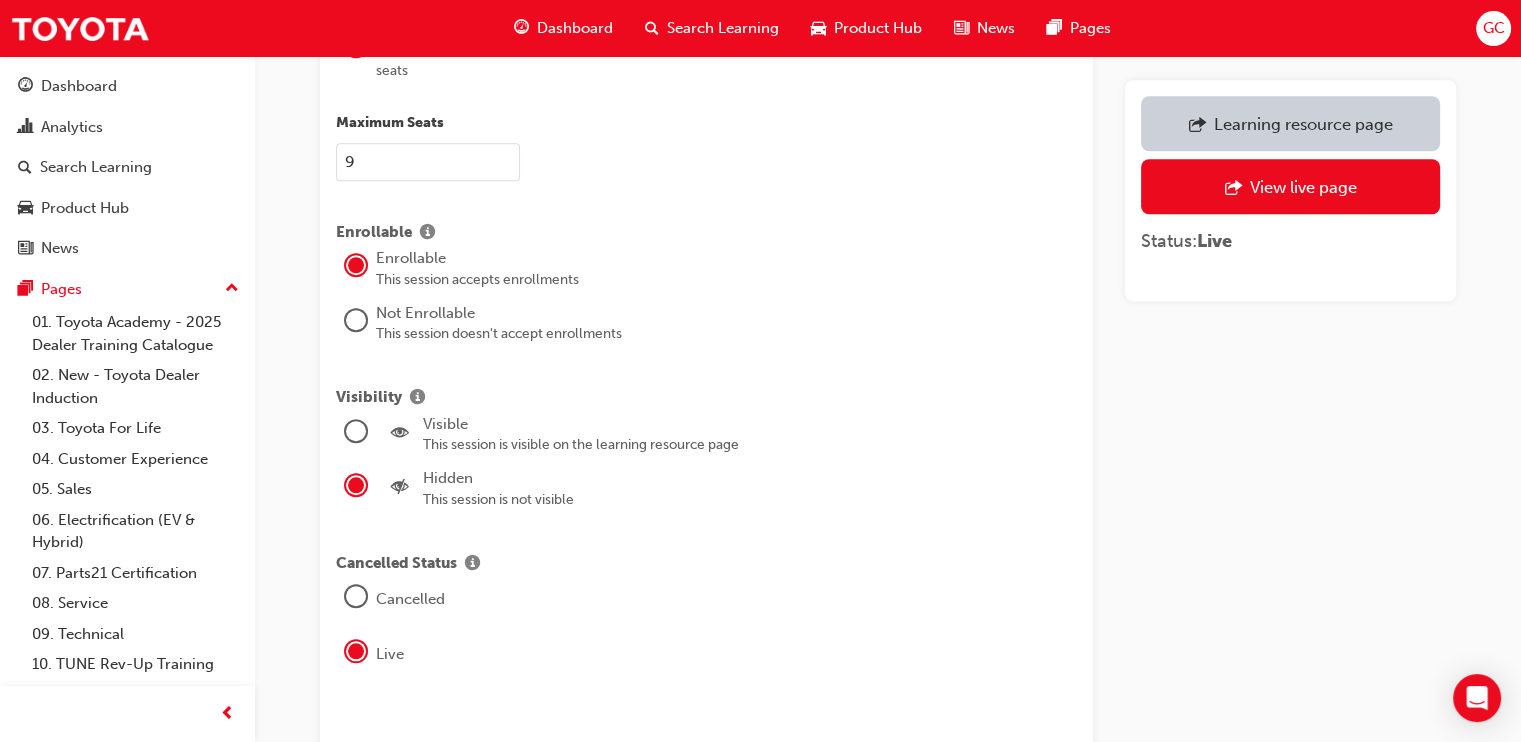 scroll, scrollTop: 2125, scrollLeft: 0, axis: vertical 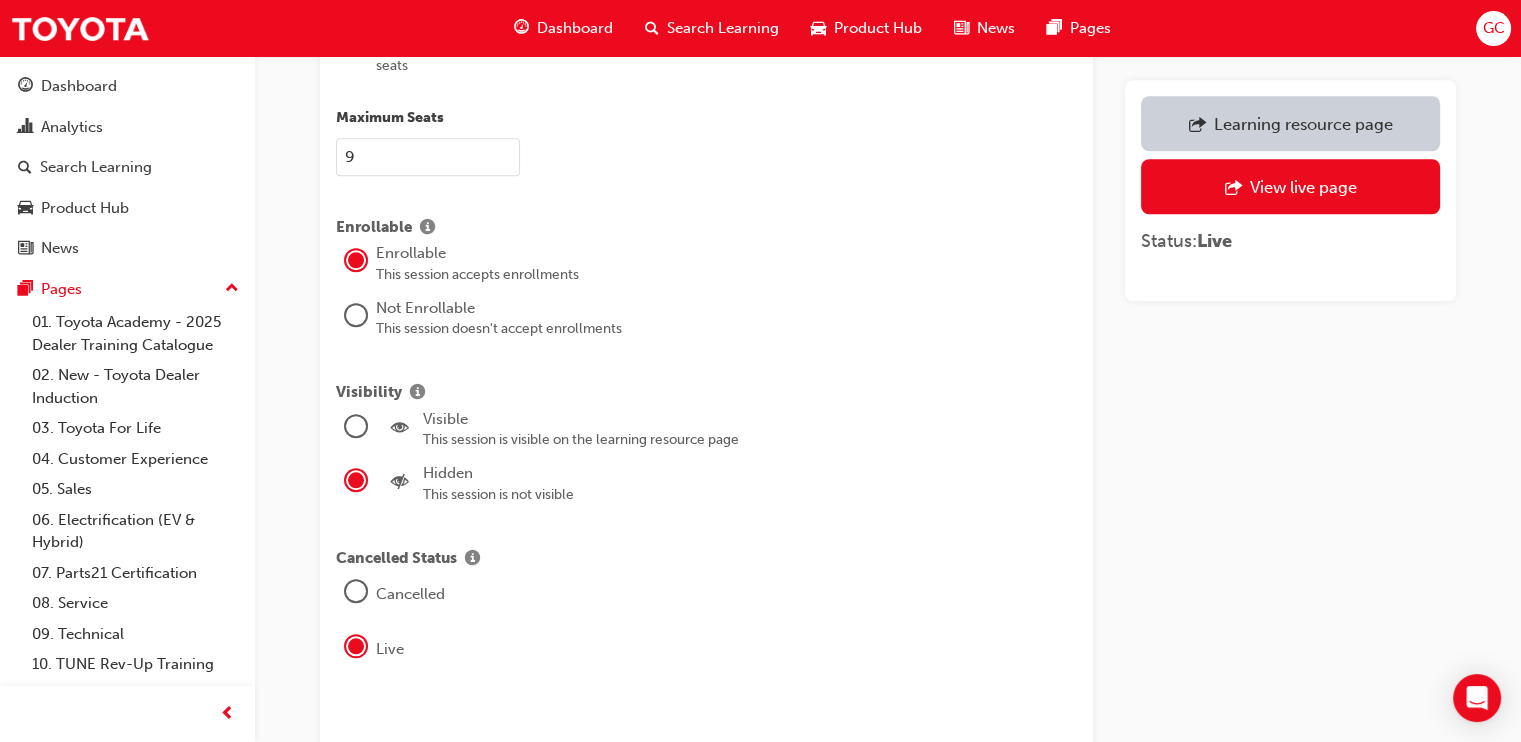 click at bounding box center (356, 426) 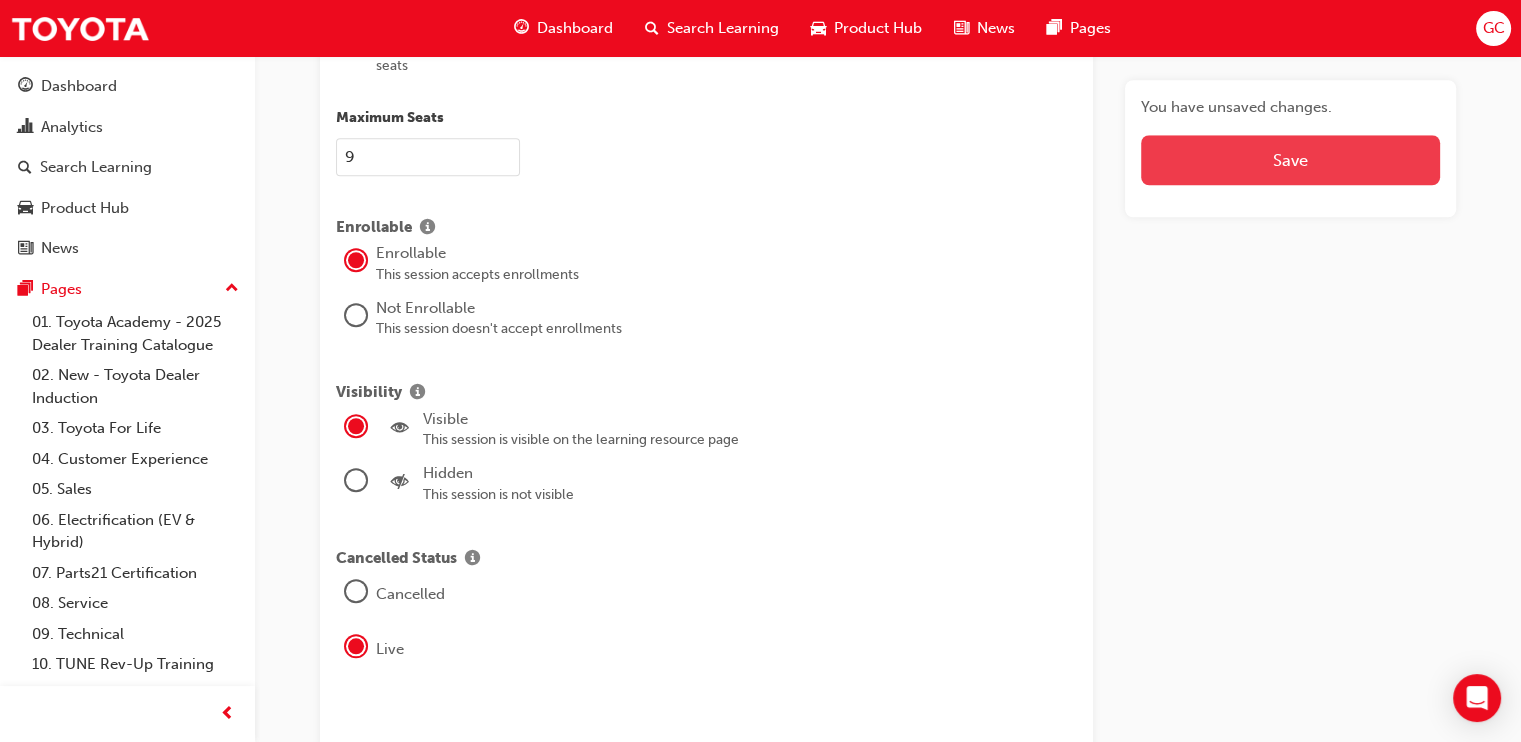 click on "Save" at bounding box center [1290, 160] 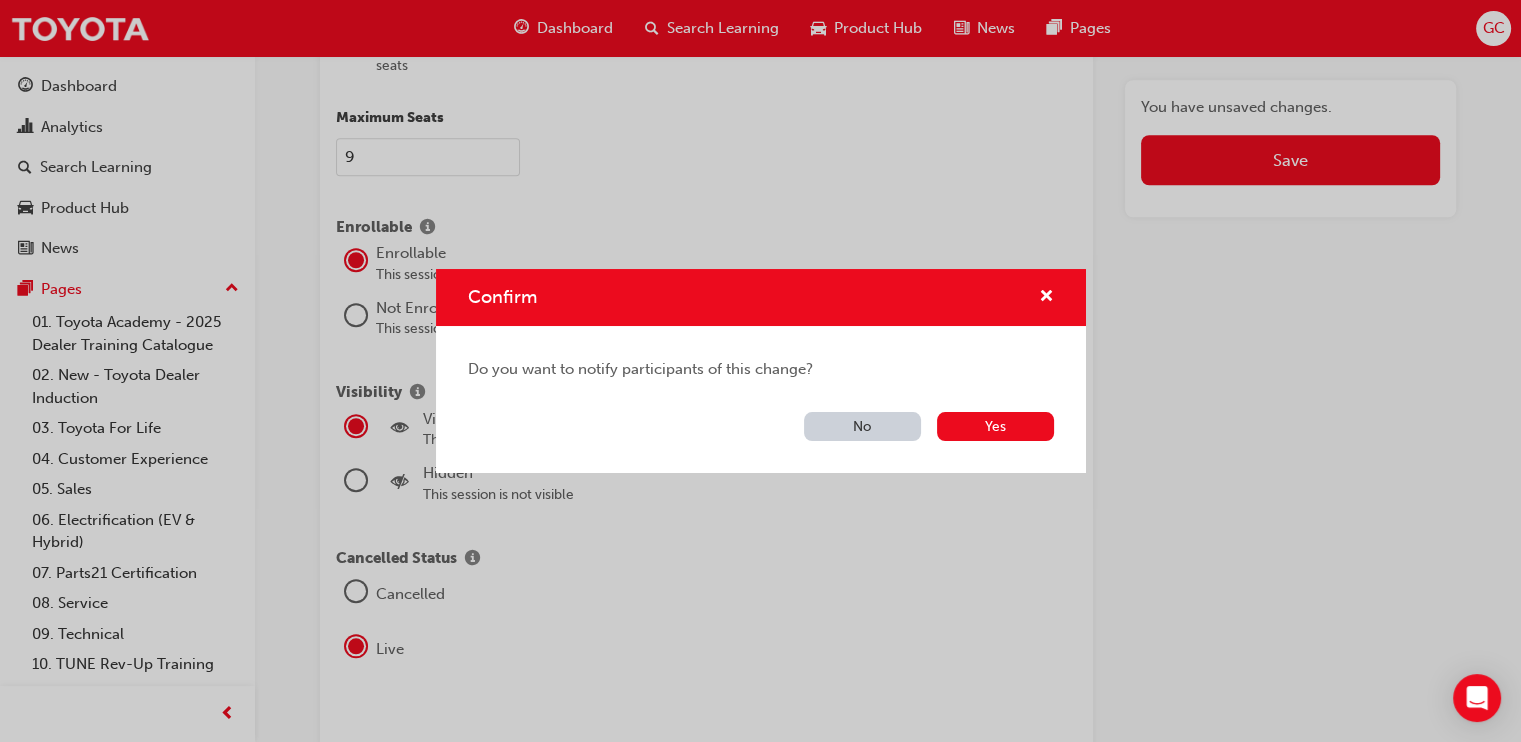 click on "No" at bounding box center (862, 426) 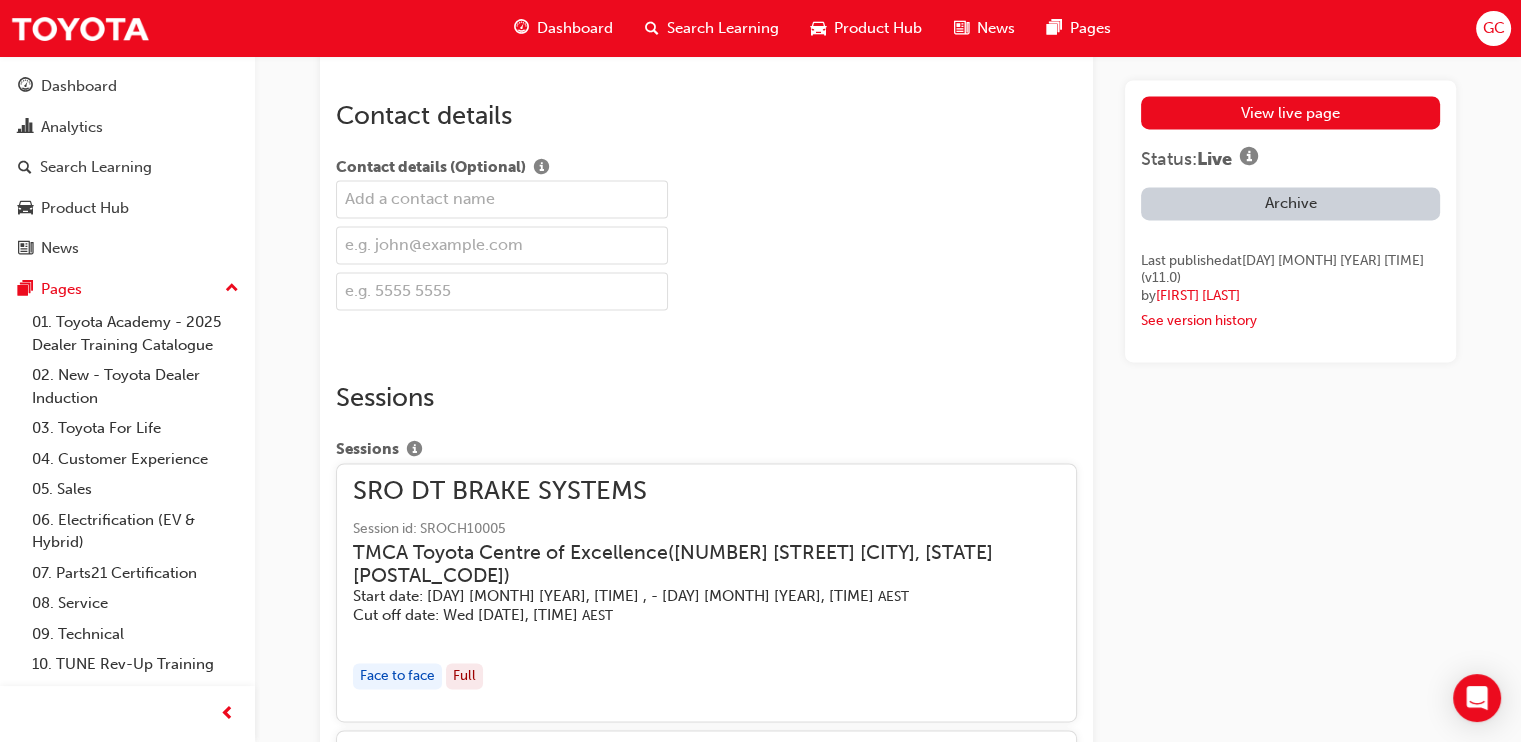 scroll, scrollTop: 938, scrollLeft: 0, axis: vertical 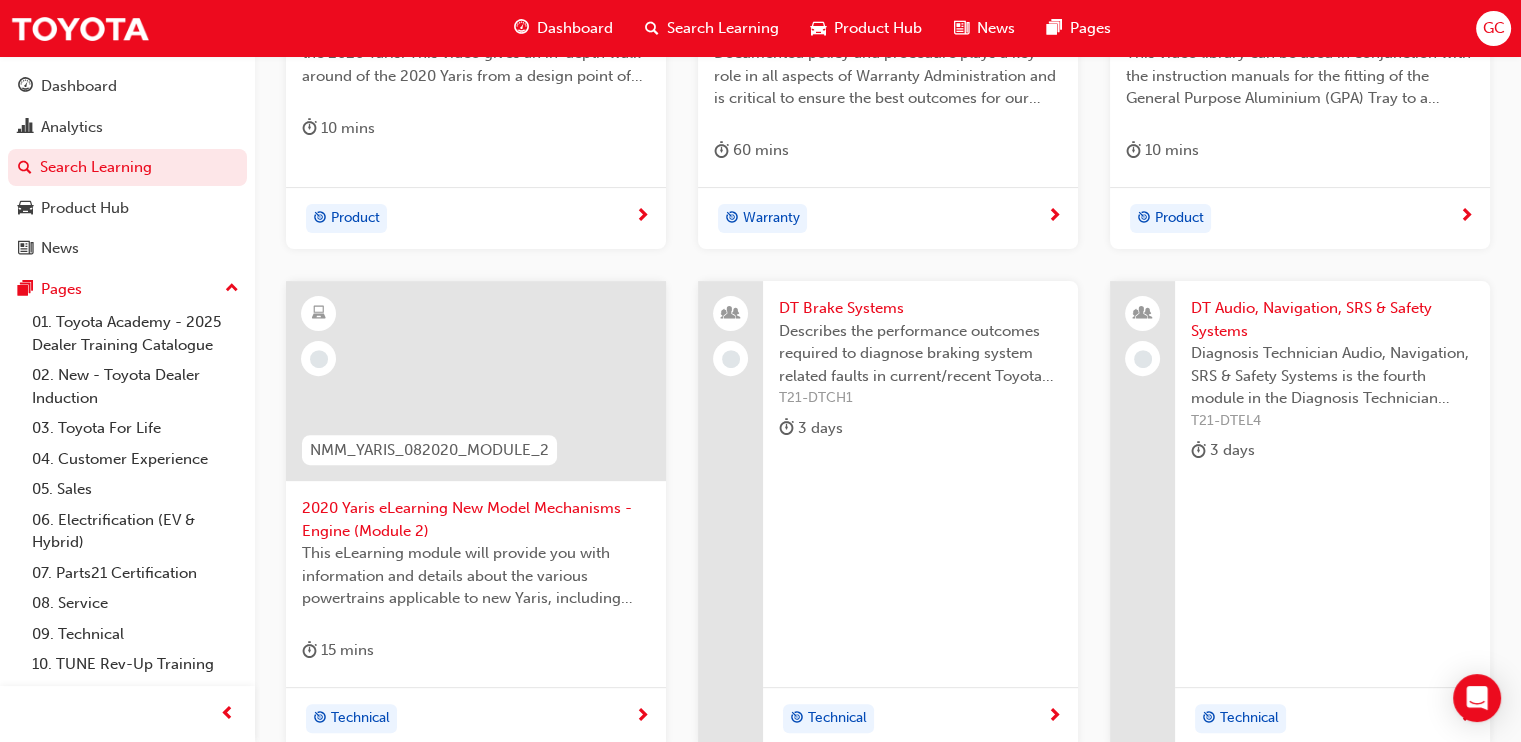 click on "DT Audio, Navigation, SRS & Safety Systems" at bounding box center (1332, 319) 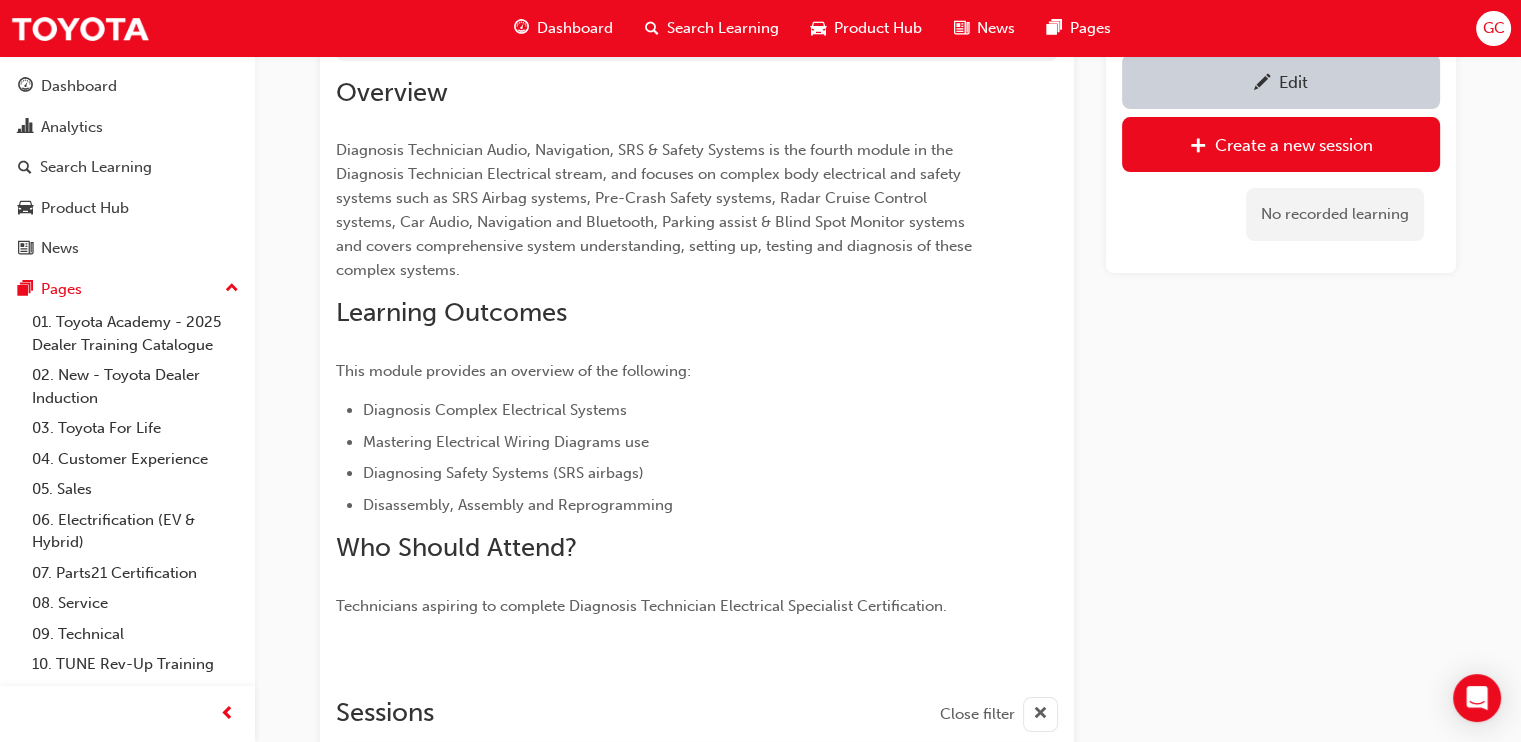 scroll, scrollTop: 551, scrollLeft: 0, axis: vertical 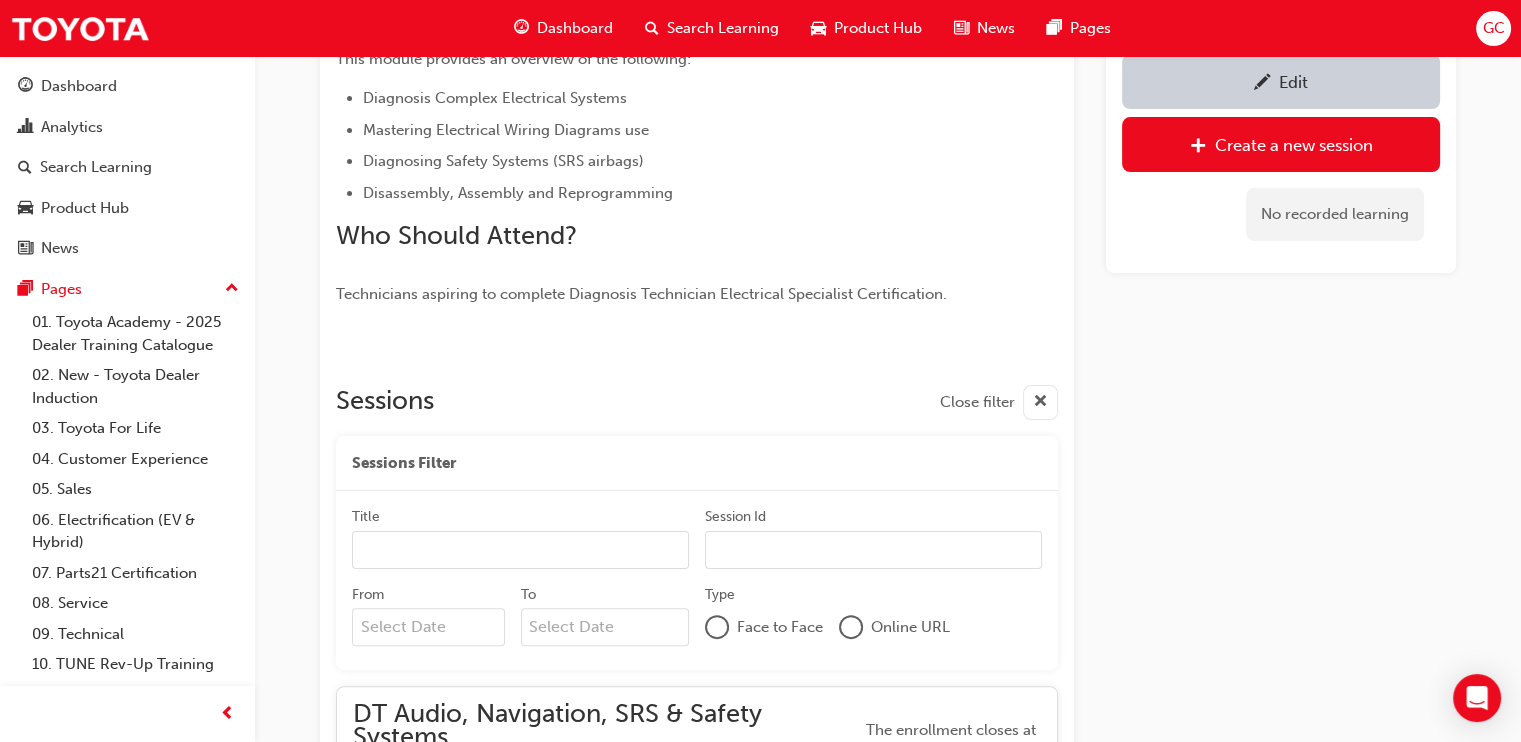 click on "Edit" at bounding box center (1281, 81) 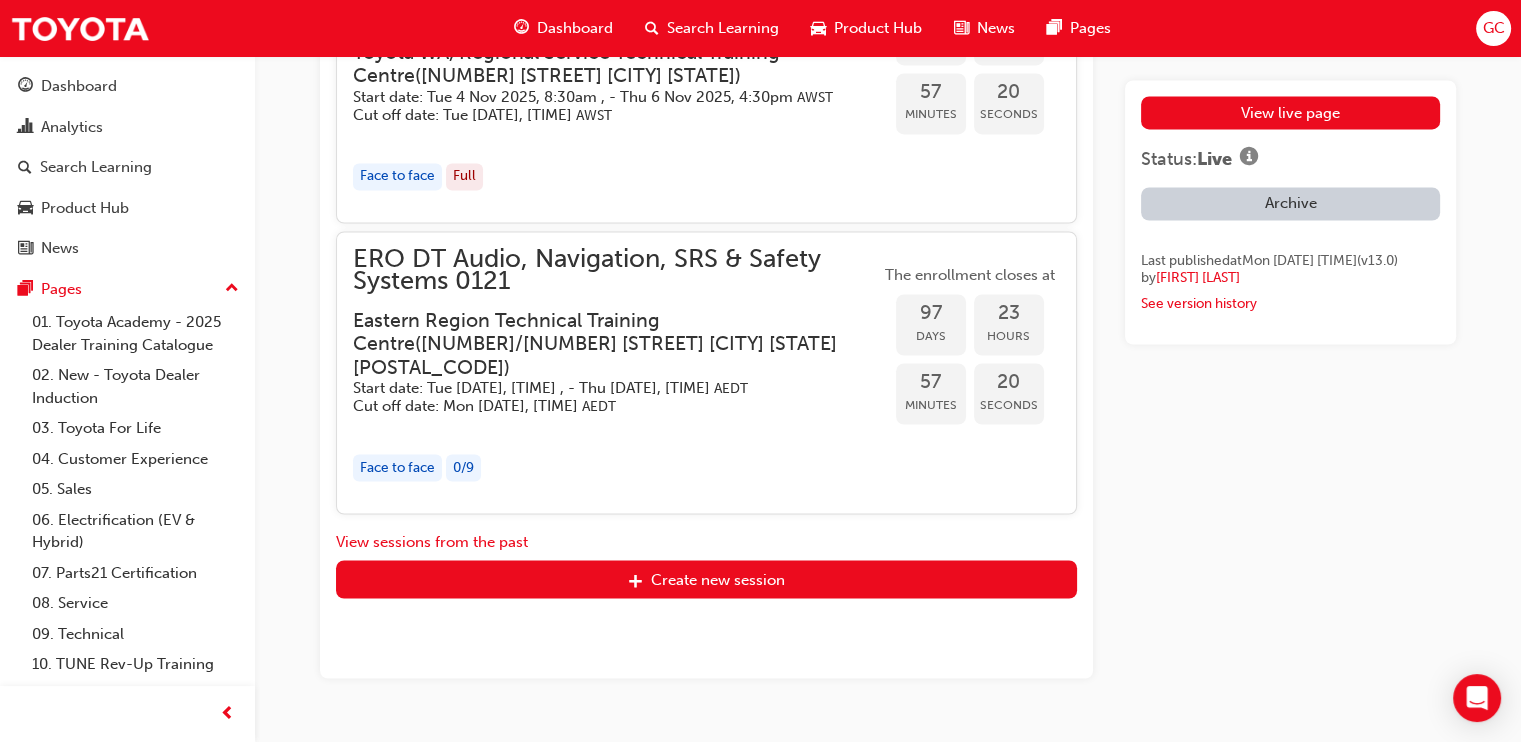 scroll, scrollTop: 4125, scrollLeft: 0, axis: vertical 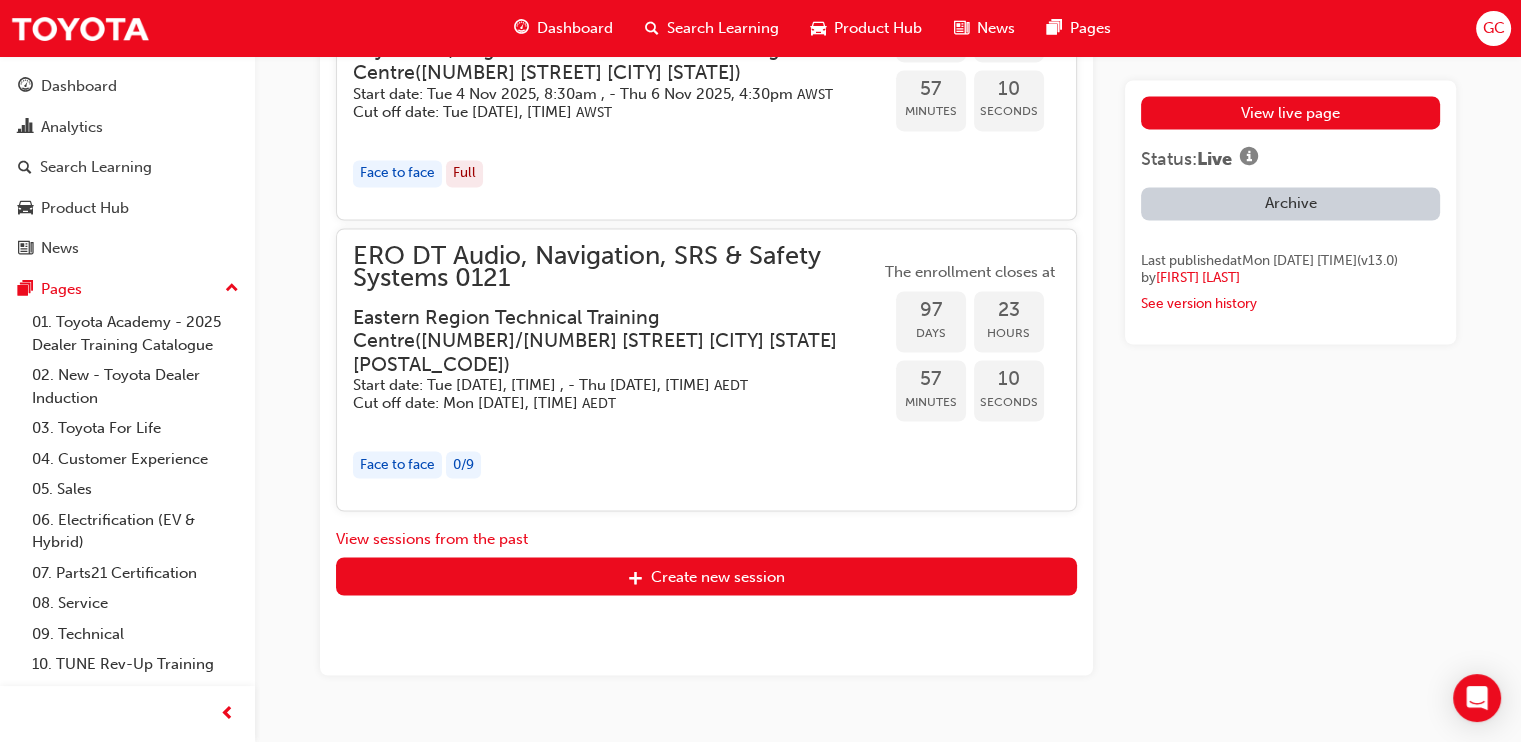click on "ERO DT Audio, Navigation, SRS & Safety Systems 0121 Eastern Region Technical Training Centre  ( 3/1 Secombe Place Moorebank NSW 2170 ) Start date:   Tue 18 Nov 2025, 8:30am , - Thu 20 Nov 2025, 4:30pm   AEDT Cut off date:   Mon 10 Nov 2025, 5:00pm   AEDT" at bounding box center [616, 329] 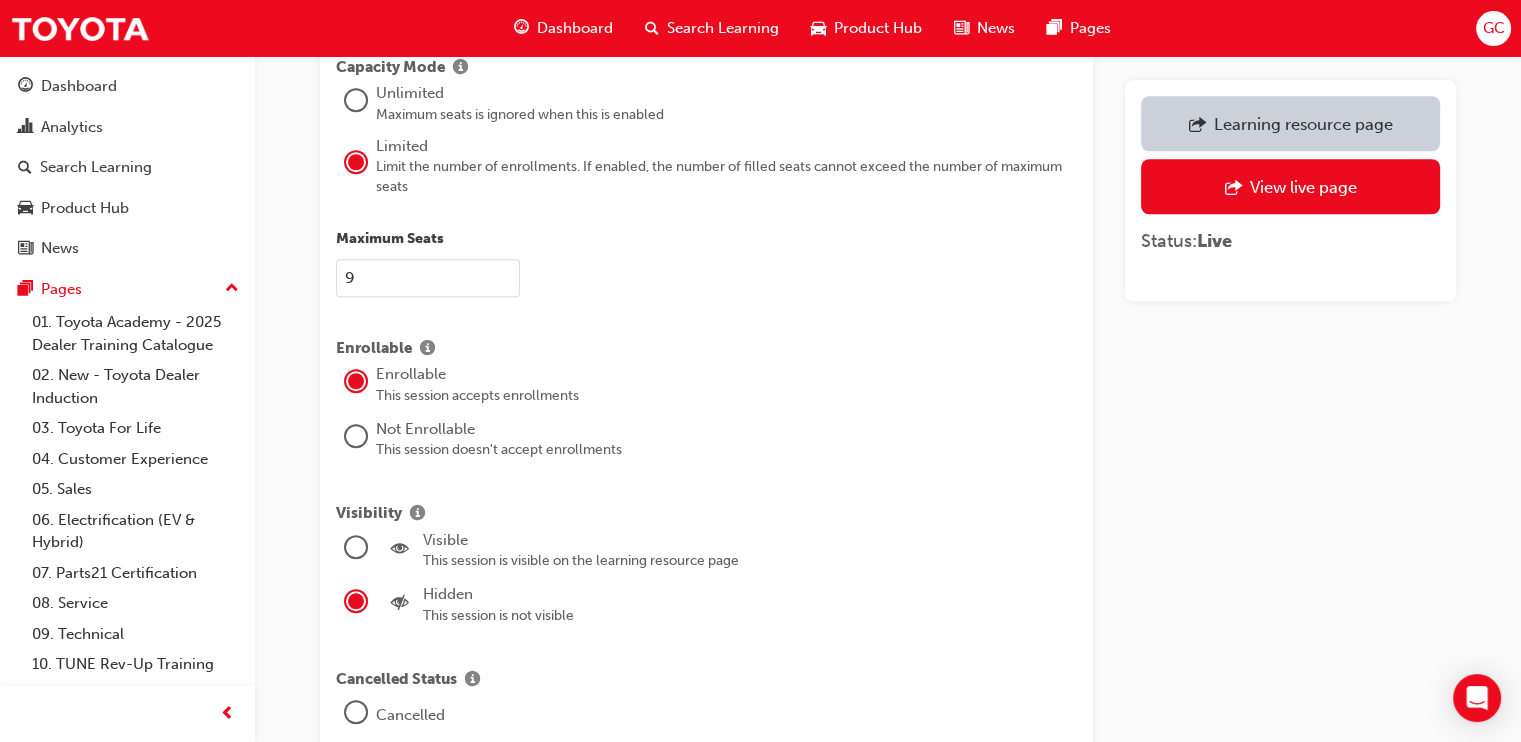 scroll, scrollTop: 2250, scrollLeft: 0, axis: vertical 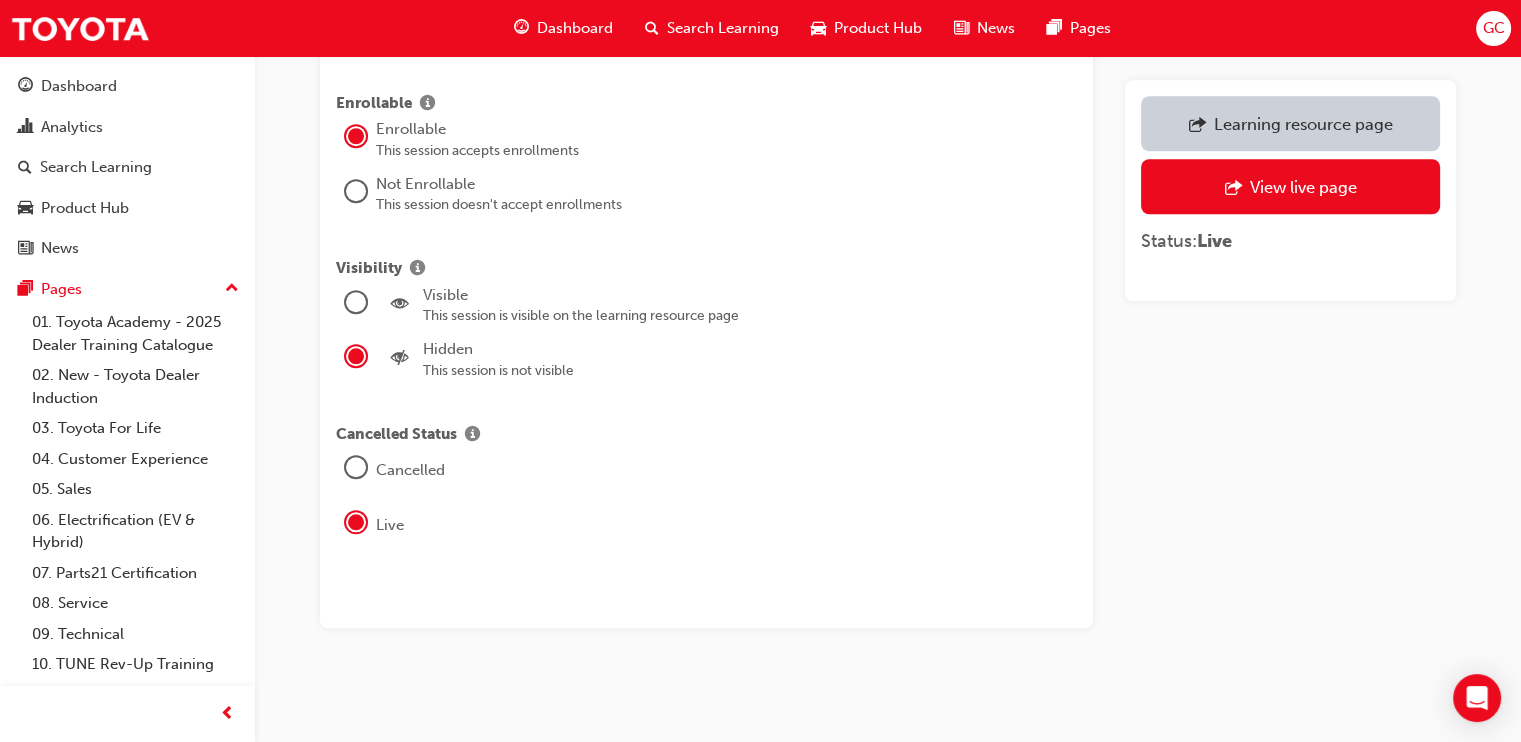 click at bounding box center (356, 302) 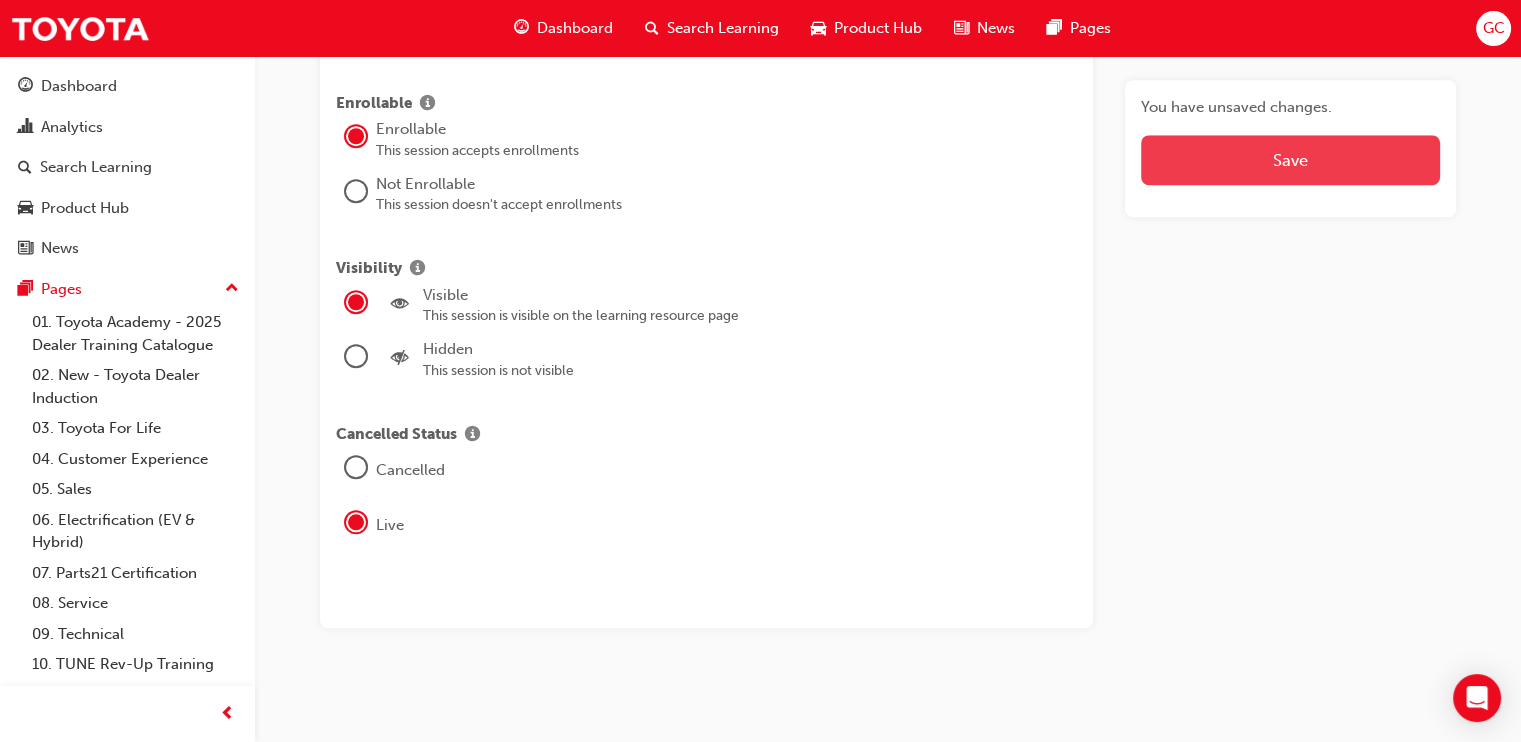 click on "Save" at bounding box center (1290, 160) 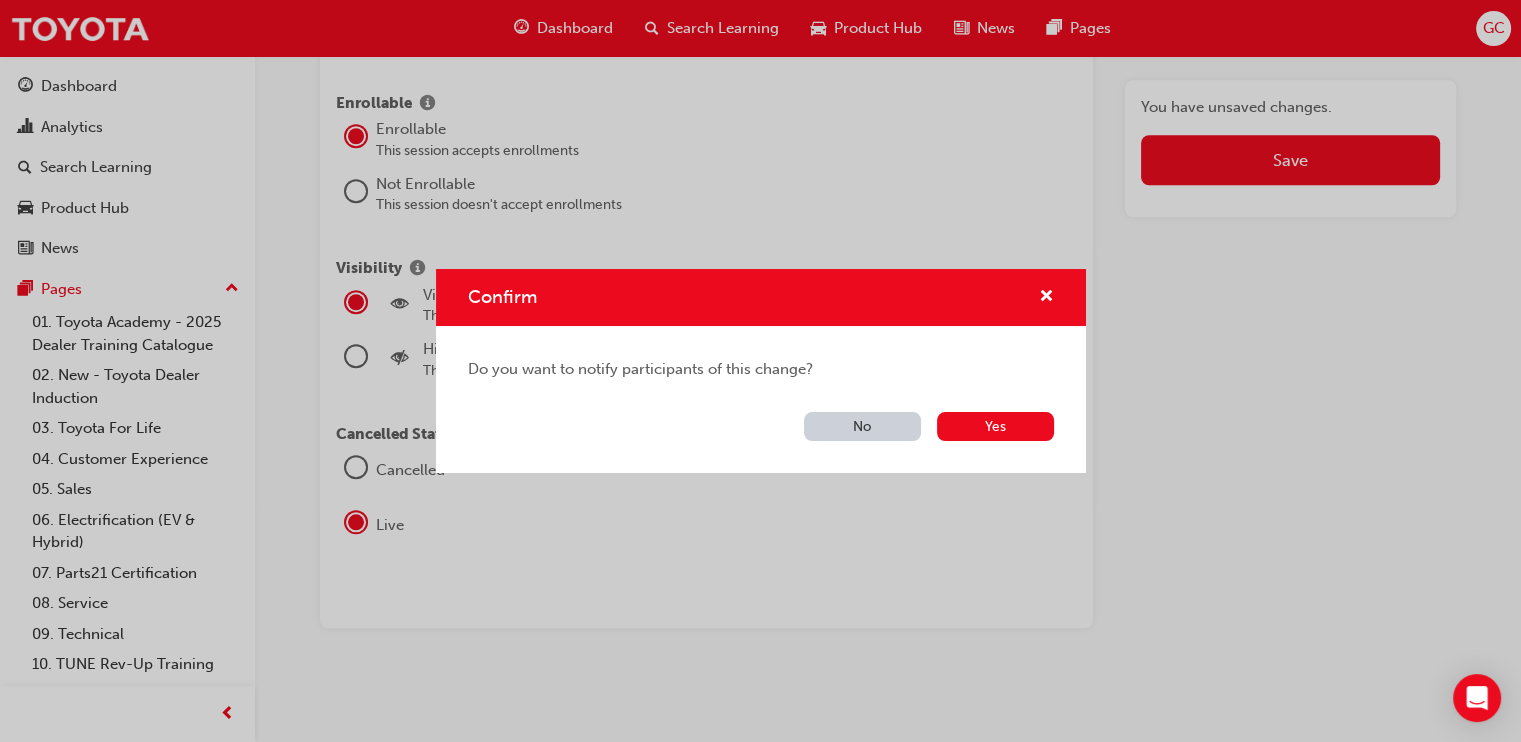 click on "No" at bounding box center [862, 426] 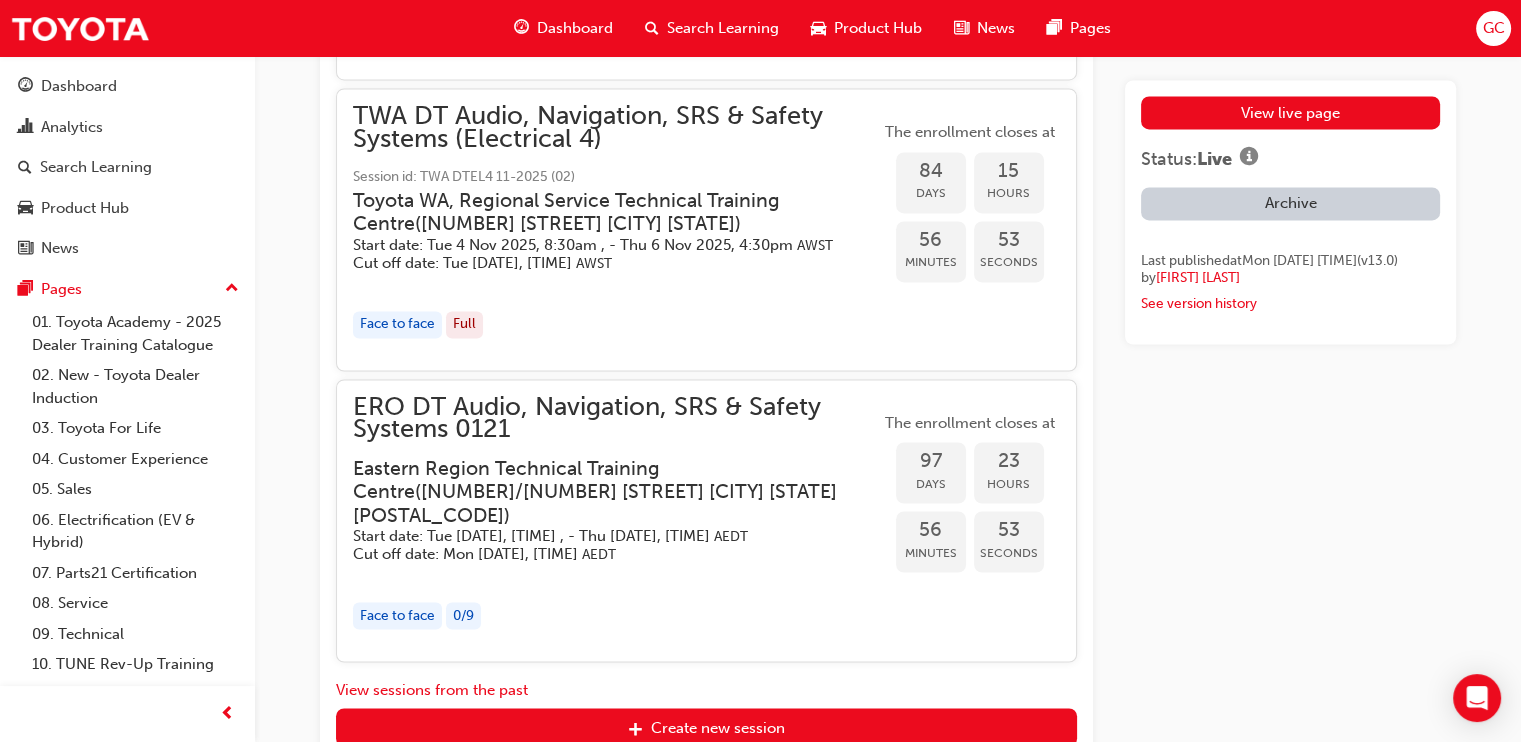 scroll, scrollTop: 4041, scrollLeft: 0, axis: vertical 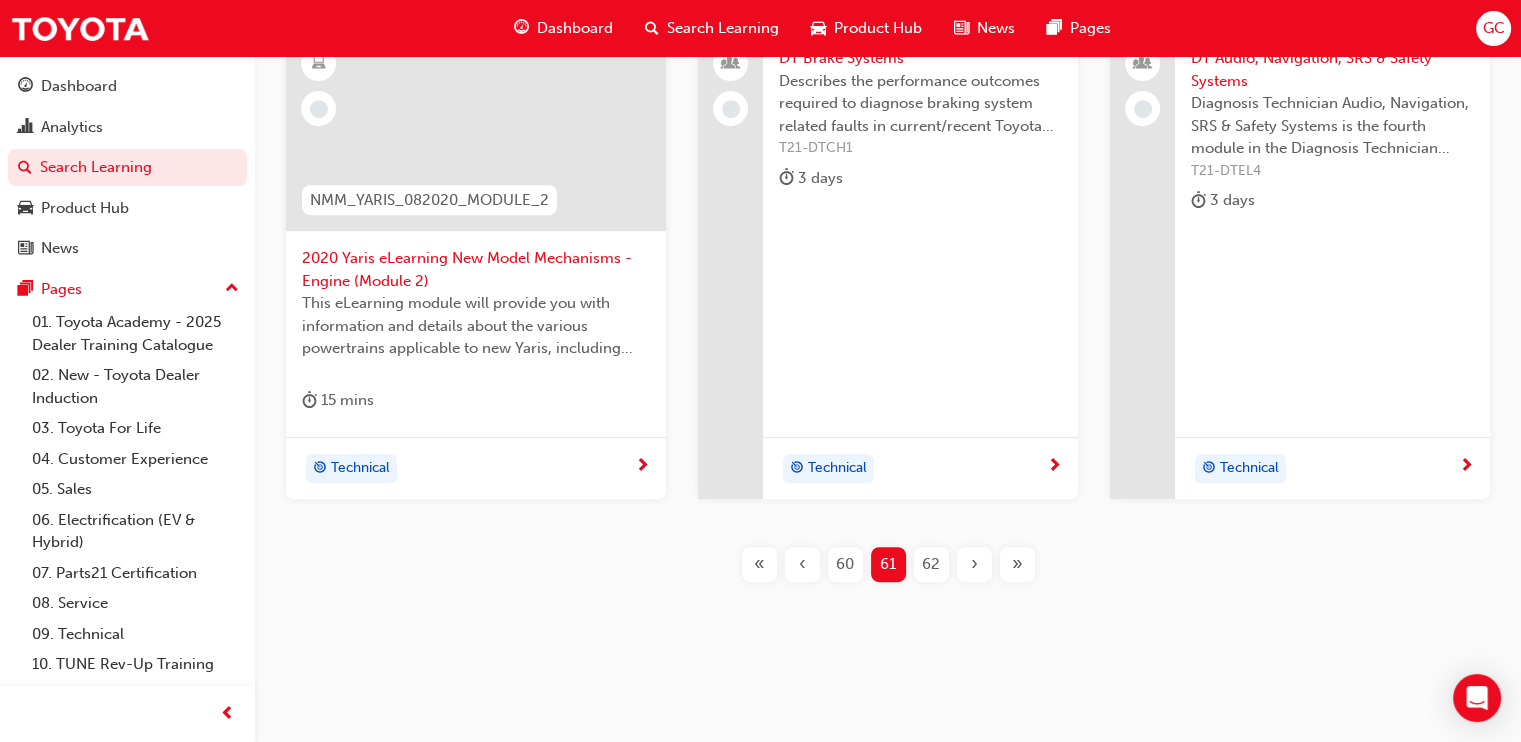 click on "62" at bounding box center [931, 564] 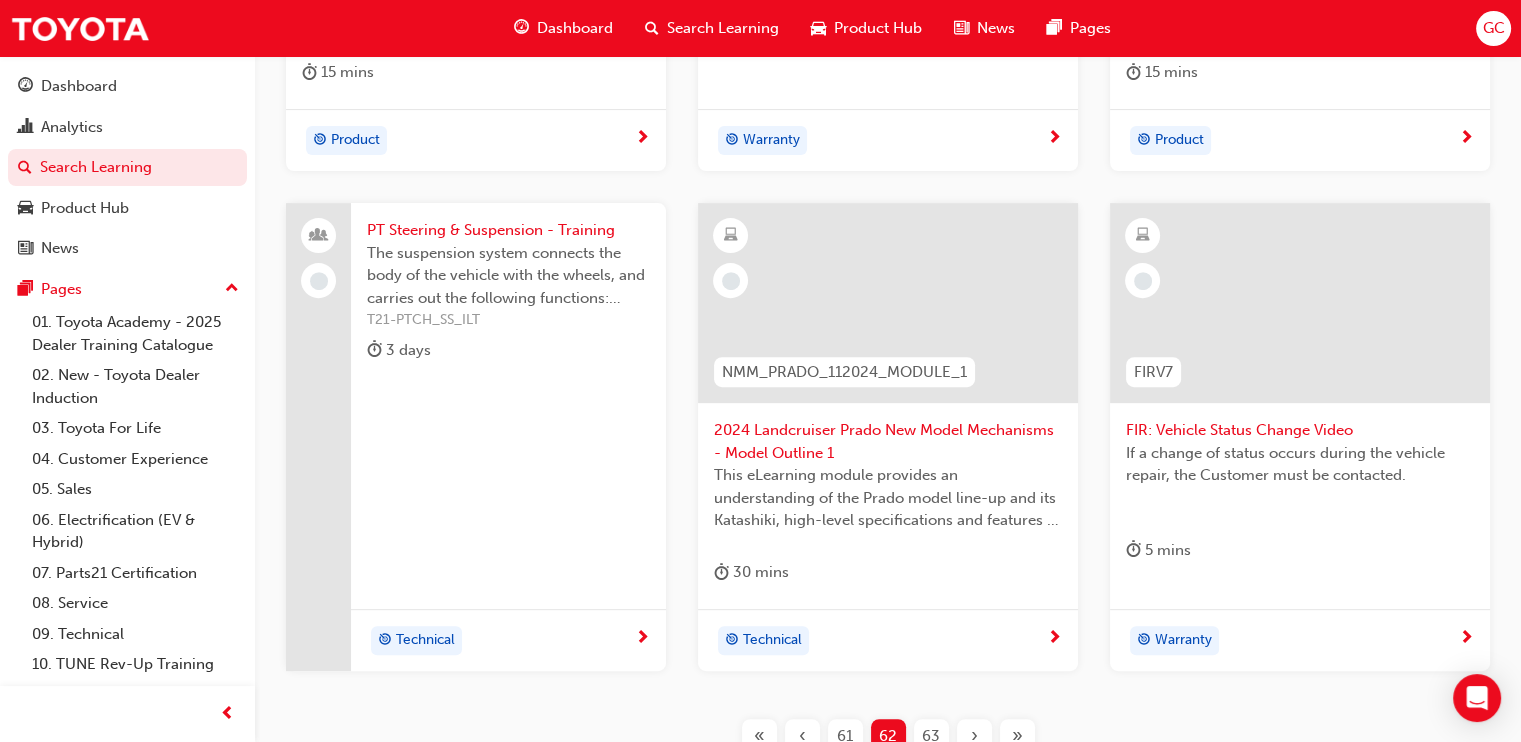 scroll, scrollTop: 1041, scrollLeft: 0, axis: vertical 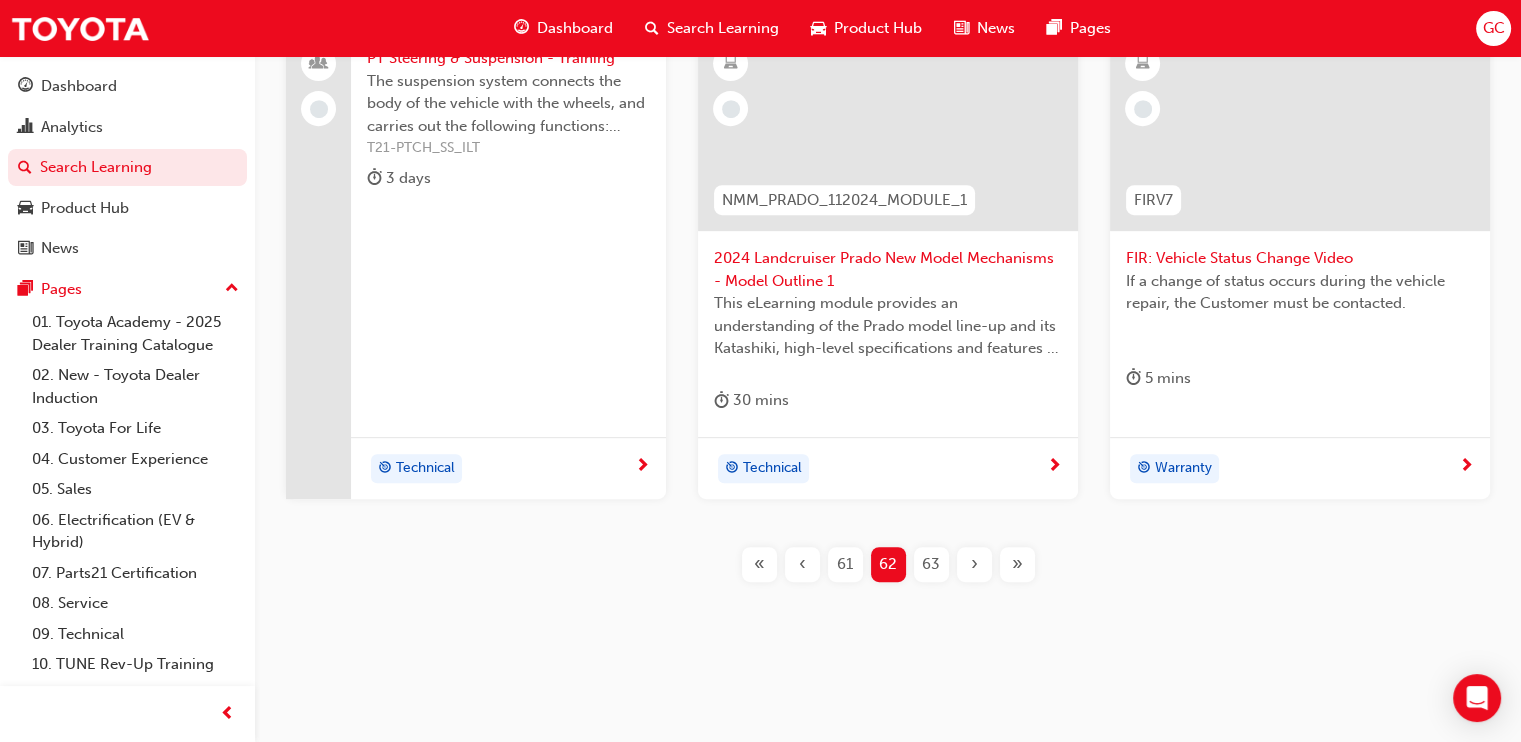 click on "63" at bounding box center (931, 564) 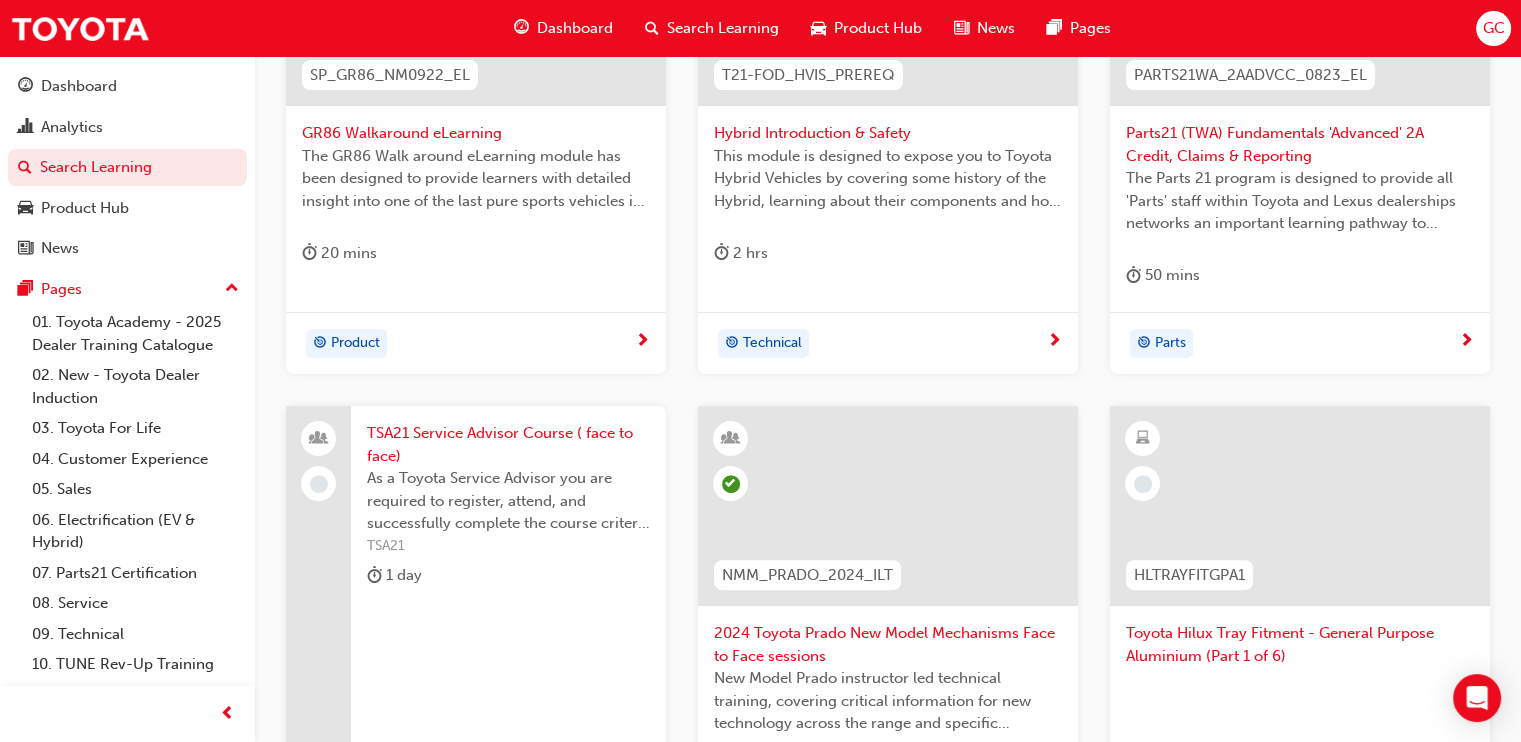 scroll, scrollTop: 1041, scrollLeft: 0, axis: vertical 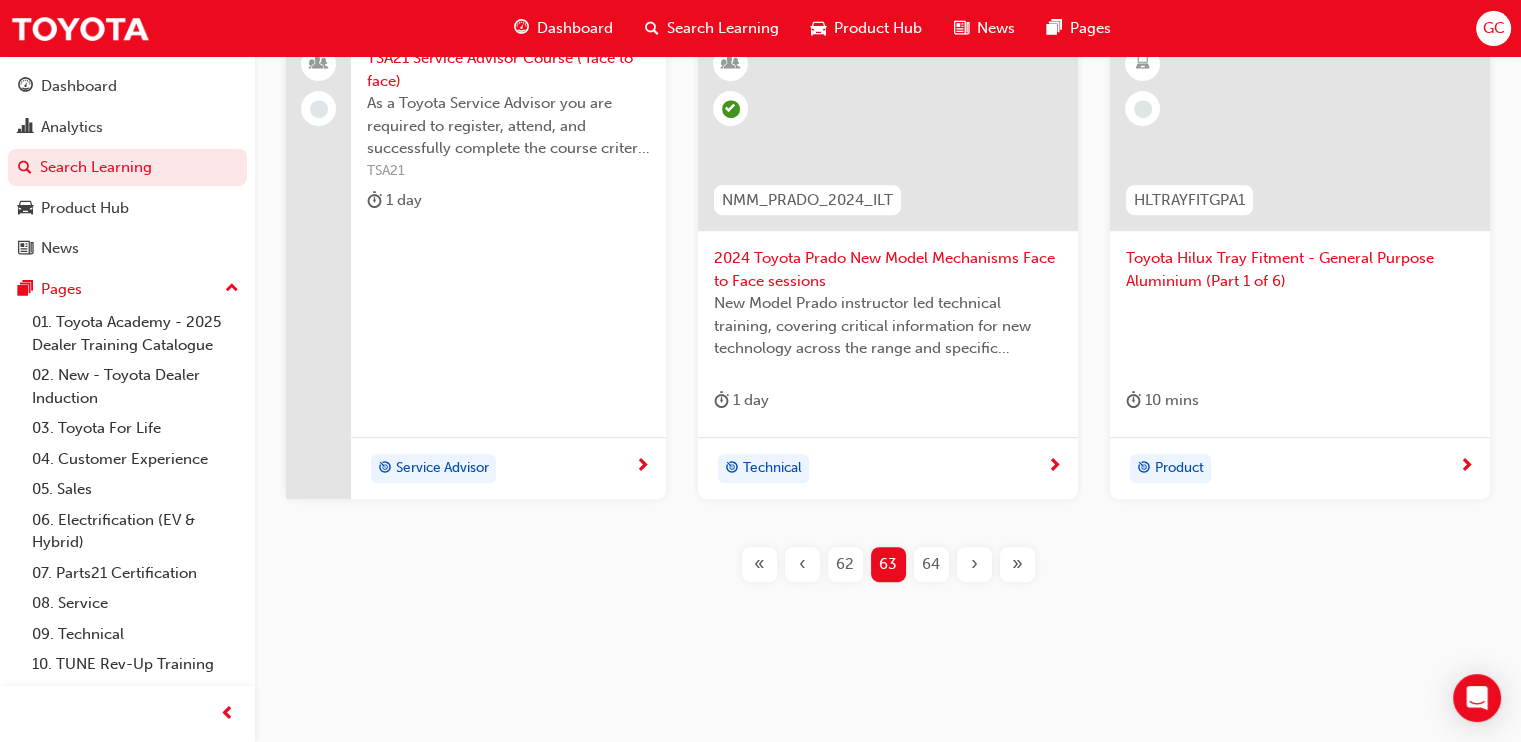 click on "64" at bounding box center (931, 564) 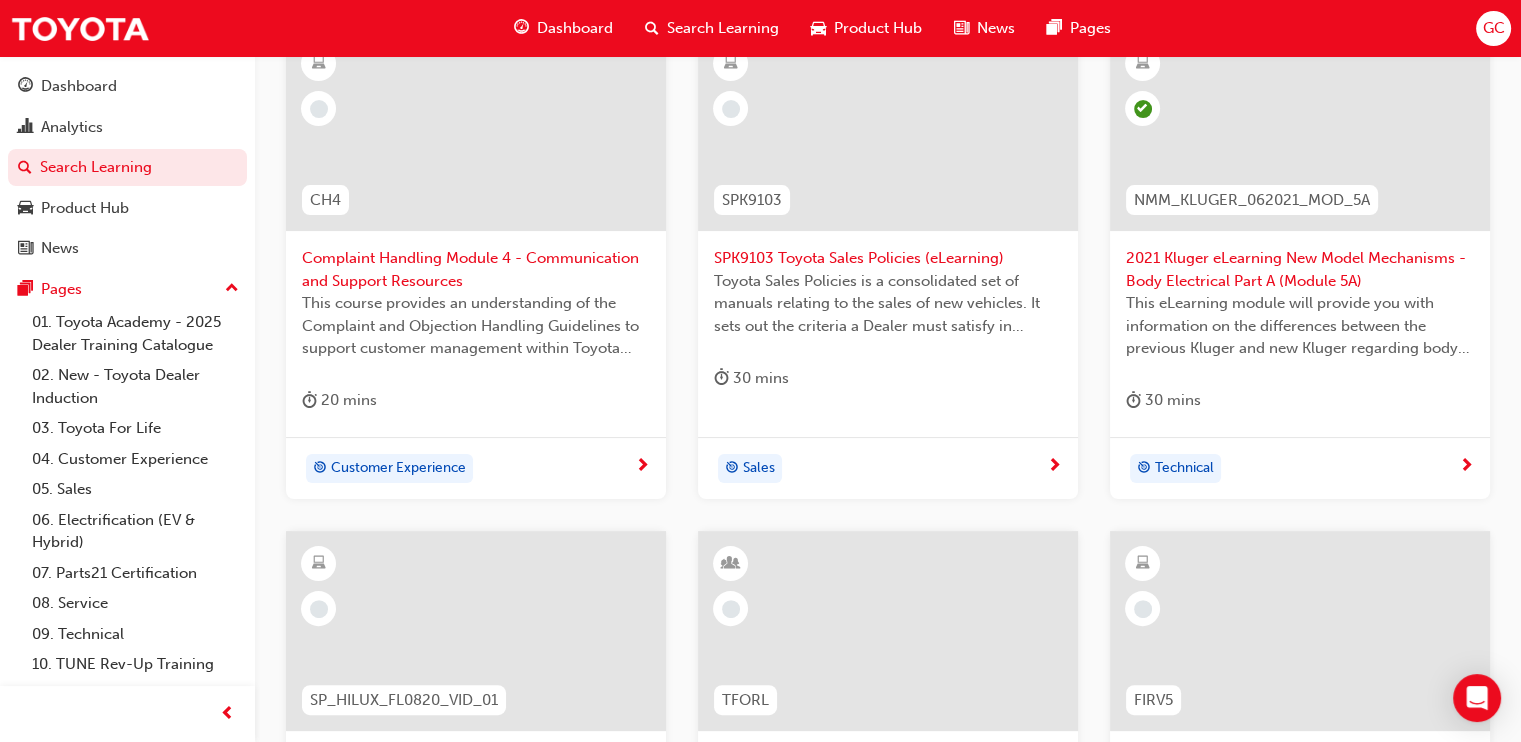 scroll, scrollTop: 1041, scrollLeft: 0, axis: vertical 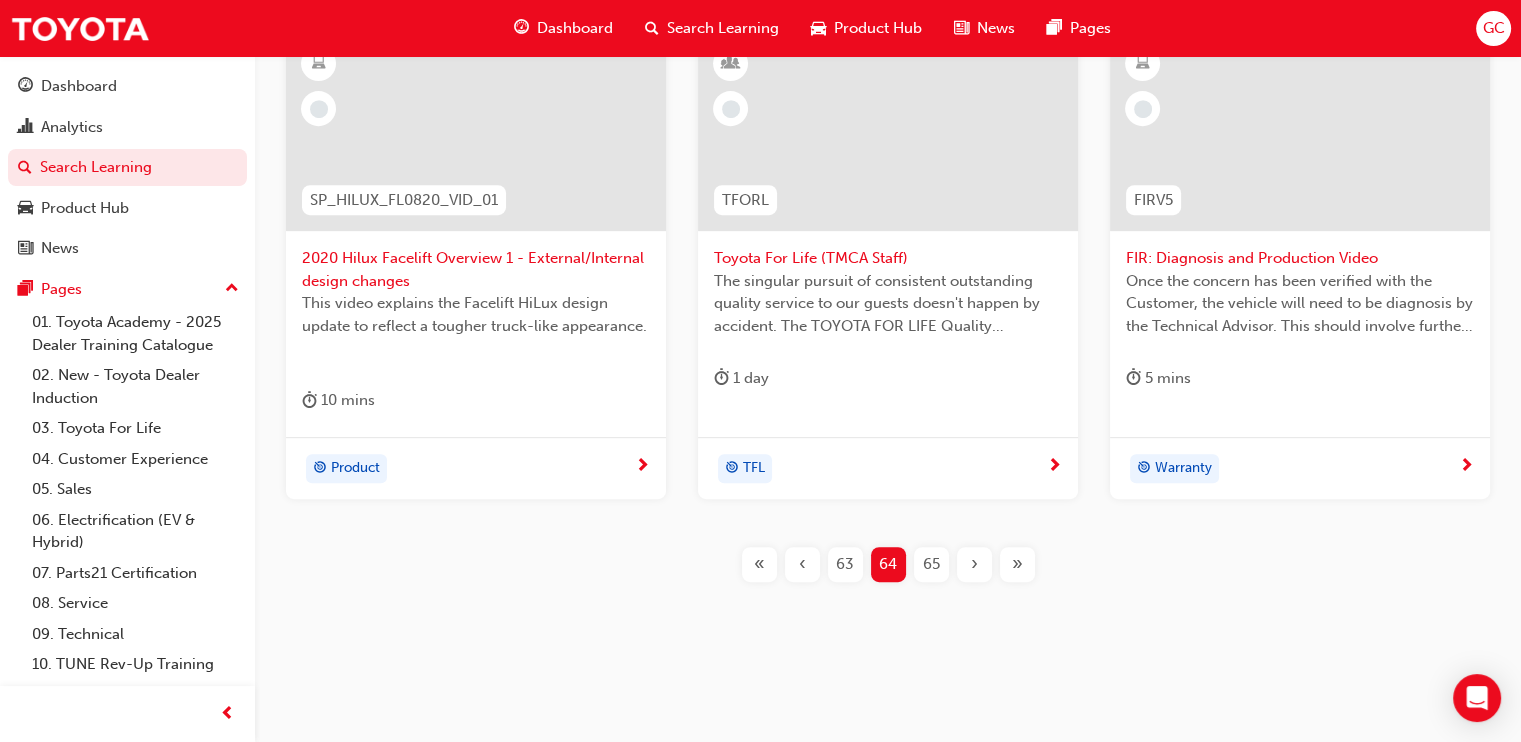 click on "65" at bounding box center (931, 564) 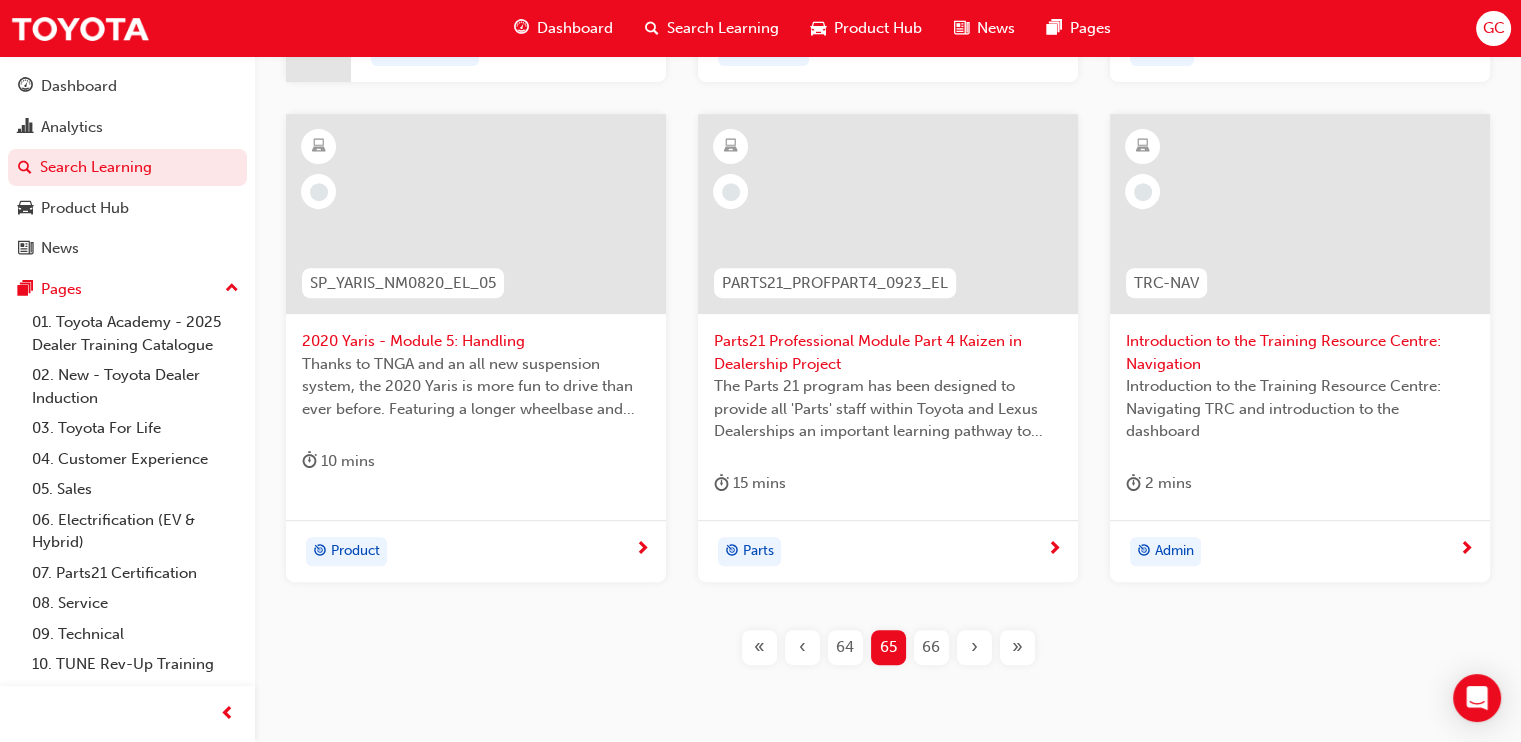scroll, scrollTop: 1041, scrollLeft: 0, axis: vertical 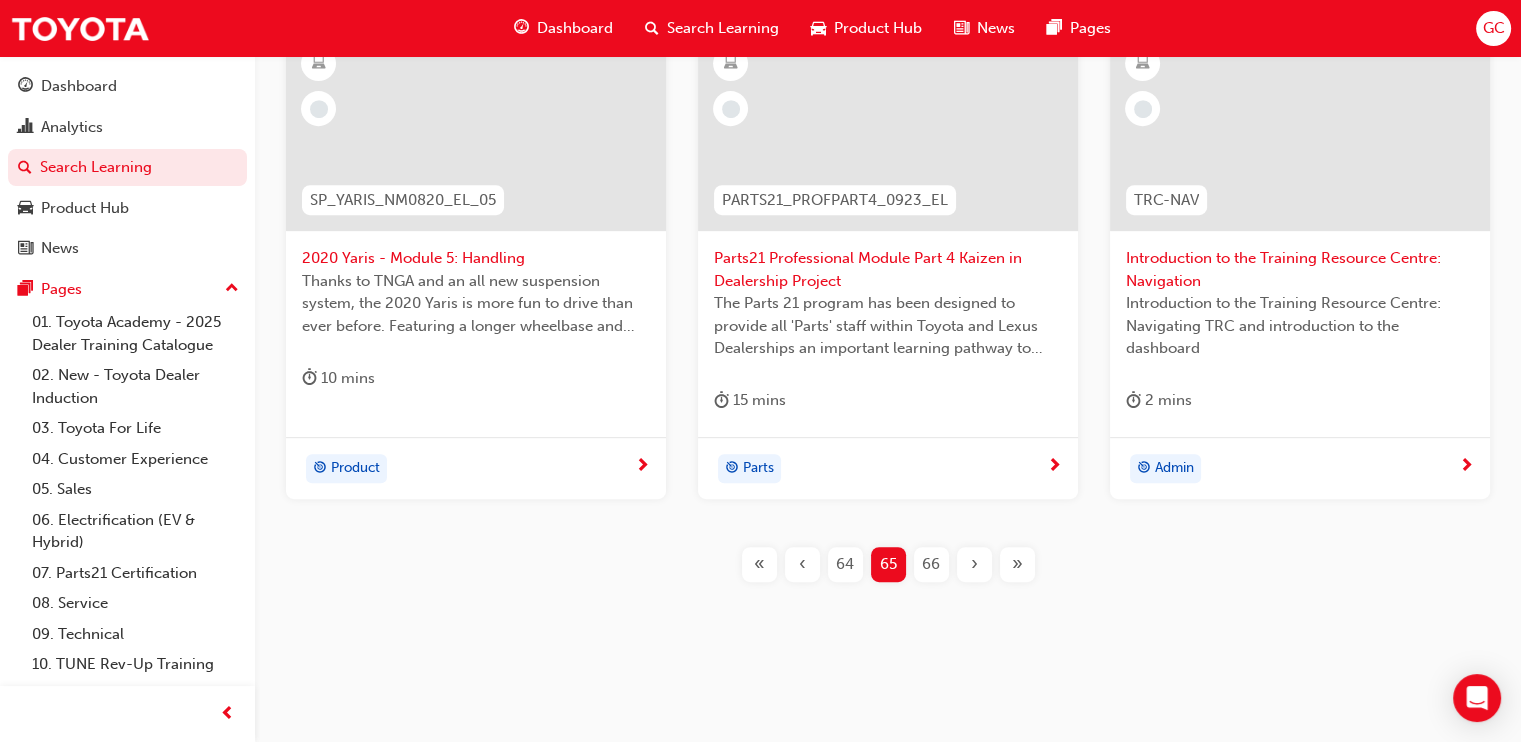 click on "66" at bounding box center [931, 564] 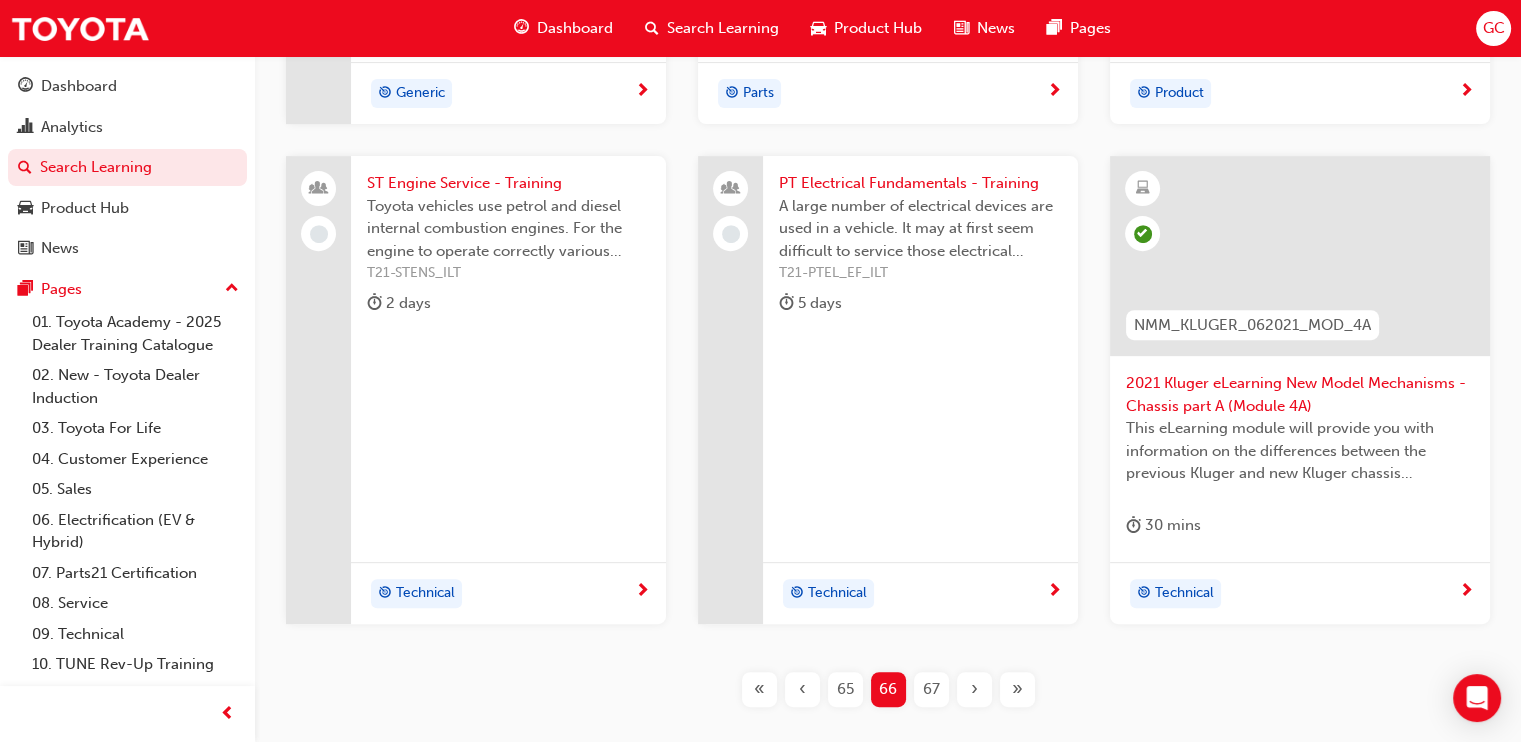 scroll, scrollTop: 1041, scrollLeft: 0, axis: vertical 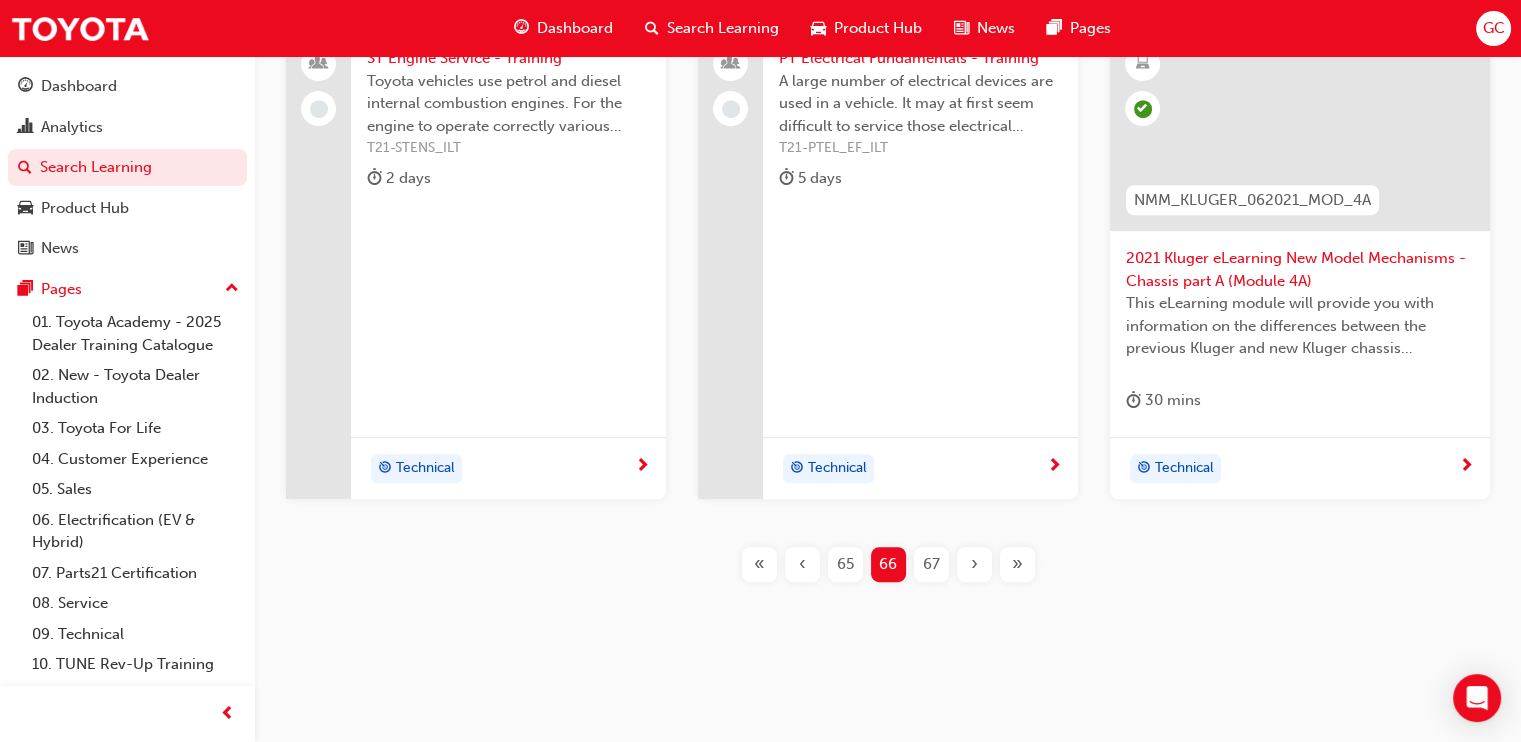 click on "67" at bounding box center [931, 564] 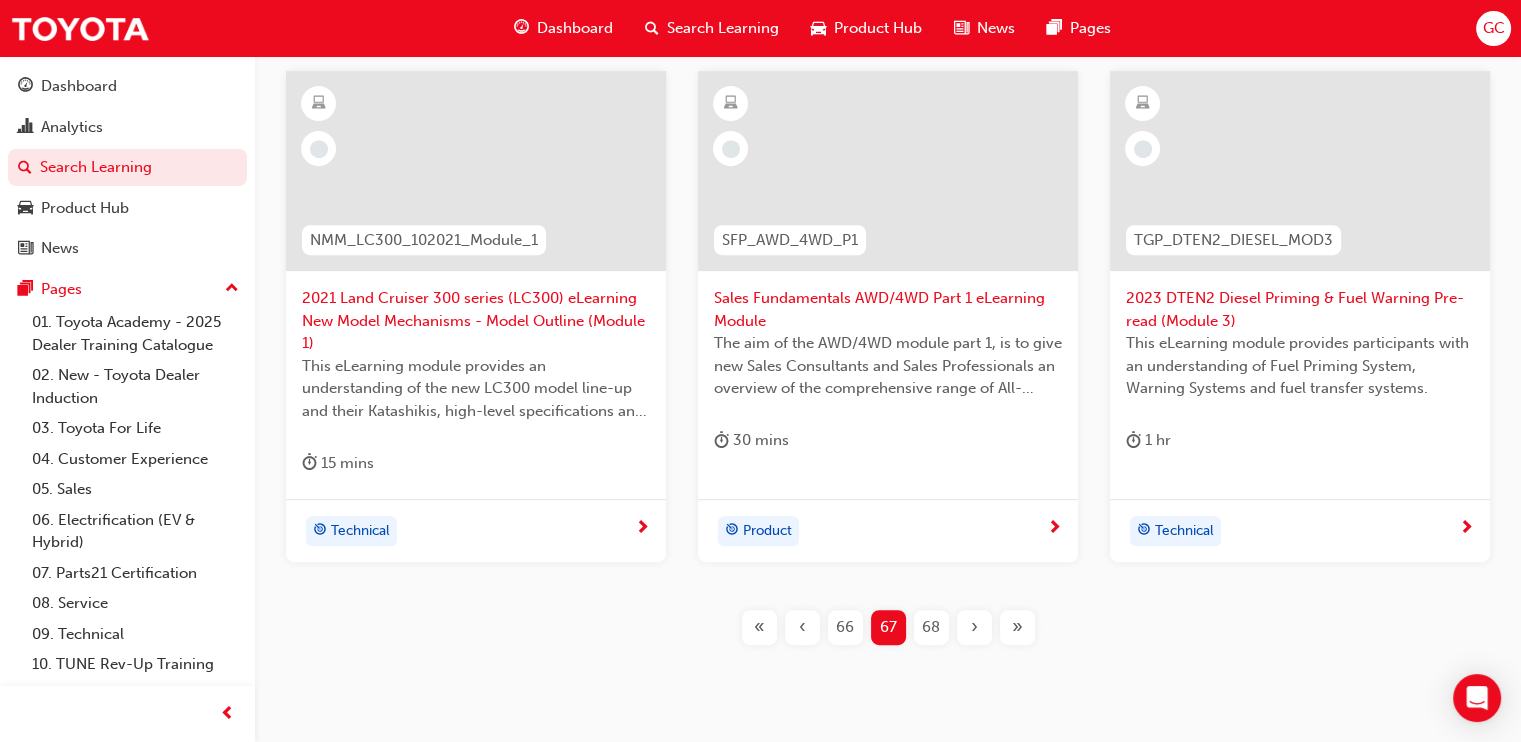 scroll, scrollTop: 1064, scrollLeft: 0, axis: vertical 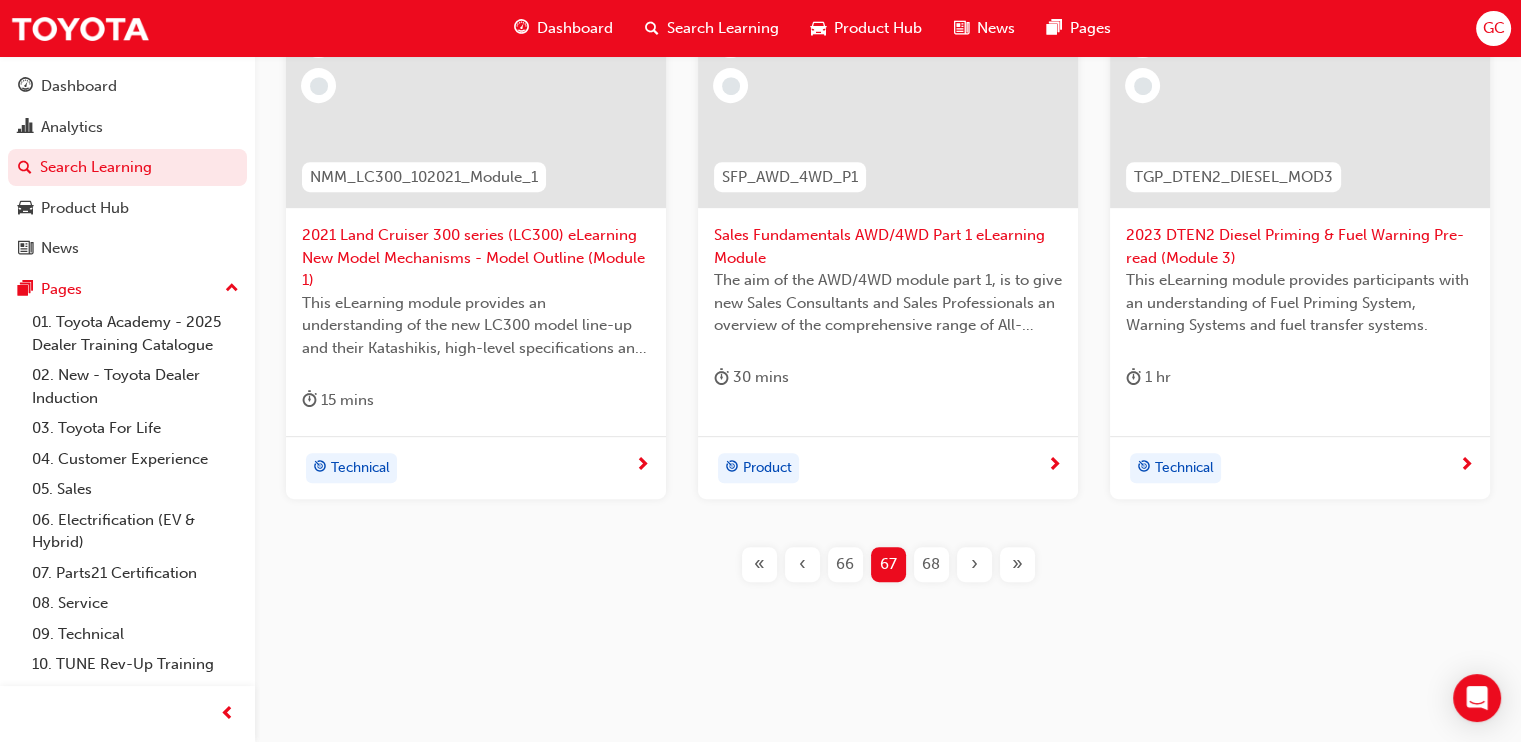click on "68" at bounding box center [931, 564] 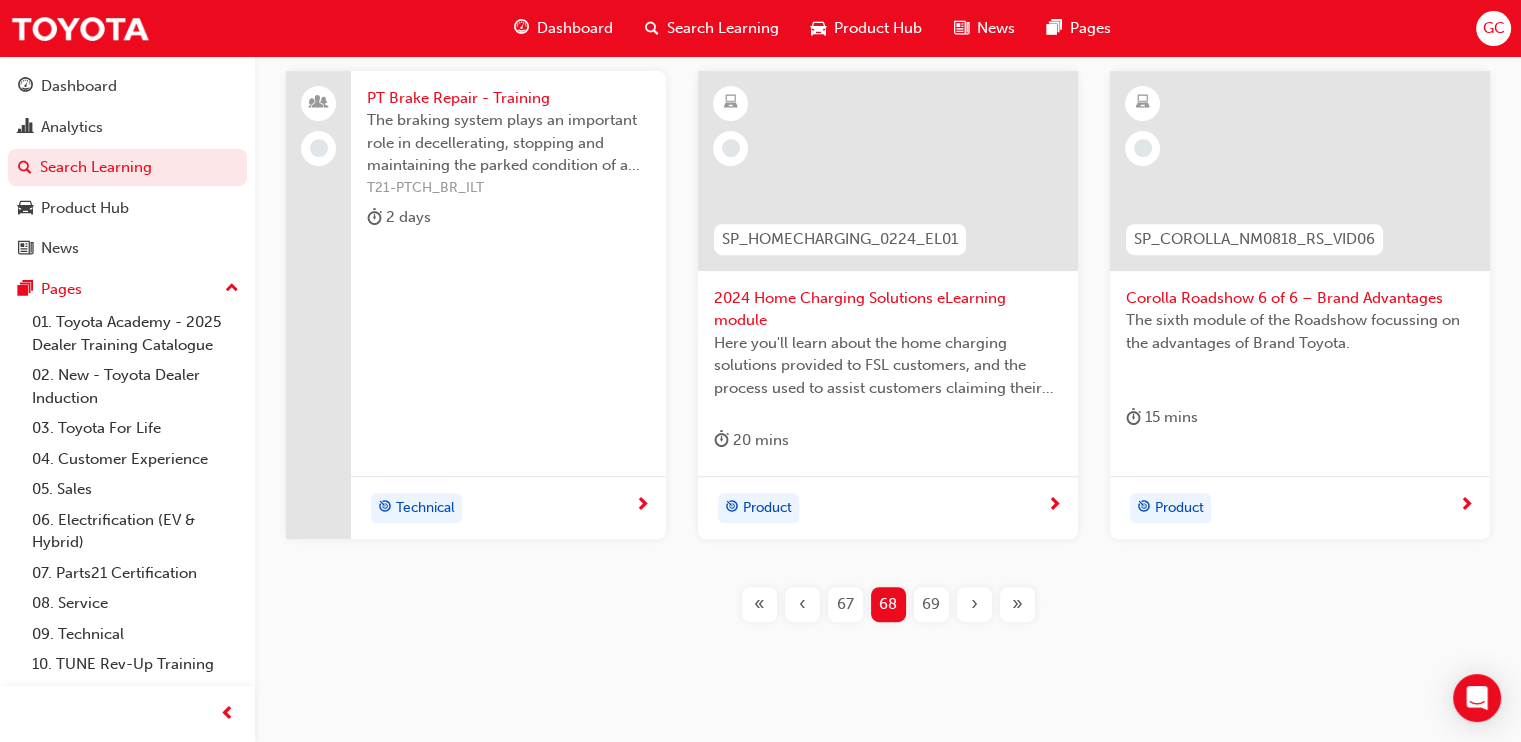 scroll, scrollTop: 1019, scrollLeft: 0, axis: vertical 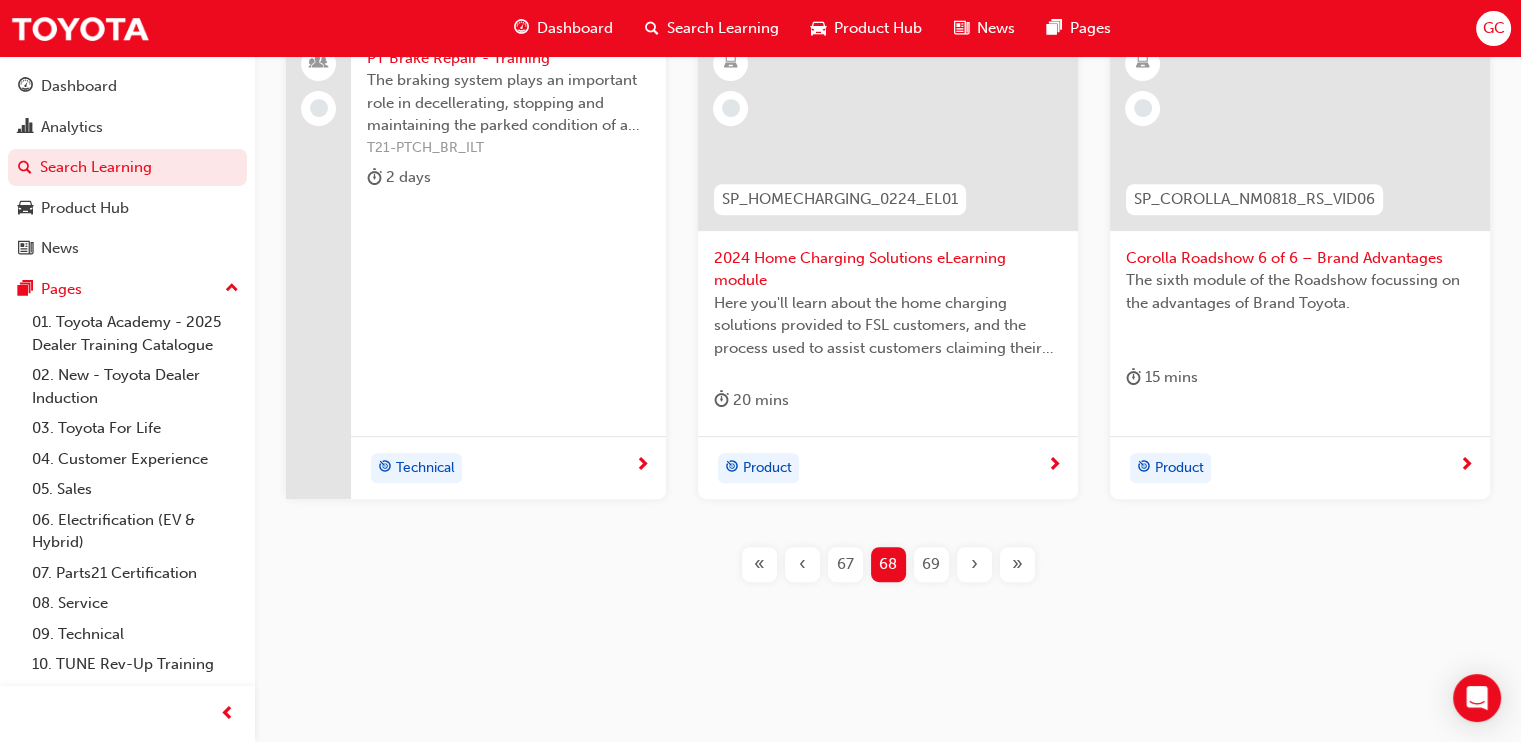 click on "69" at bounding box center [931, 564] 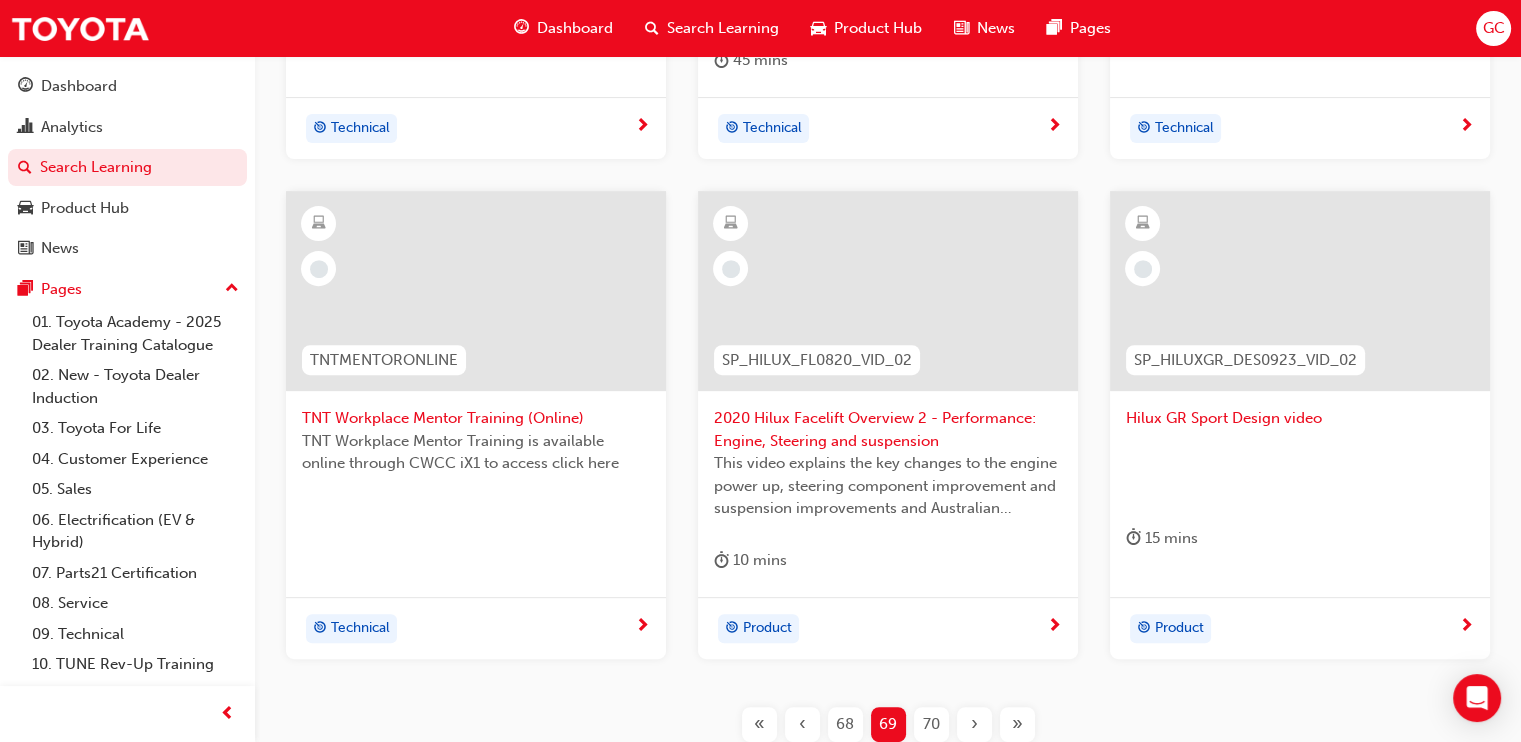 scroll, scrollTop: 1041, scrollLeft: 0, axis: vertical 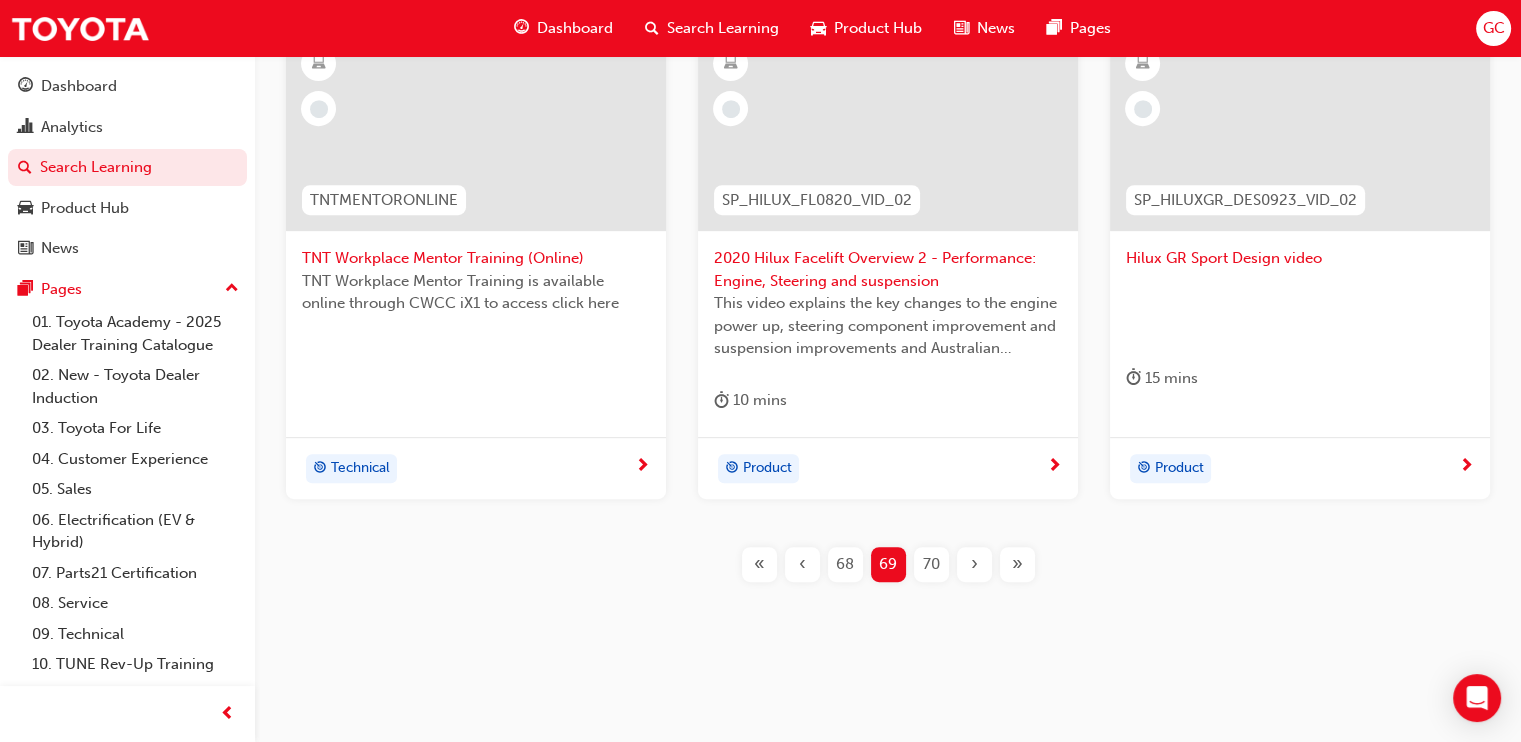 click on "70" at bounding box center [931, 564] 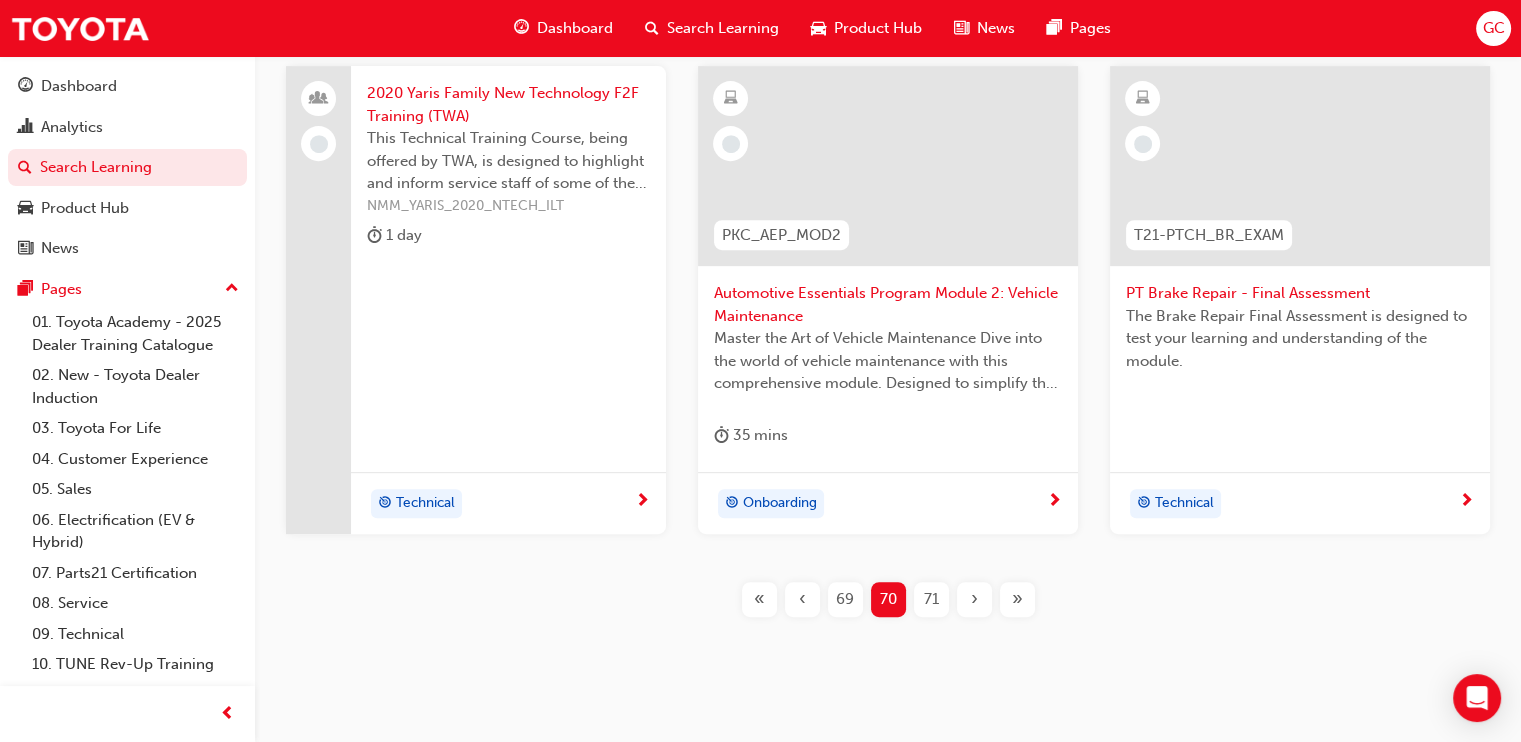 scroll, scrollTop: 1041, scrollLeft: 0, axis: vertical 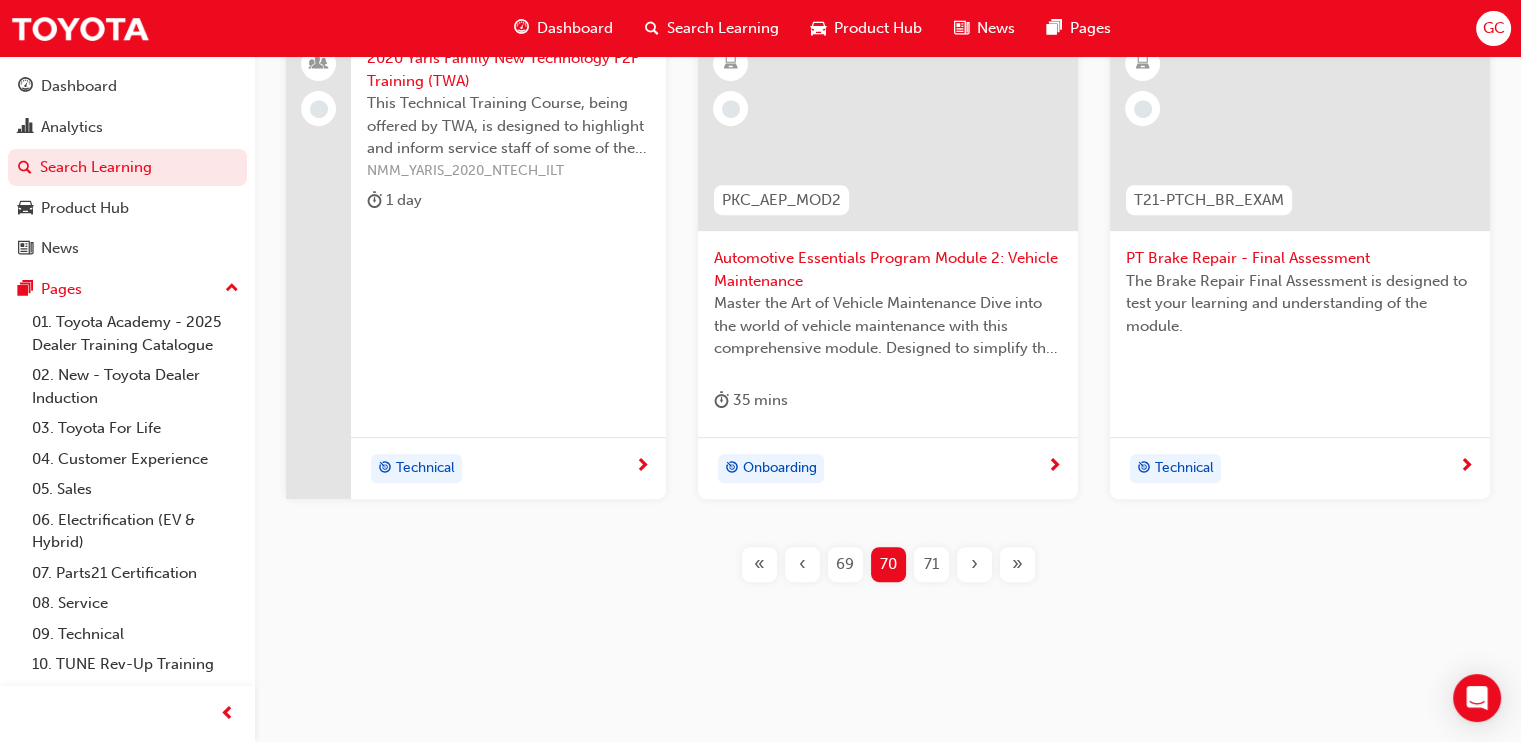 click on "71" at bounding box center [931, 564] 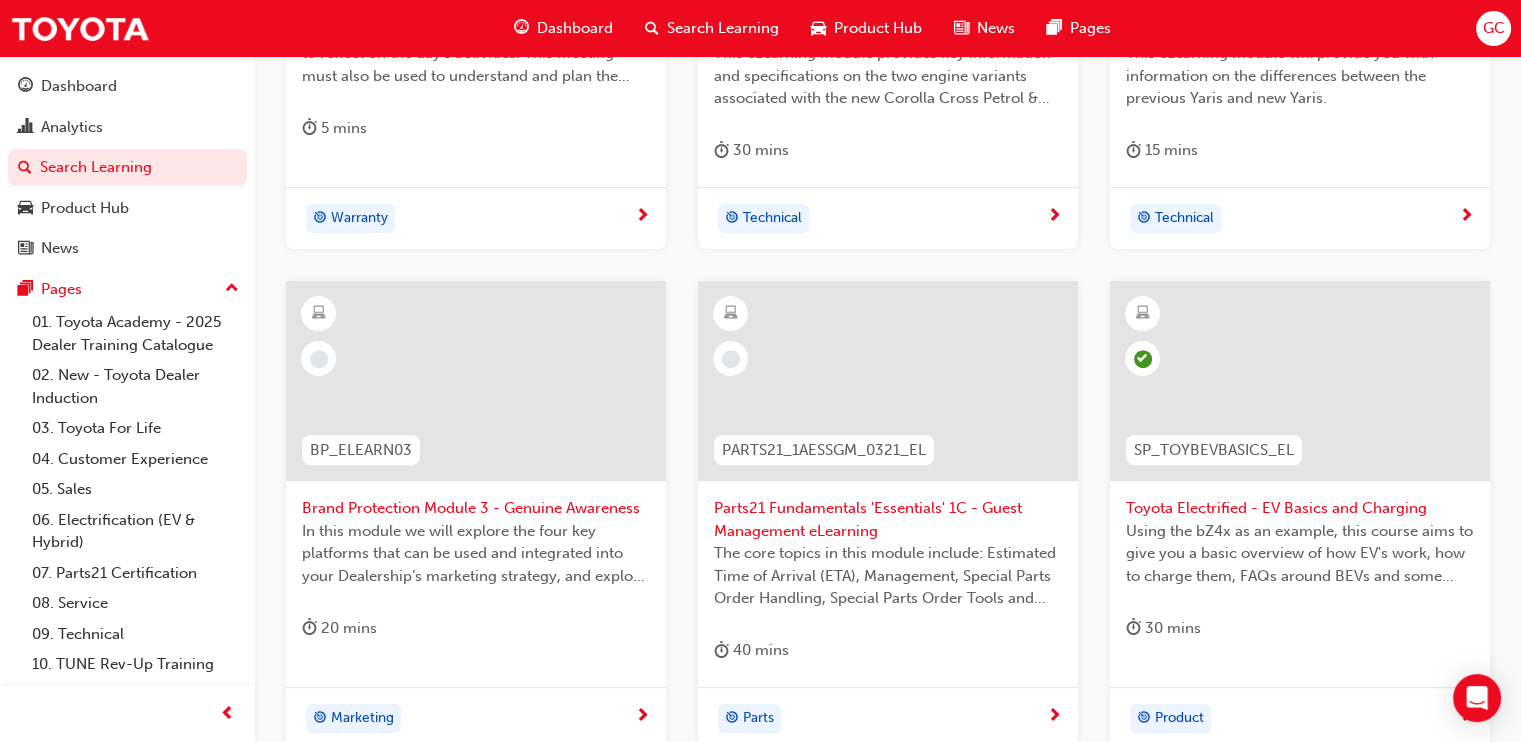 scroll, scrollTop: 1041, scrollLeft: 0, axis: vertical 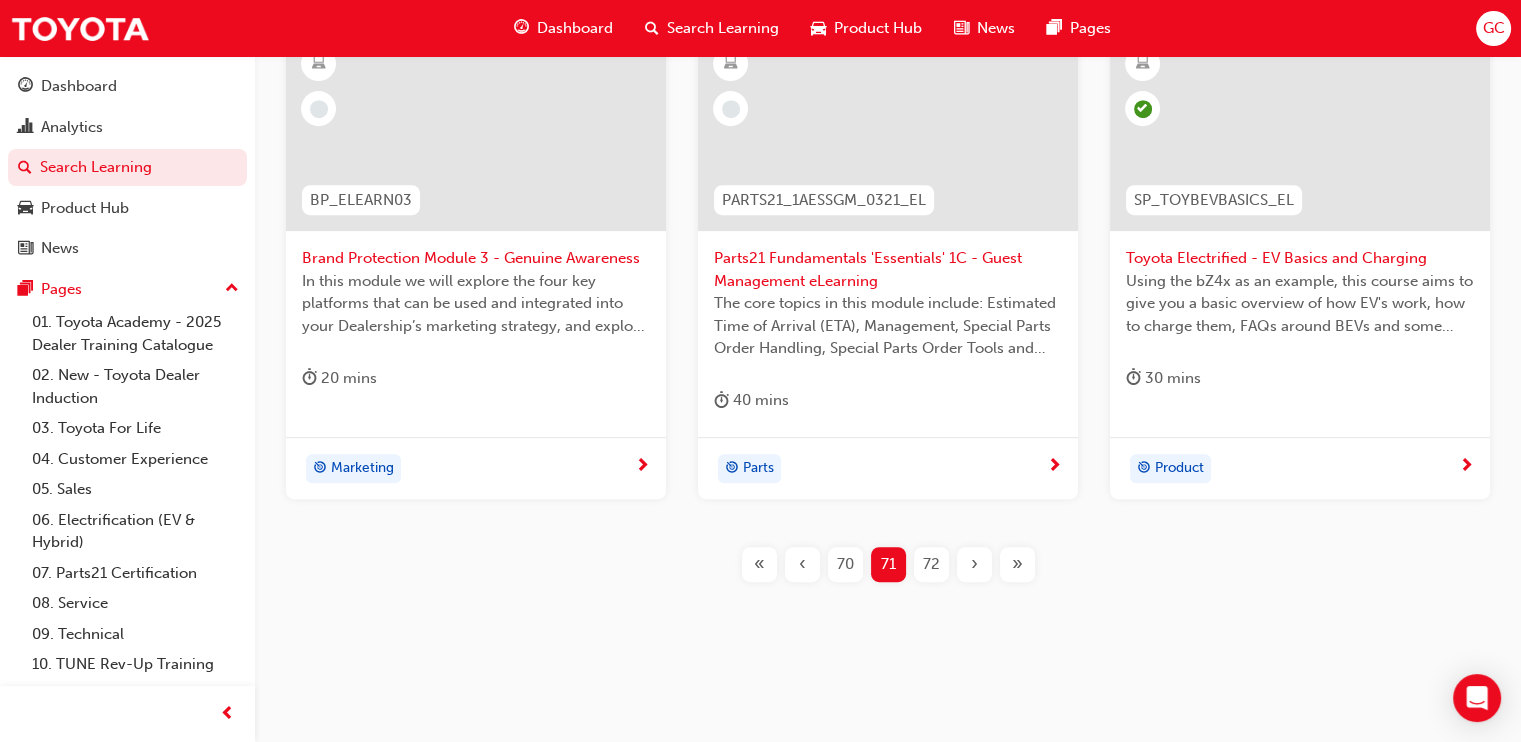 click on "72" at bounding box center (931, 564) 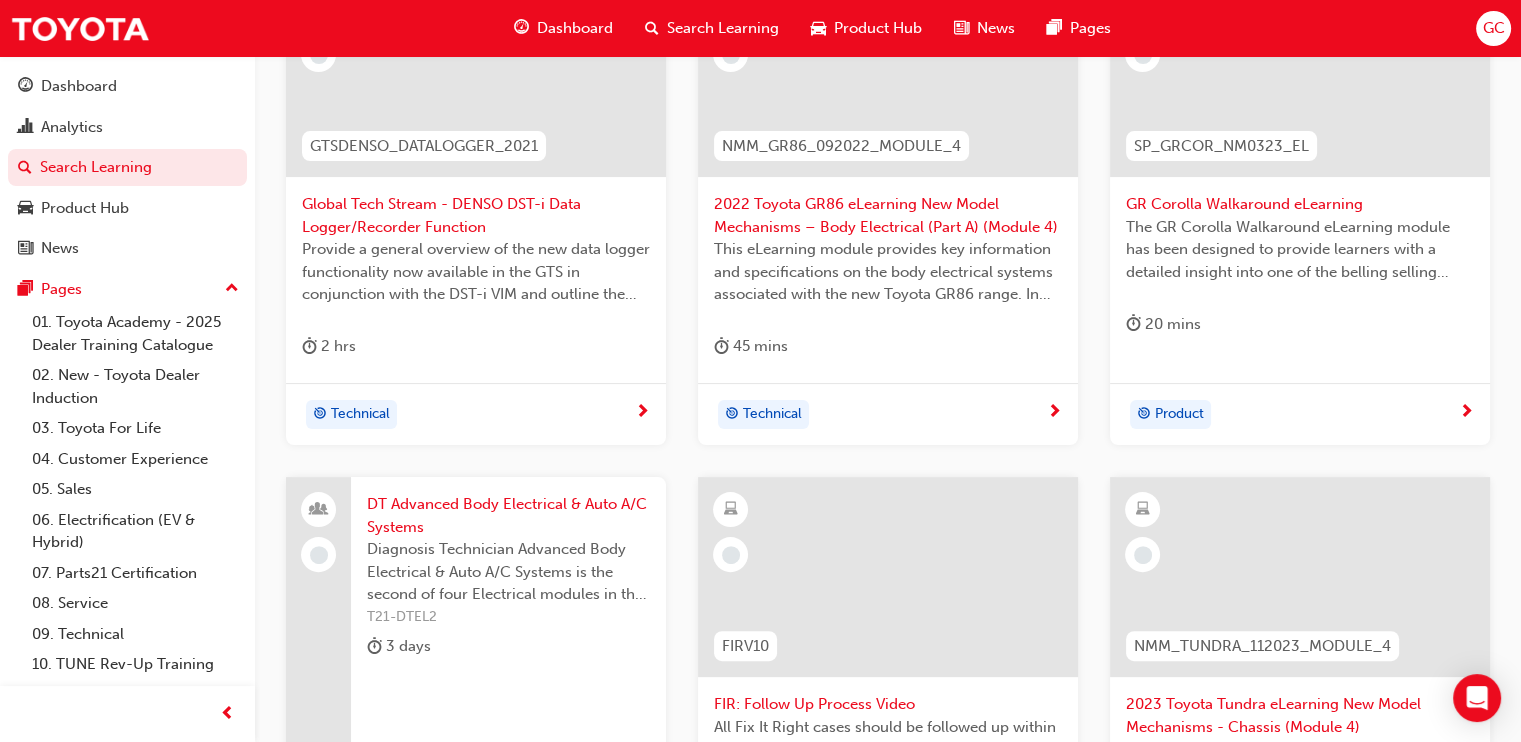 scroll, scrollTop: 541, scrollLeft: 0, axis: vertical 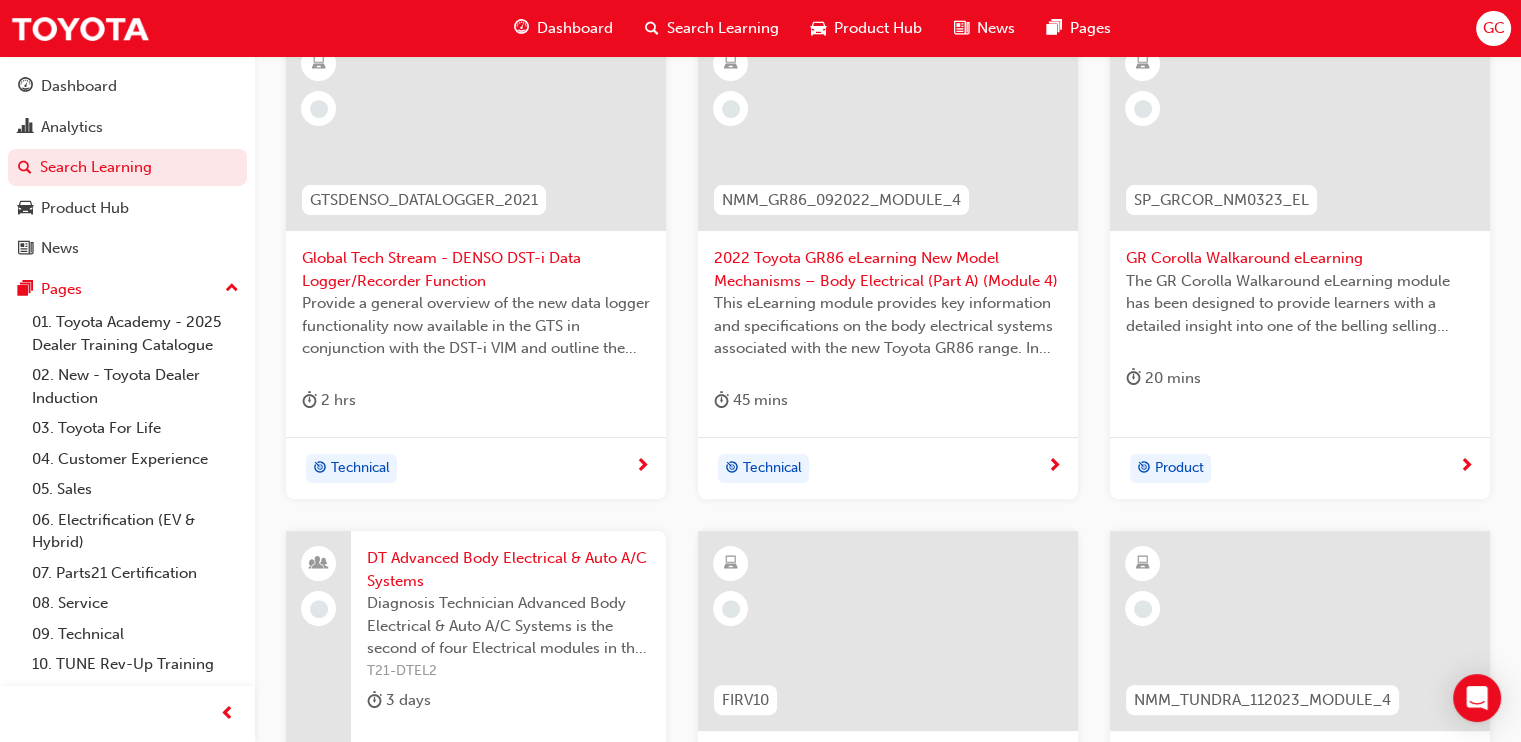 click on "DT Advanced Body Electrical & Auto A/C Systems" at bounding box center (508, 569) 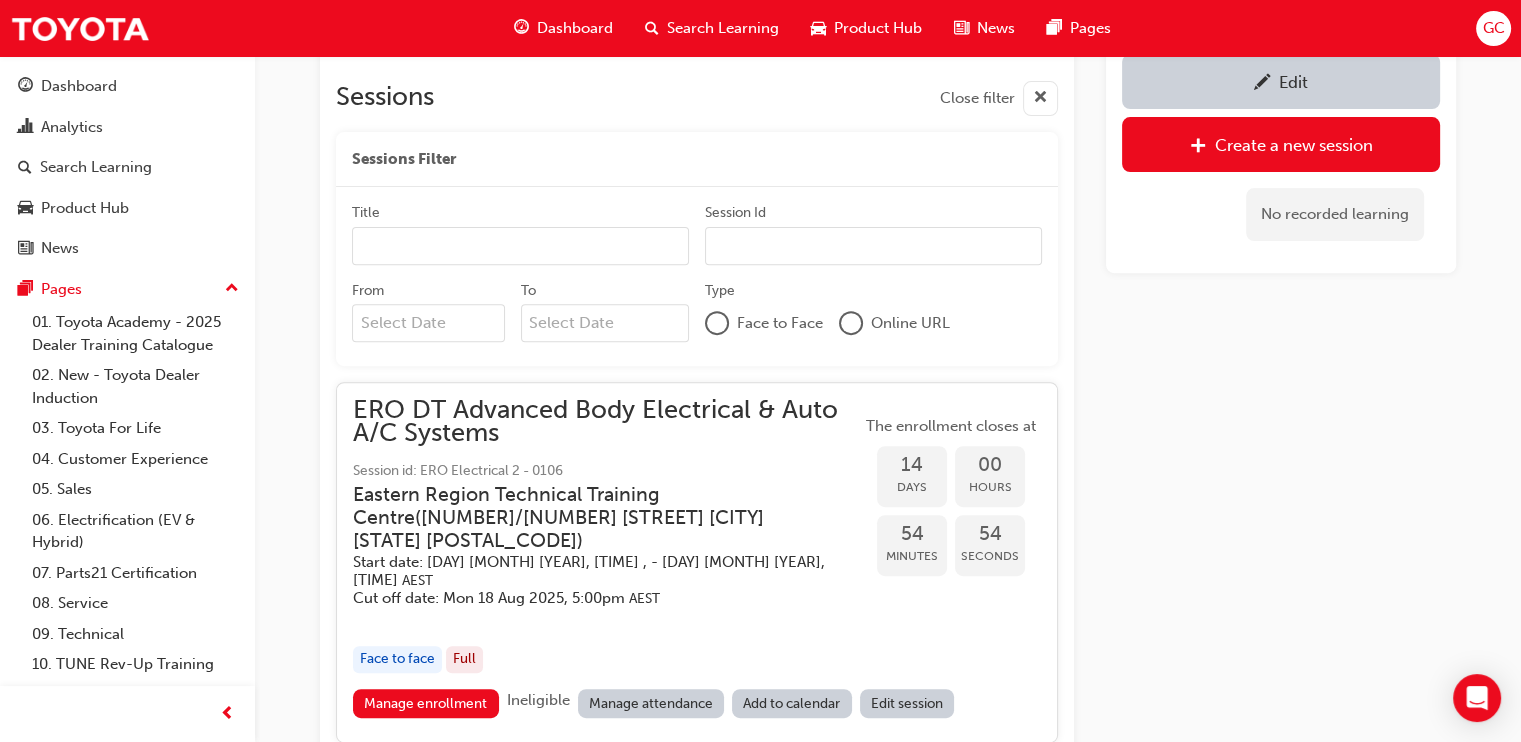 scroll, scrollTop: 707, scrollLeft: 0, axis: vertical 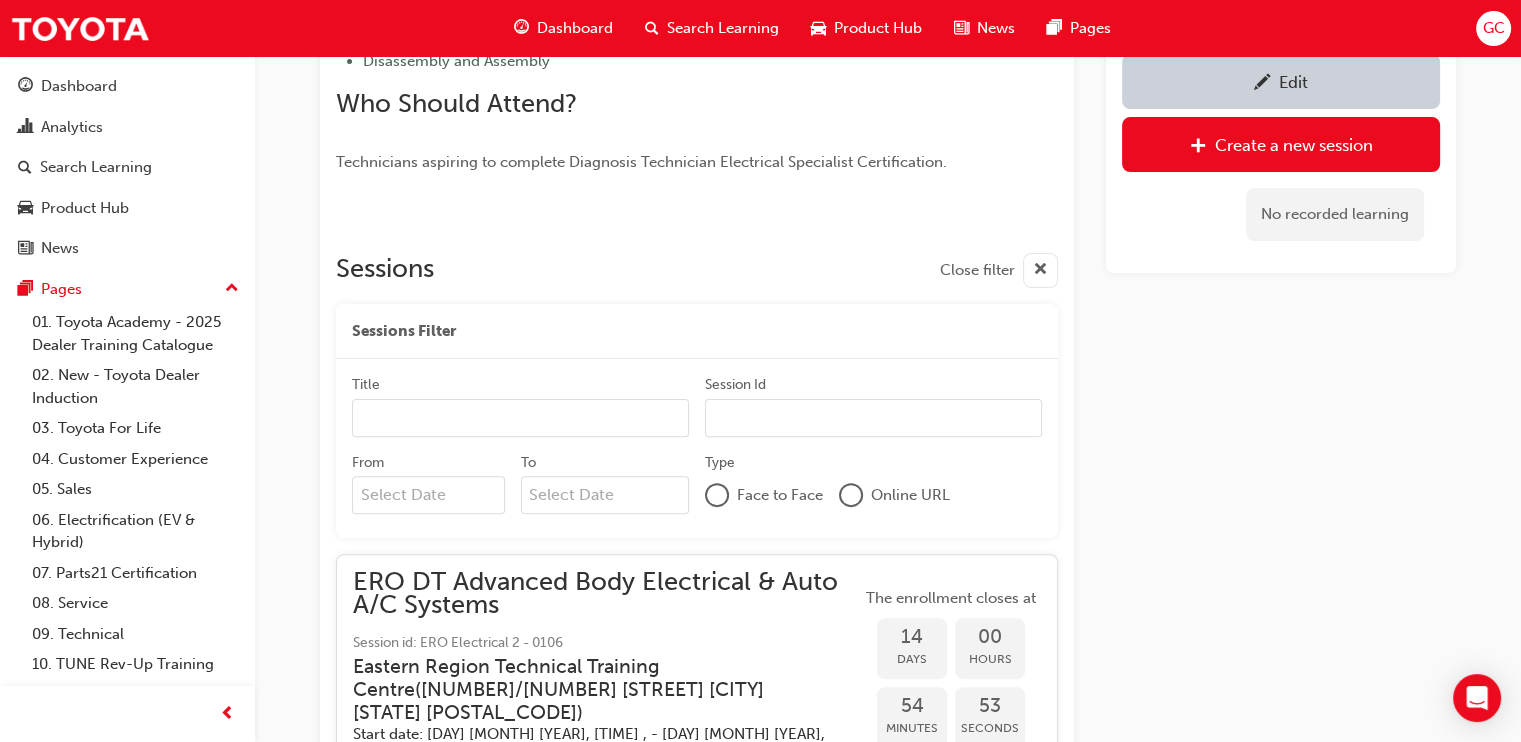 click on "Edit" at bounding box center [1281, 81] 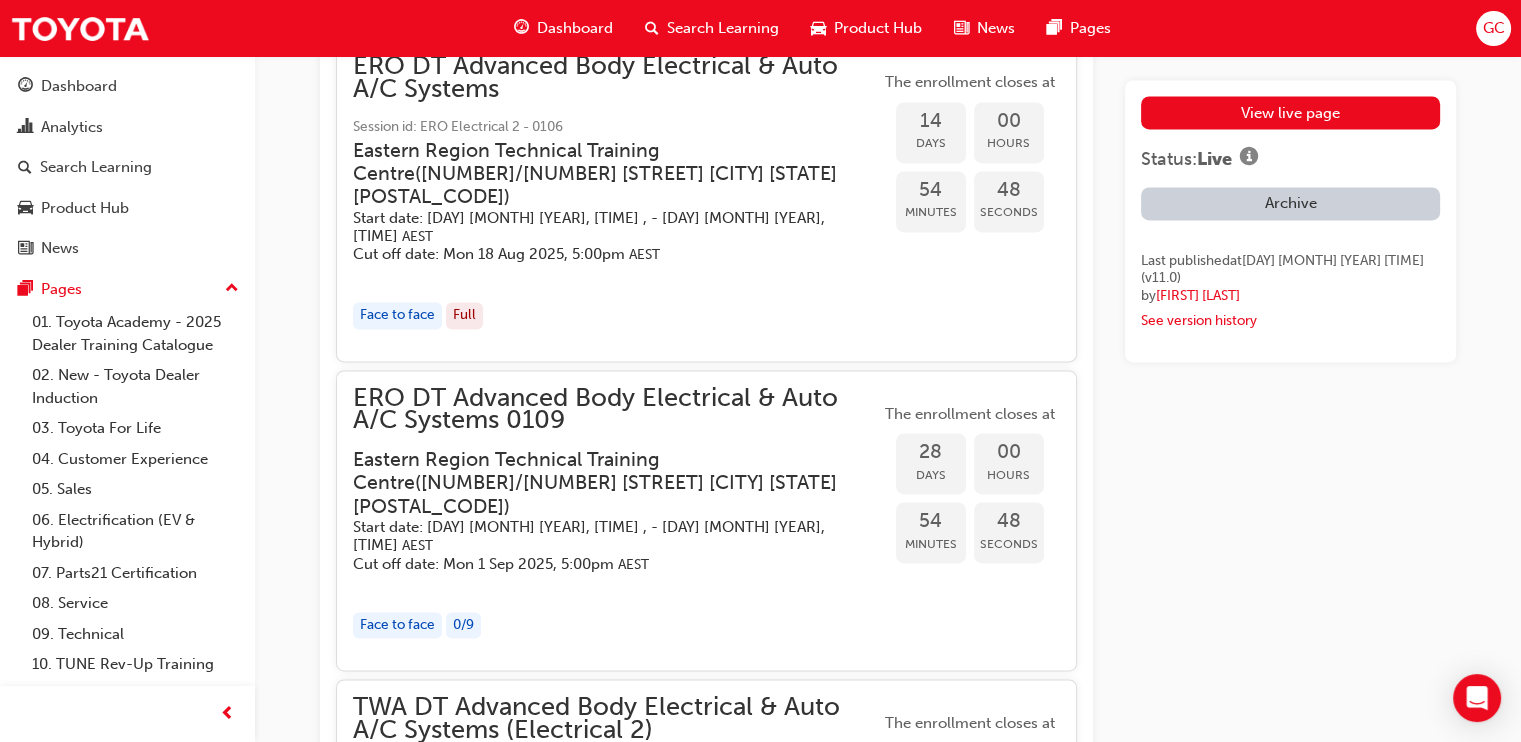 scroll, scrollTop: 3499, scrollLeft: 0, axis: vertical 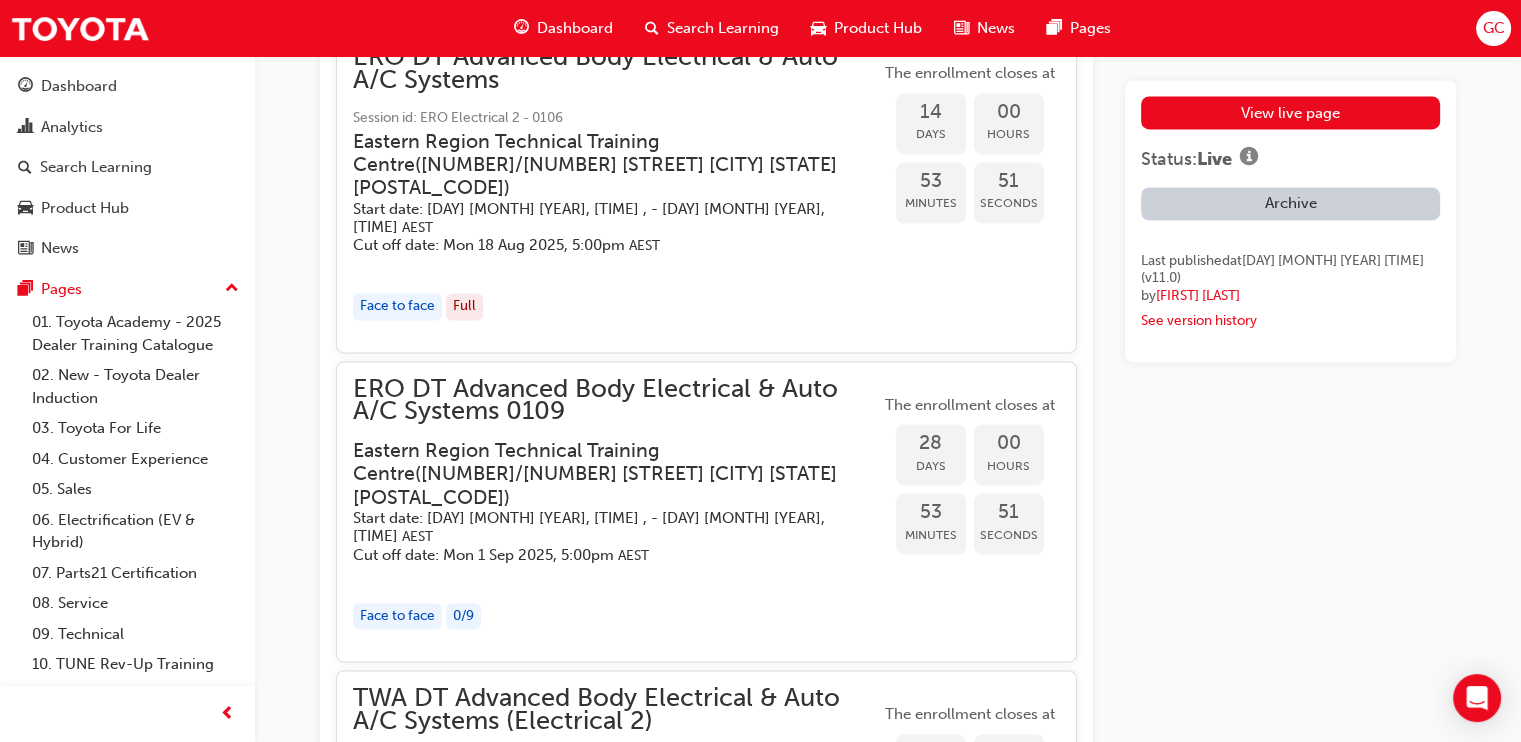 click on "Start date:   Thu 11 Sep 2025, 8:30am , - Fri 12 Sep 2025, 4:30pm   AEST" at bounding box center (600, 527) 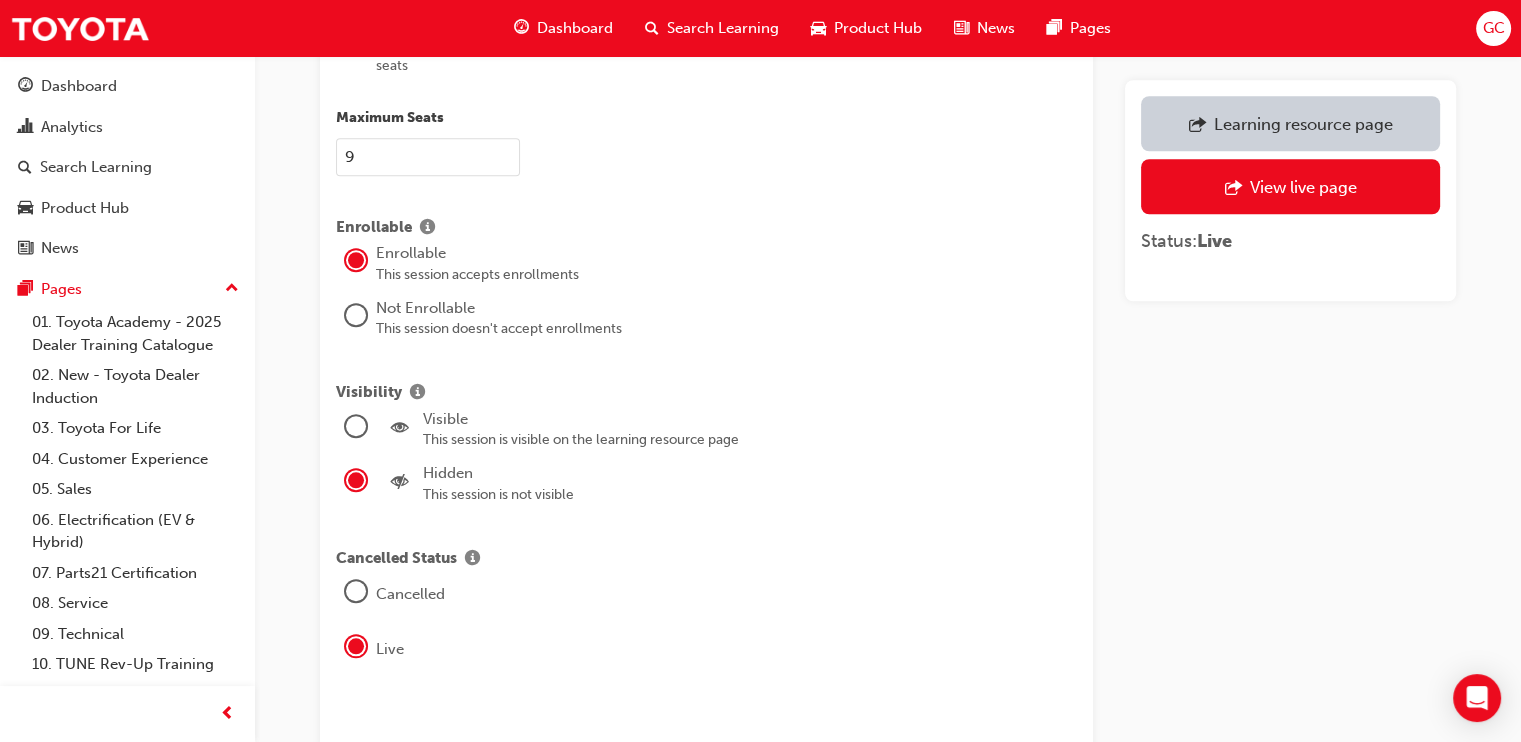 scroll, scrollTop: 2254, scrollLeft: 0, axis: vertical 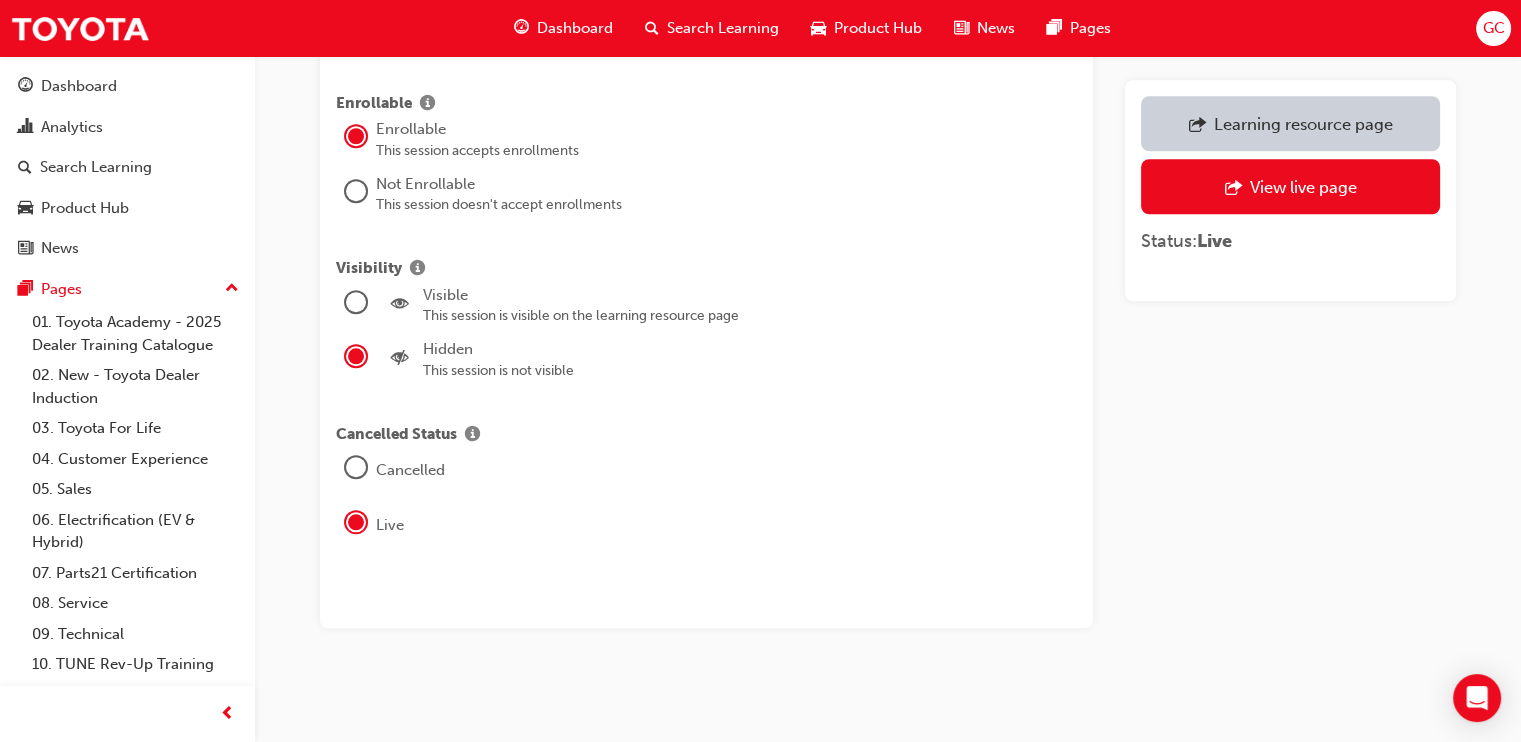 click at bounding box center [356, 302] 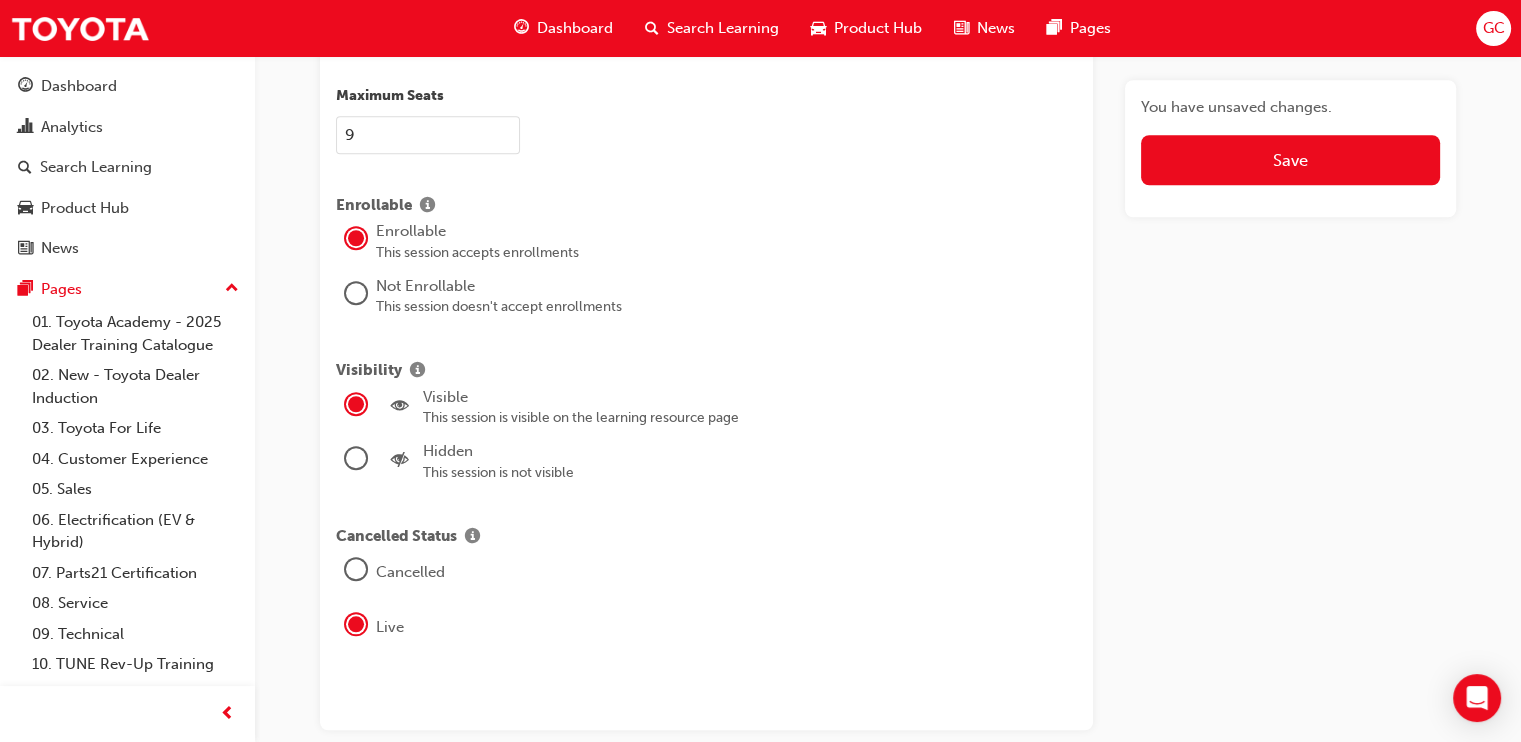 scroll, scrollTop: 2254, scrollLeft: 0, axis: vertical 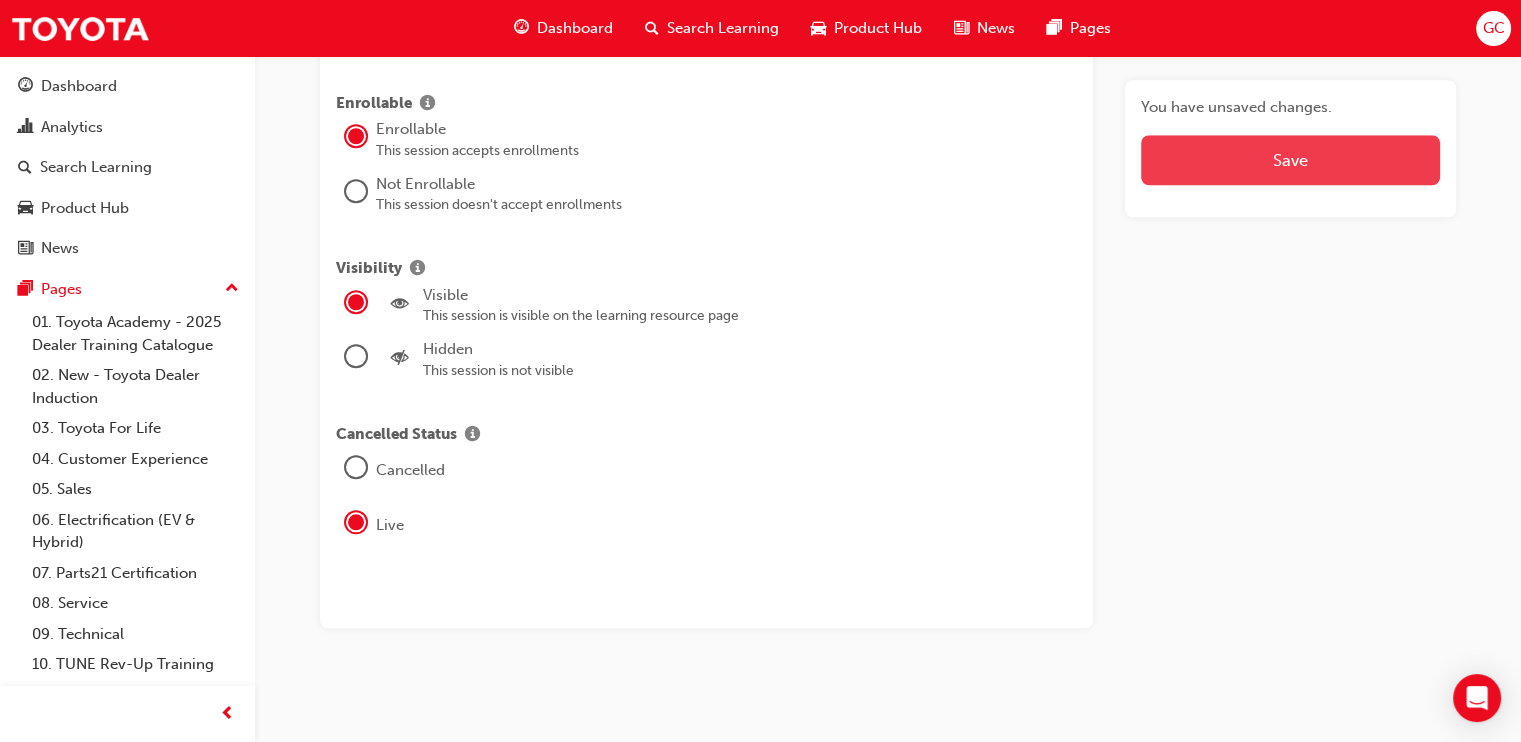 click on "Save" at bounding box center [1290, 160] 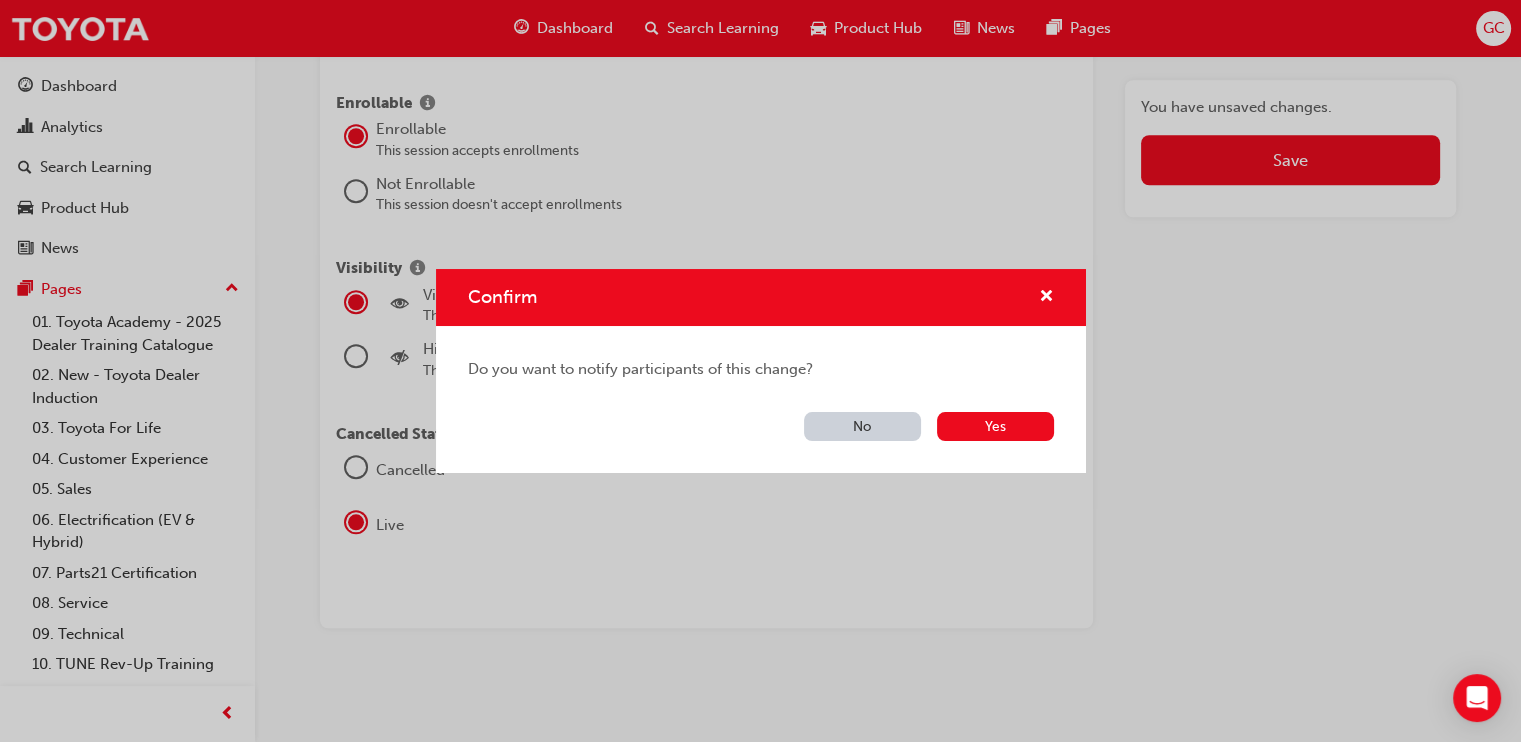 click on "No" at bounding box center (862, 426) 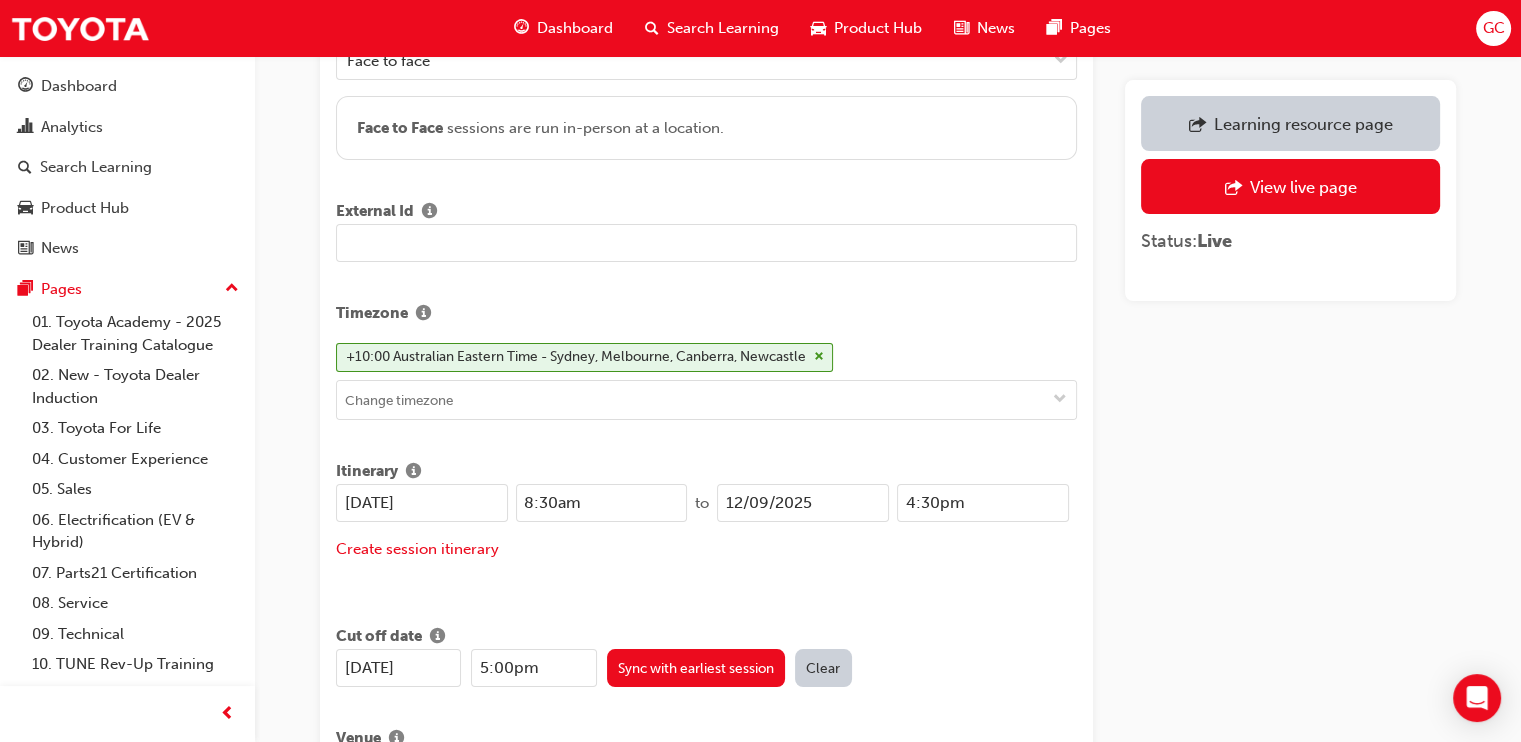 scroll, scrollTop: 254, scrollLeft: 0, axis: vertical 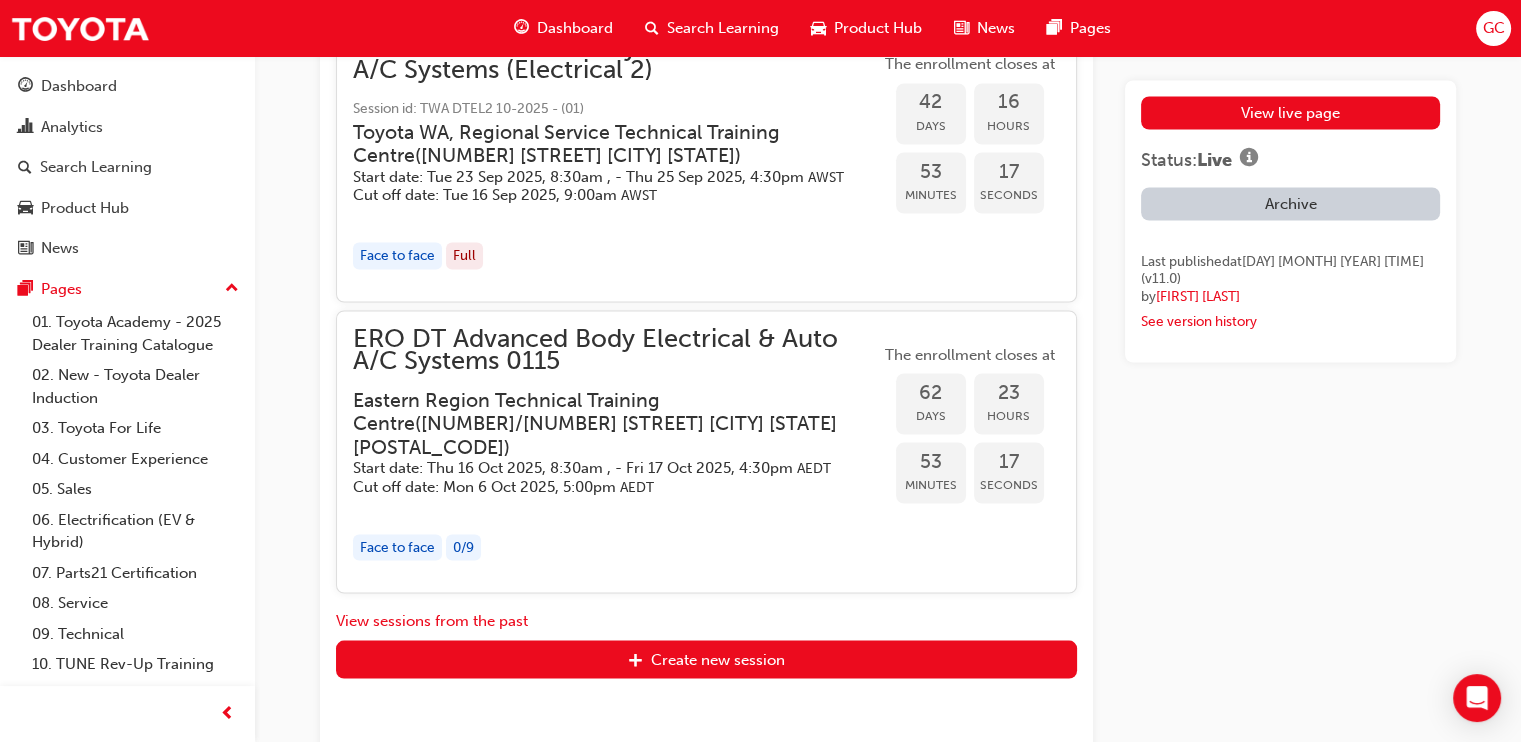 click on "Start date:   Thu 16 Oct 2025, 8:30am , - Fri 17 Oct 2025, 4:30pm   AEDT" at bounding box center [600, 467] 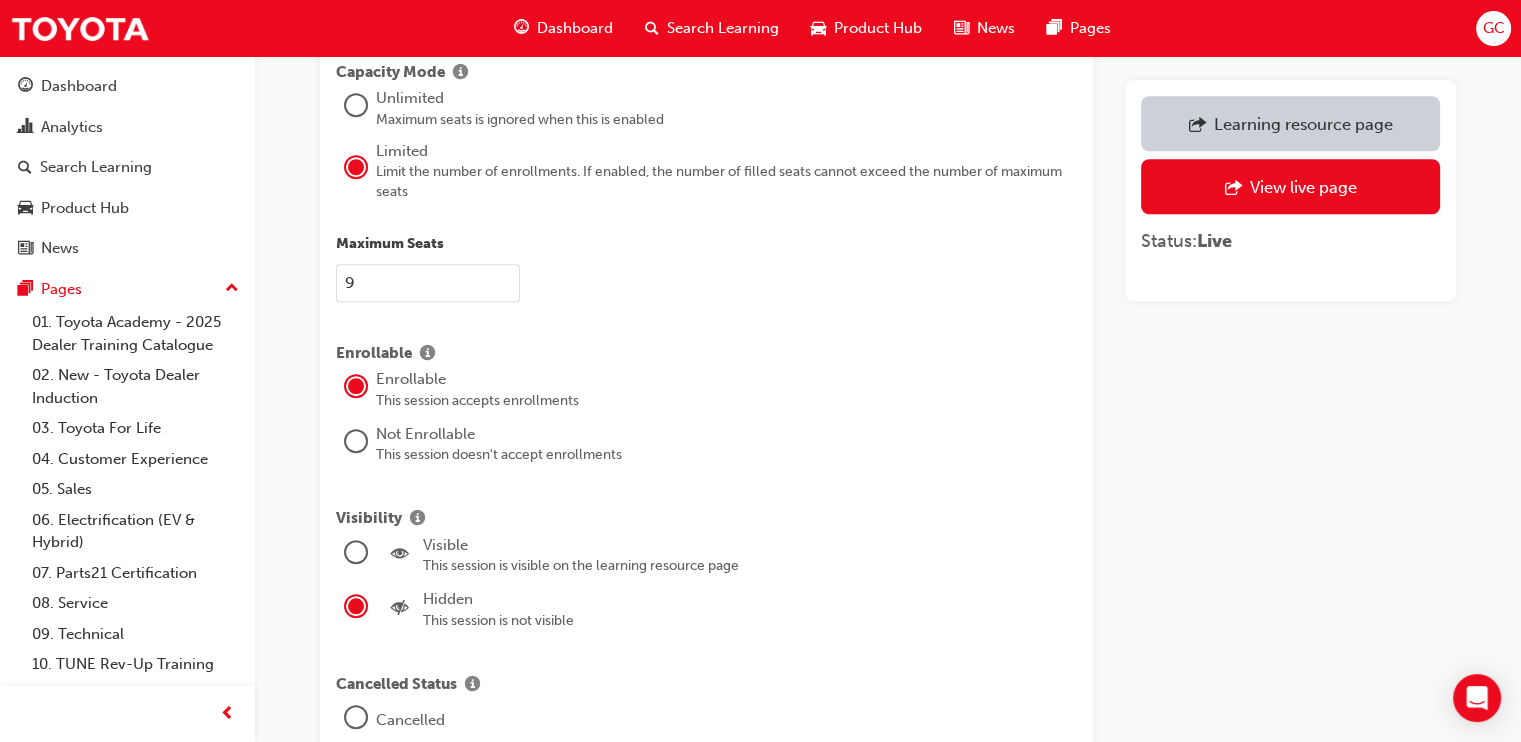 scroll, scrollTop: 2254, scrollLeft: 0, axis: vertical 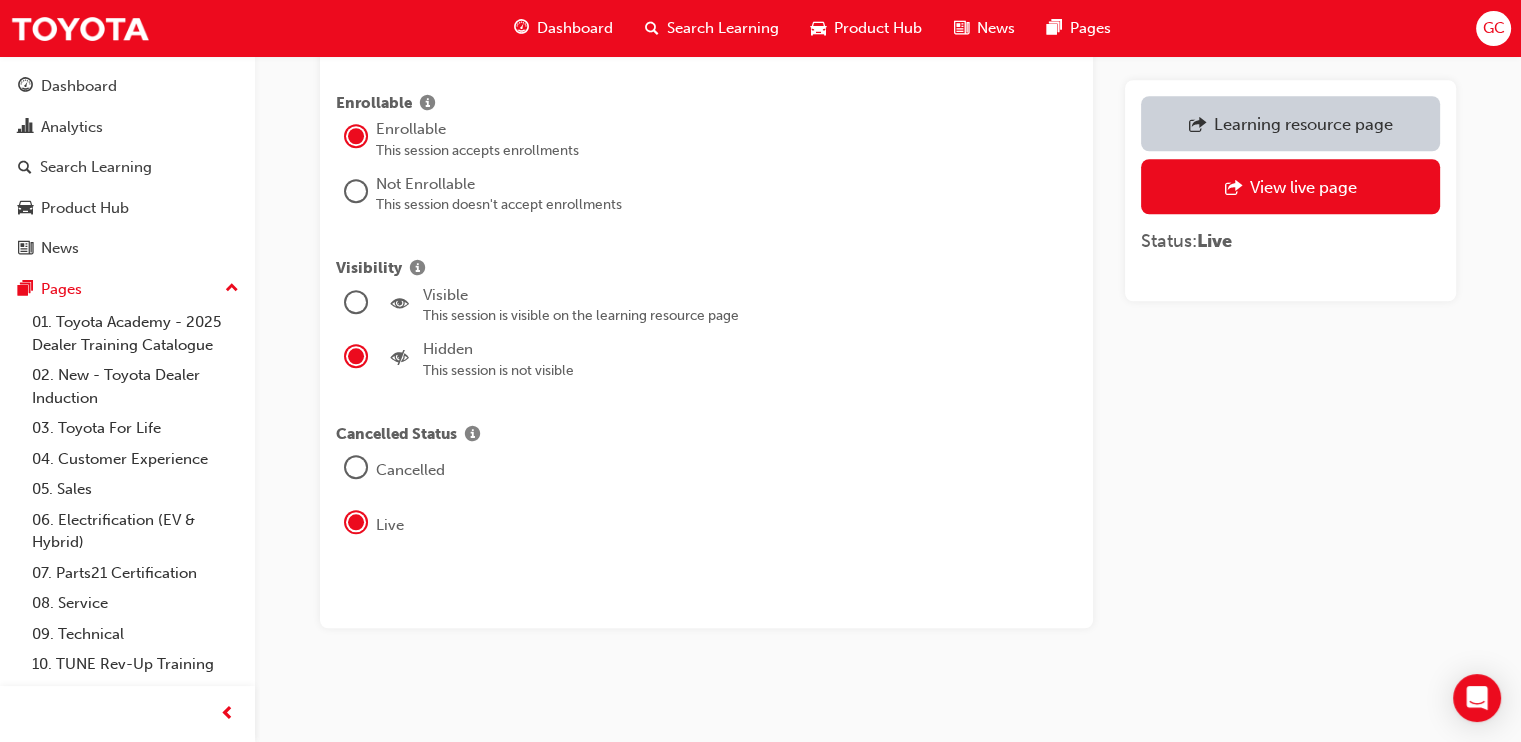 click at bounding box center (356, 302) 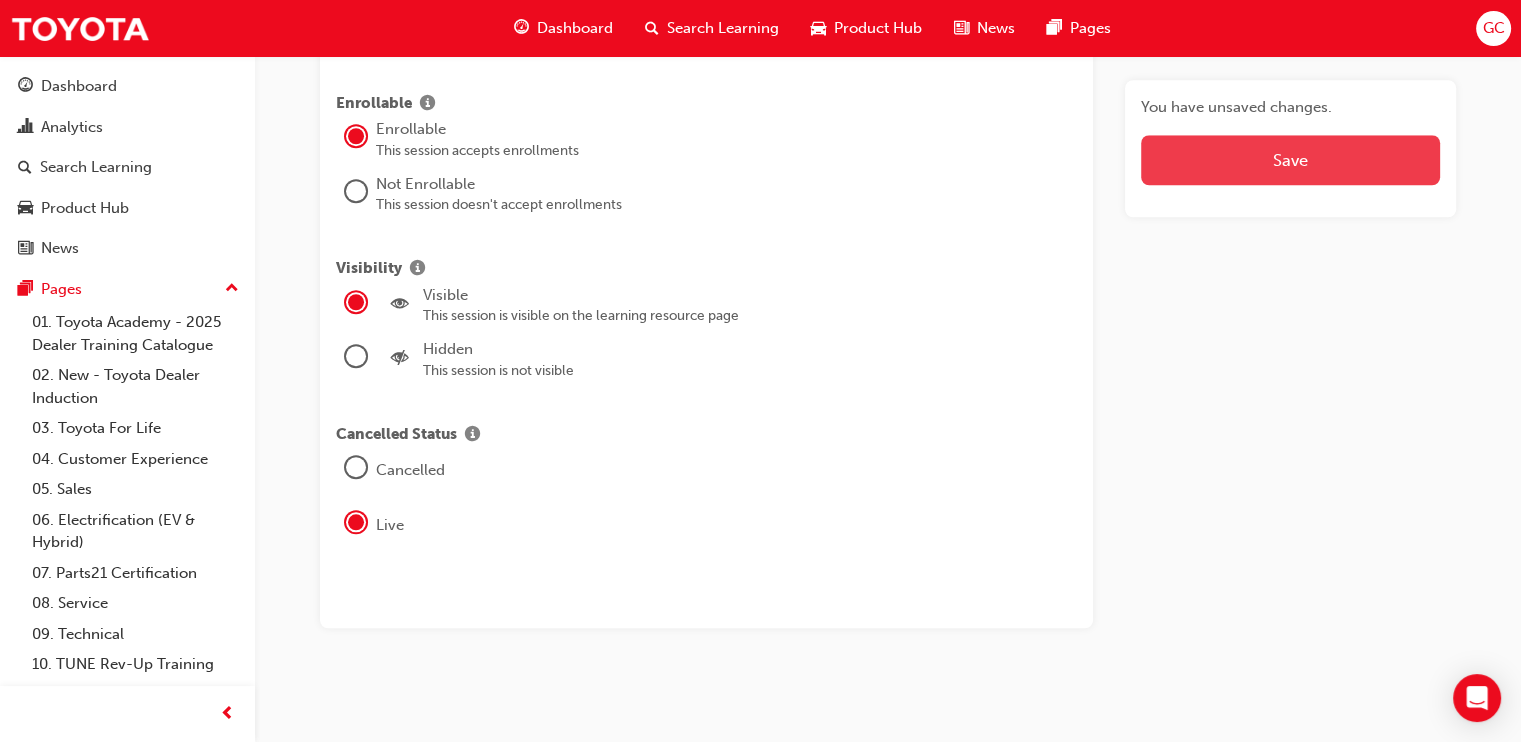 click on "Save" at bounding box center (1290, 160) 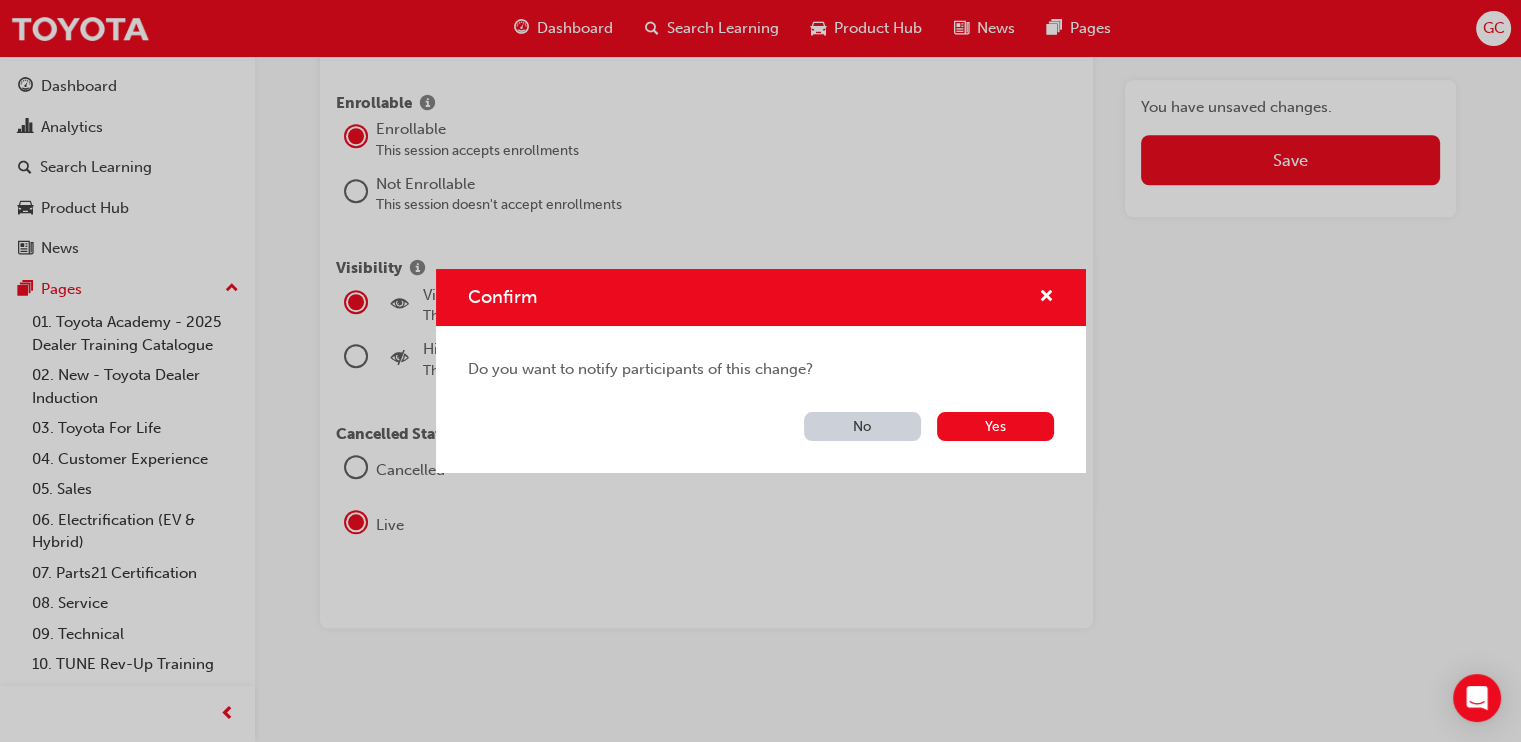click on "No" at bounding box center (862, 426) 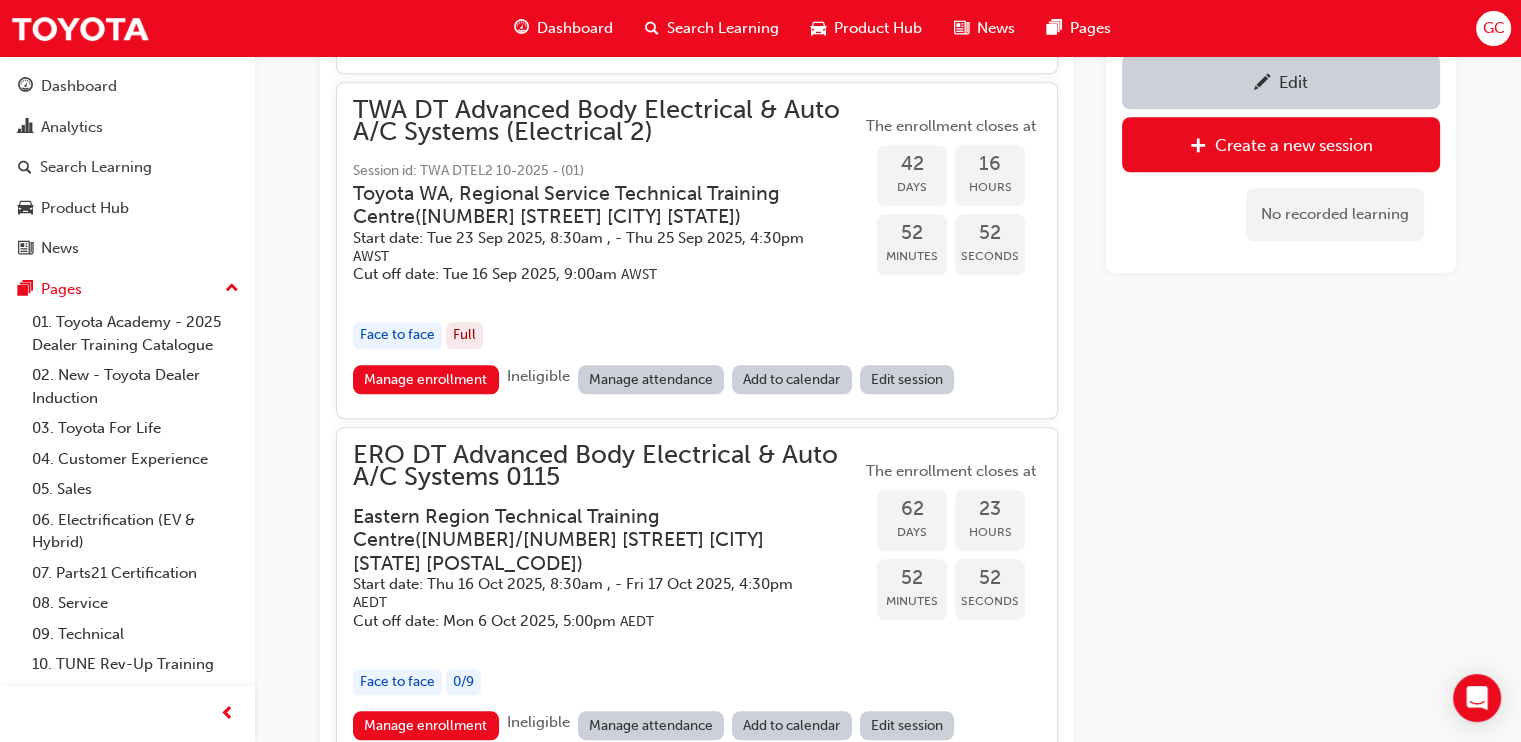 scroll, scrollTop: 2330, scrollLeft: 0, axis: vertical 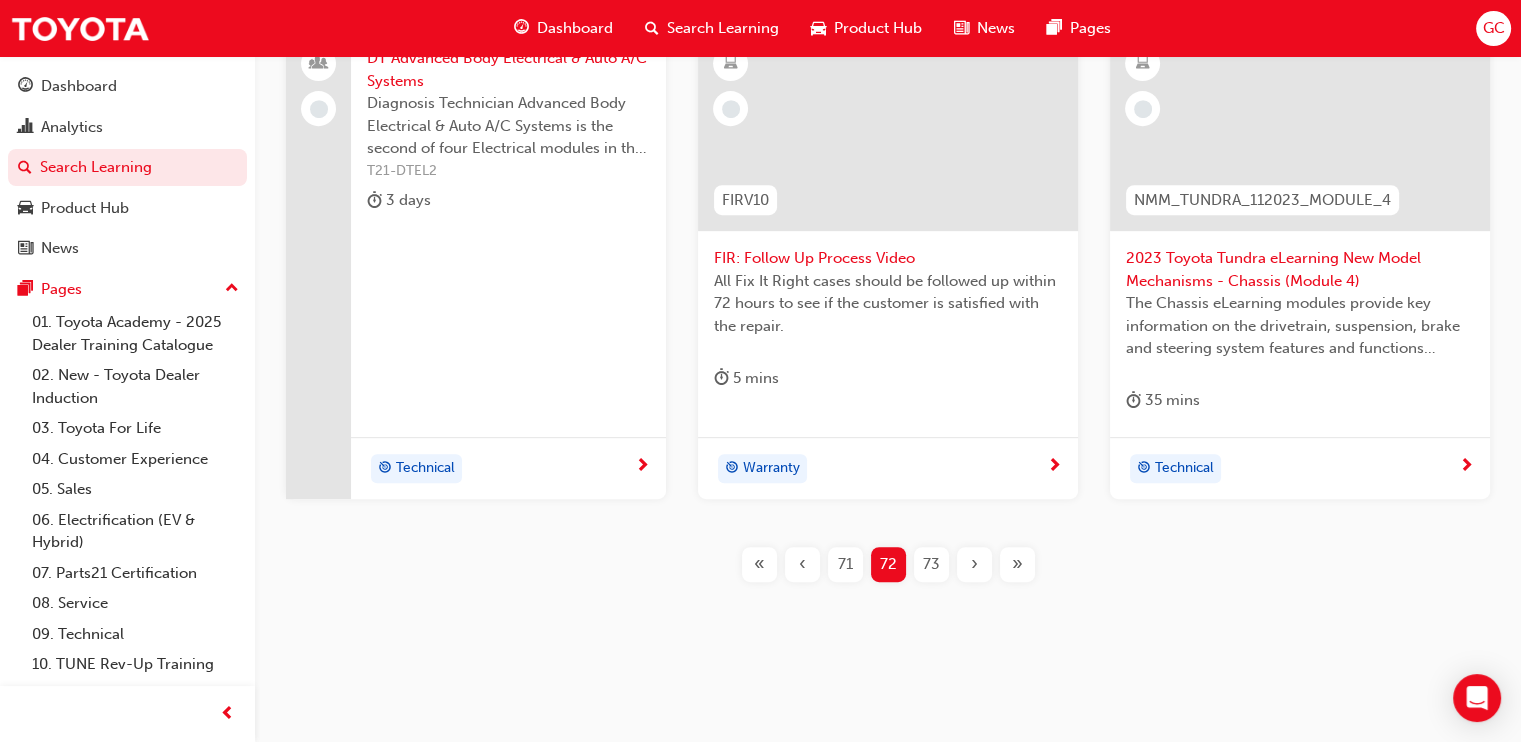 click on "73" at bounding box center (931, 564) 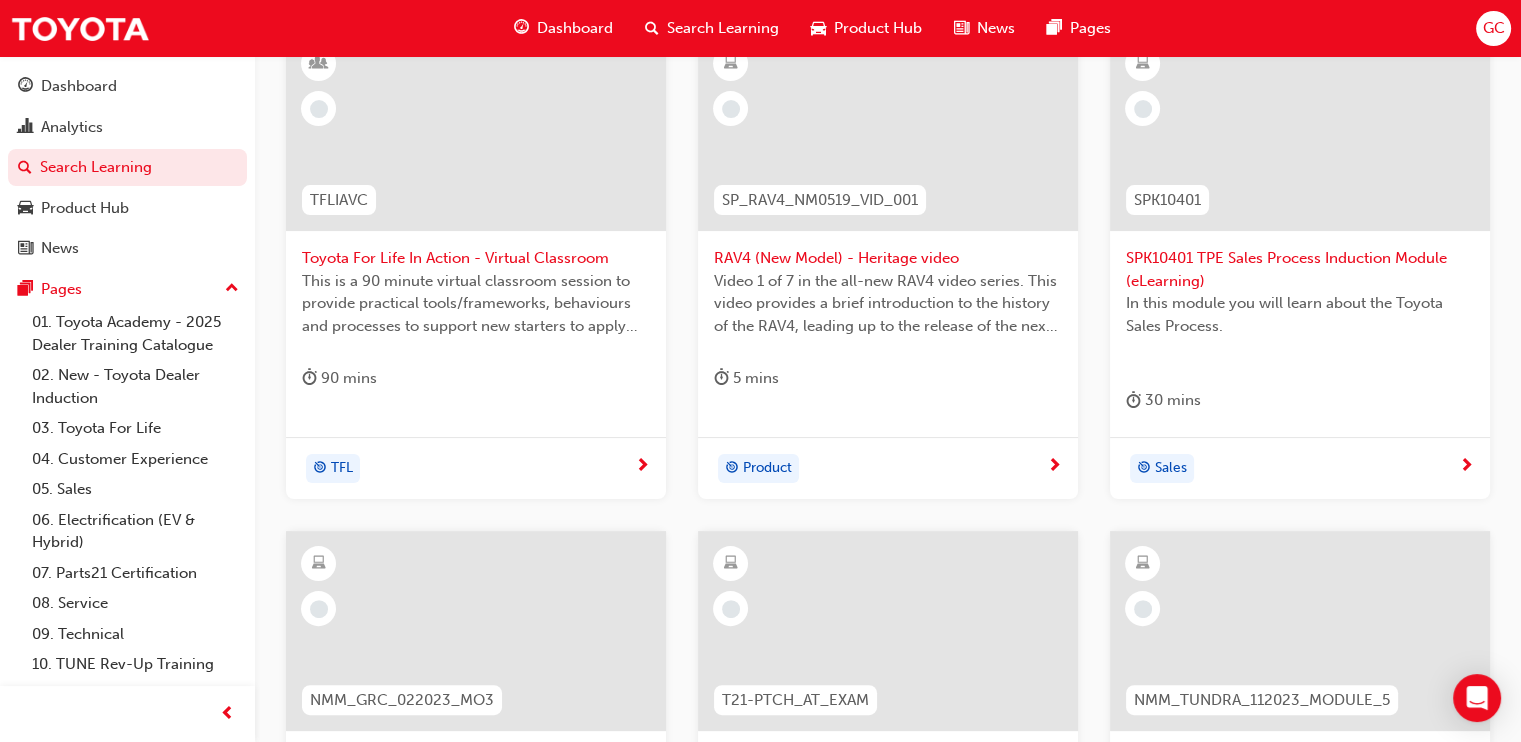 scroll, scrollTop: 1041, scrollLeft: 0, axis: vertical 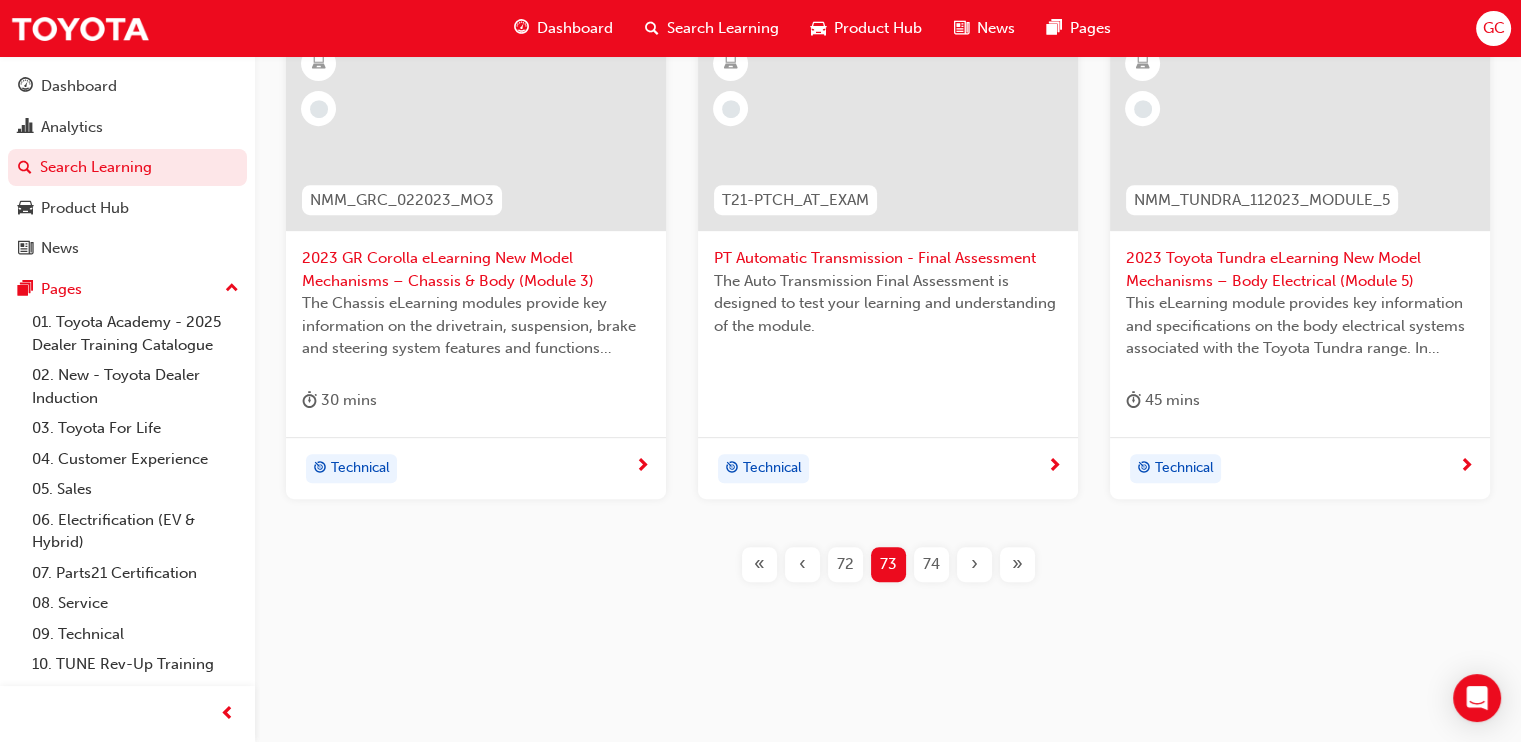 click on "74" at bounding box center (931, 564) 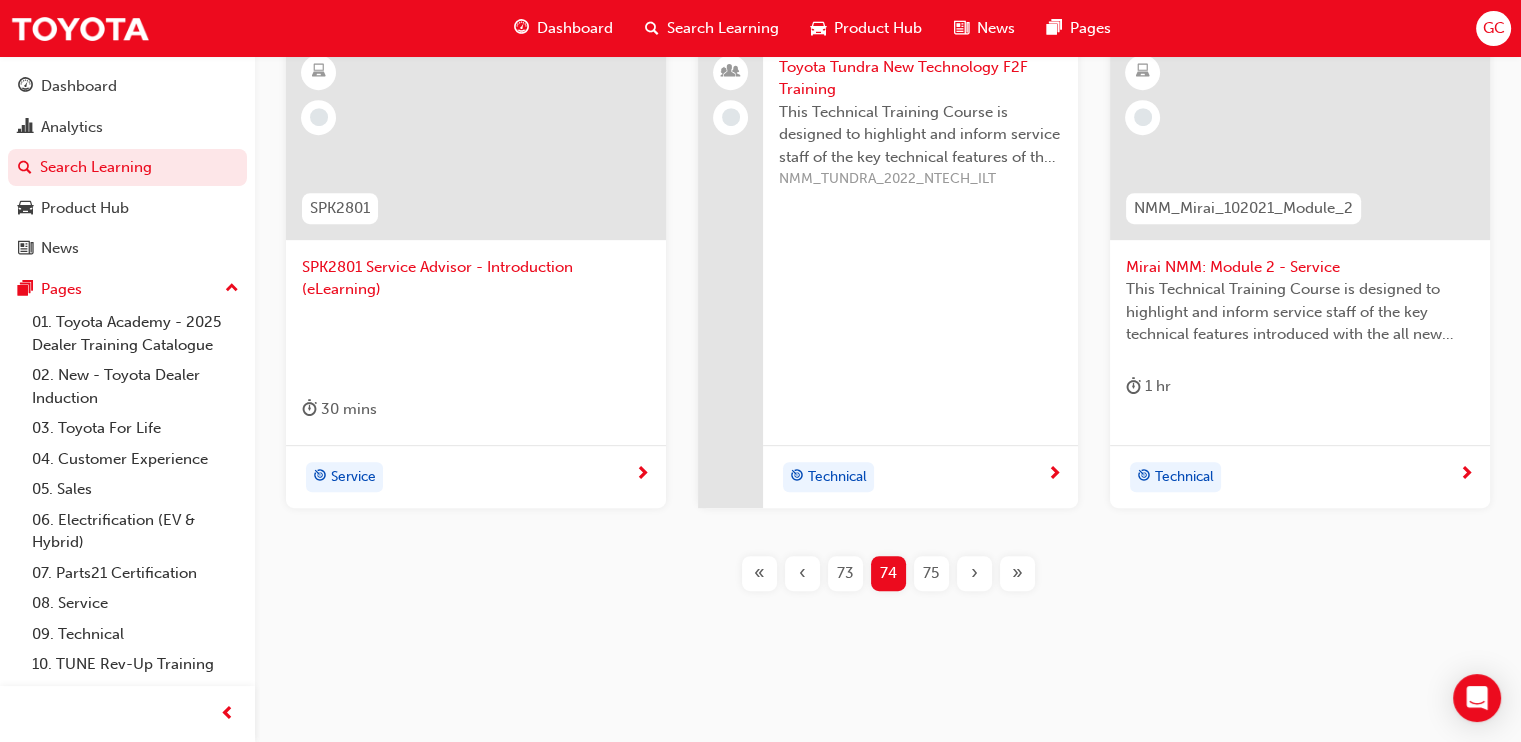 scroll, scrollTop: 1064, scrollLeft: 0, axis: vertical 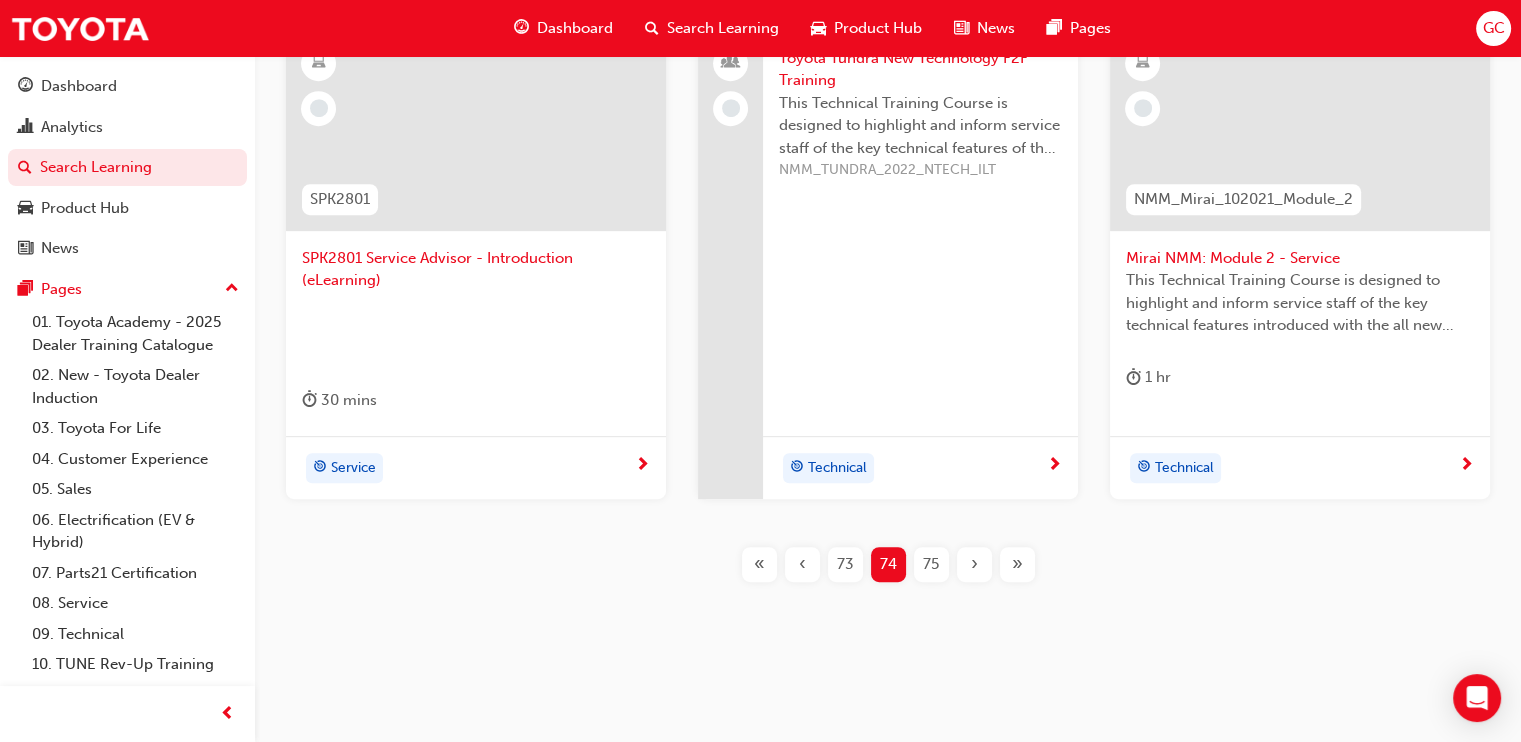 click on "75" at bounding box center [931, 564] 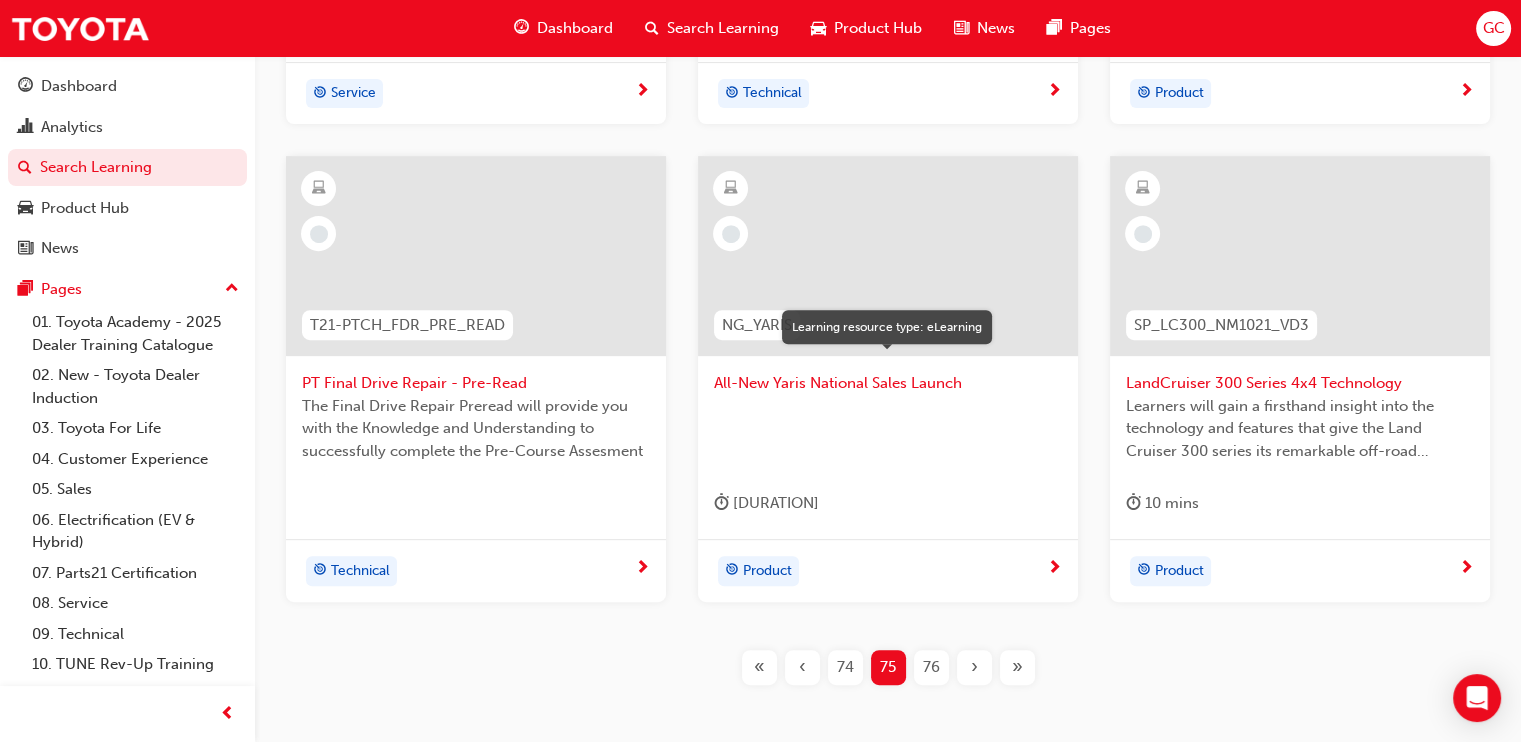 scroll, scrollTop: 1019, scrollLeft: 0, axis: vertical 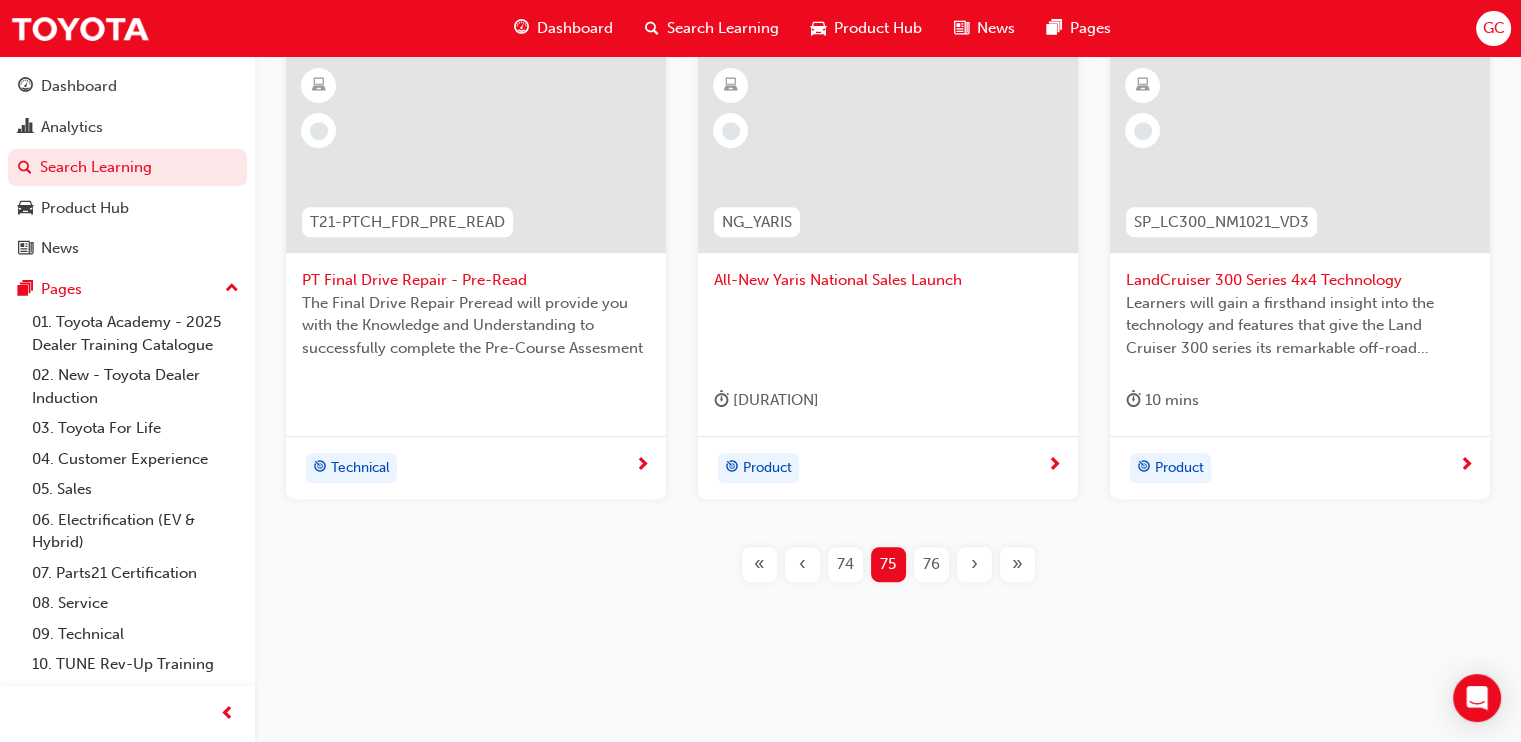 click on "76" at bounding box center (931, 564) 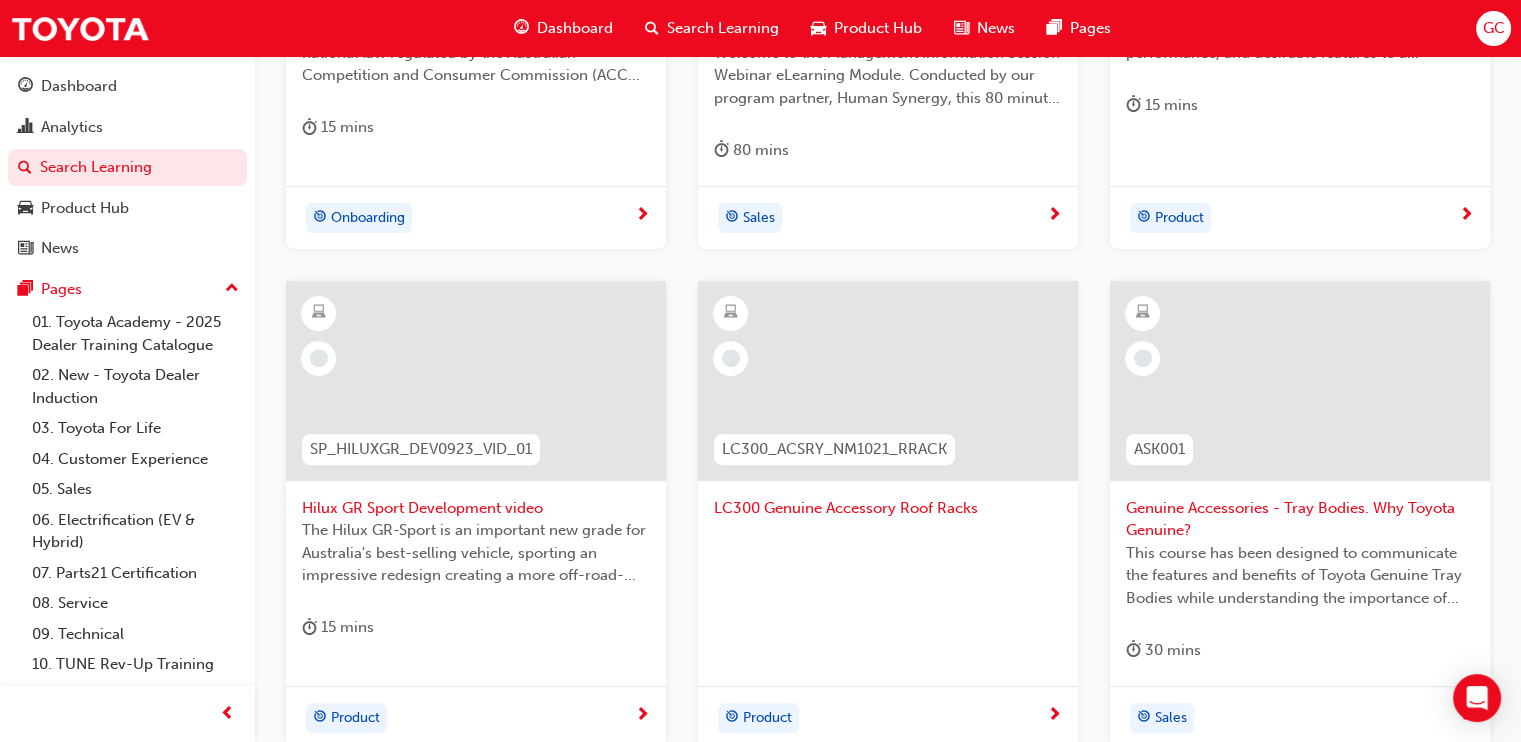 scroll, scrollTop: 1019, scrollLeft: 0, axis: vertical 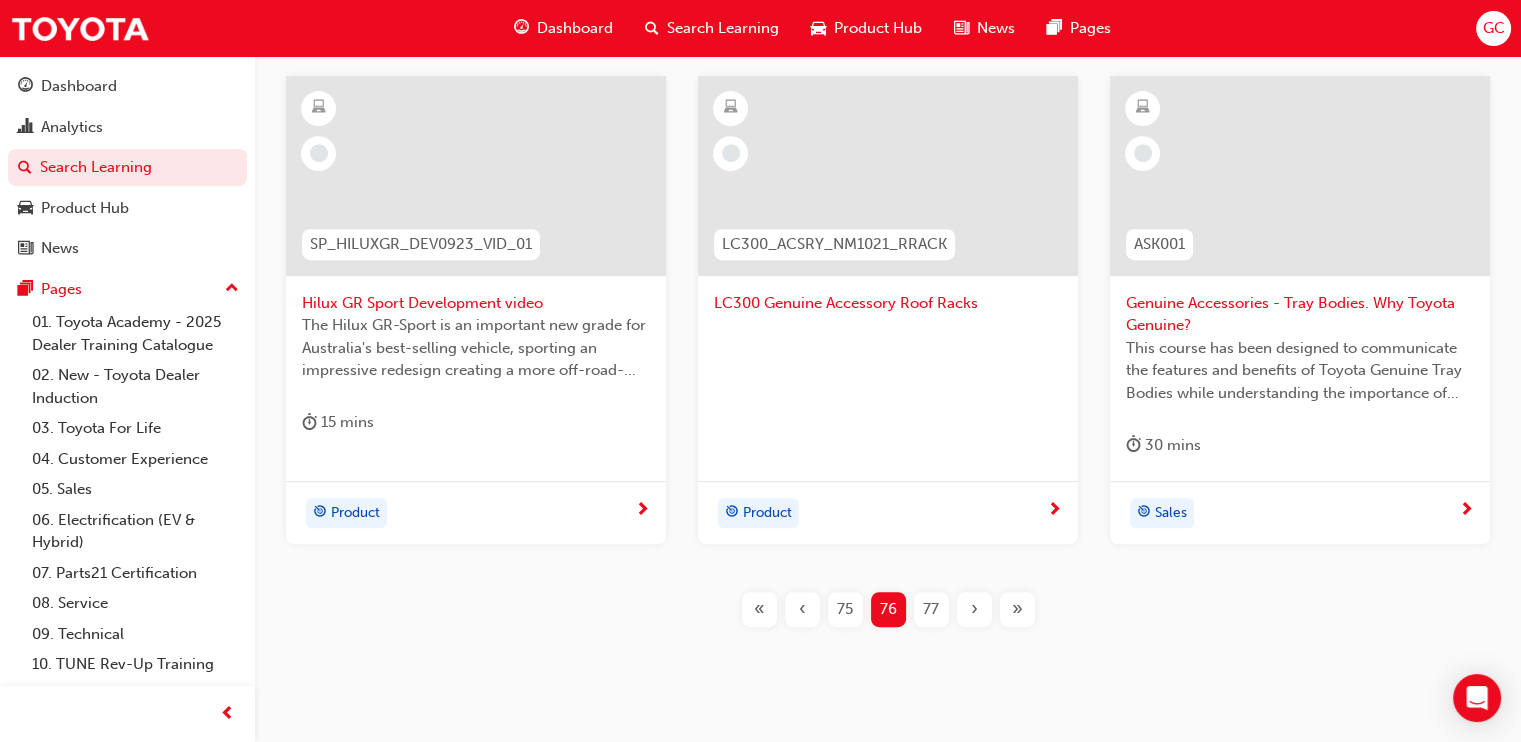 click on "77" at bounding box center (931, 609) 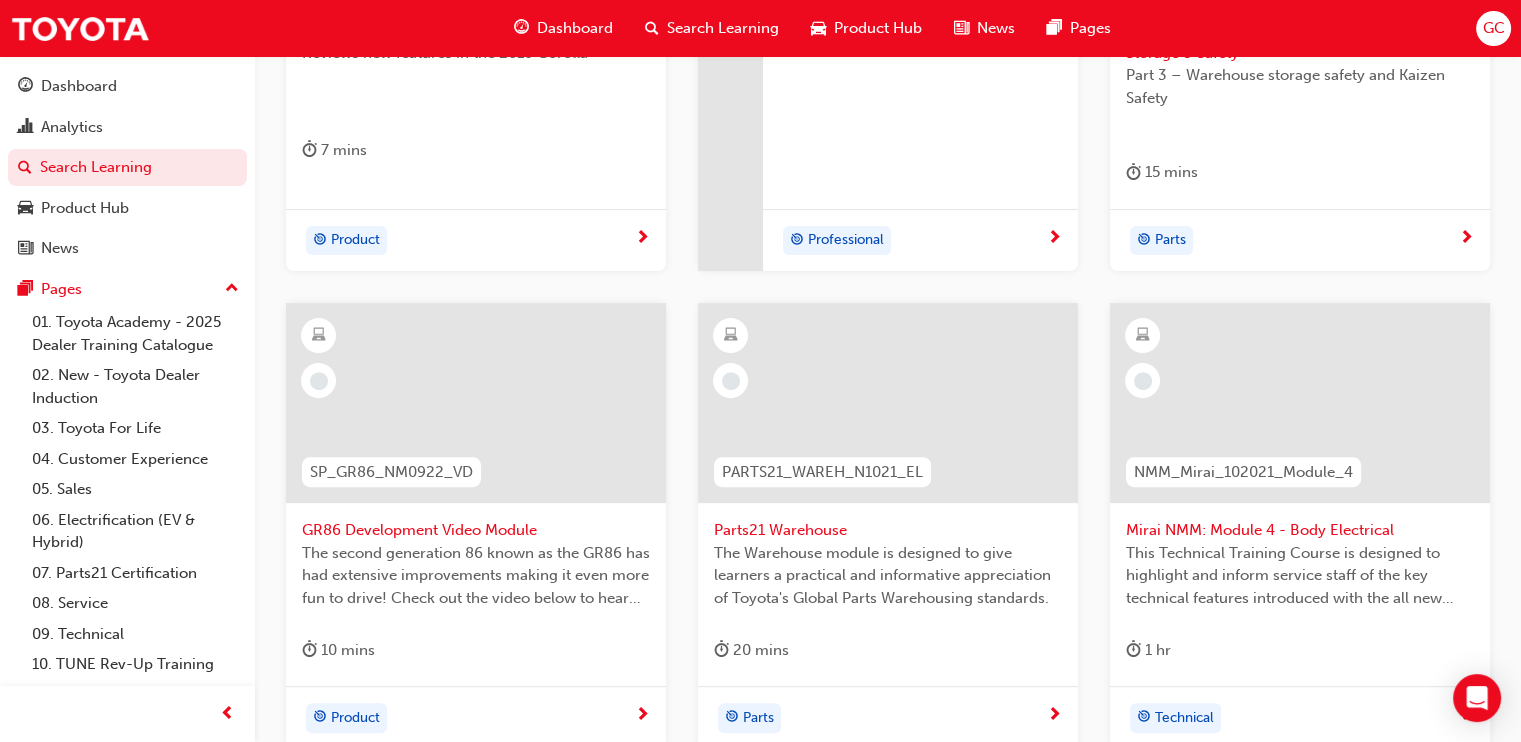 scroll, scrollTop: 1019, scrollLeft: 0, axis: vertical 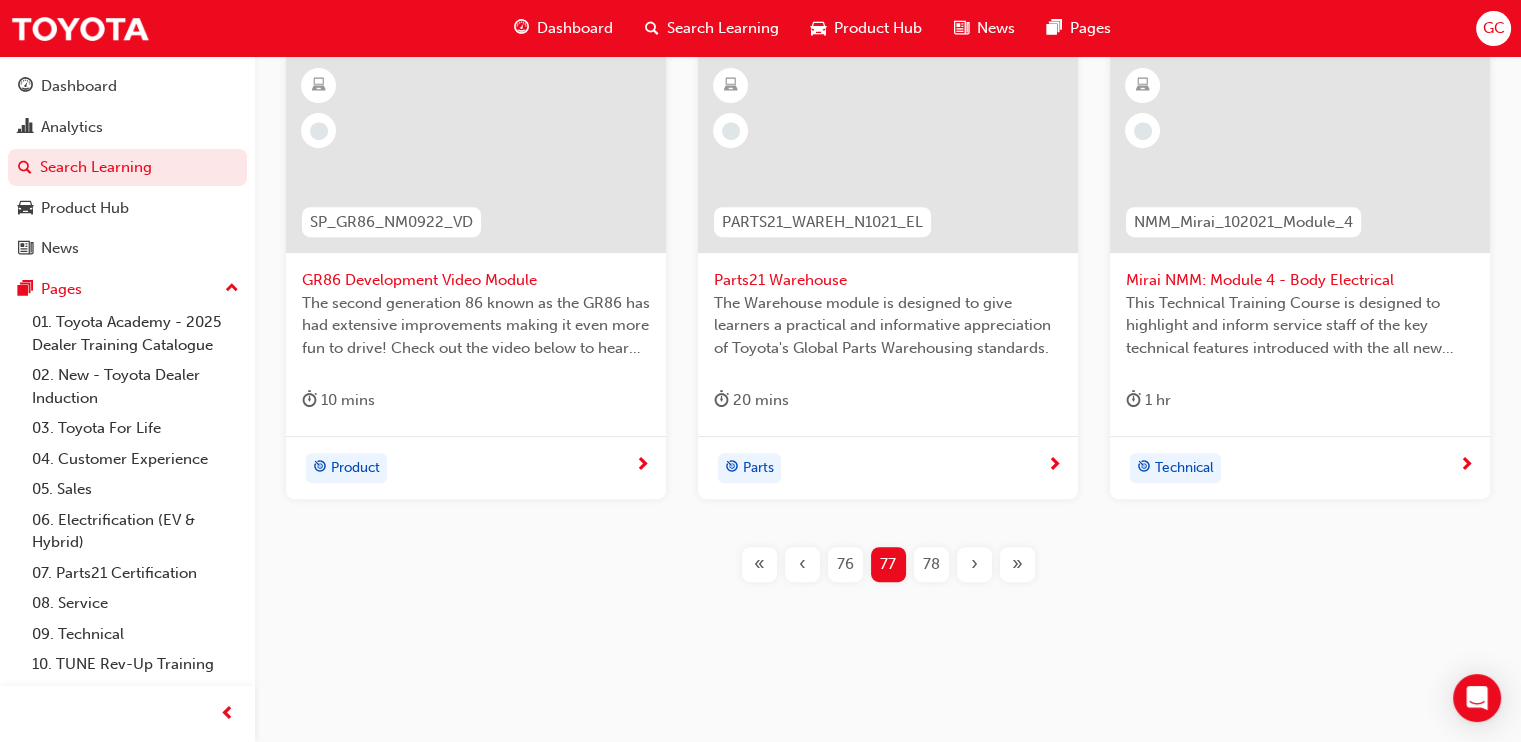 click on "78" at bounding box center (931, 564) 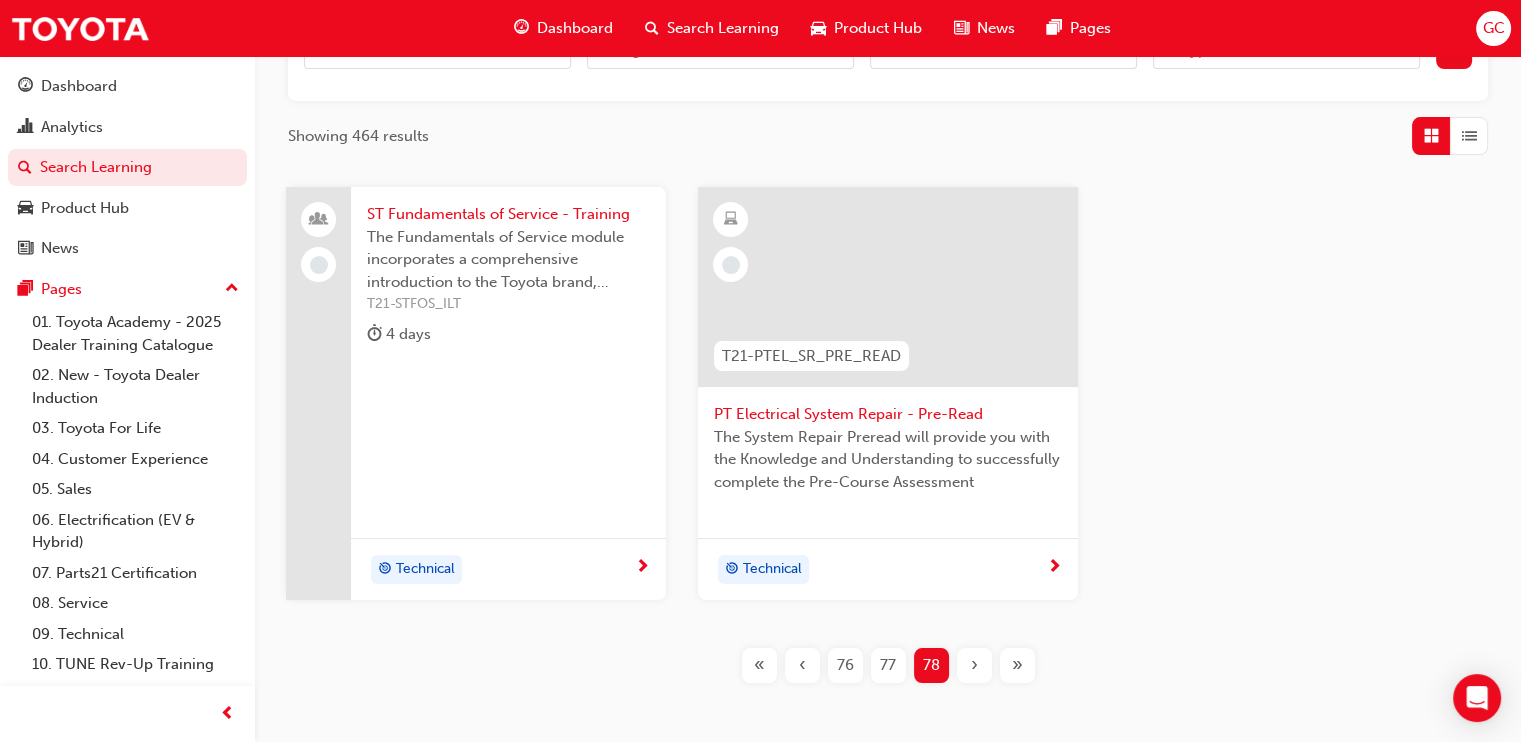 scroll, scrollTop: 486, scrollLeft: 0, axis: vertical 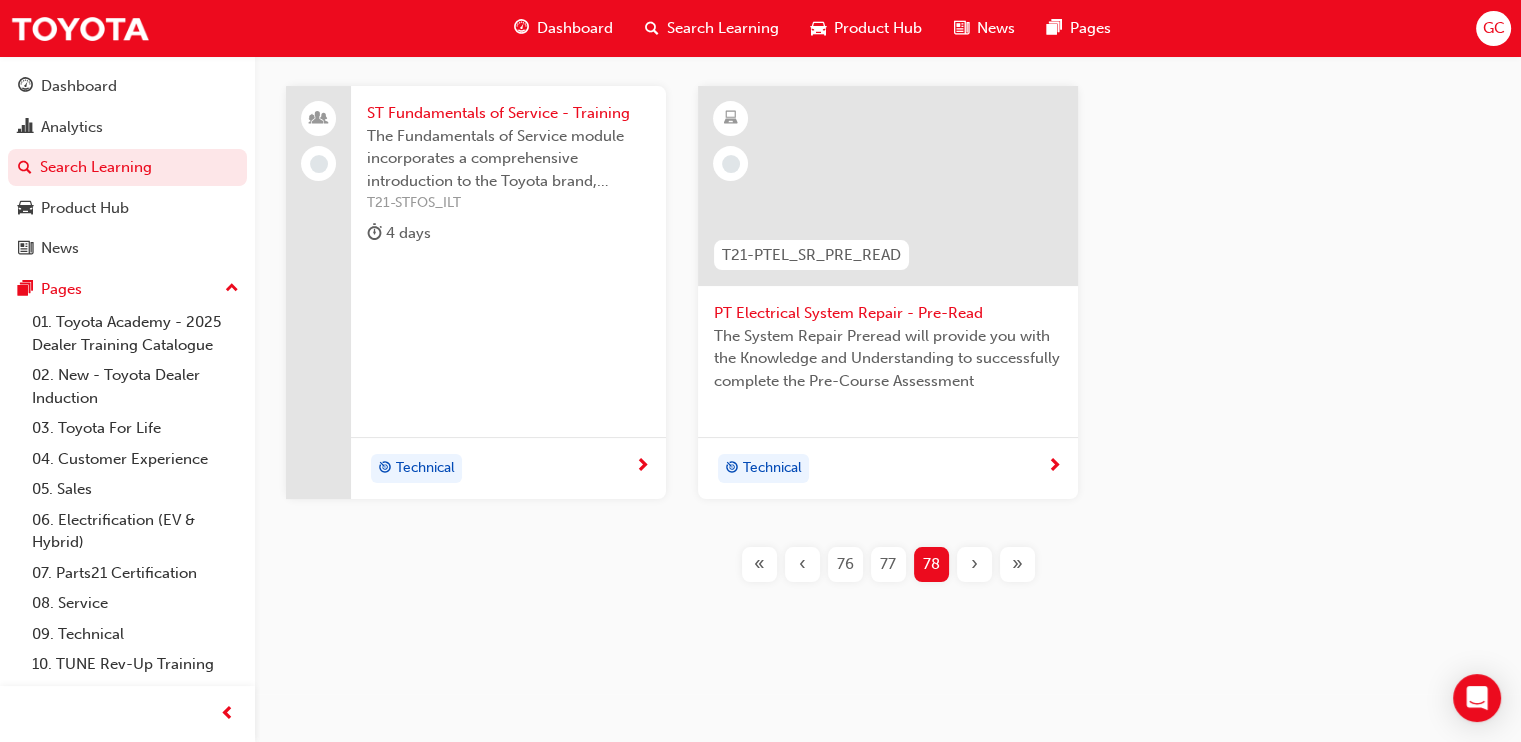 click on "«" at bounding box center (759, 564) 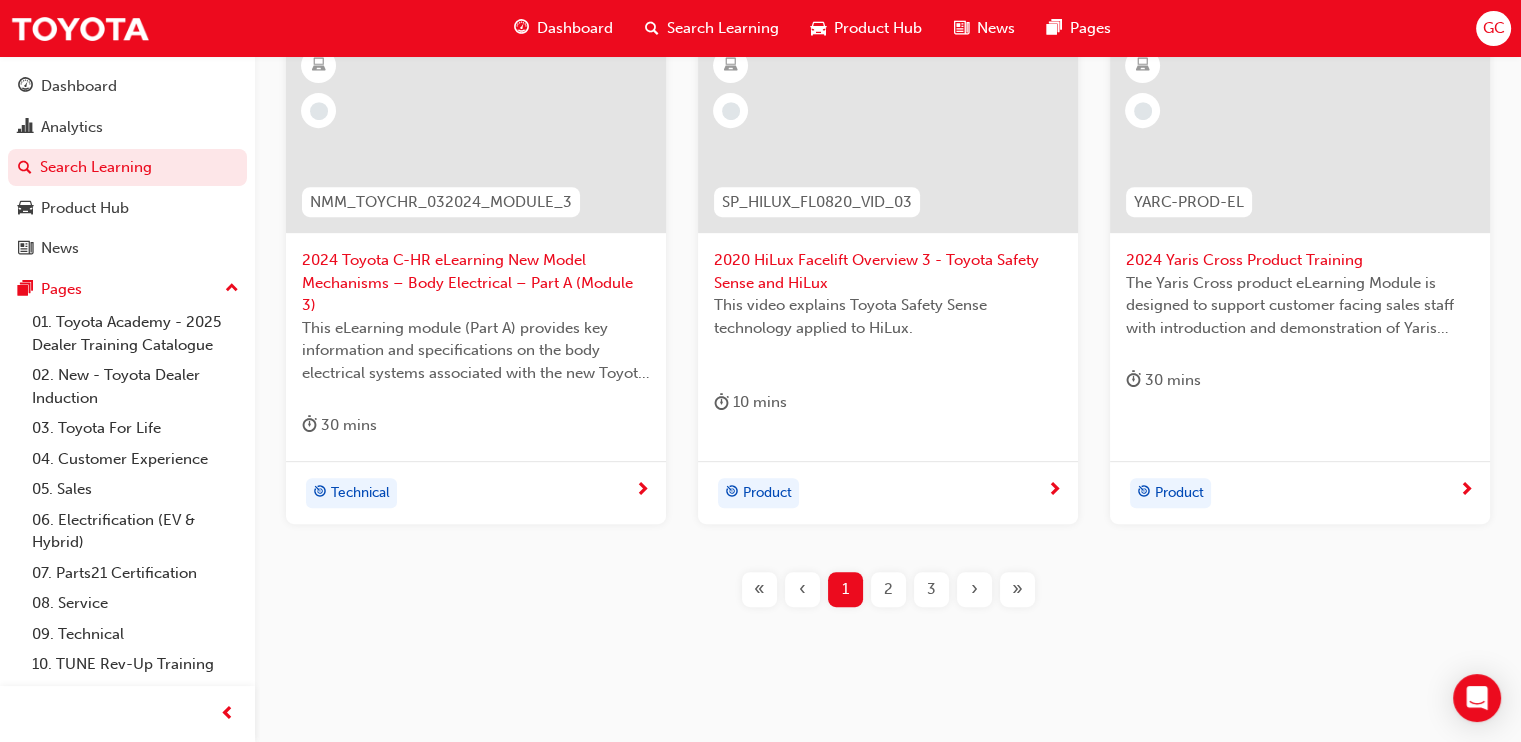 scroll, scrollTop: 1041, scrollLeft: 0, axis: vertical 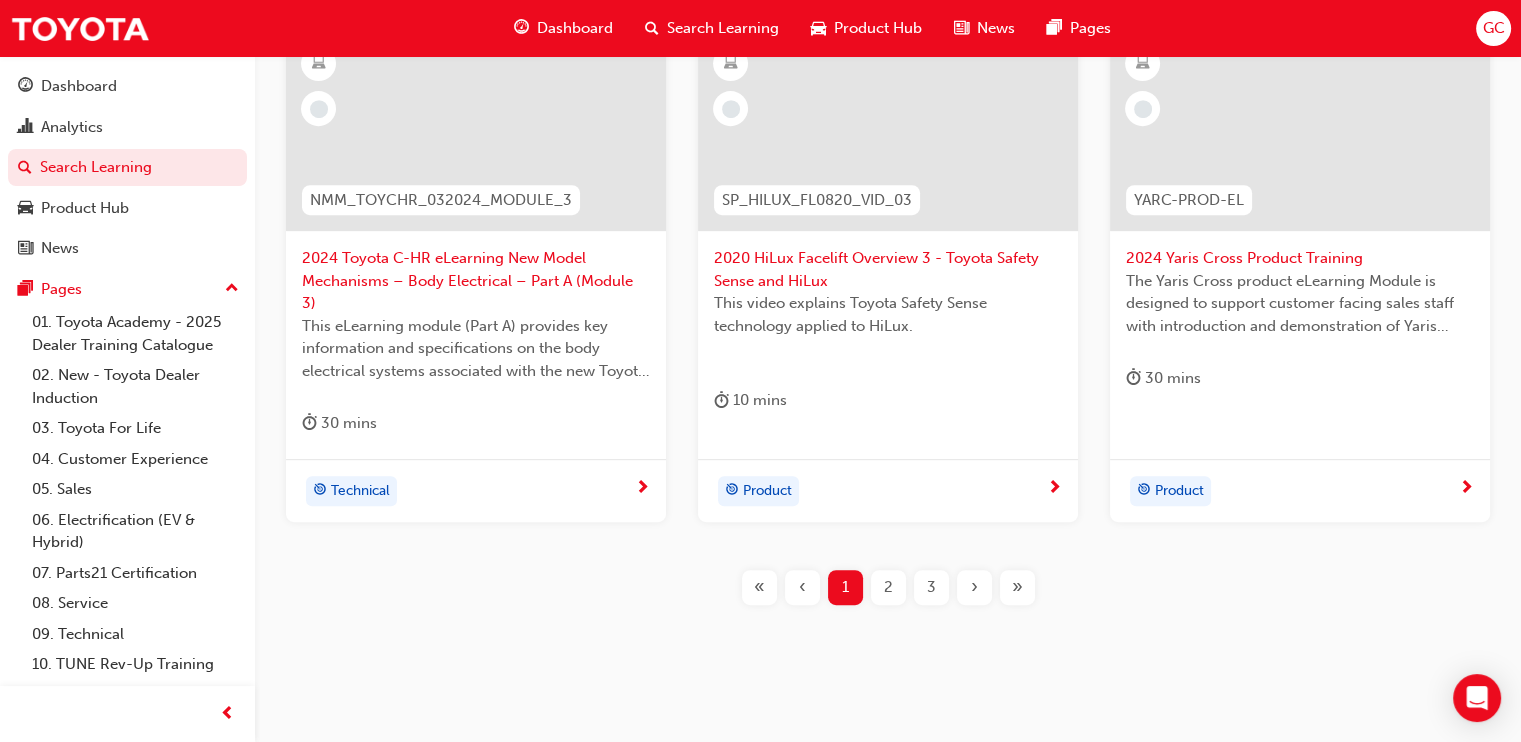 click on "2" at bounding box center [888, 587] 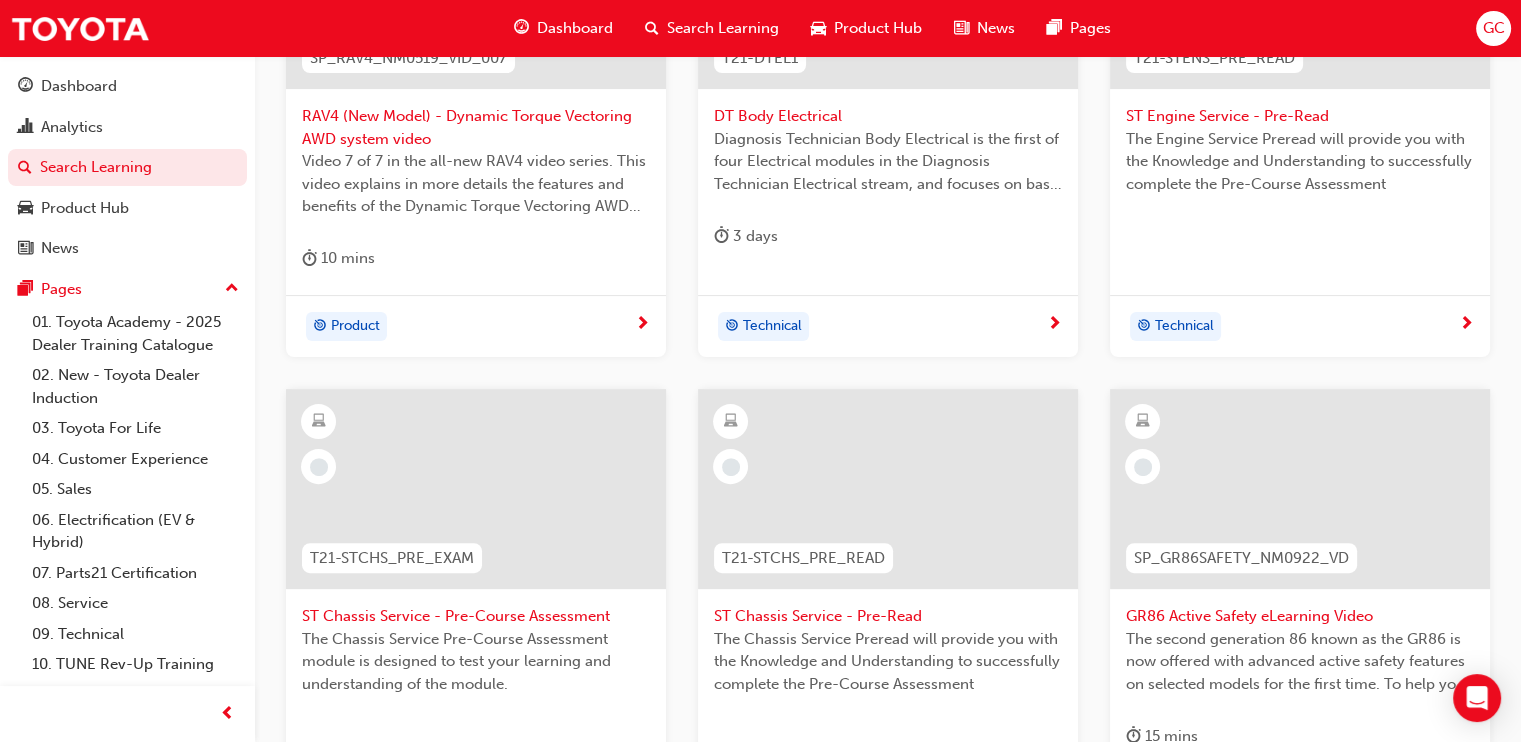 scroll, scrollTop: 644, scrollLeft: 0, axis: vertical 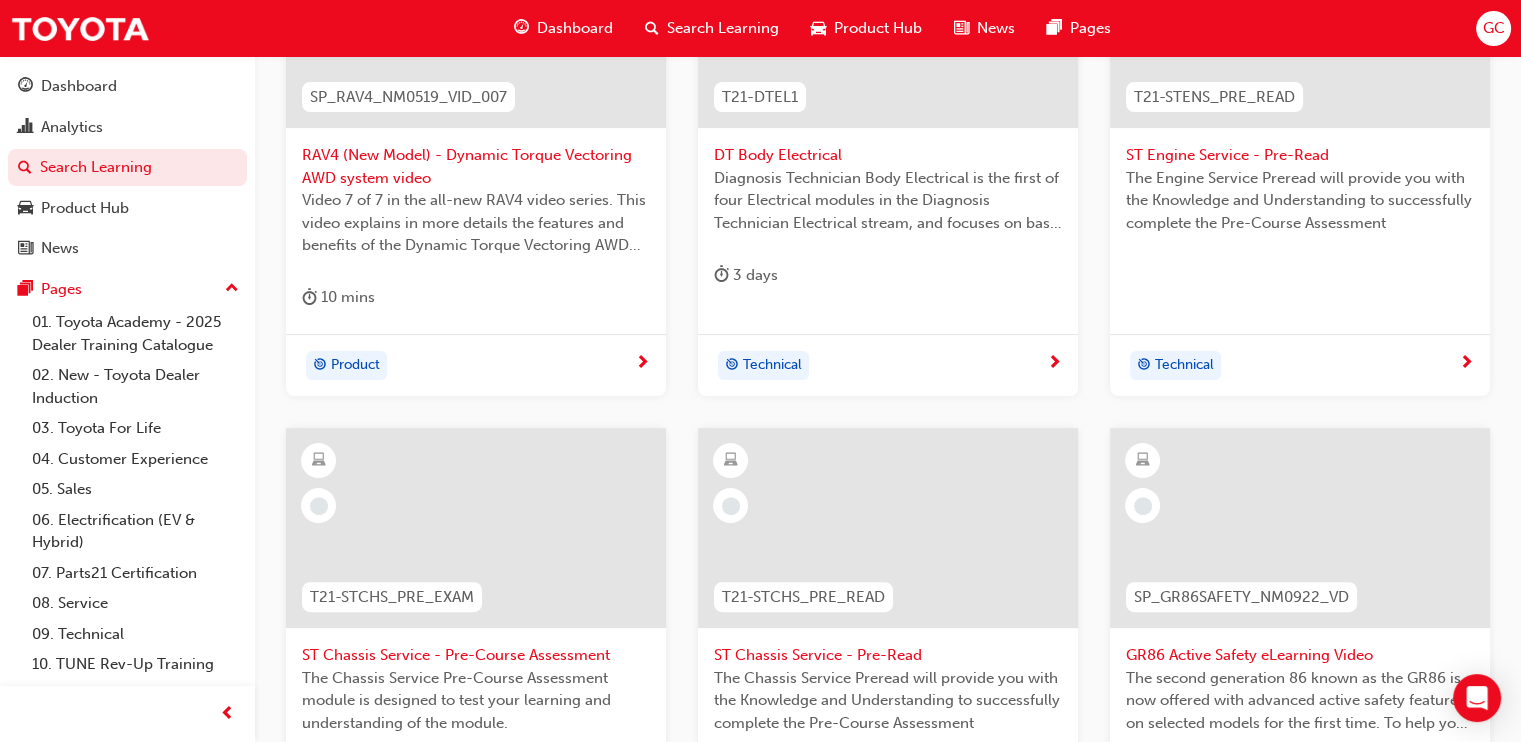 click on "DT Body Electrical" at bounding box center (888, 155) 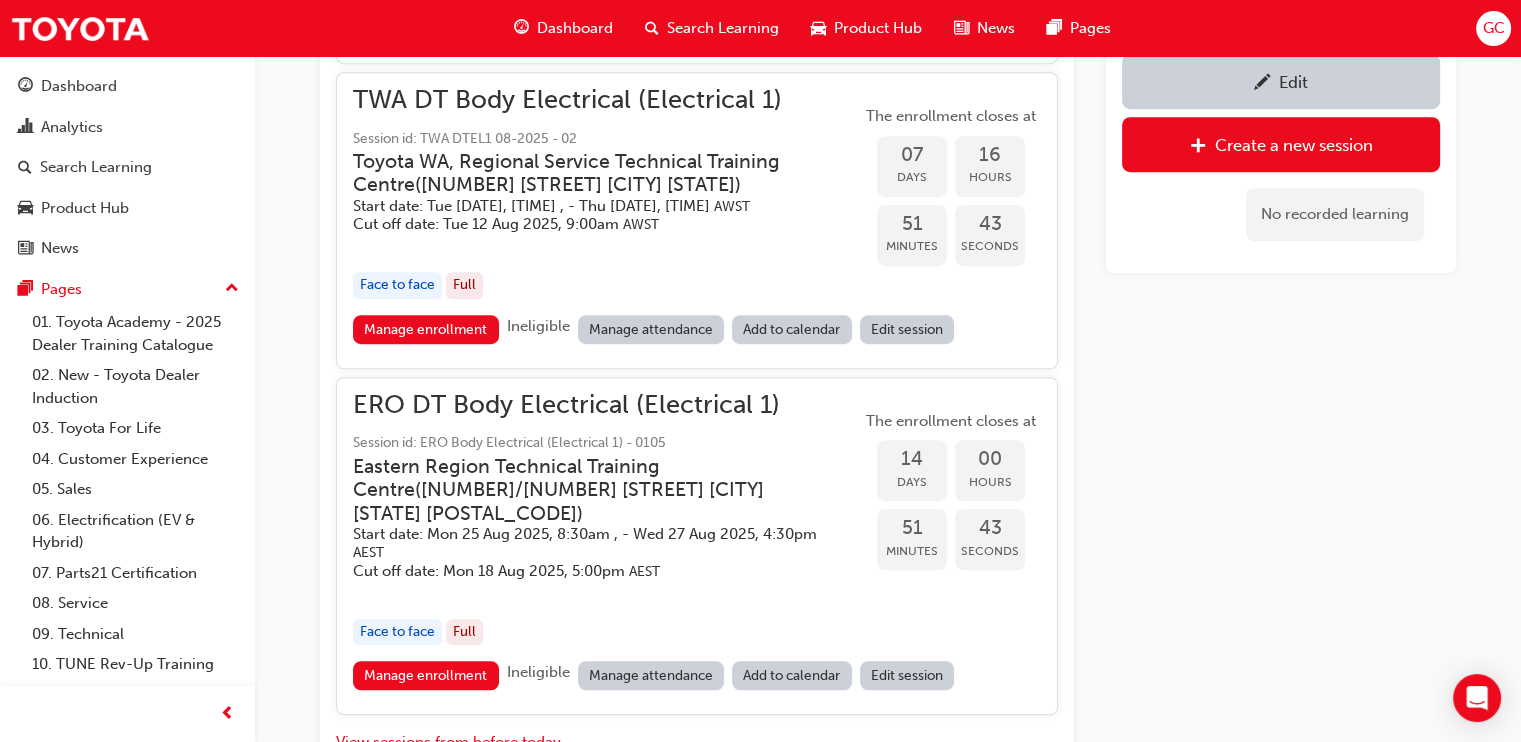 scroll, scrollTop: 1192, scrollLeft: 0, axis: vertical 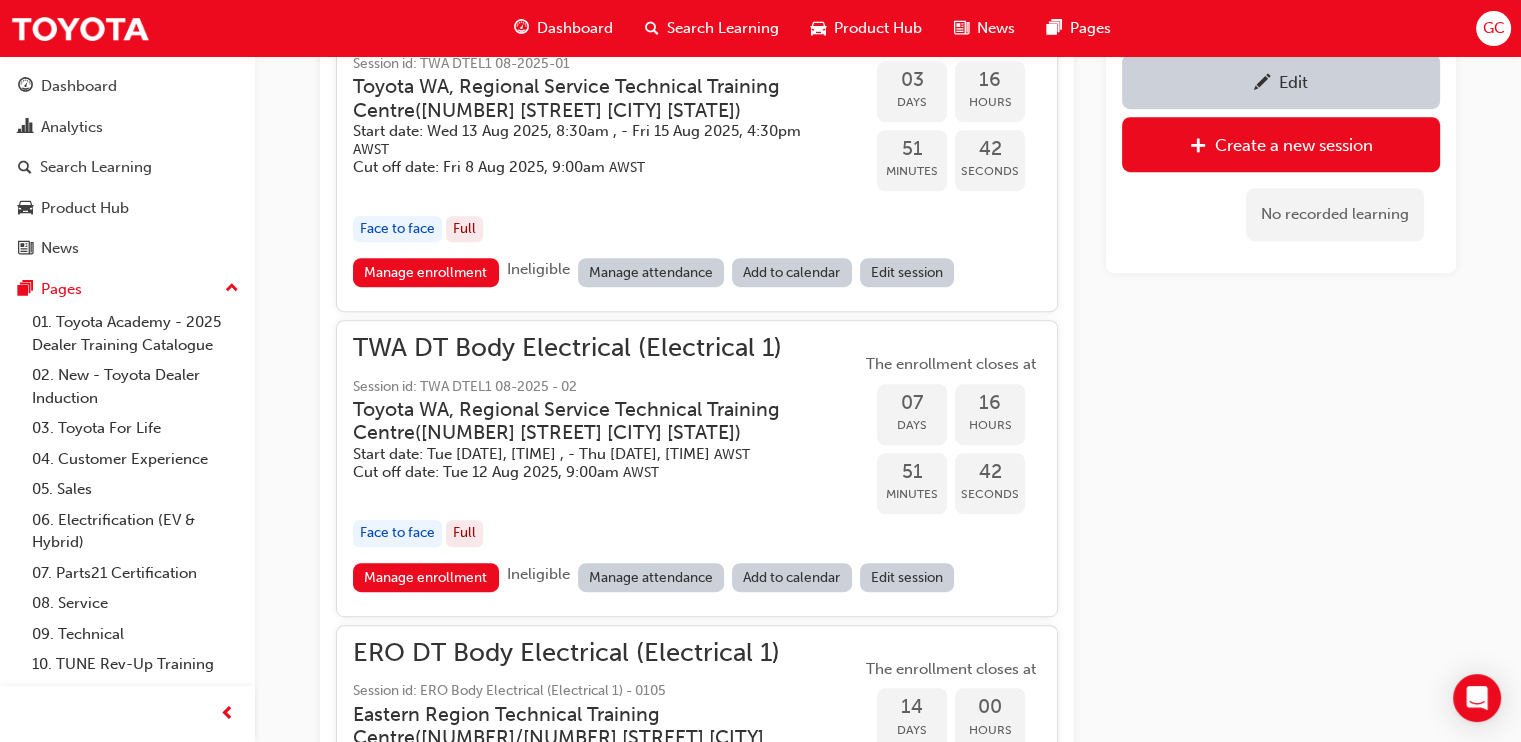 click on "Edit" at bounding box center [1281, 81] 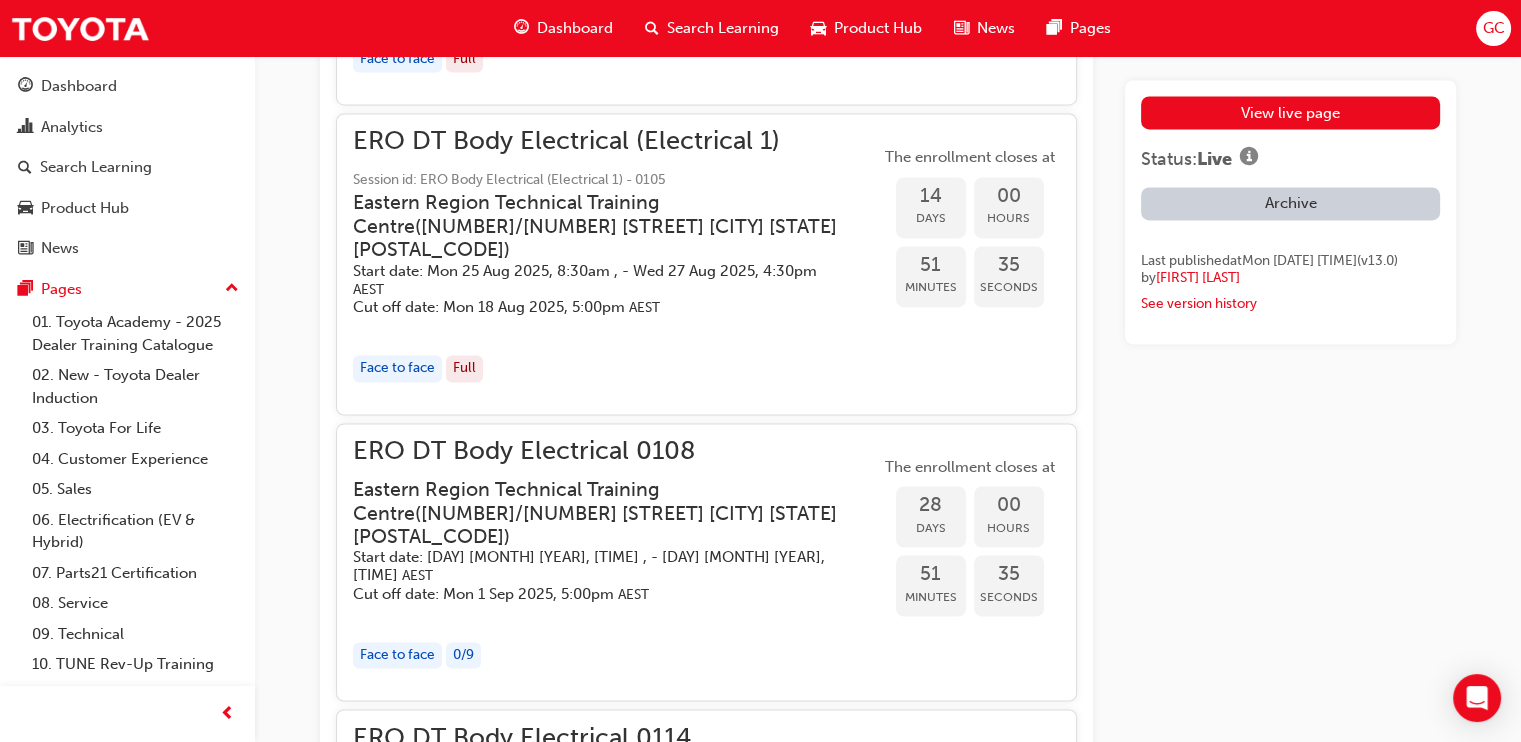 scroll, scrollTop: 3999, scrollLeft: 0, axis: vertical 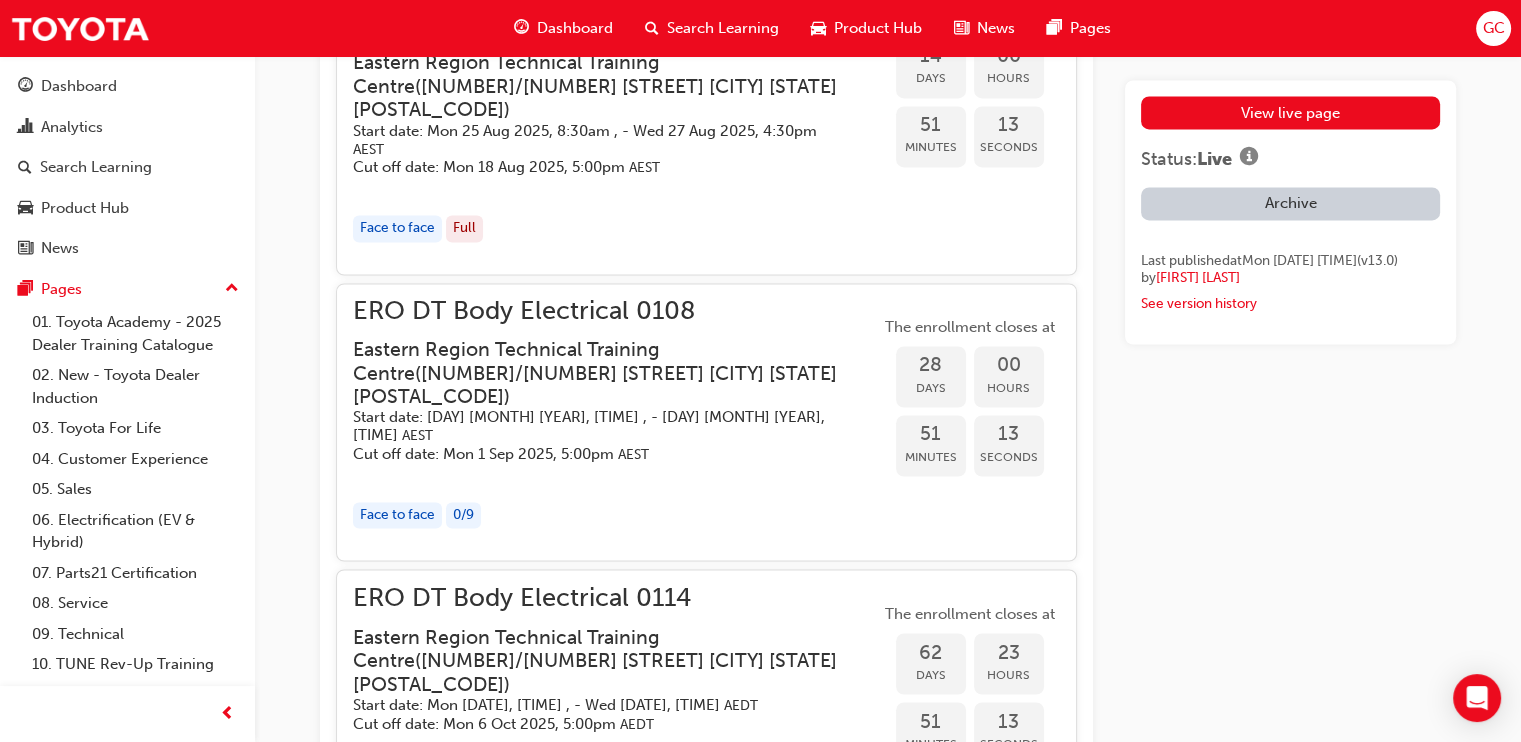click on "Cut off date:   Mon 1 Sep 2025, 5:00pm   AEST" at bounding box center [600, 454] 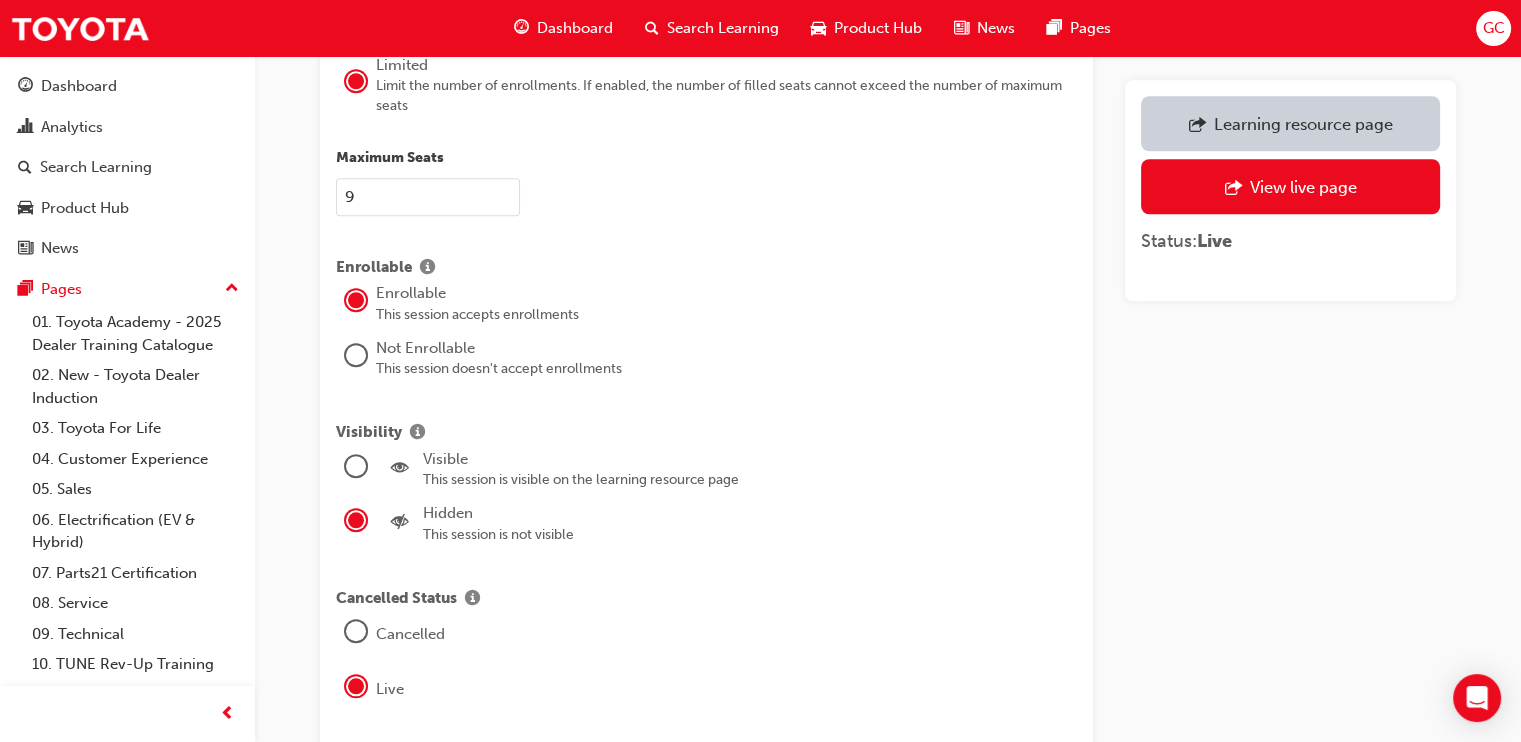 scroll, scrollTop: 2250, scrollLeft: 0, axis: vertical 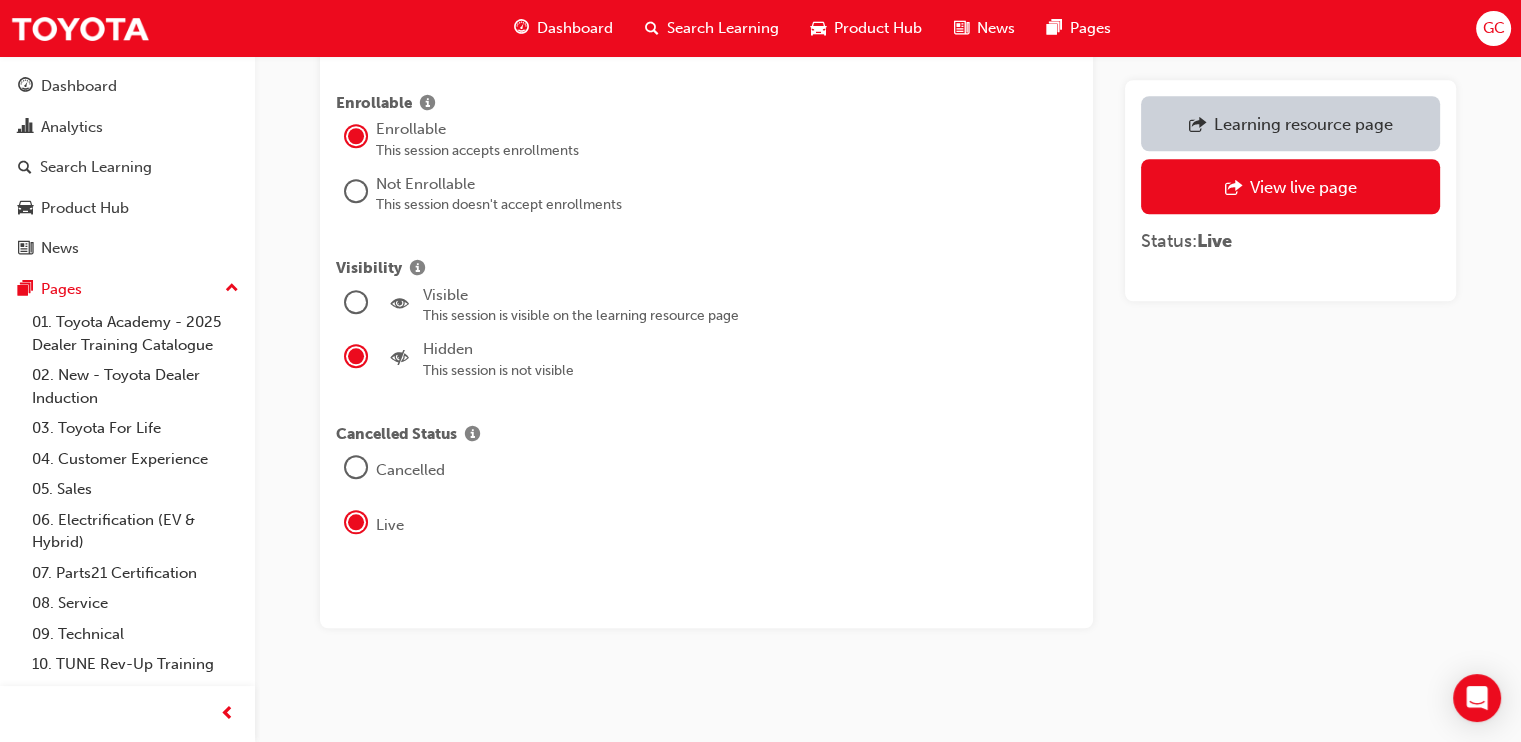 click at bounding box center [356, 302] 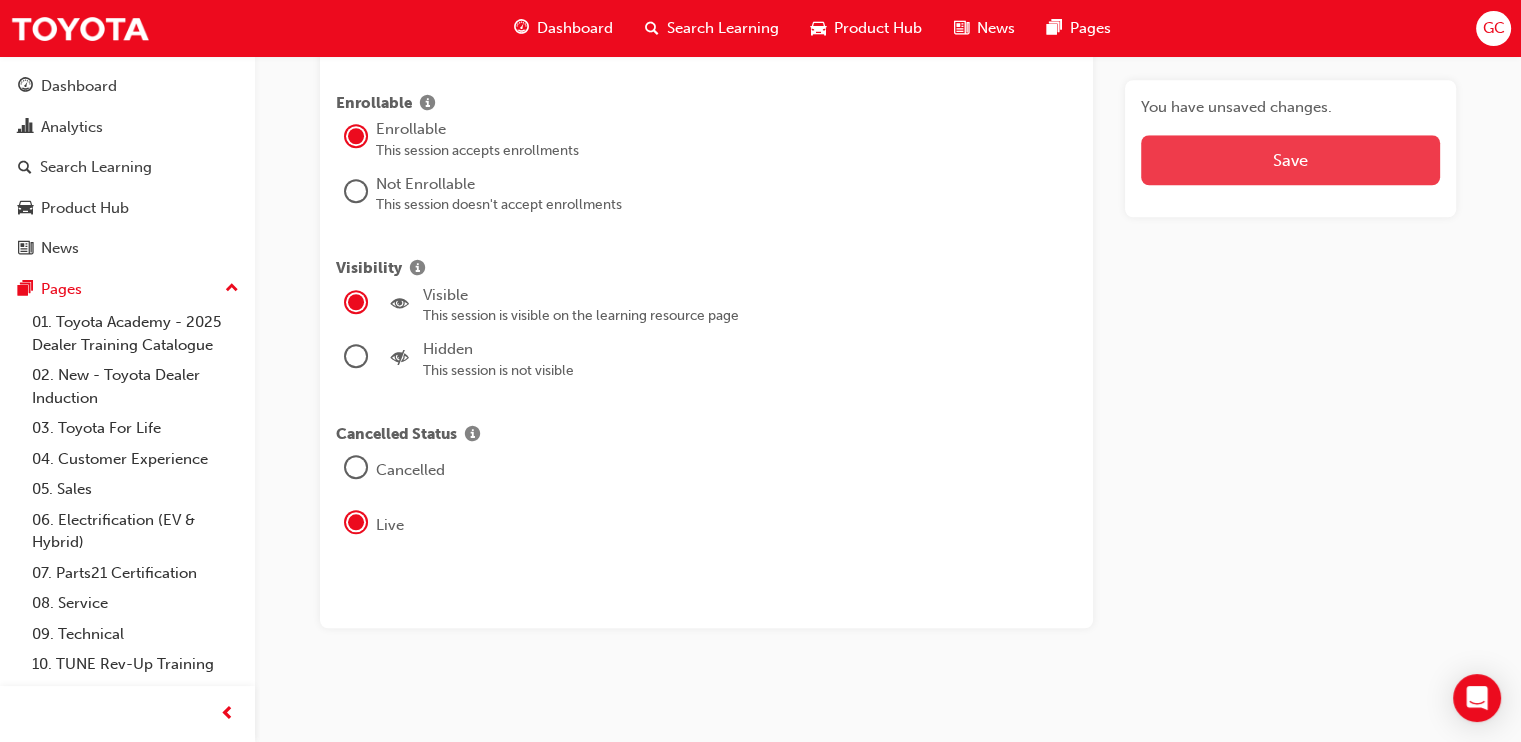 click on "Save" at bounding box center (1290, 160) 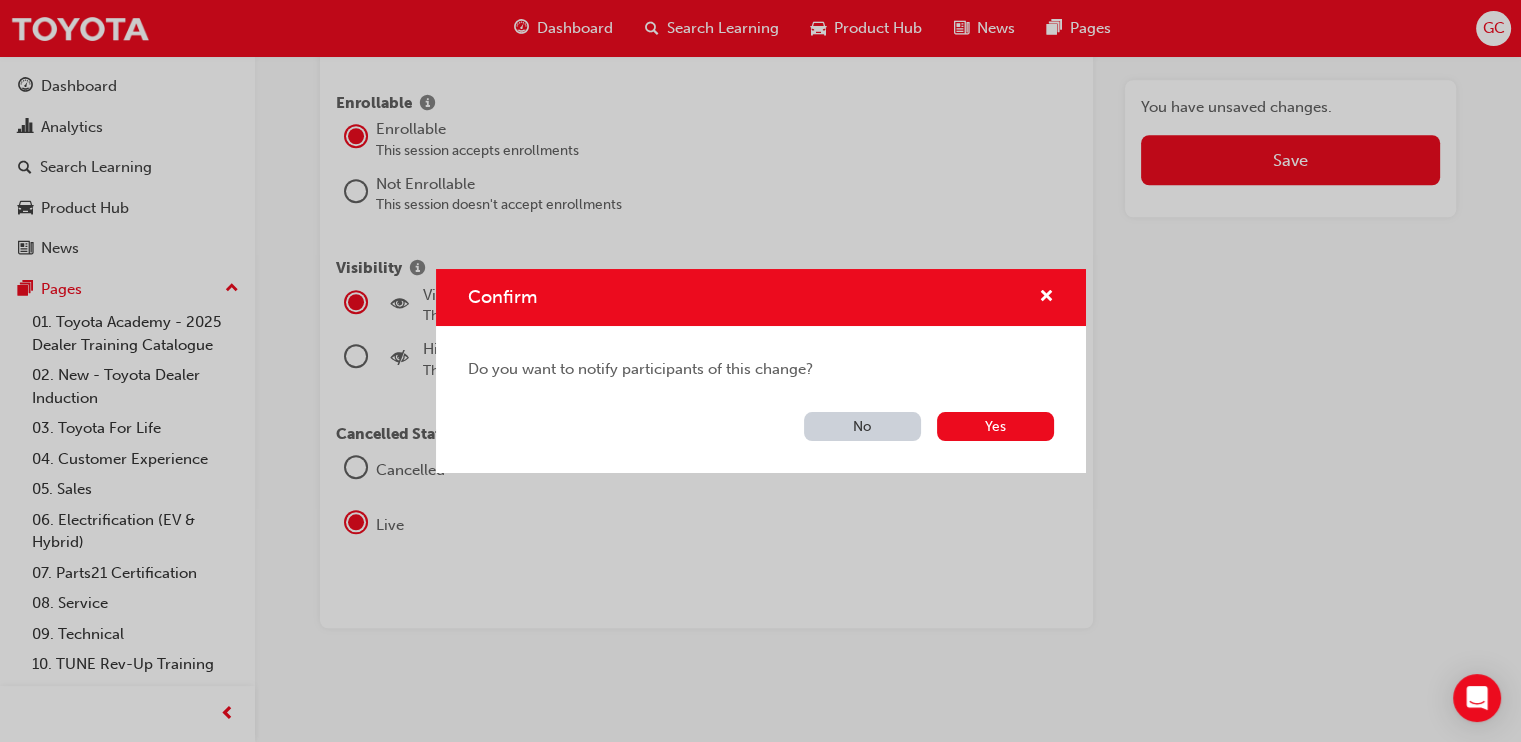 click on "No" at bounding box center [862, 426] 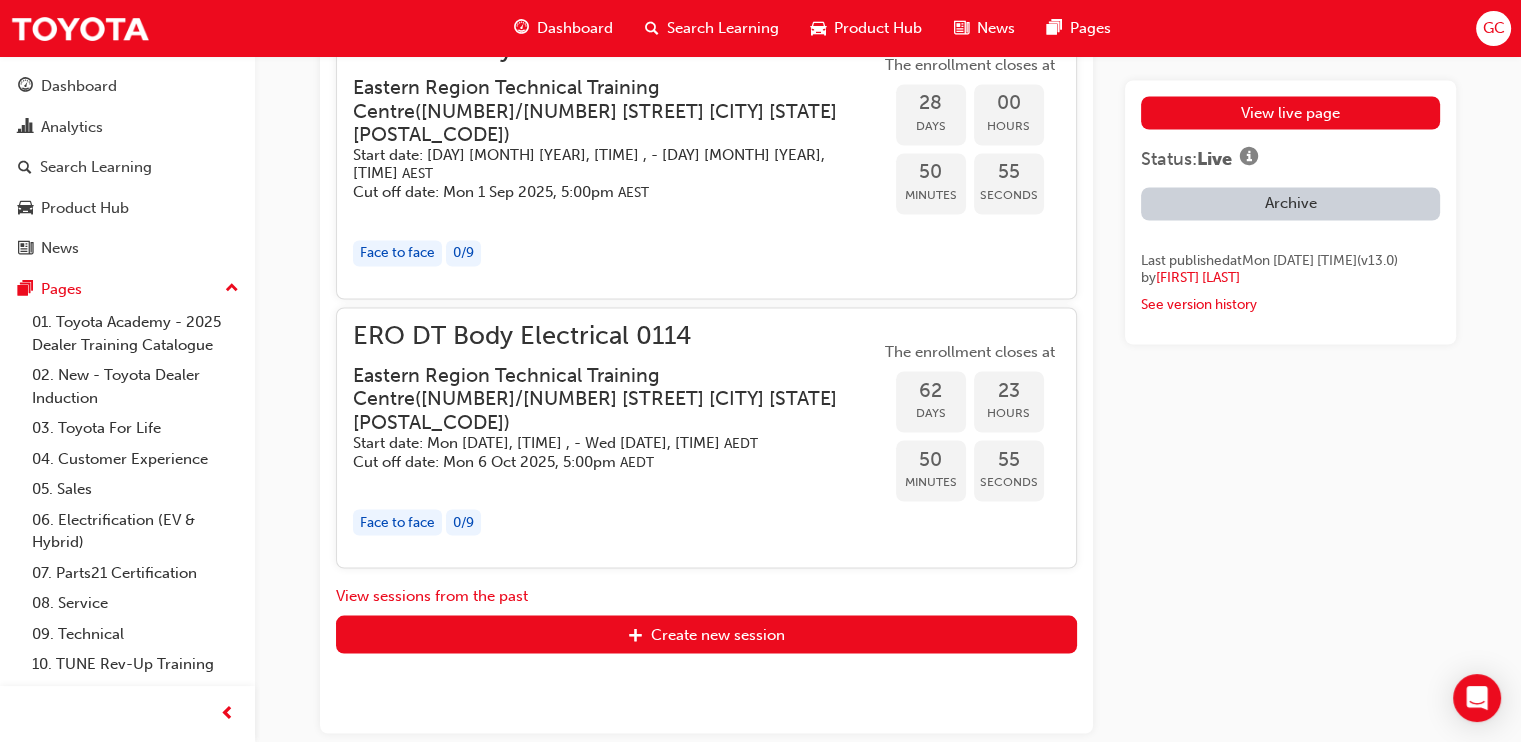 scroll, scrollTop: 4289, scrollLeft: 0, axis: vertical 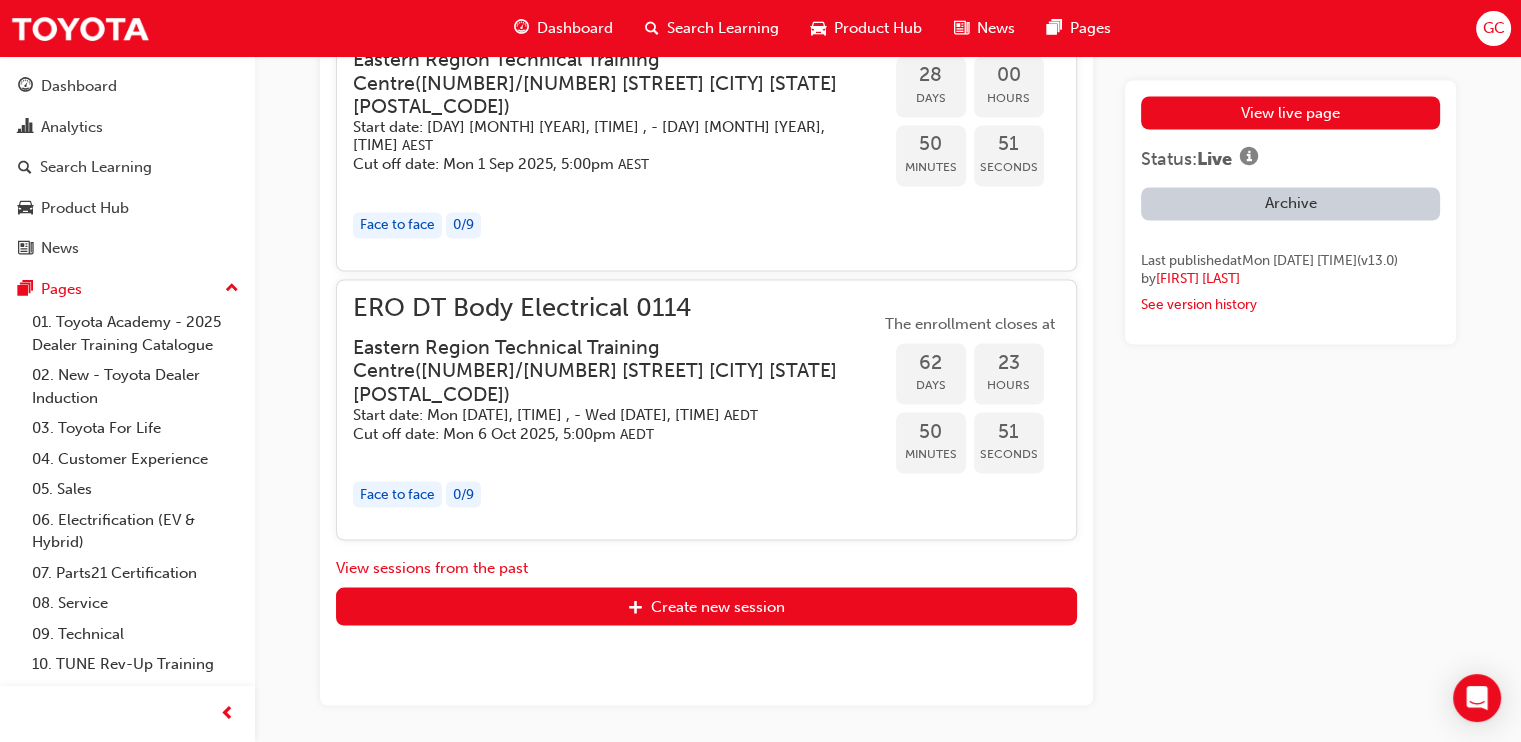 click on "Eastern Region Technical Training Centre  ( 3/1 Secombe Place Moorebank NSW 2170 )" at bounding box center (600, 370) 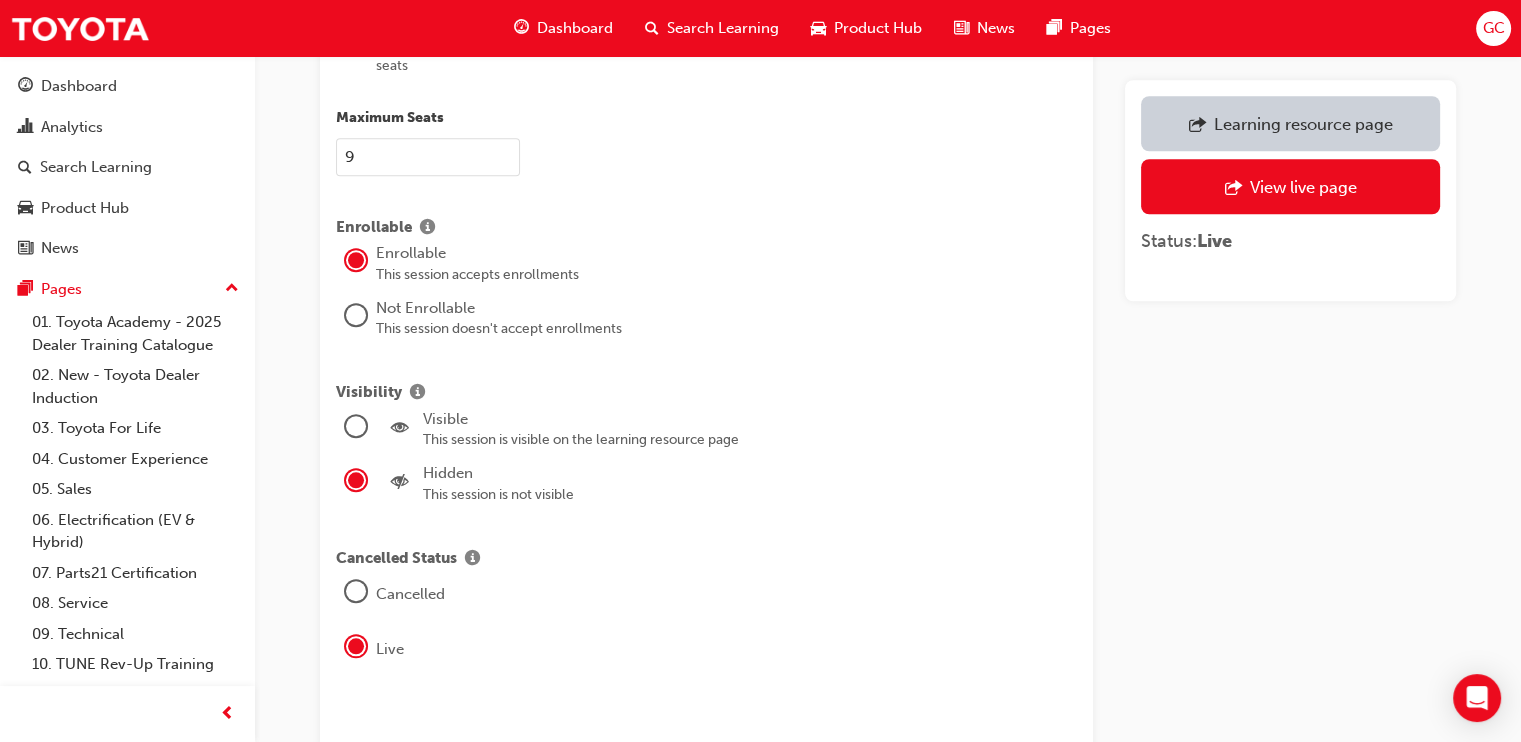 scroll, scrollTop: 2250, scrollLeft: 0, axis: vertical 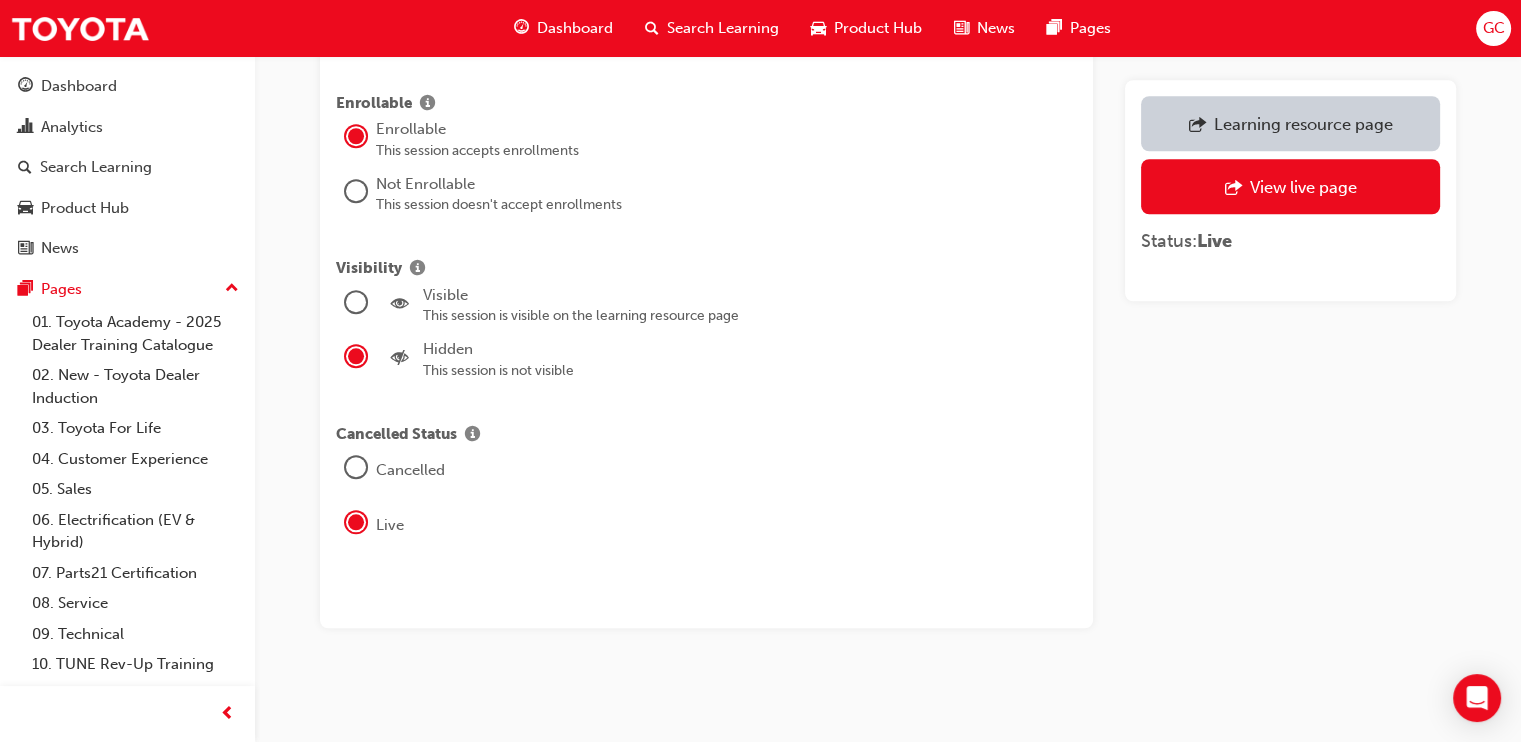 click at bounding box center [356, 302] 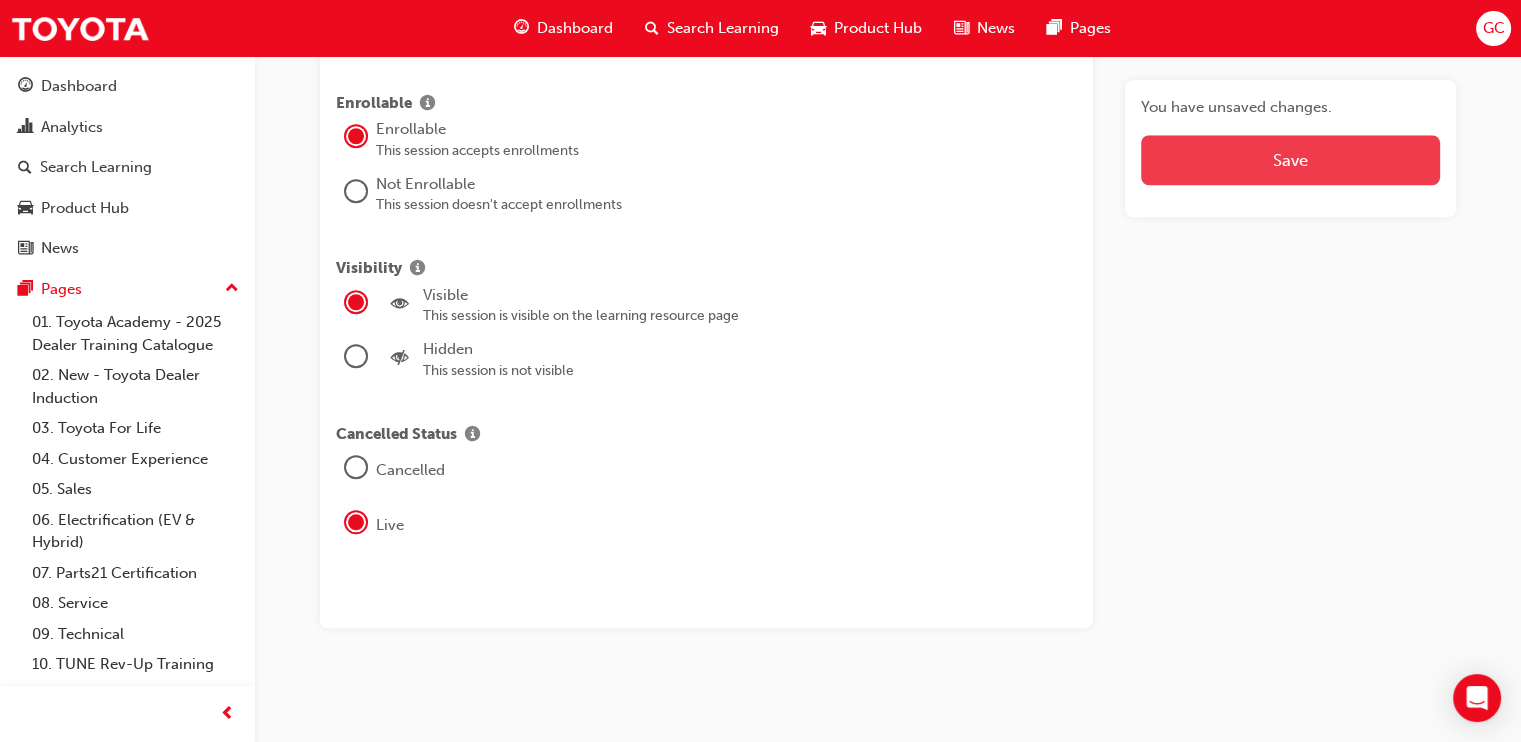 click on "Save" at bounding box center [1290, 160] 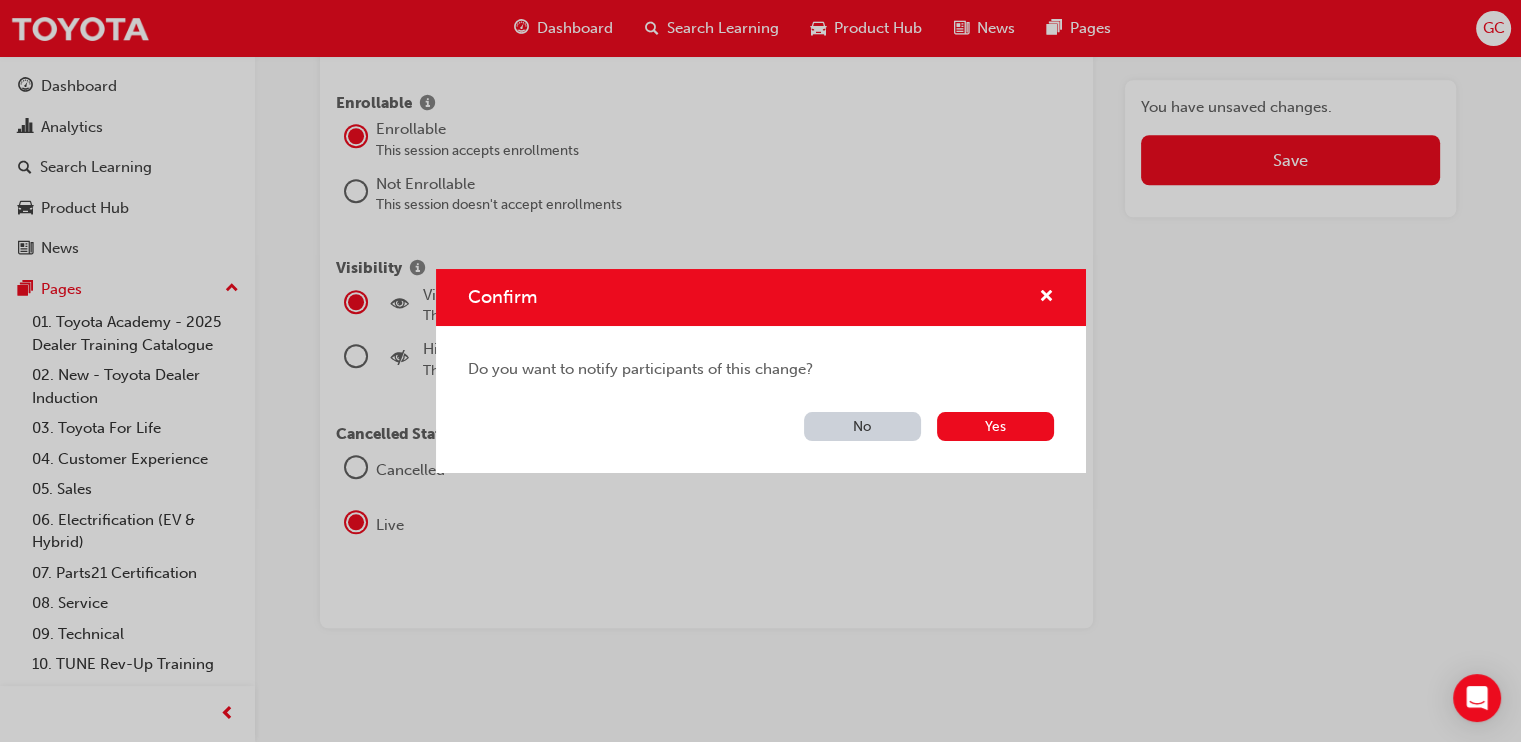 click on "No" at bounding box center (862, 426) 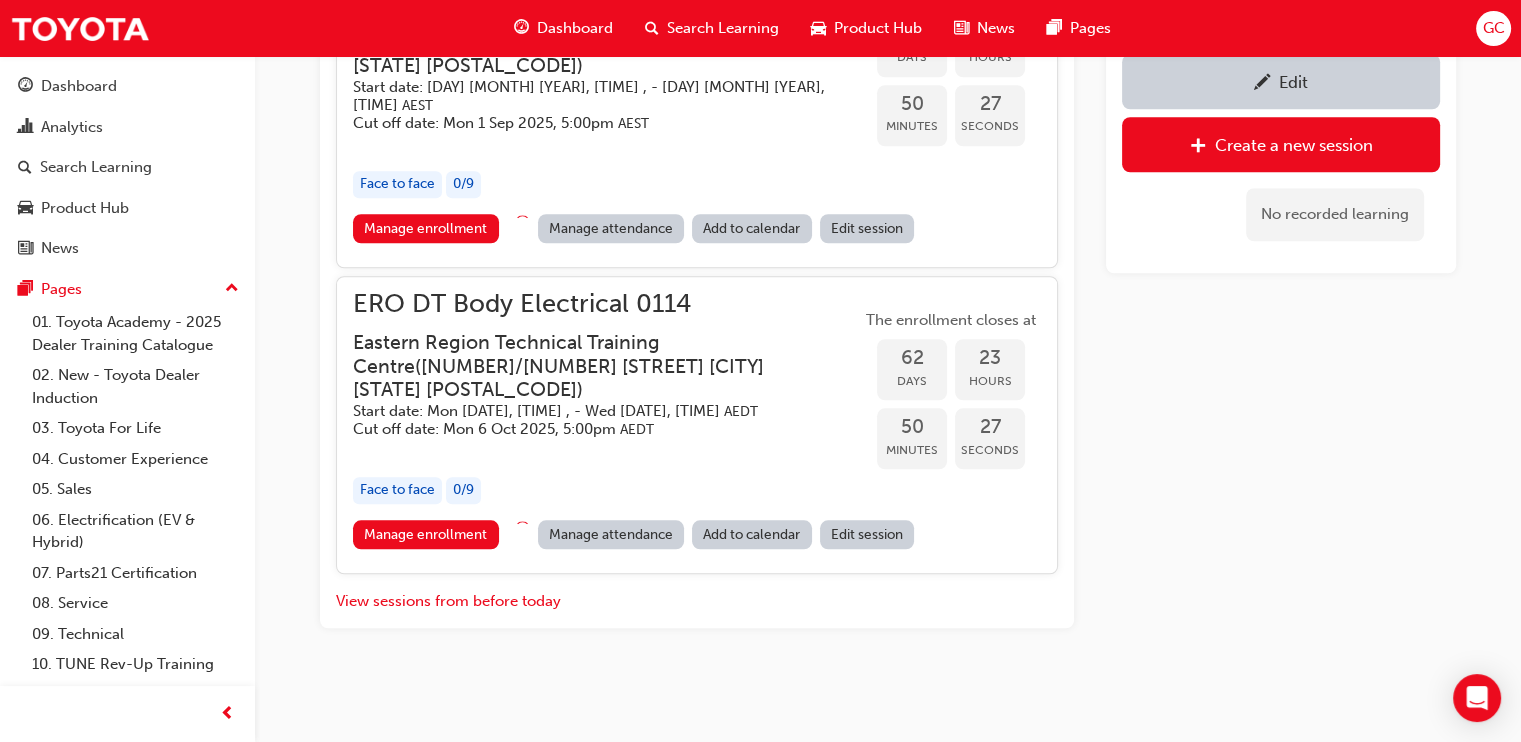 scroll, scrollTop: 1192, scrollLeft: 0, axis: vertical 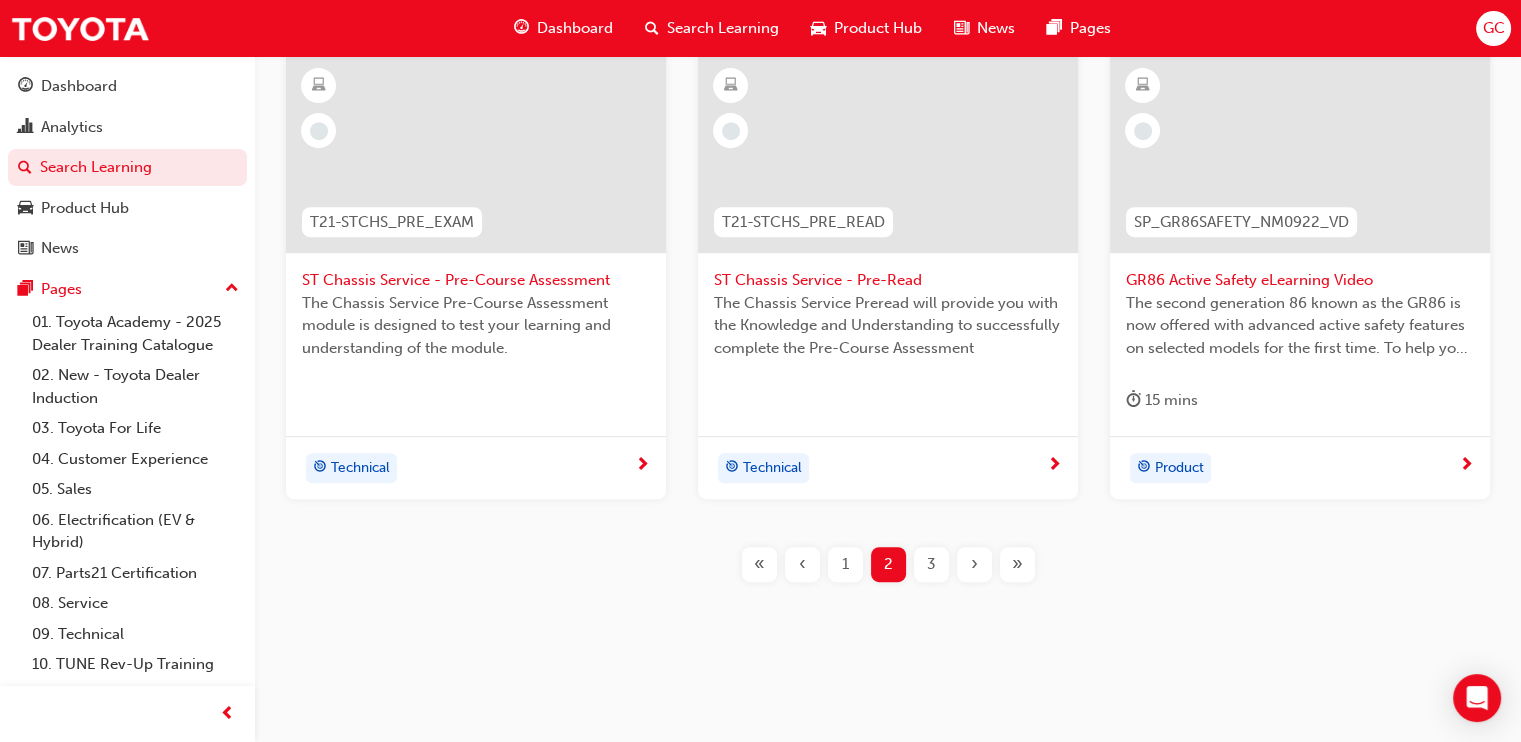 click on "3" at bounding box center [931, 564] 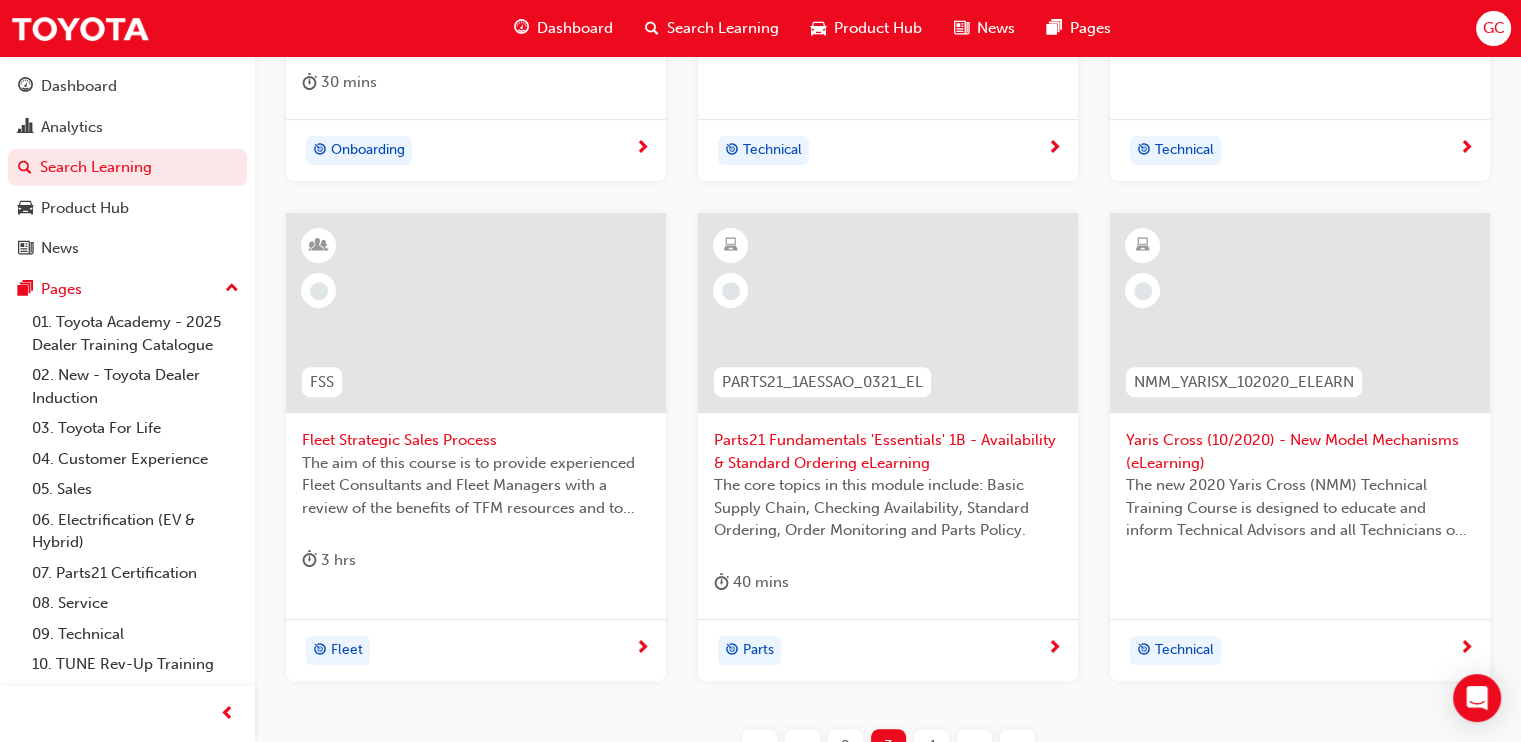 scroll, scrollTop: 1019, scrollLeft: 0, axis: vertical 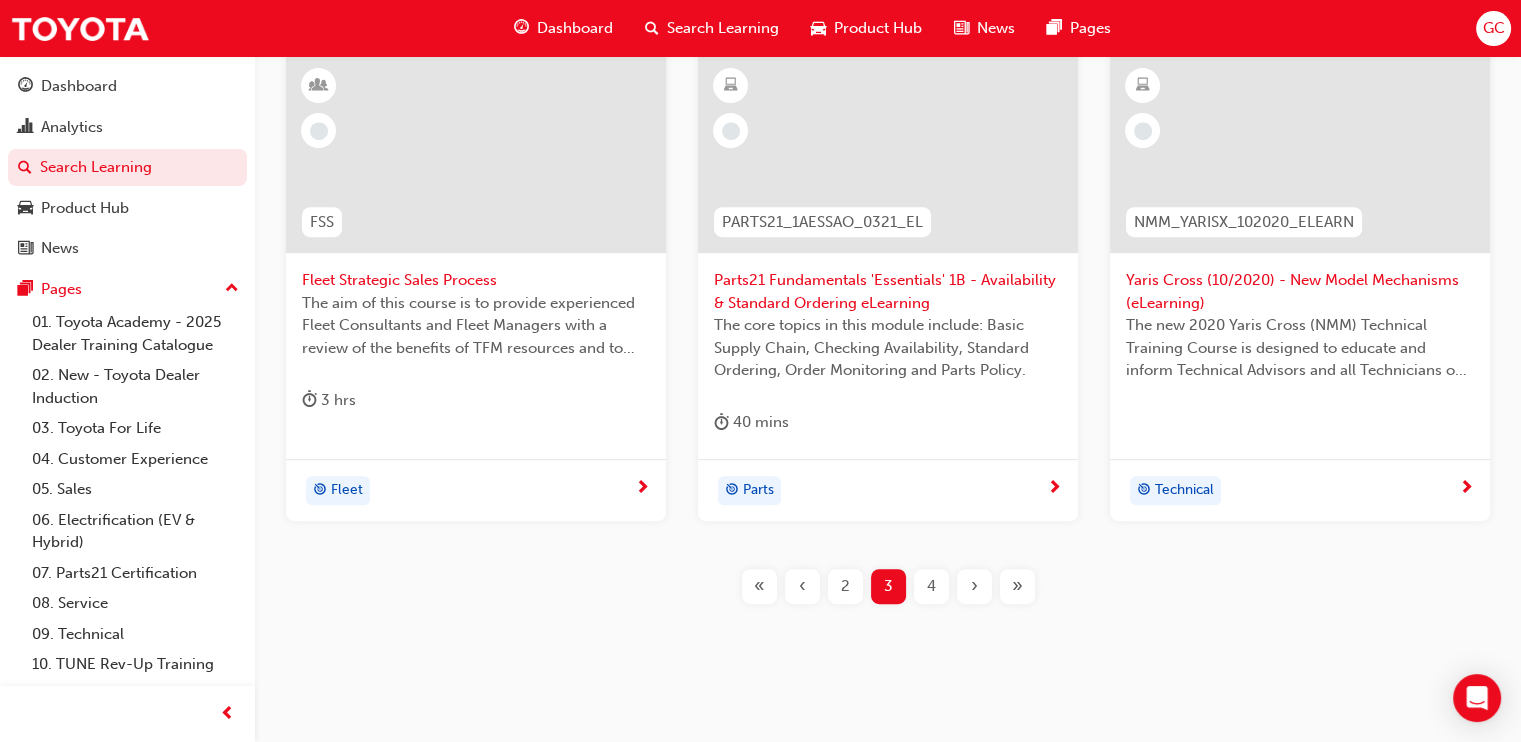 click on "4" at bounding box center (931, 586) 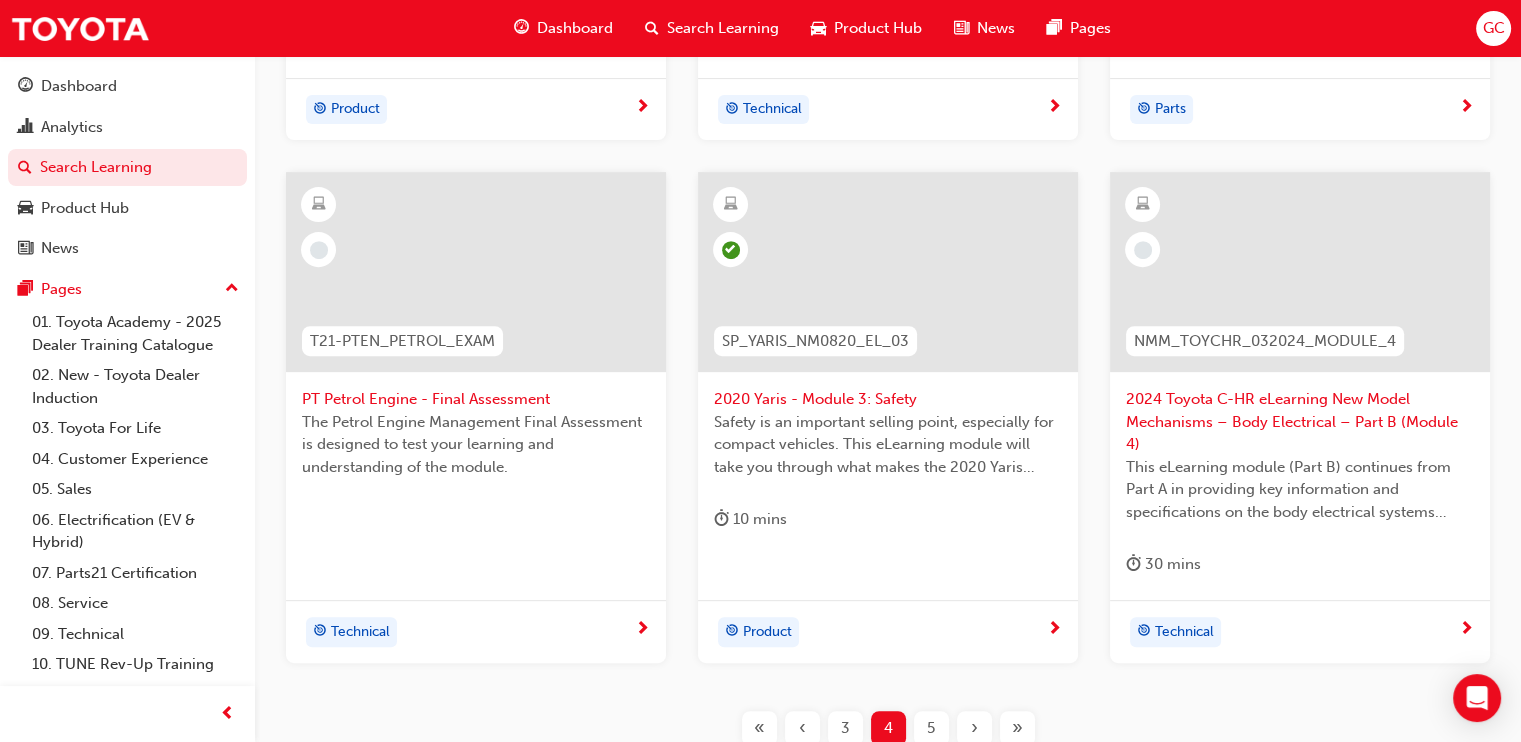 scroll, scrollTop: 1041, scrollLeft: 0, axis: vertical 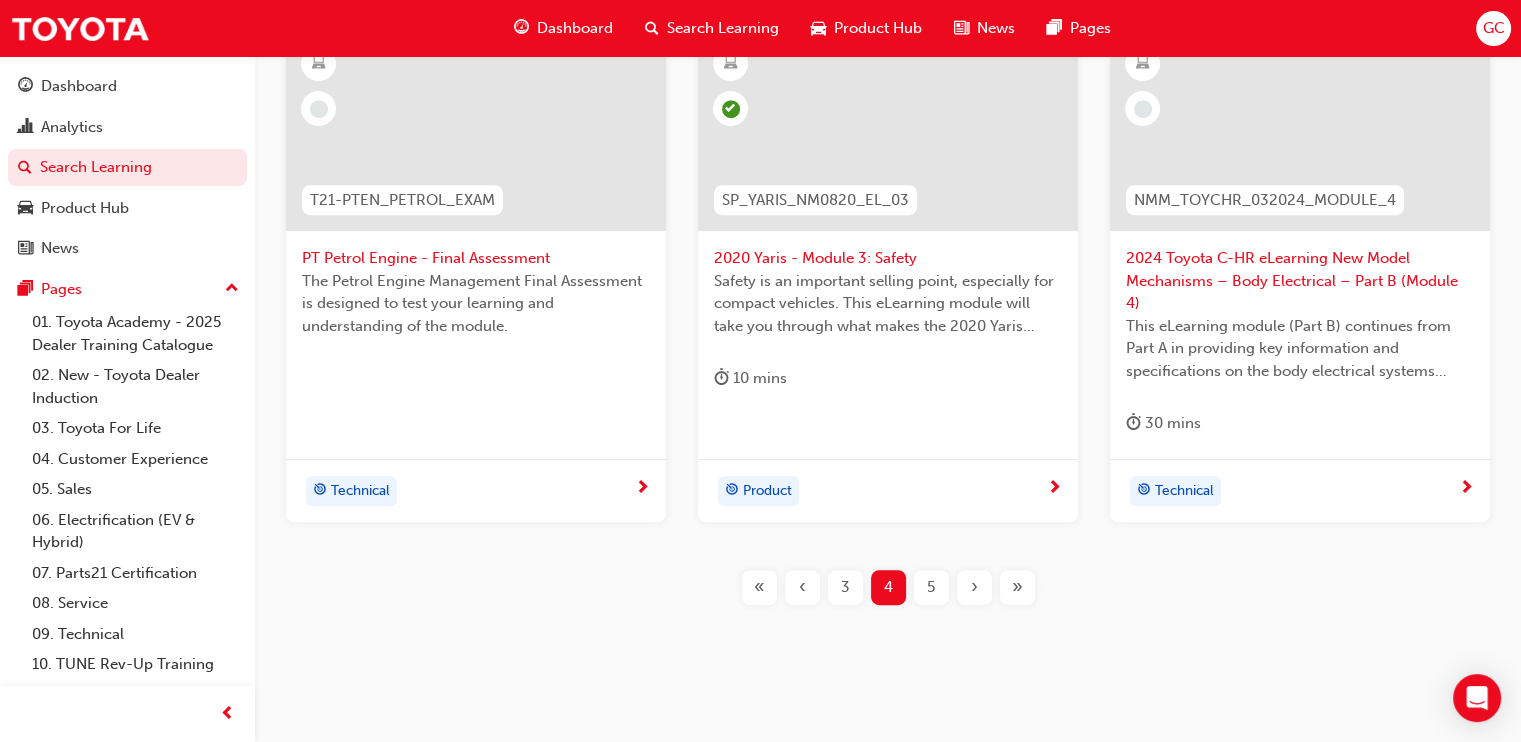 click on "5" at bounding box center [931, 587] 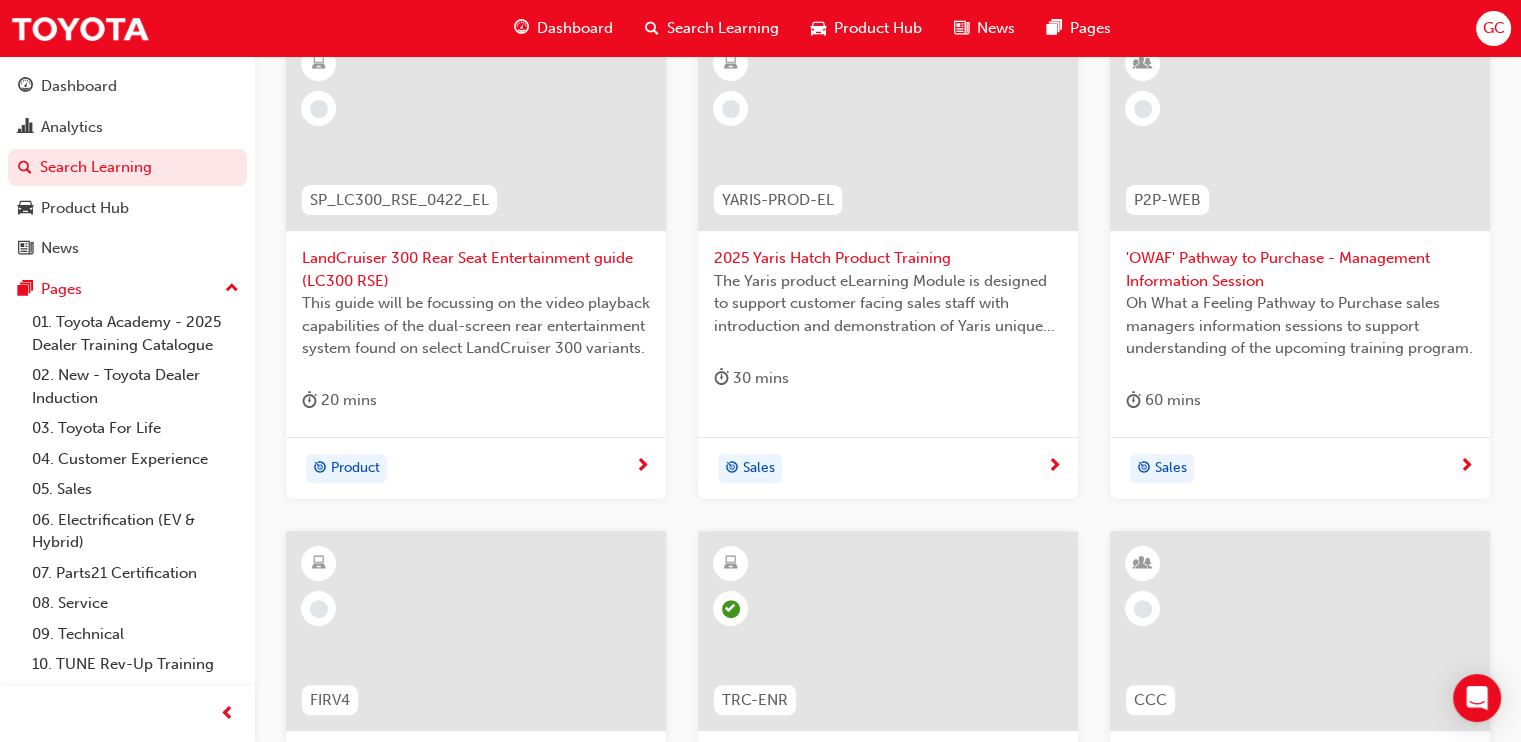 scroll, scrollTop: 1041, scrollLeft: 0, axis: vertical 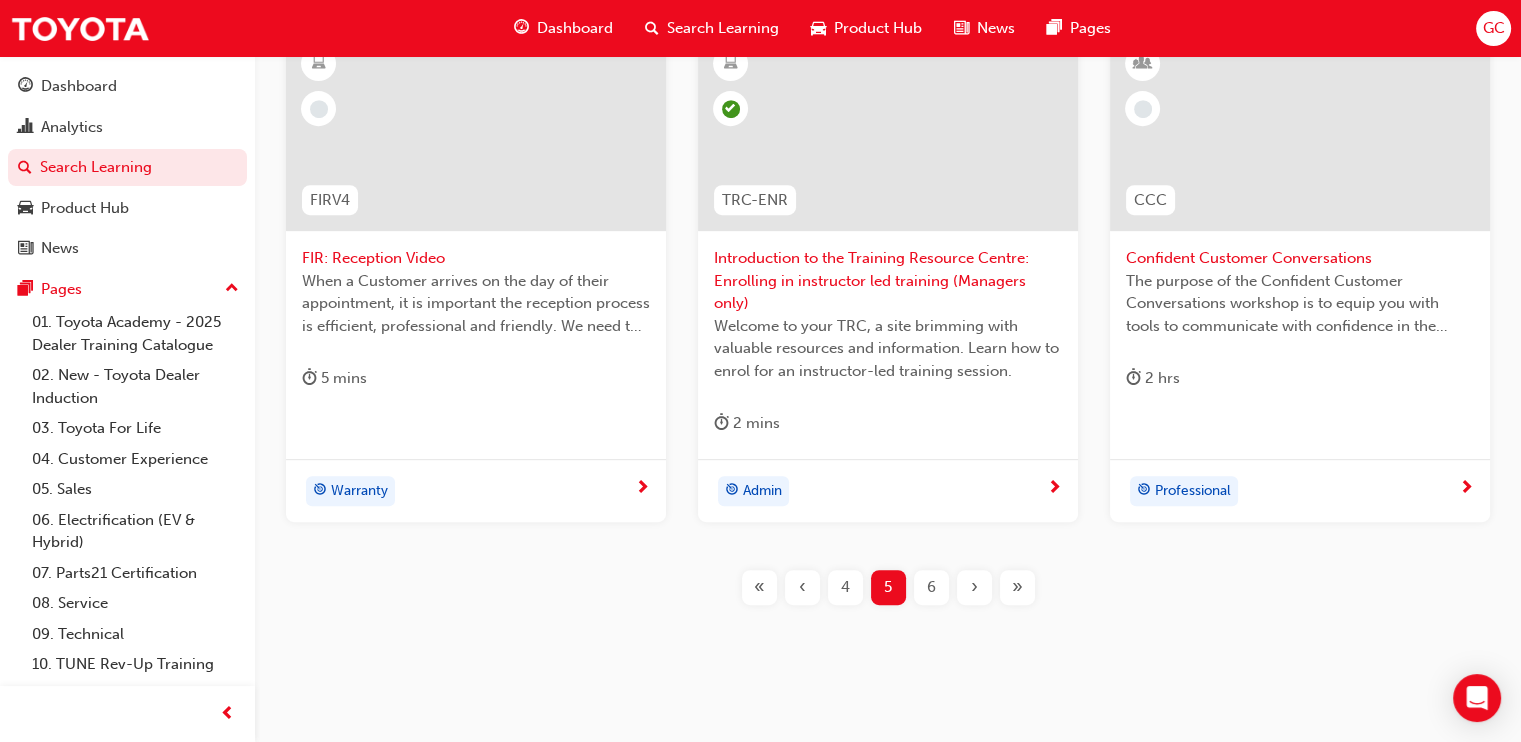 click on "6" at bounding box center [931, 587] 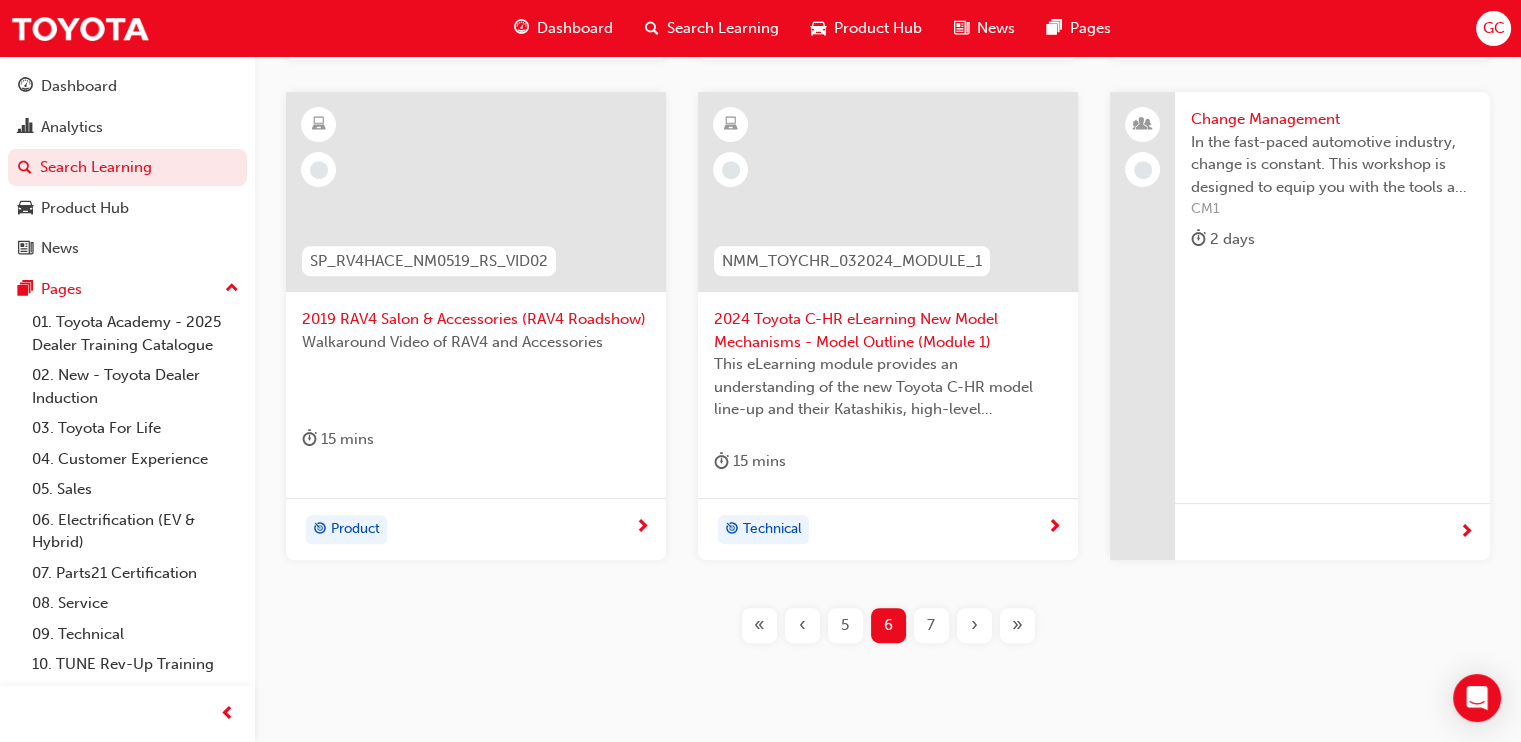 scroll, scrollTop: 1041, scrollLeft: 0, axis: vertical 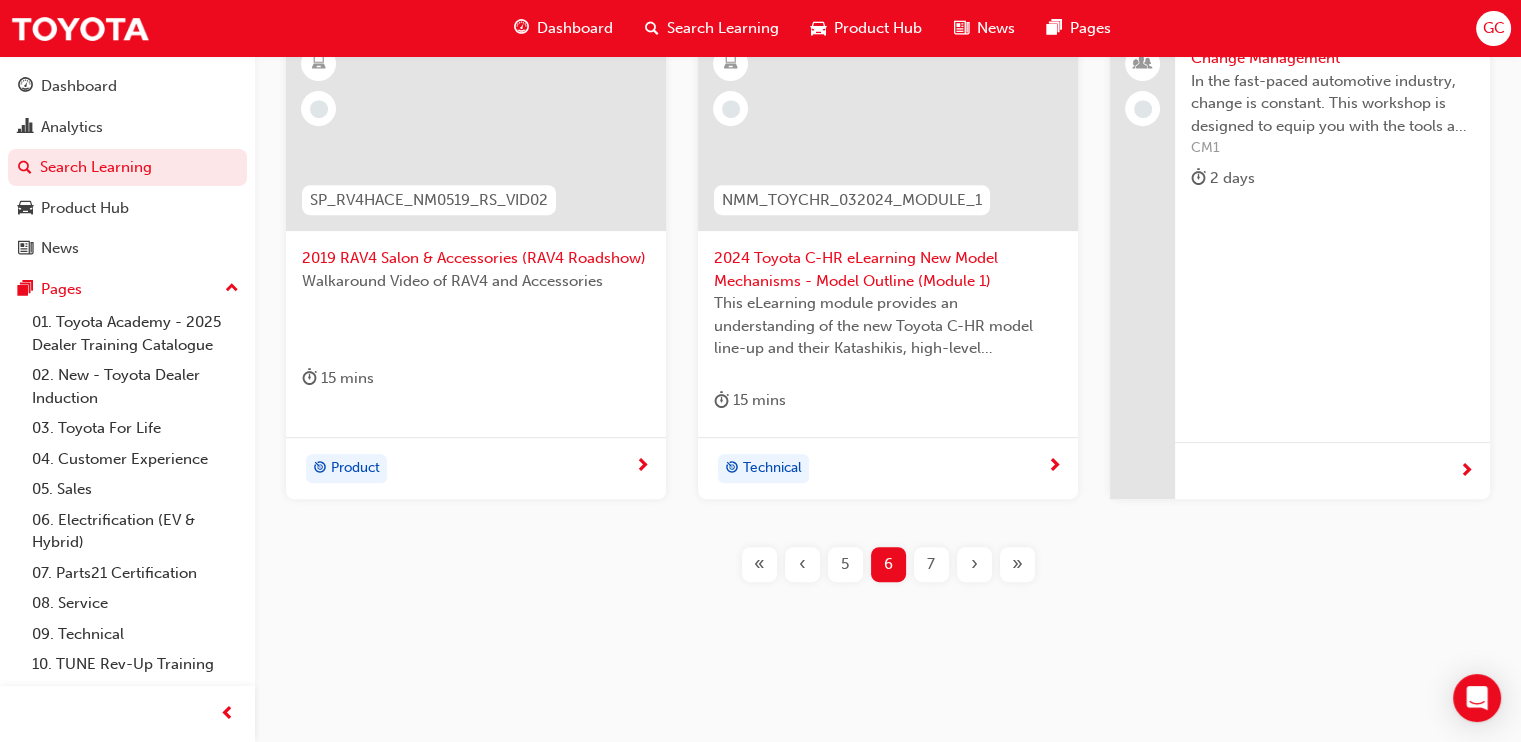 click on "7" at bounding box center [931, 564] 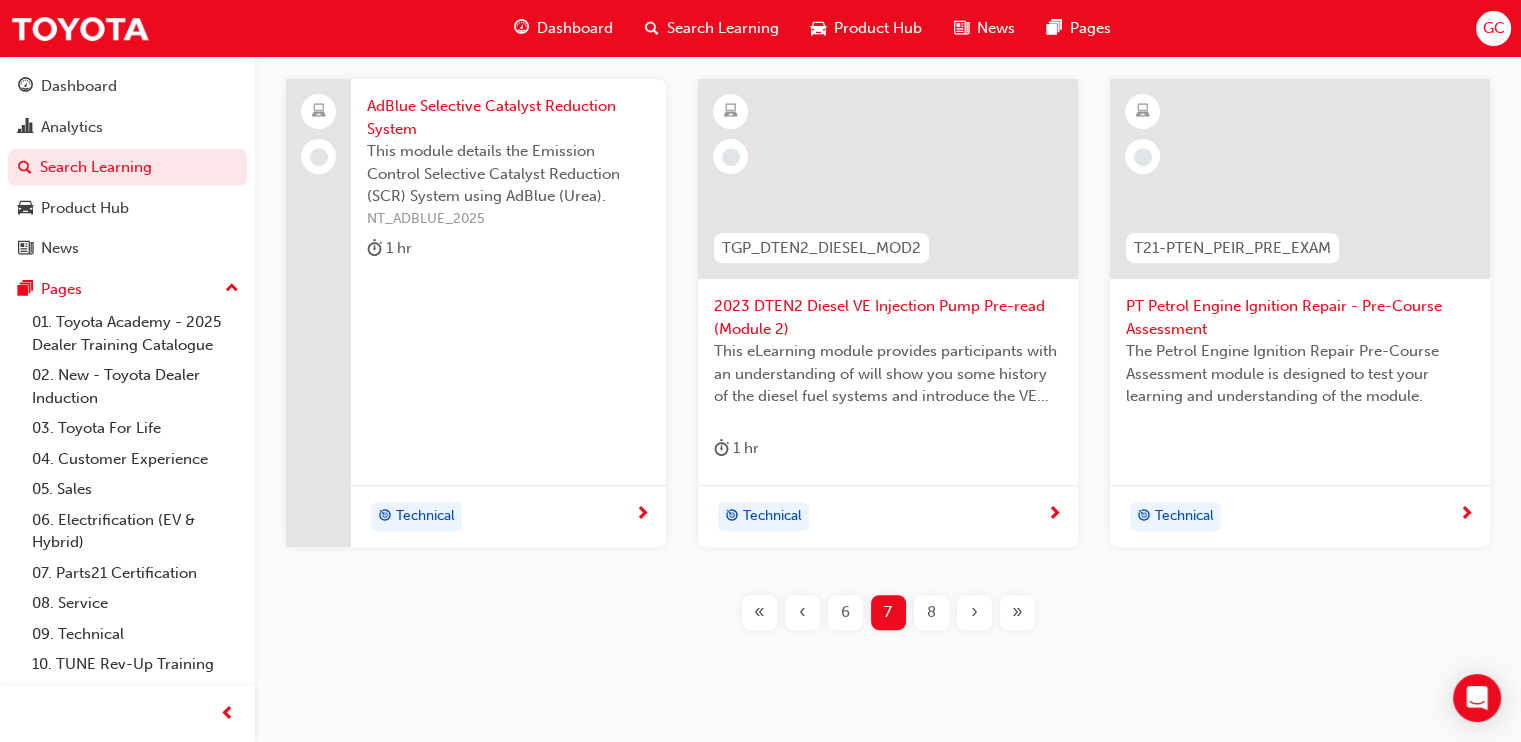 scroll, scrollTop: 1041, scrollLeft: 0, axis: vertical 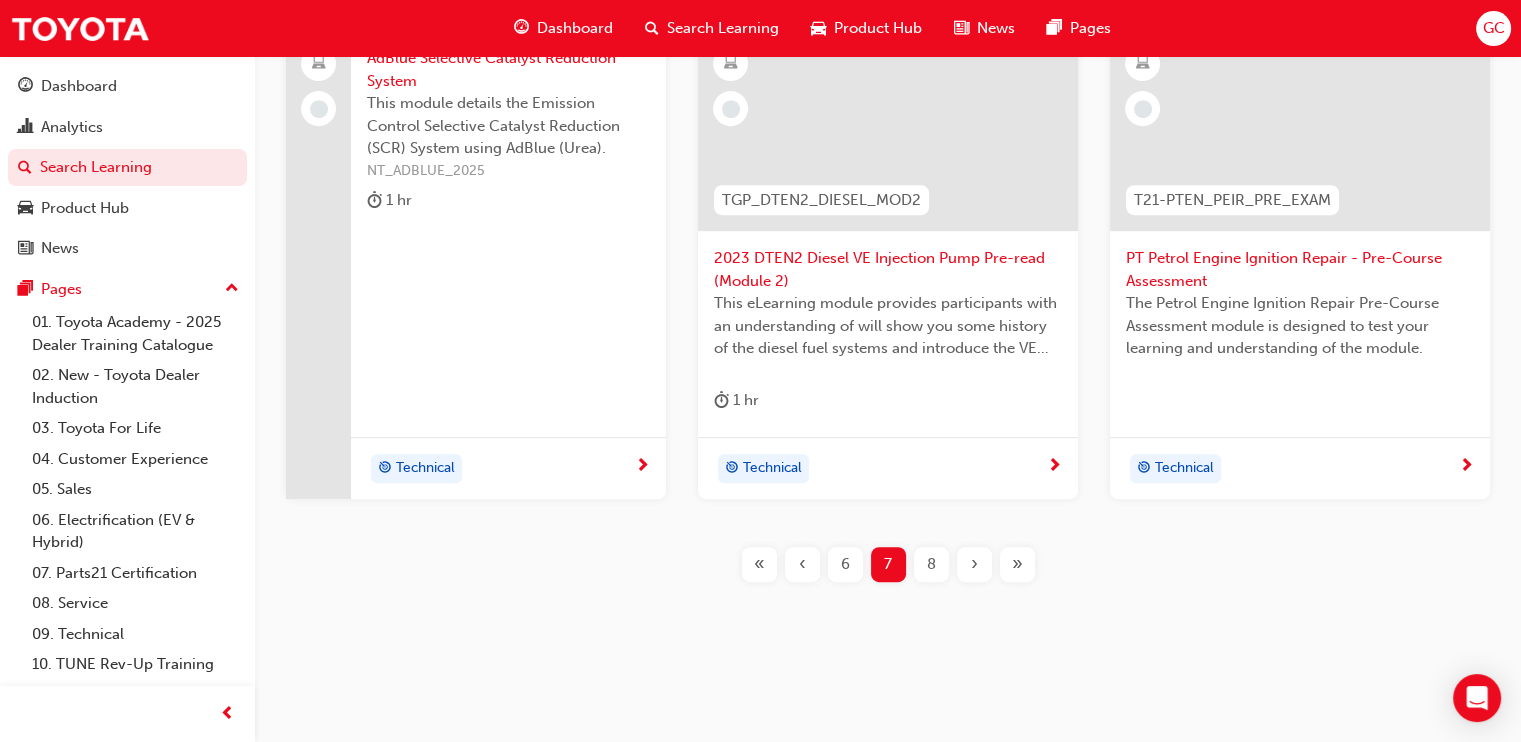 click on "8" at bounding box center [931, 564] 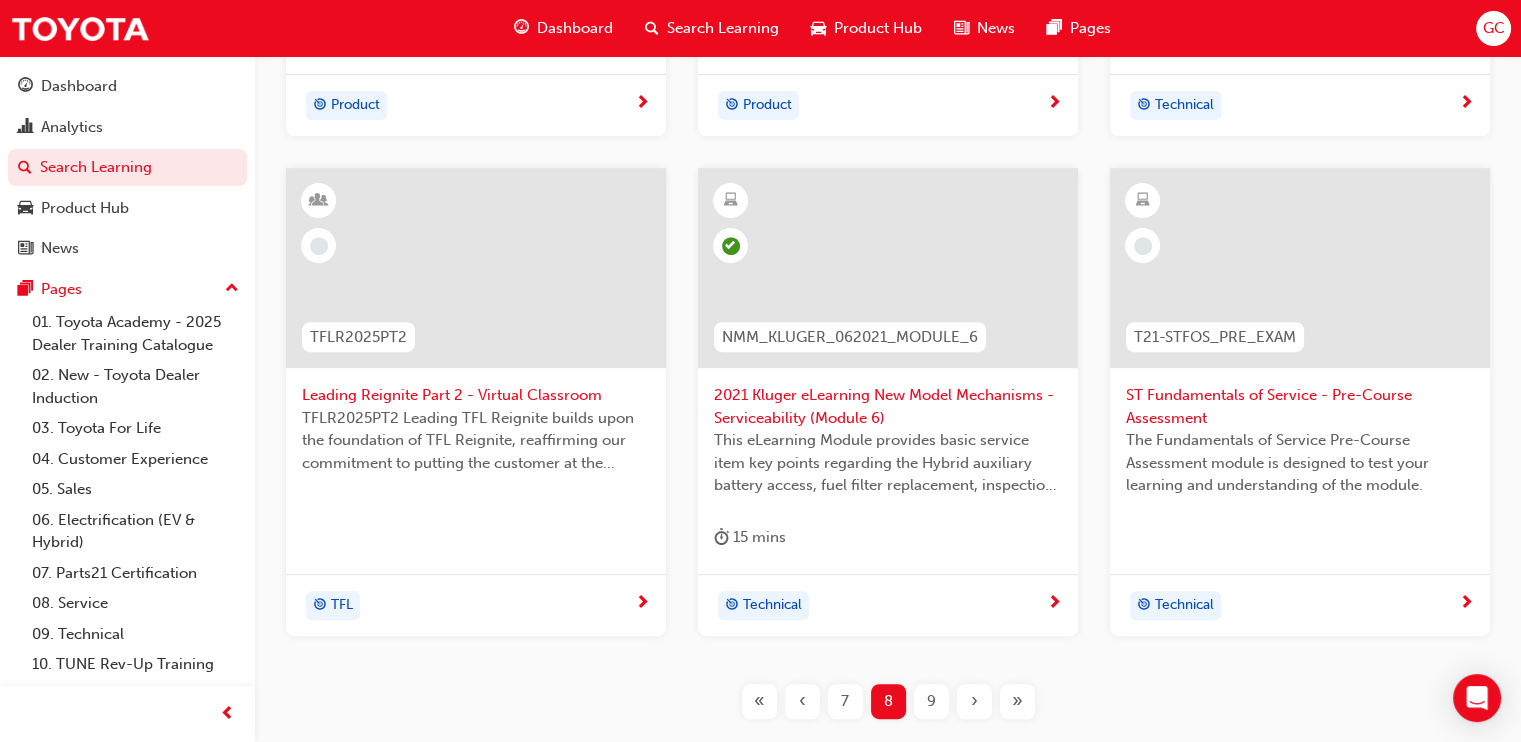 scroll, scrollTop: 1041, scrollLeft: 0, axis: vertical 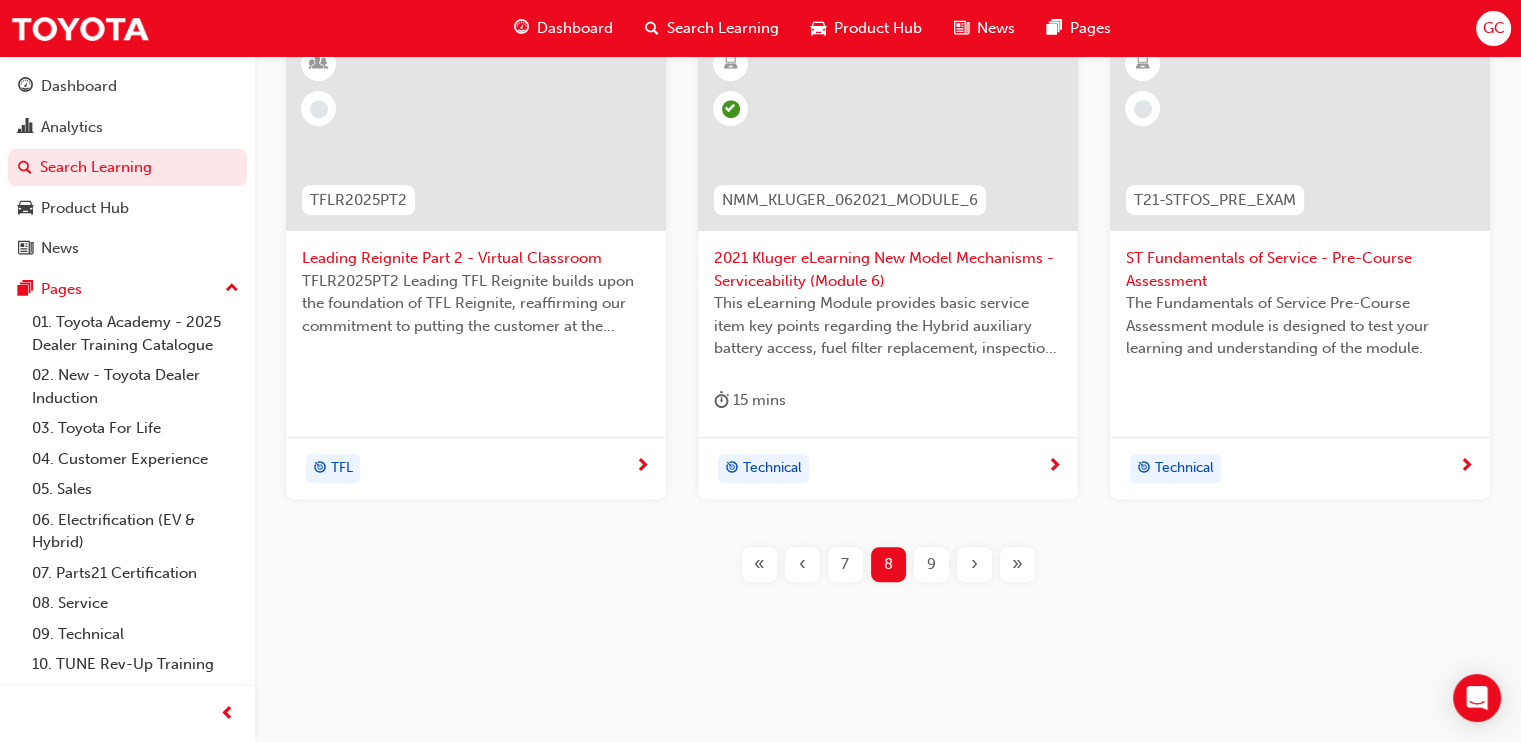 click on "9" at bounding box center [931, 564] 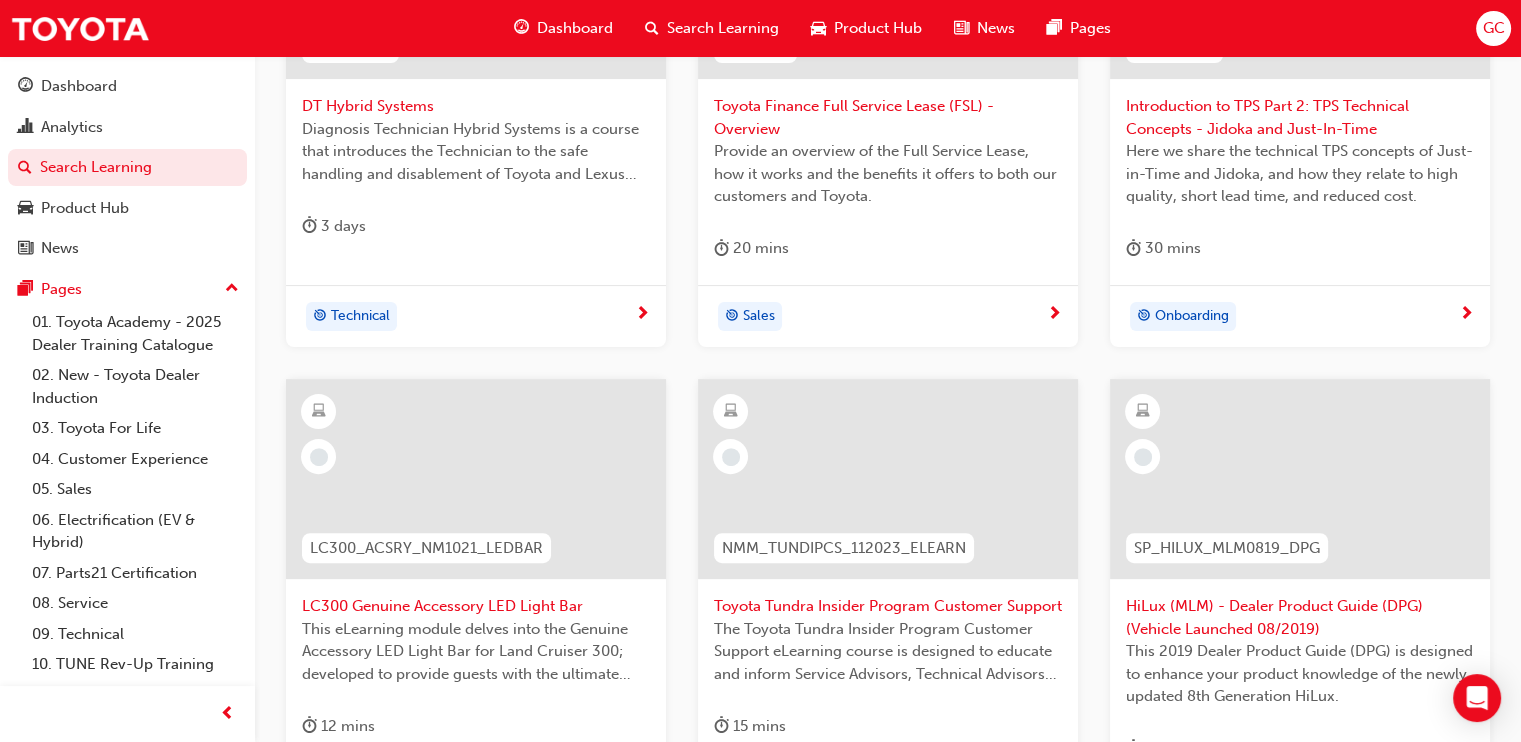 scroll, scrollTop: 666, scrollLeft: 0, axis: vertical 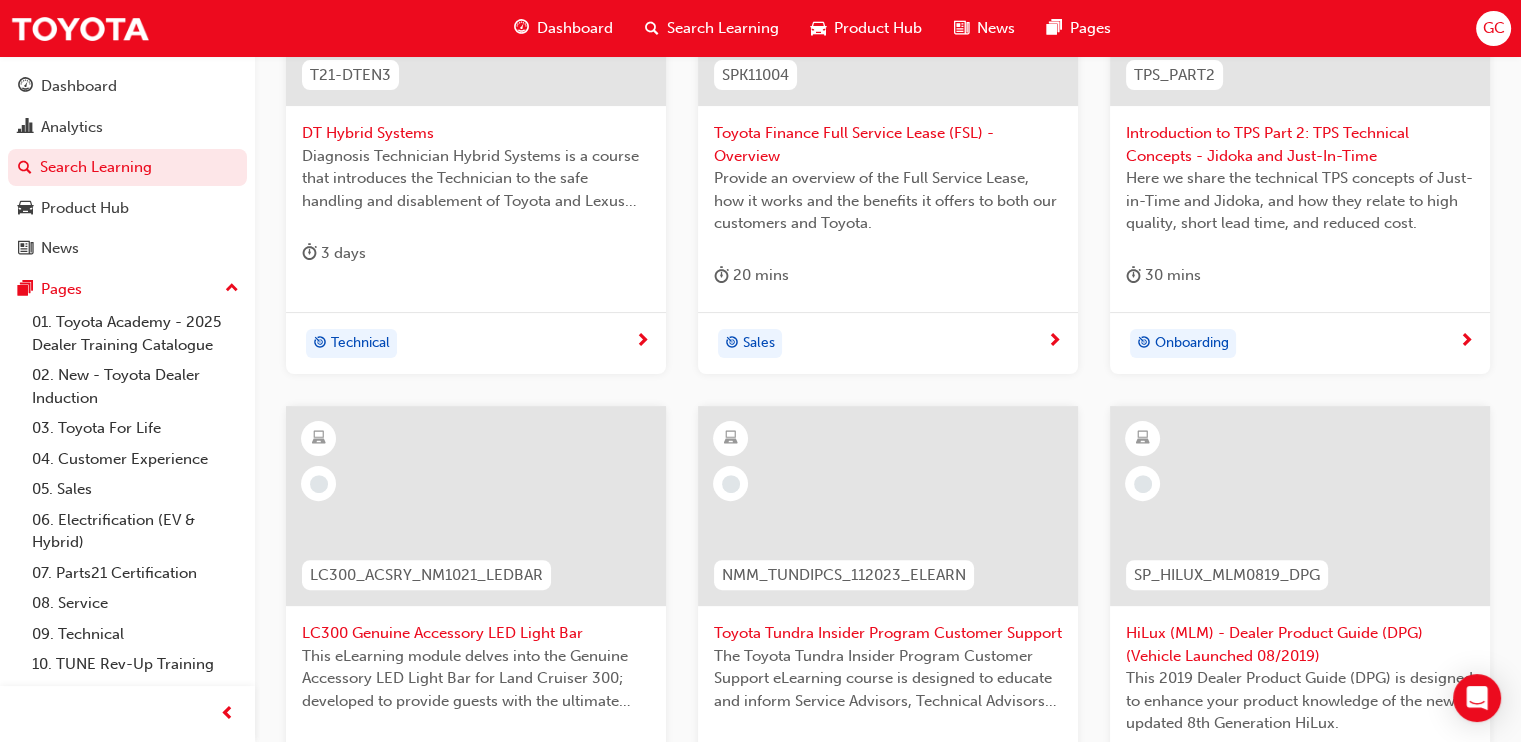click on "DT Hybrid Systems" at bounding box center [476, 133] 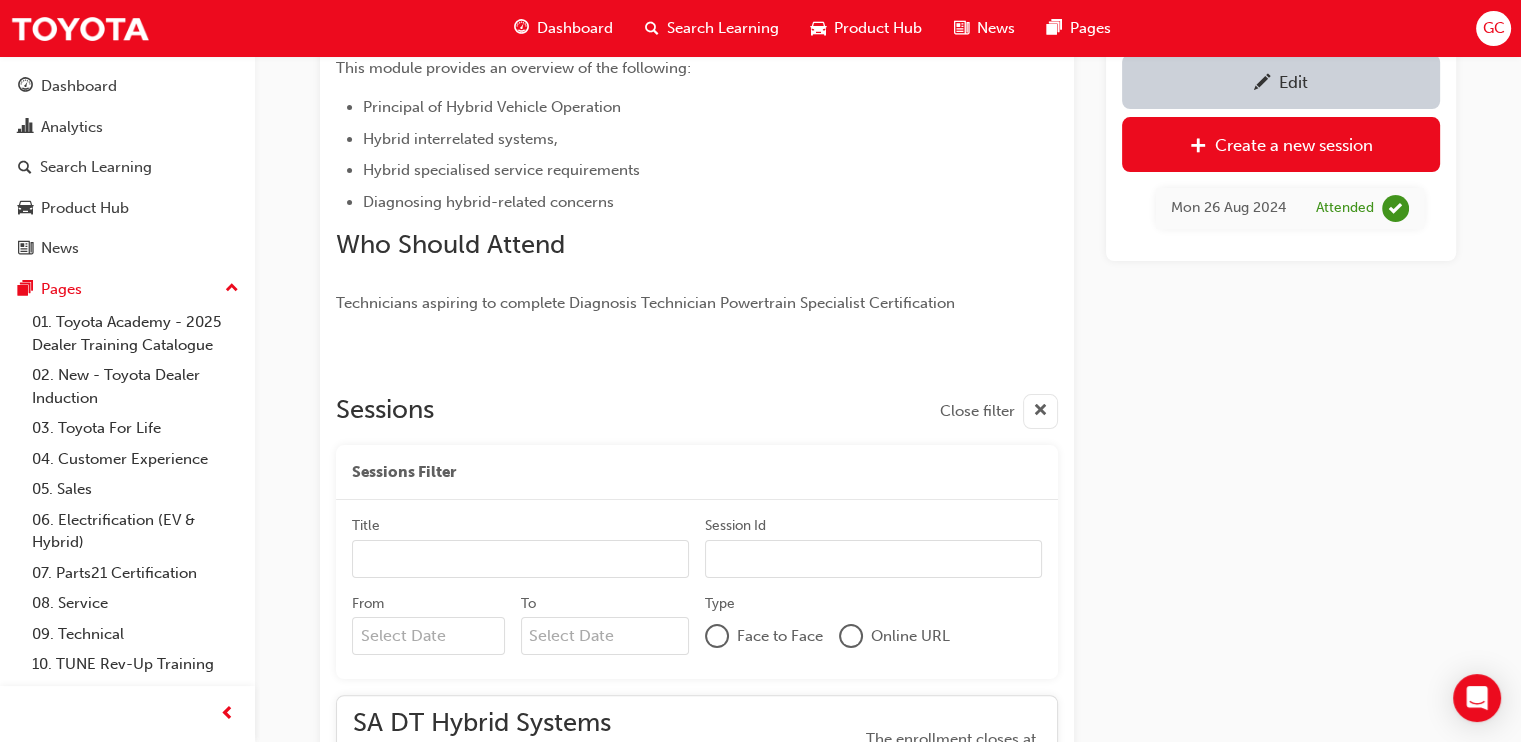 scroll, scrollTop: 455, scrollLeft: 0, axis: vertical 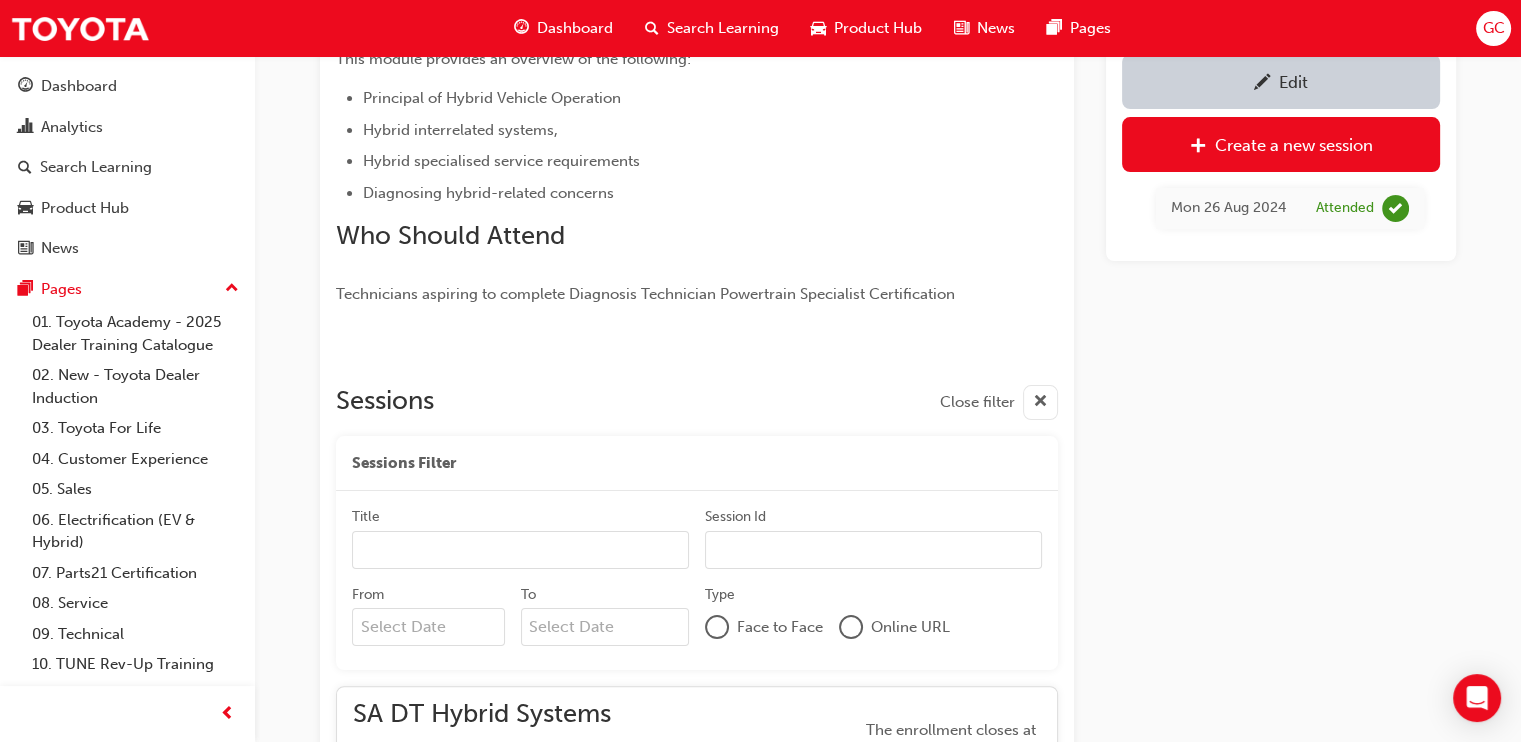 click at bounding box center (1262, 81) 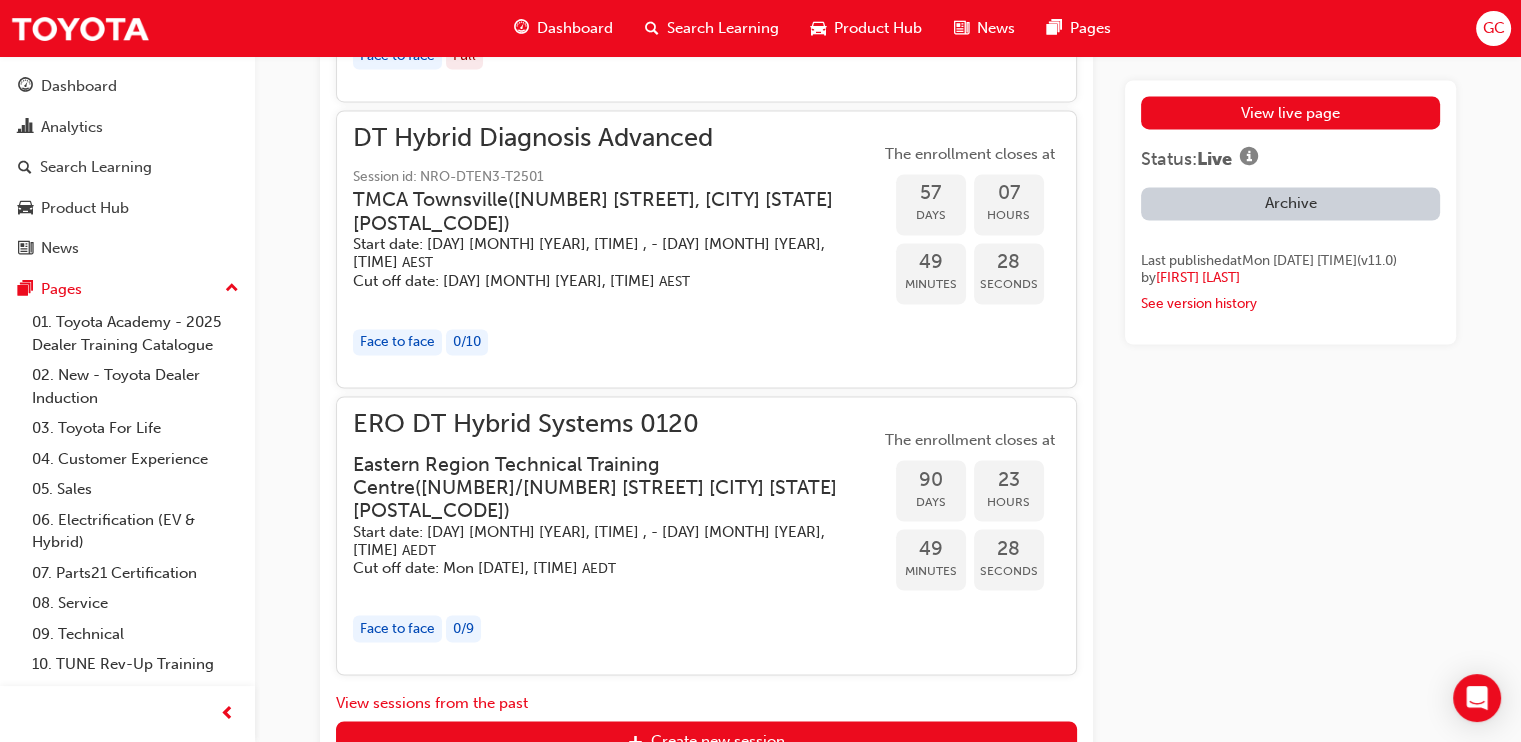 scroll, scrollTop: 4228, scrollLeft: 0, axis: vertical 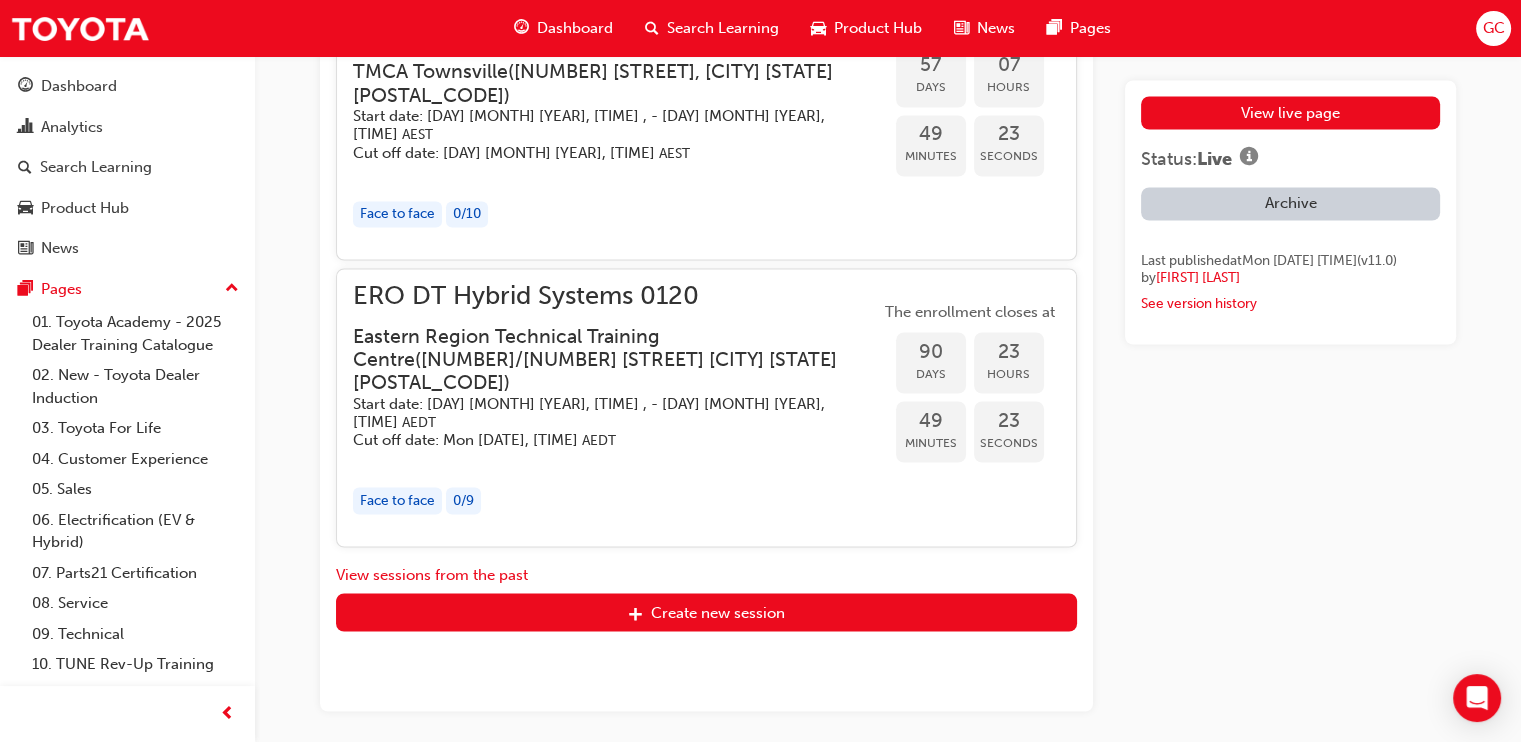click on "Start date:   Tue 11 Nov 2025, 8:30am , - Thu 13 Nov 2025, 4:30pm   AEDT" at bounding box center (600, 412) 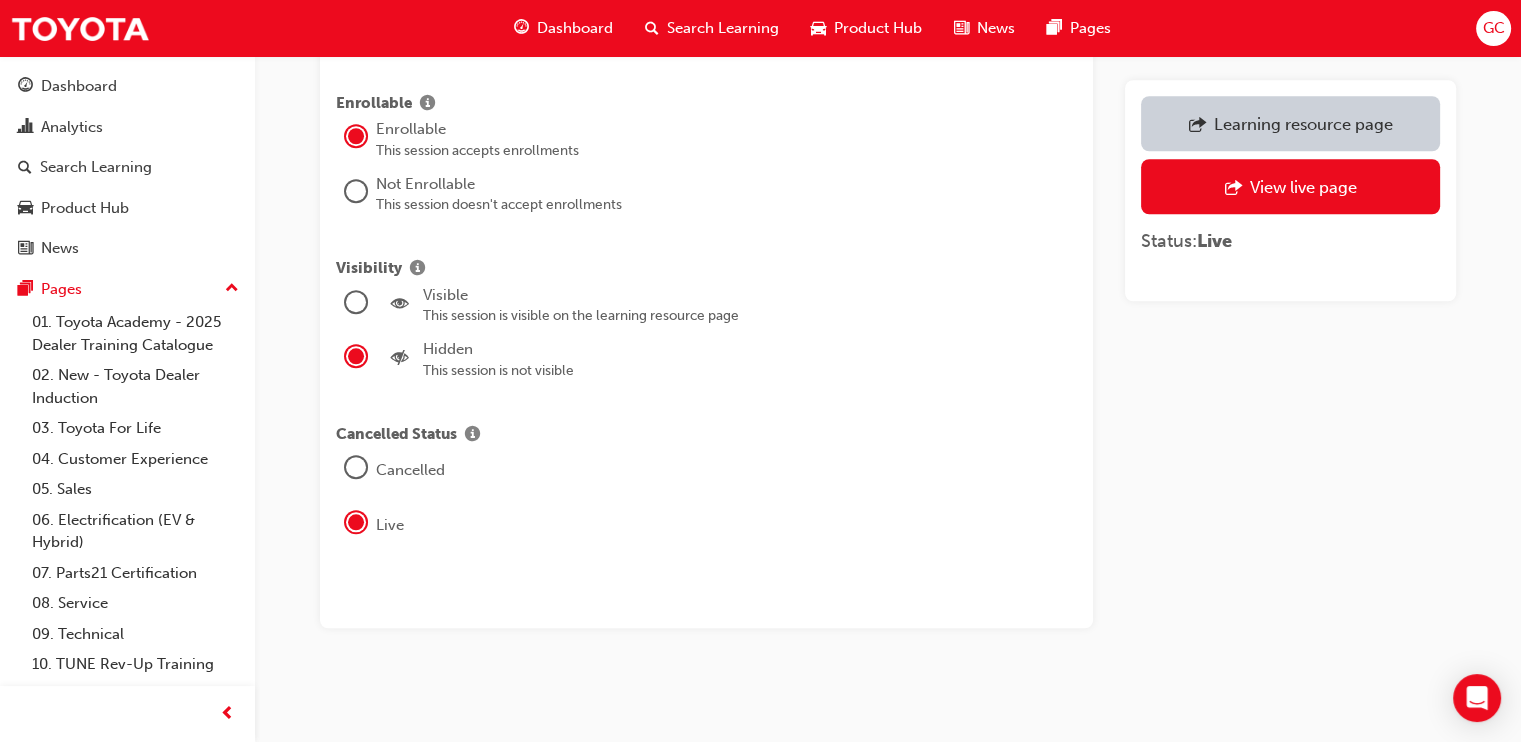 scroll, scrollTop: 2254, scrollLeft: 0, axis: vertical 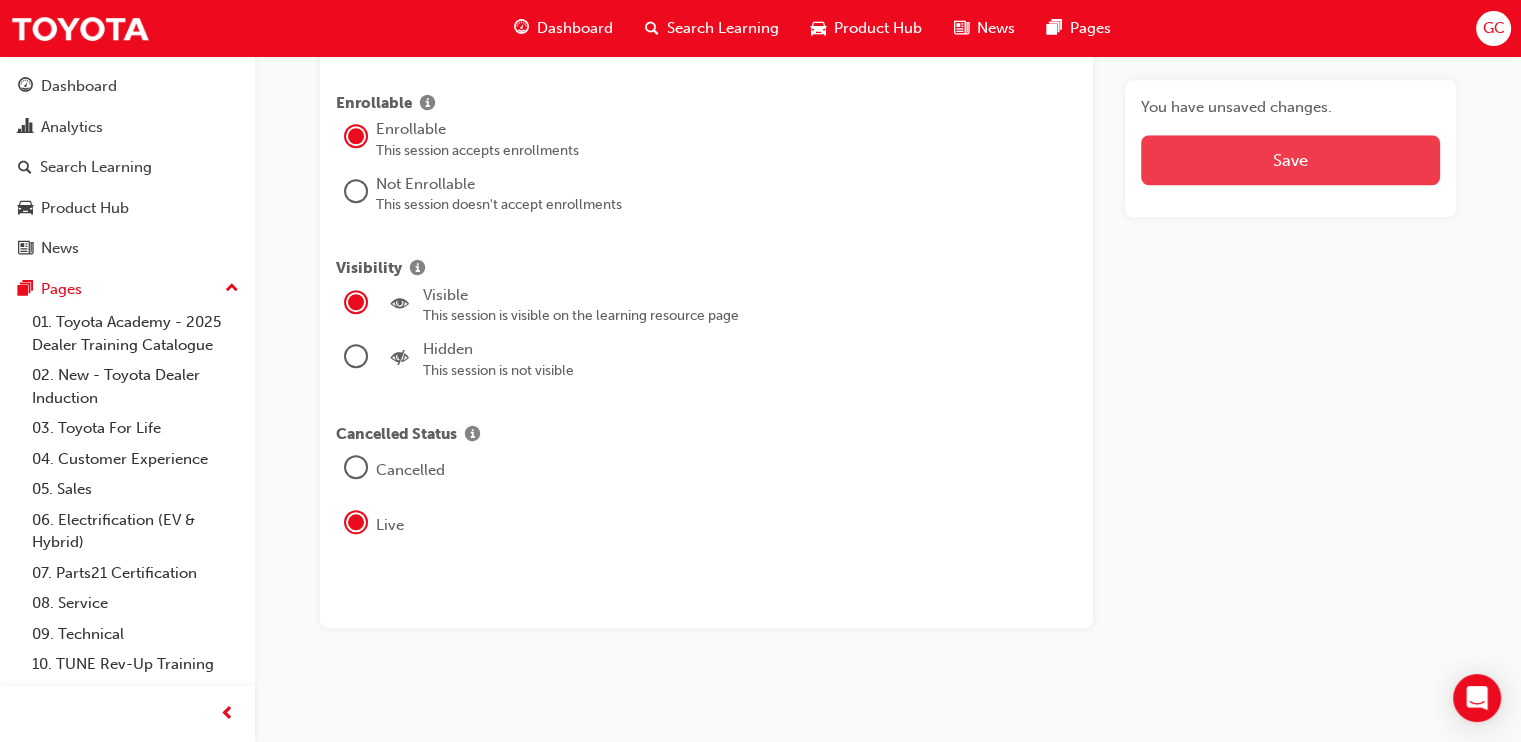 click on "Save" at bounding box center (1290, 160) 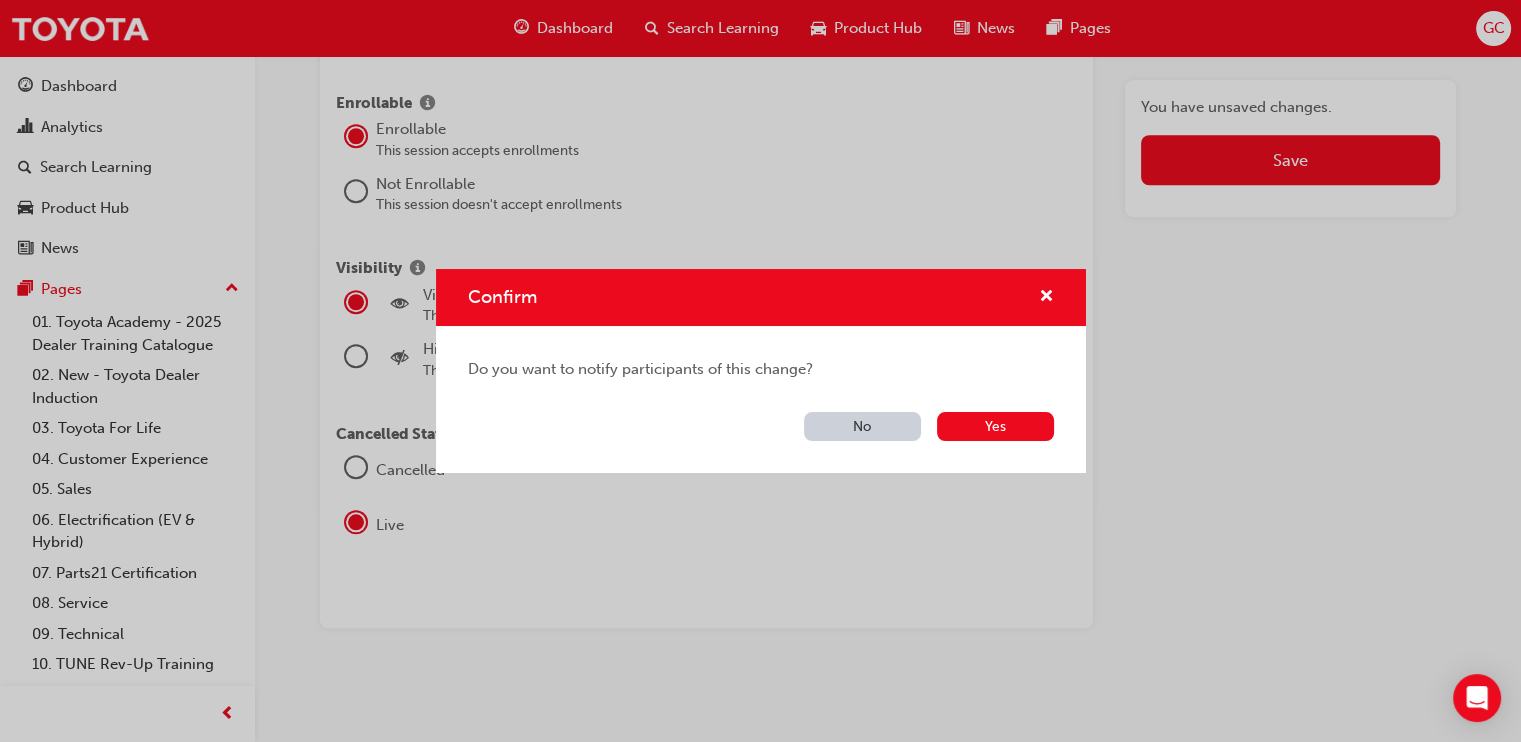 click on "No" at bounding box center (862, 426) 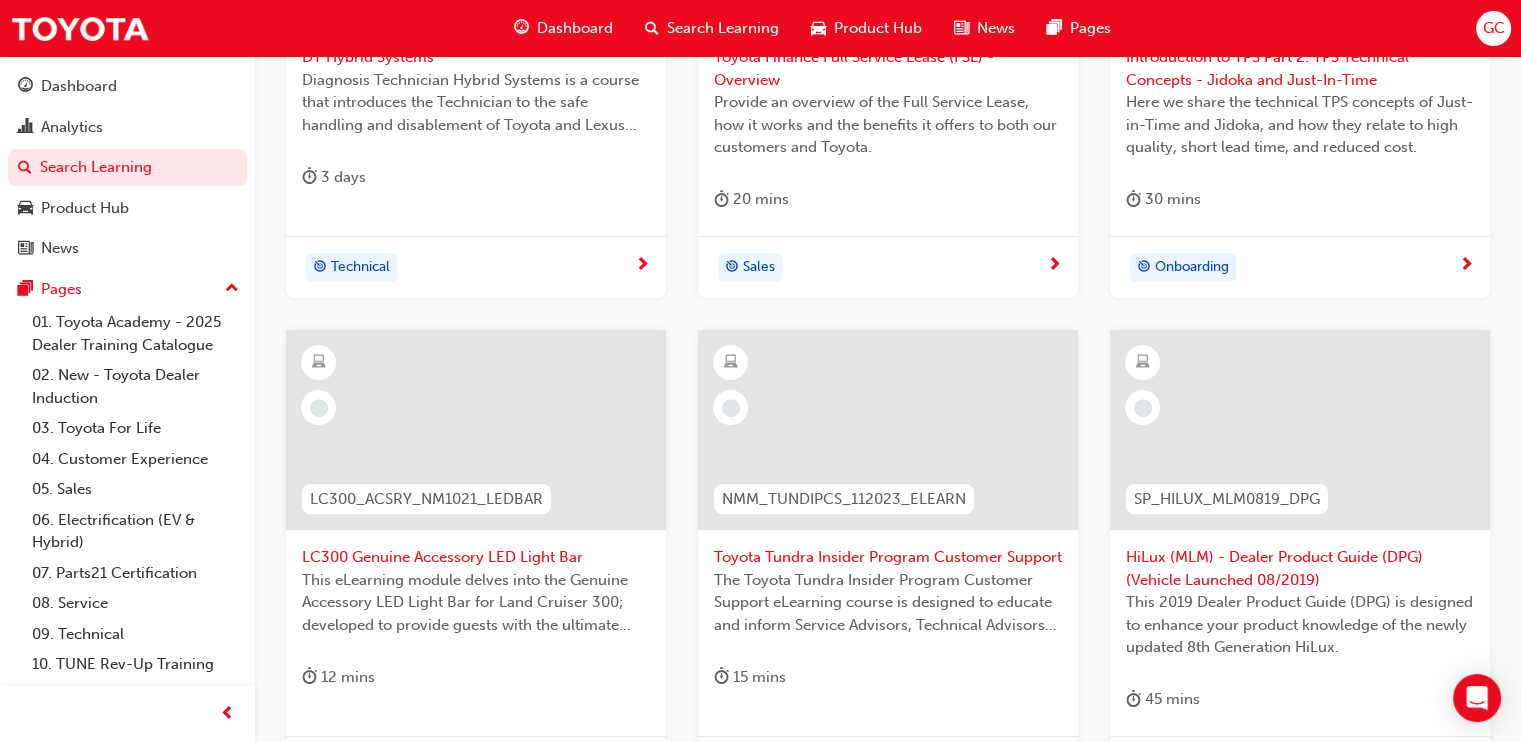 scroll, scrollTop: 1041, scrollLeft: 0, axis: vertical 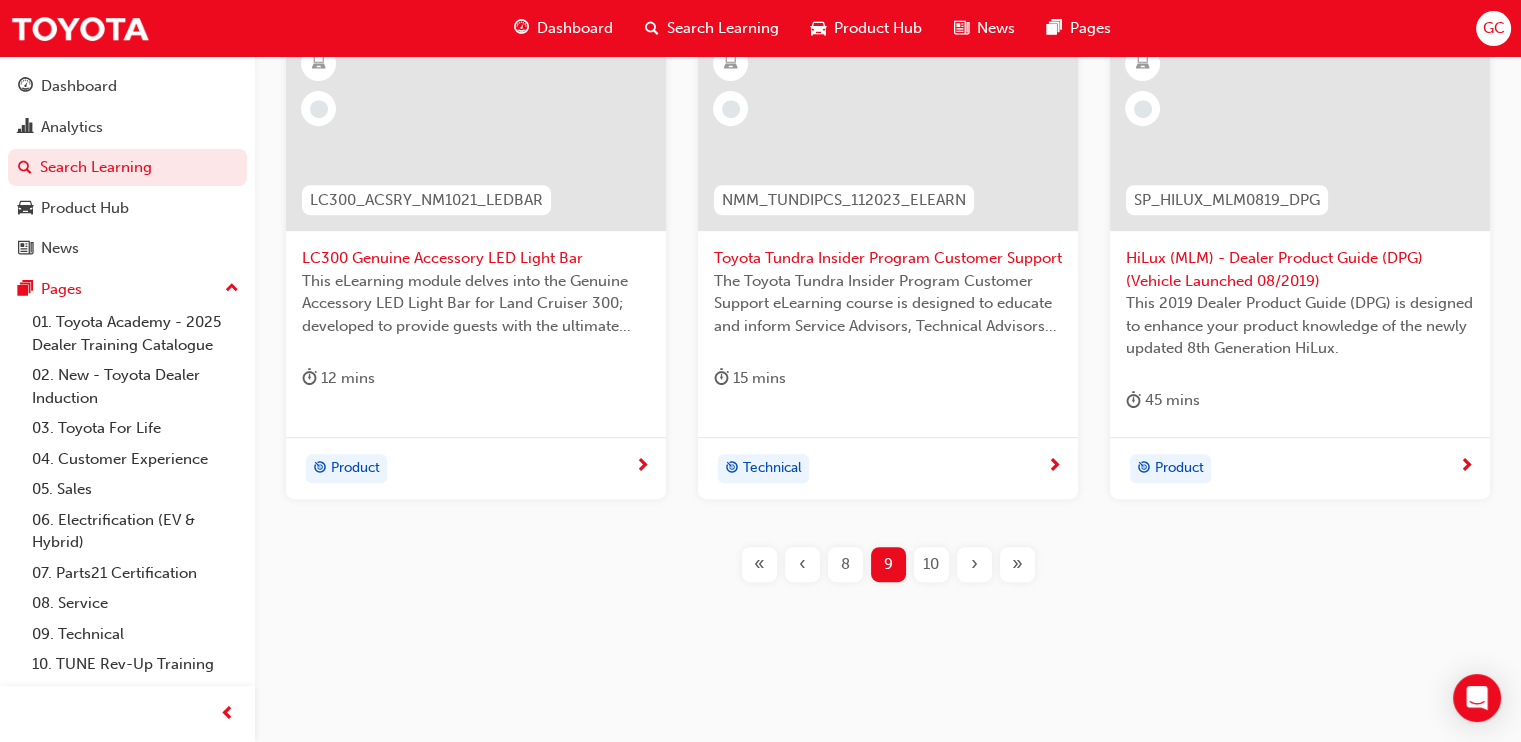 click on "10" at bounding box center [931, 564] 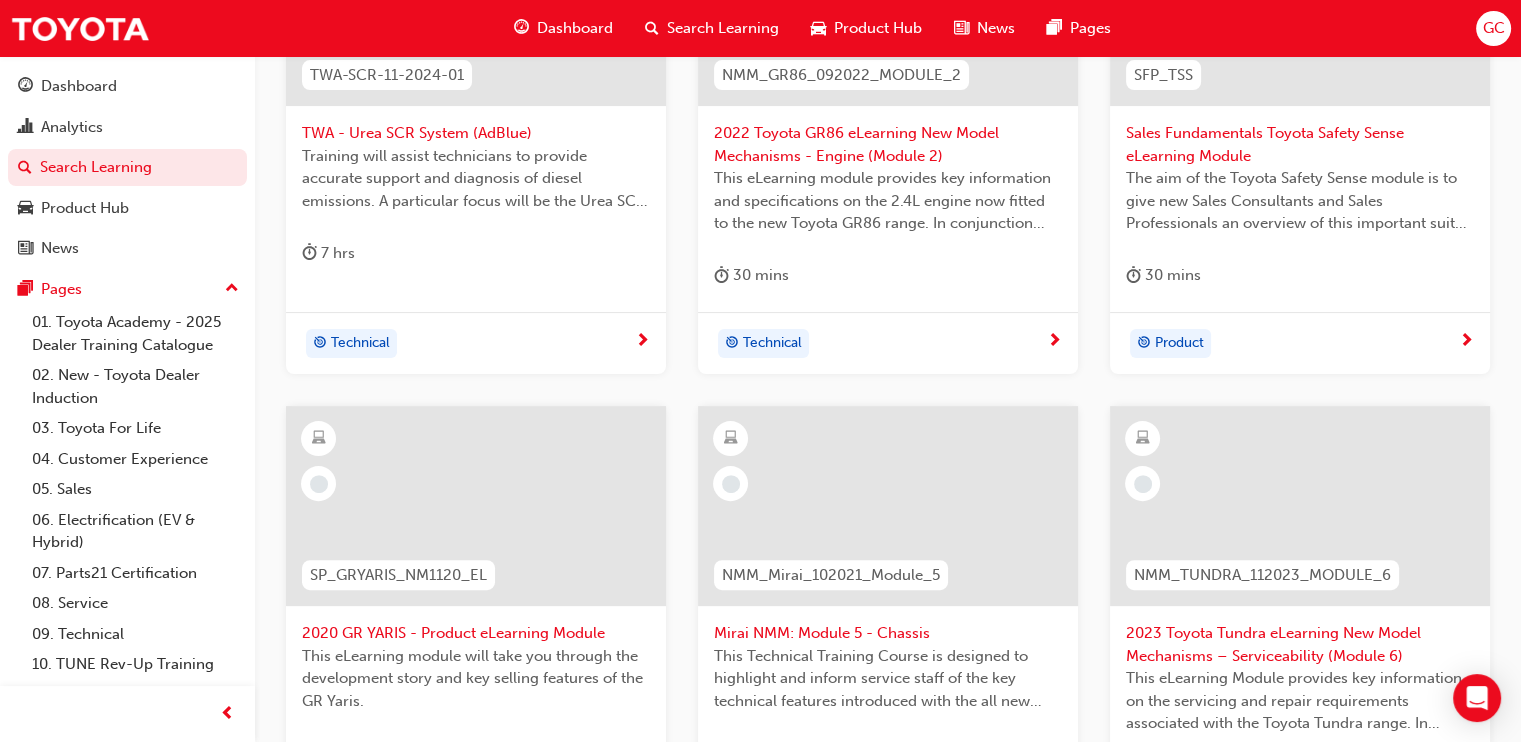 scroll, scrollTop: 1041, scrollLeft: 0, axis: vertical 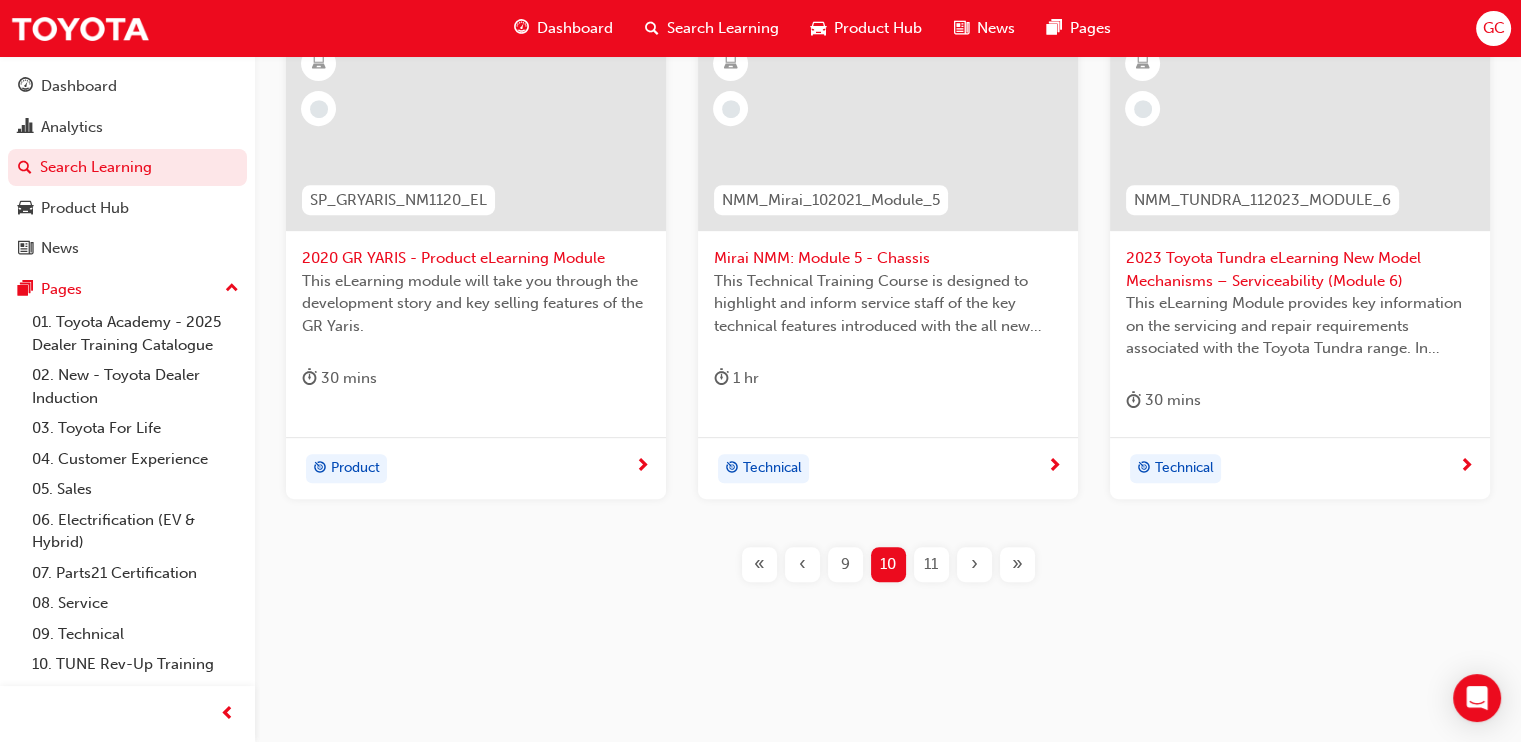 click on "11" at bounding box center (931, 564) 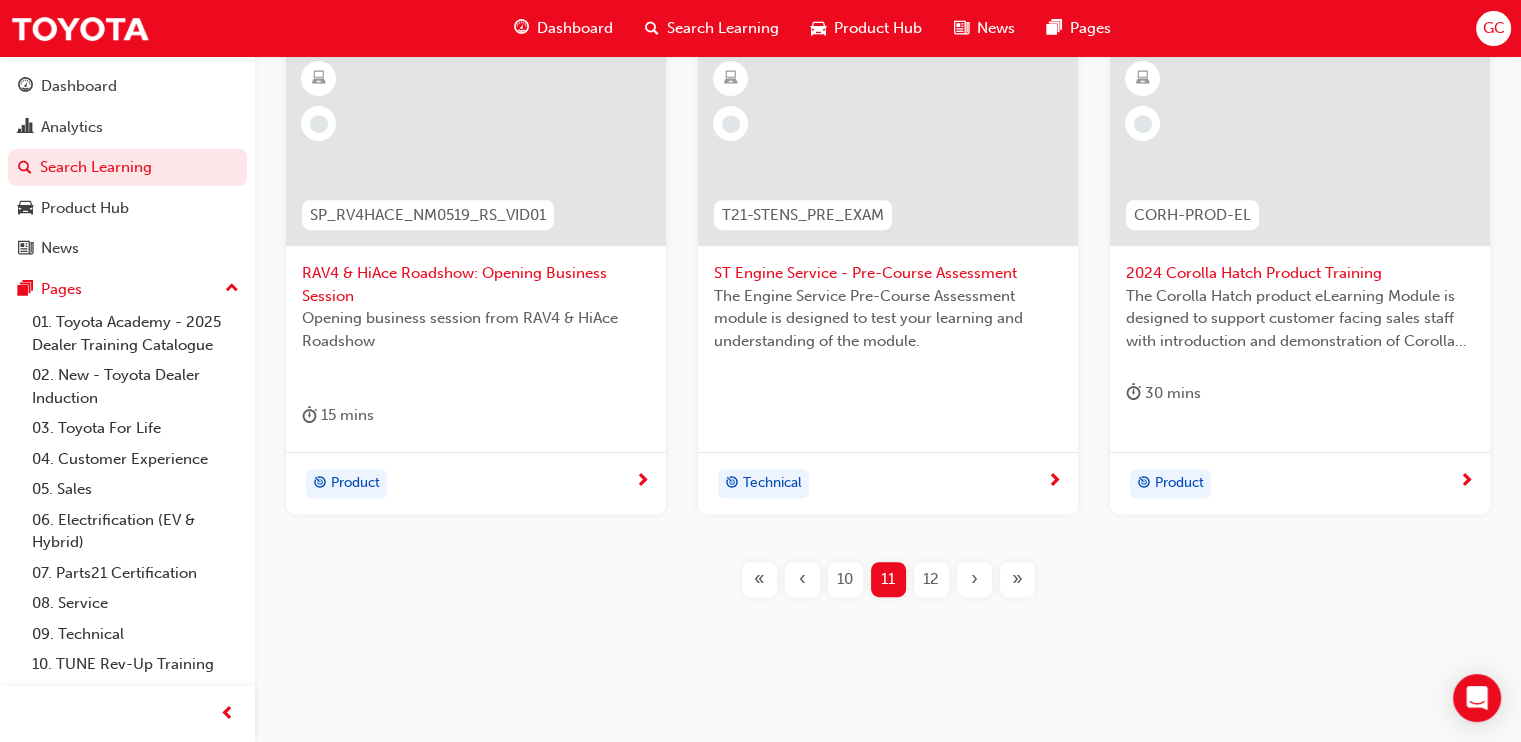 scroll, scrollTop: 1041, scrollLeft: 0, axis: vertical 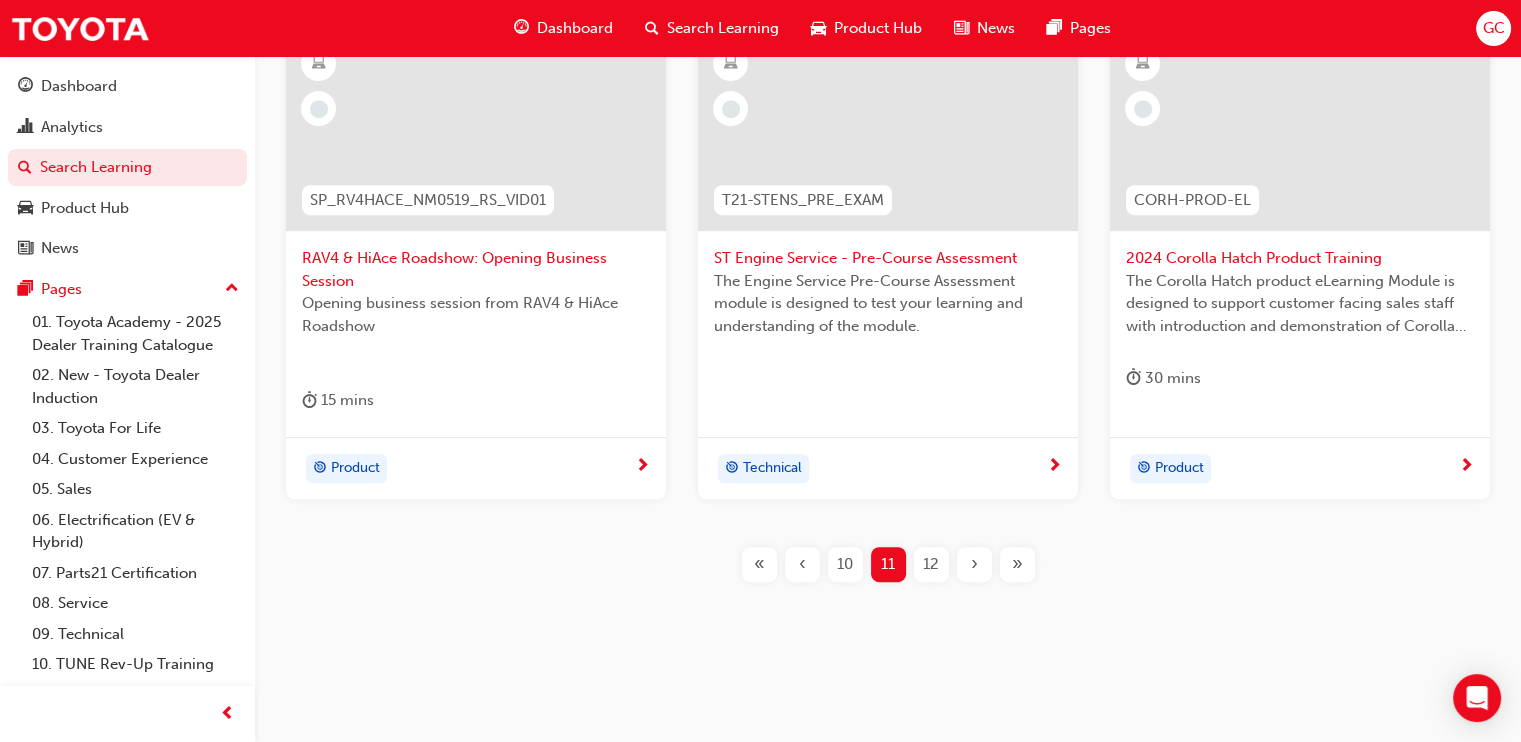click on "12" at bounding box center (931, 564) 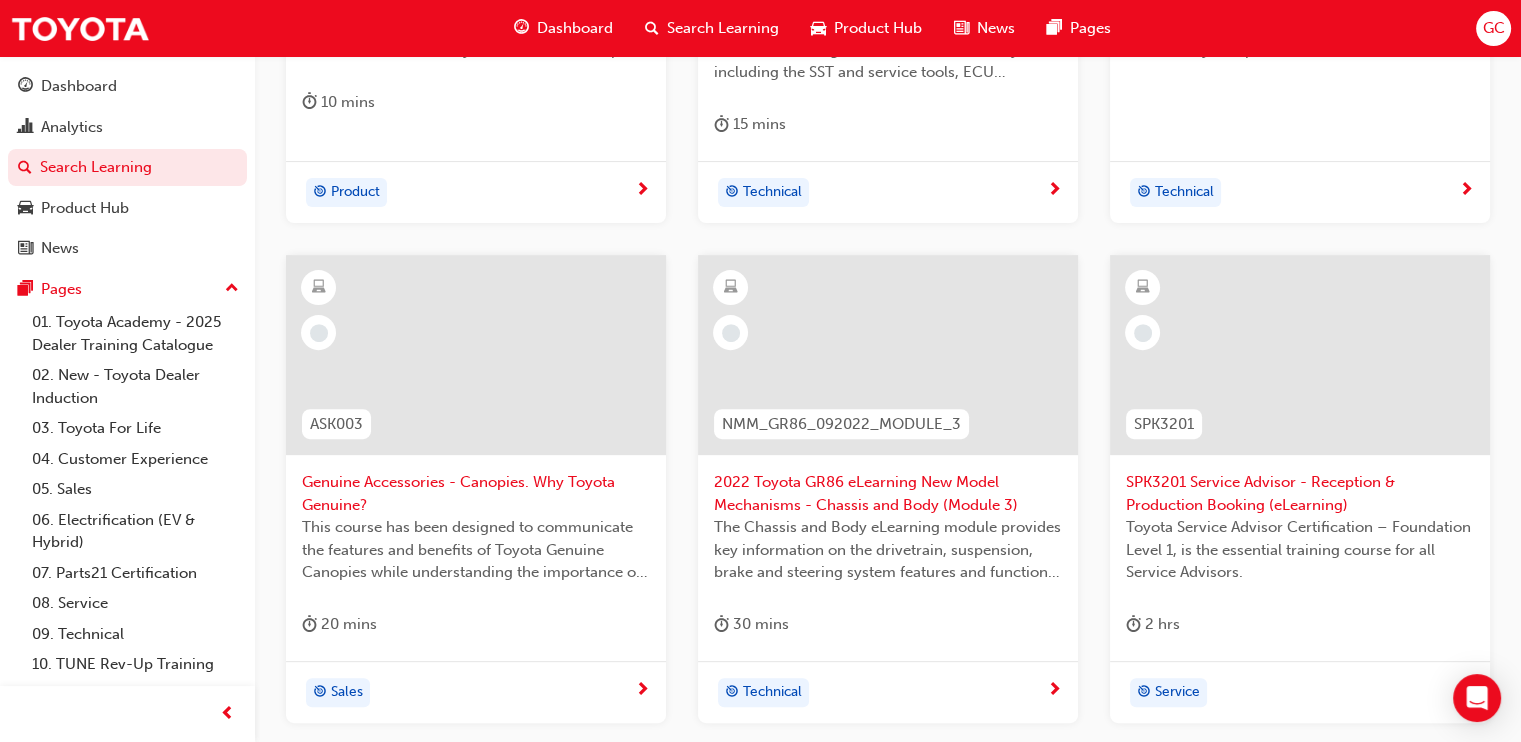 scroll, scrollTop: 1041, scrollLeft: 0, axis: vertical 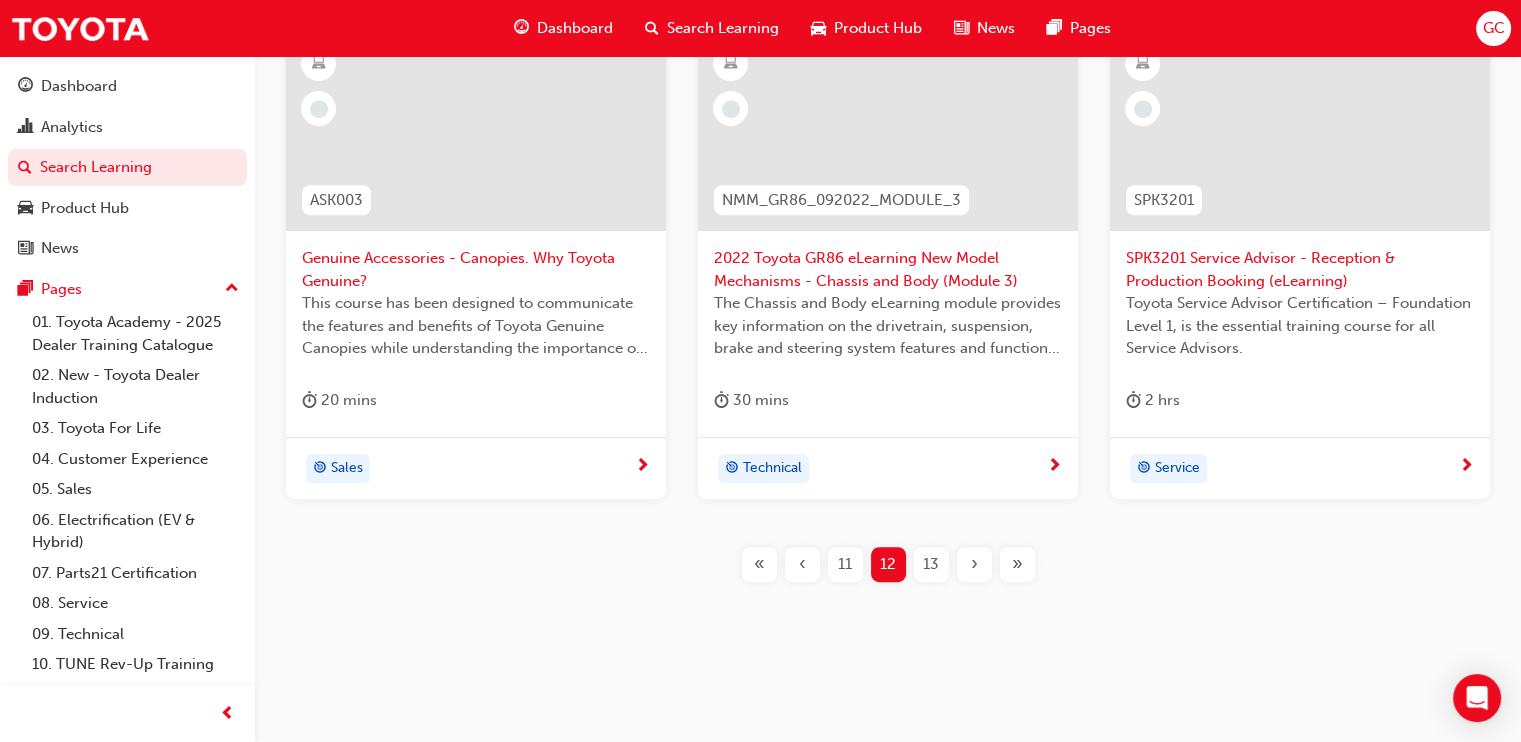 click on "13" at bounding box center (931, 564) 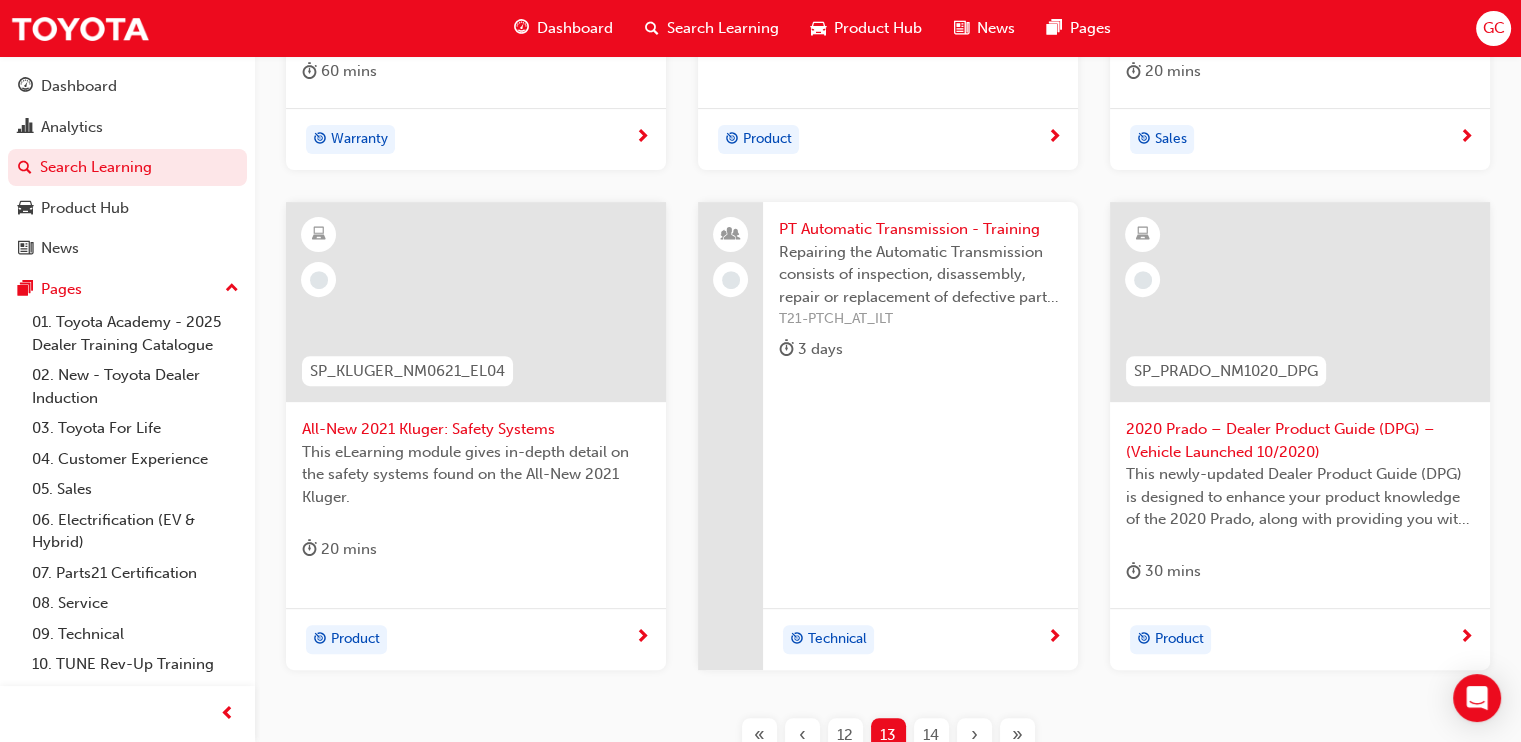 scroll, scrollTop: 1041, scrollLeft: 0, axis: vertical 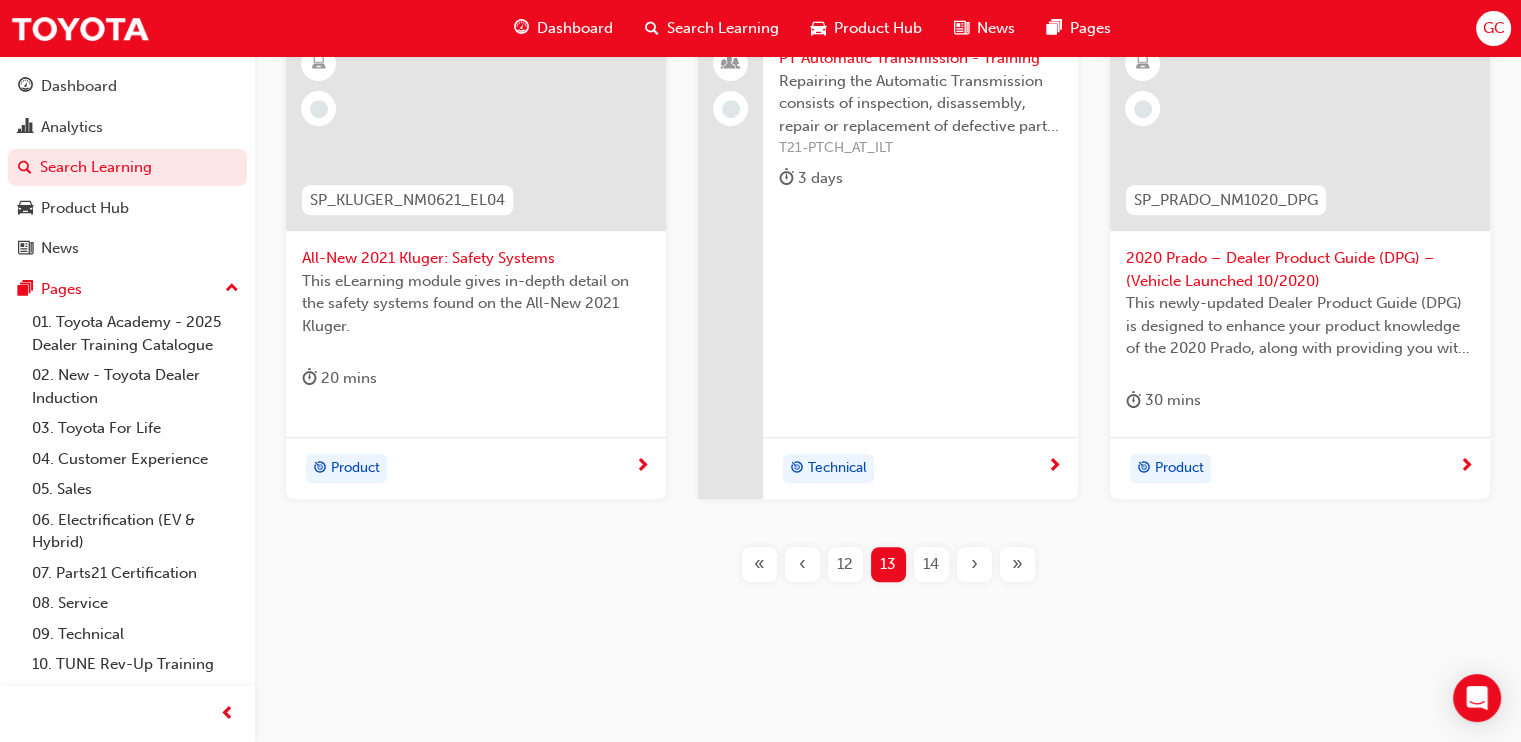 click on "14" at bounding box center [931, 564] 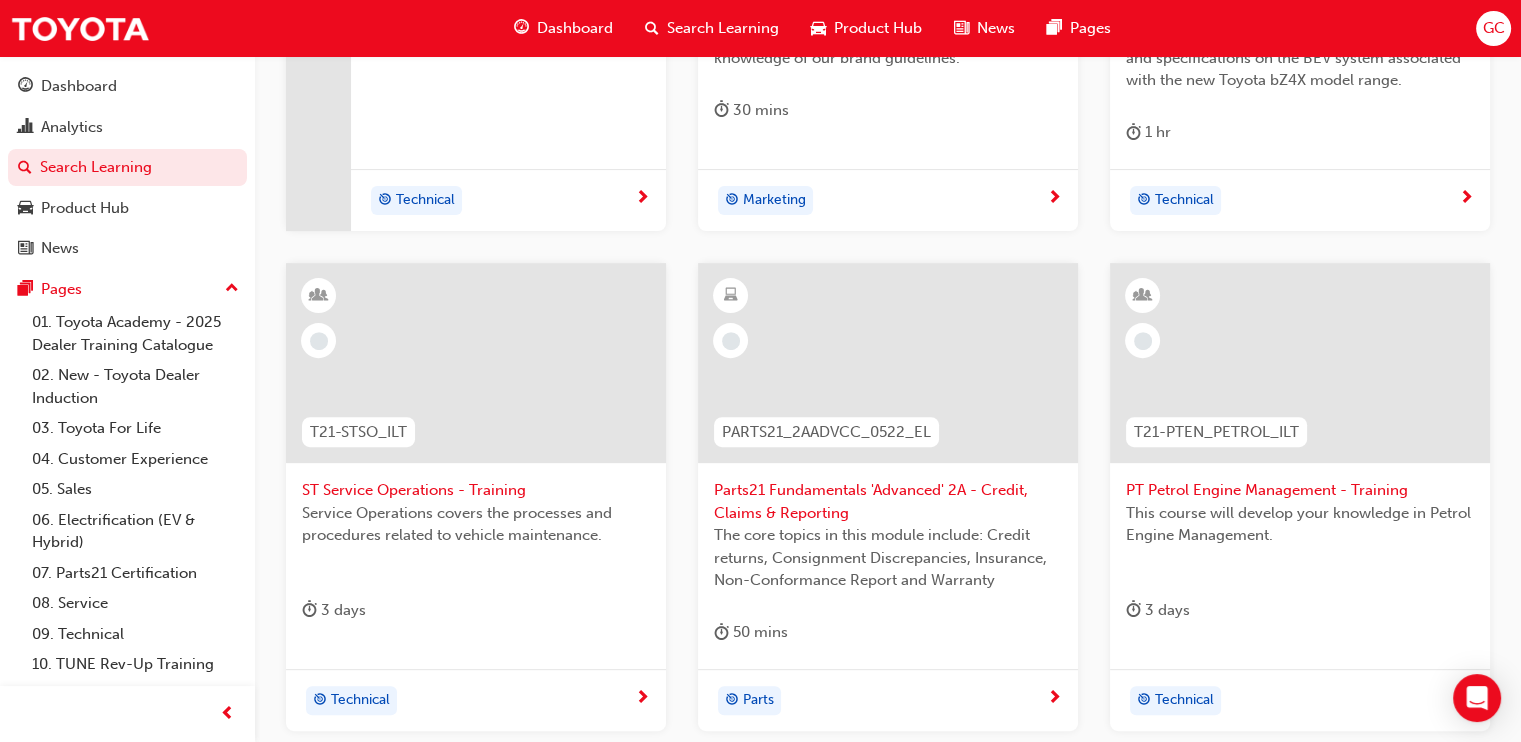 scroll, scrollTop: 1041, scrollLeft: 0, axis: vertical 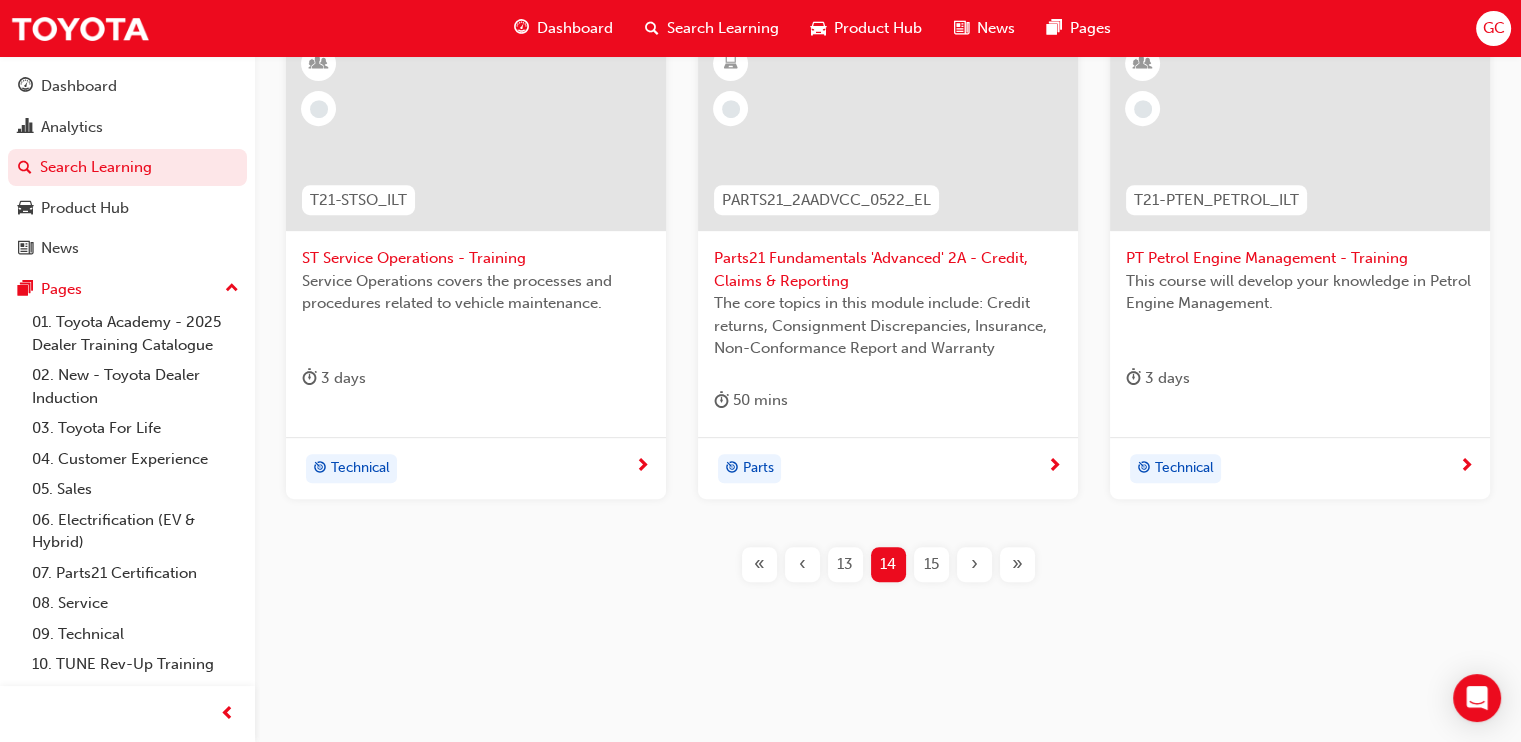 click on "15" at bounding box center (931, 564) 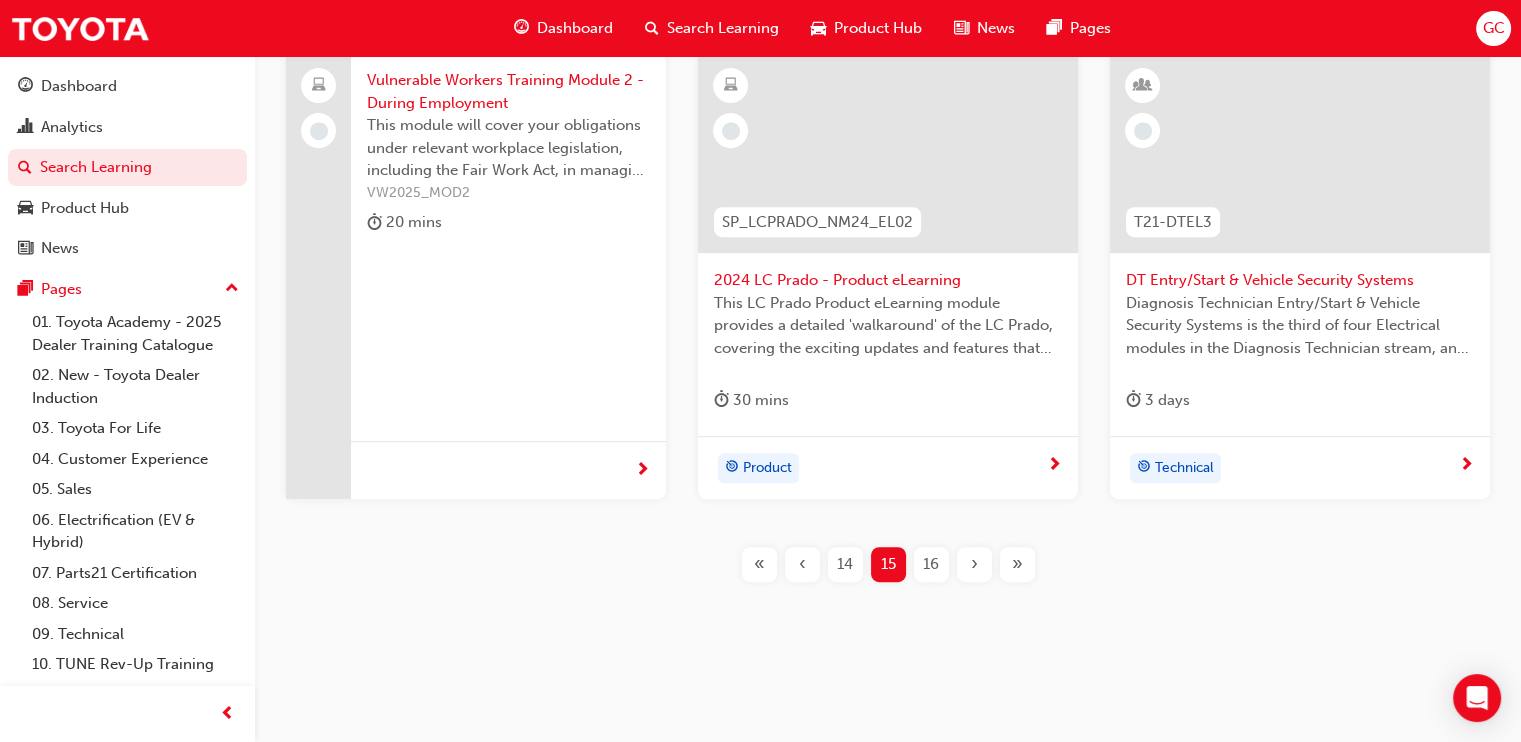 click on "DT Entry/Start & Vehicle Security Systems" at bounding box center (1300, 280) 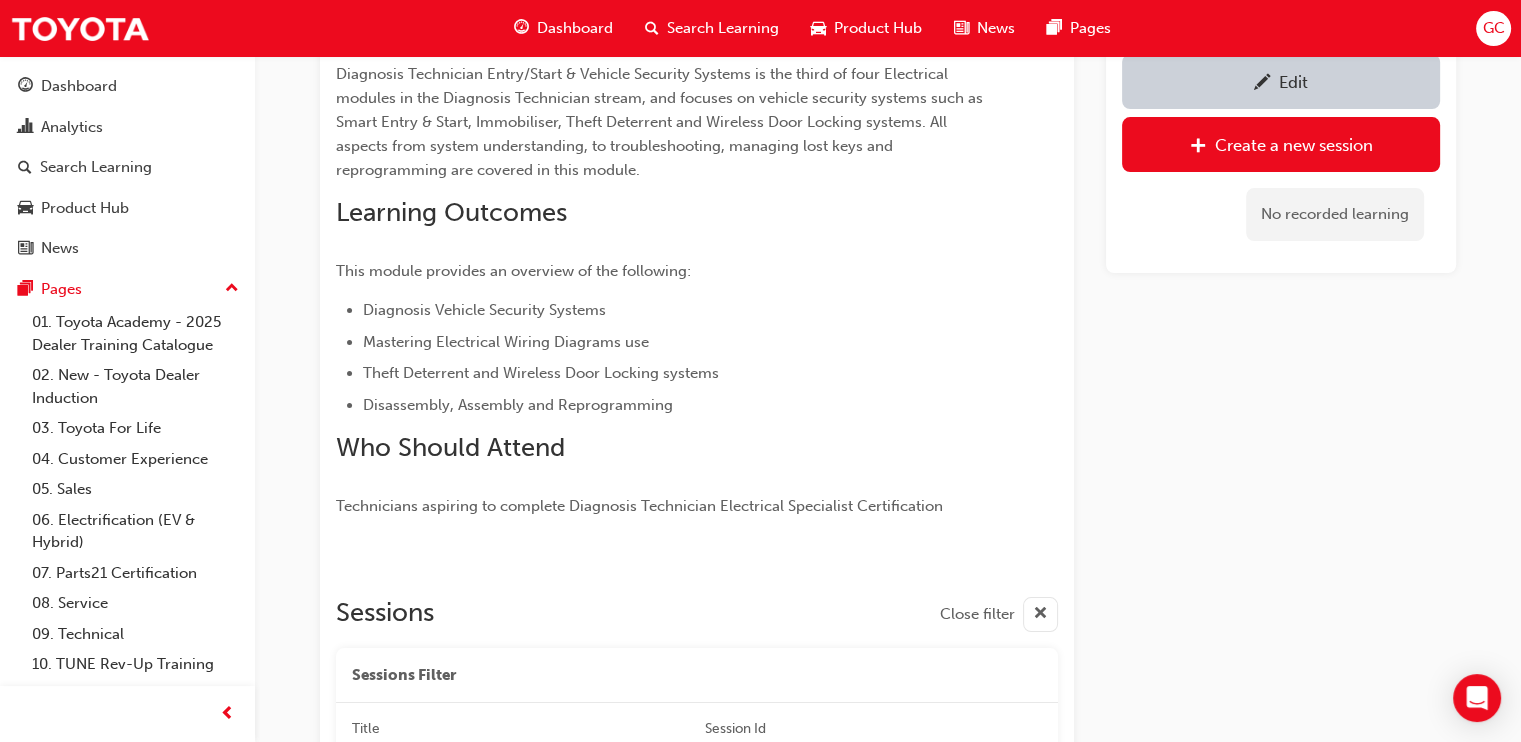 scroll, scrollTop: 527, scrollLeft: 0, axis: vertical 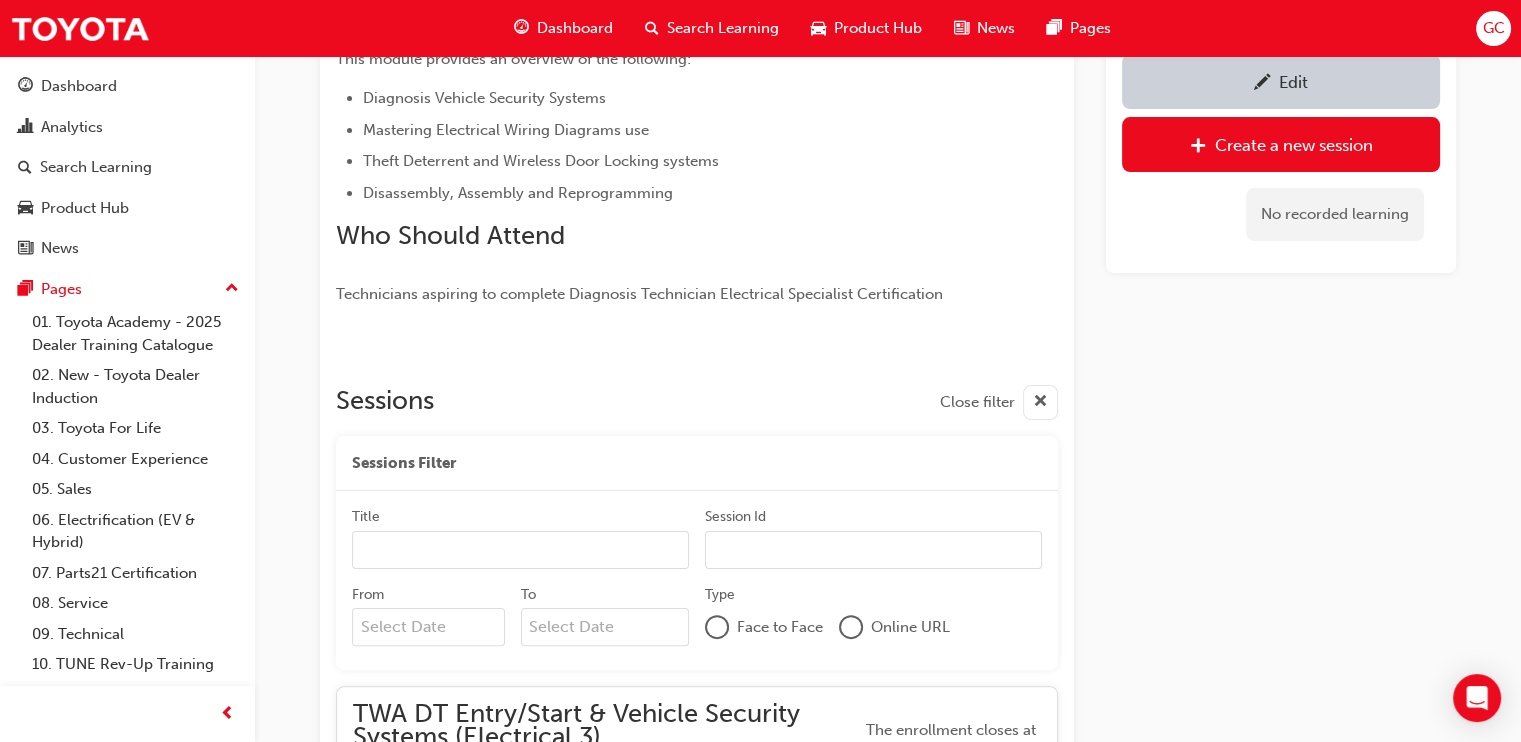 click on "Edit" at bounding box center [1281, 81] 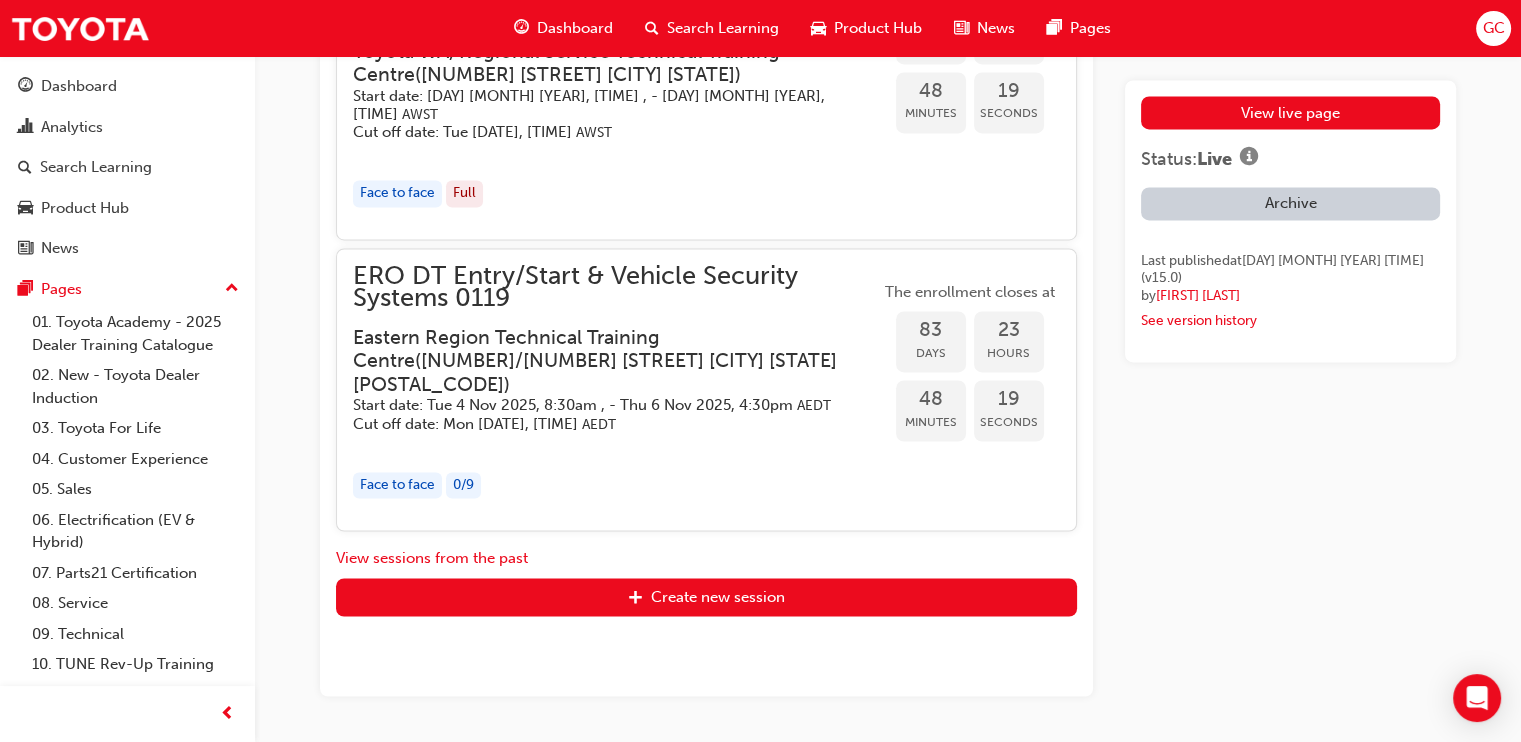 scroll, scrollTop: 3854, scrollLeft: 0, axis: vertical 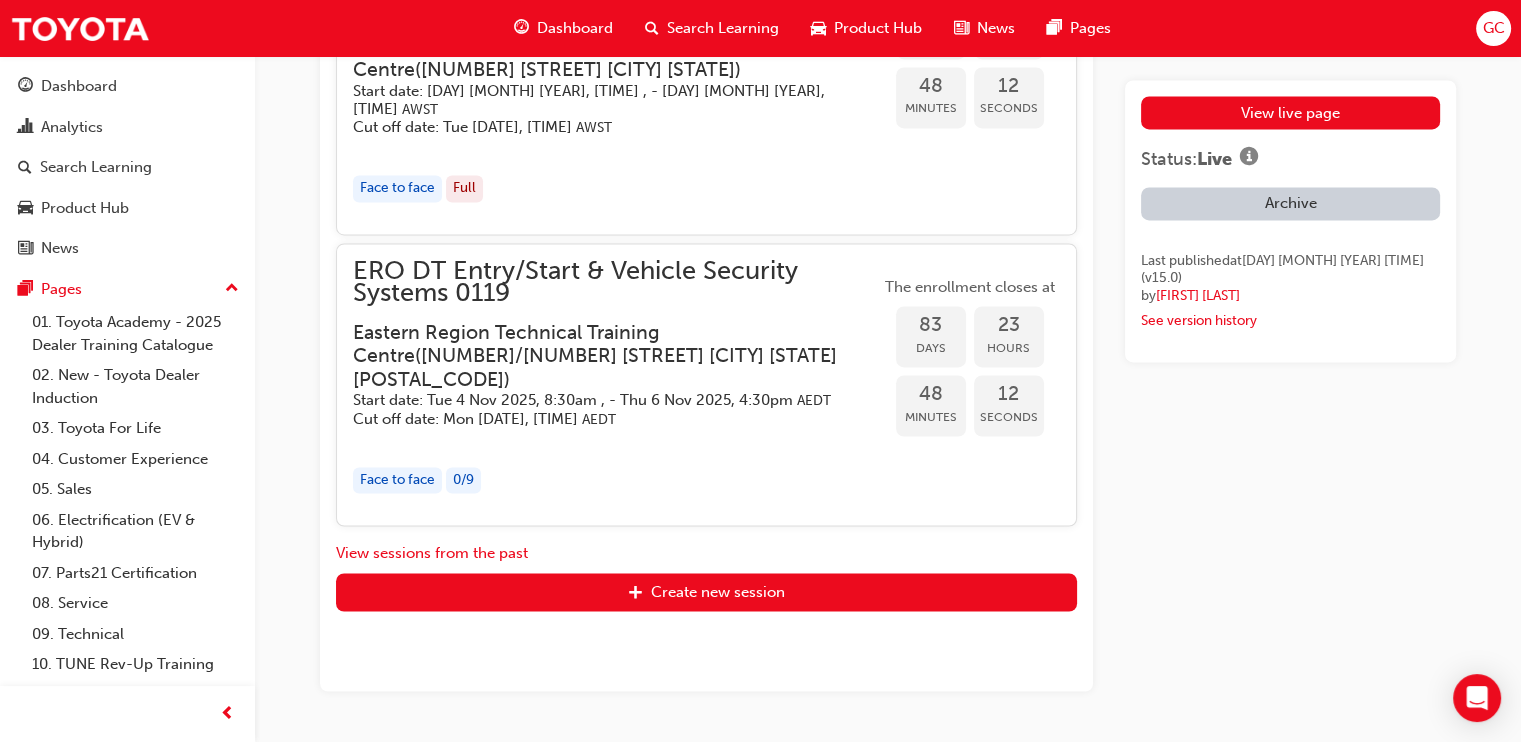 click on "Eastern Region Technical Training Centre  ( 3/1 Secombe Place Moorebank NSW 2170 )" at bounding box center (600, 356) 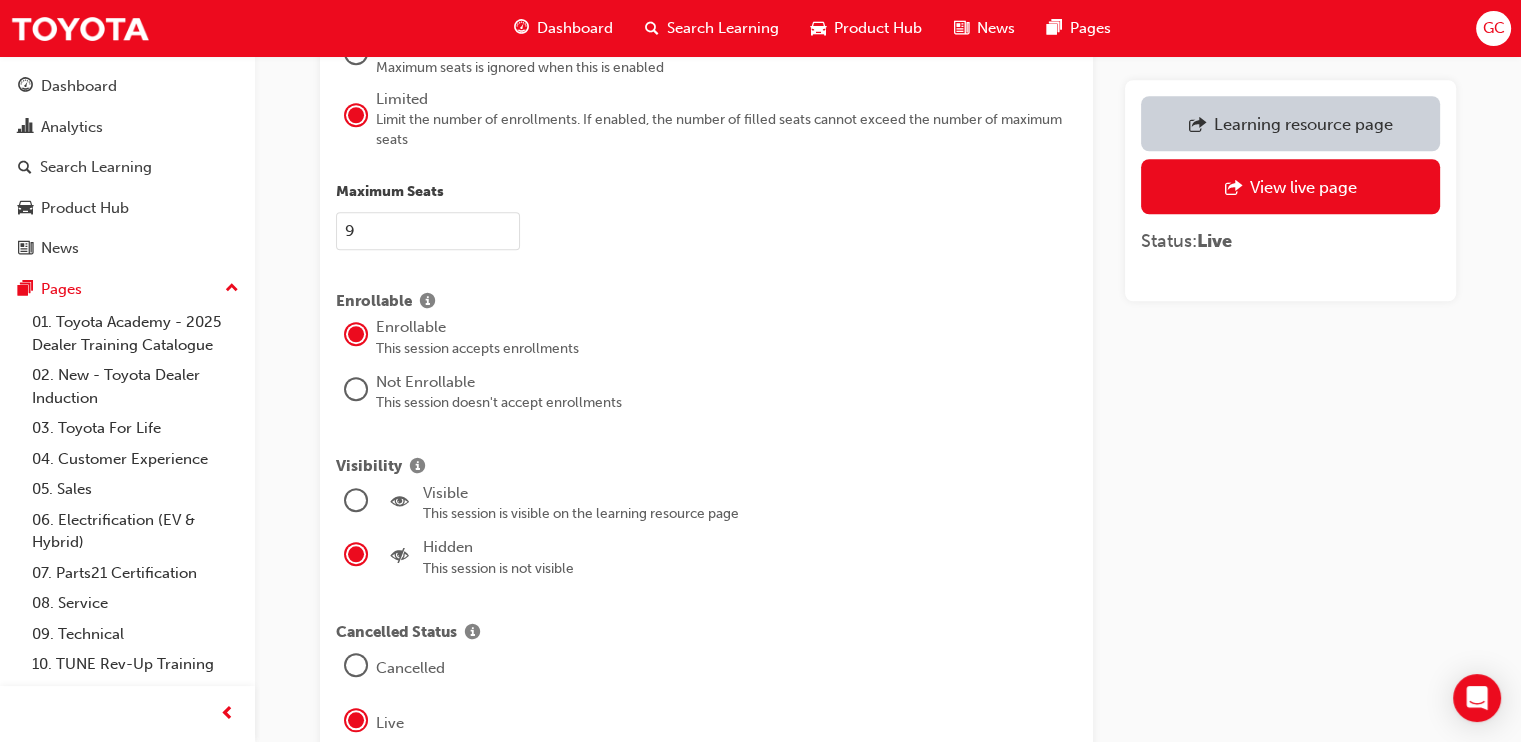 scroll, scrollTop: 2254, scrollLeft: 0, axis: vertical 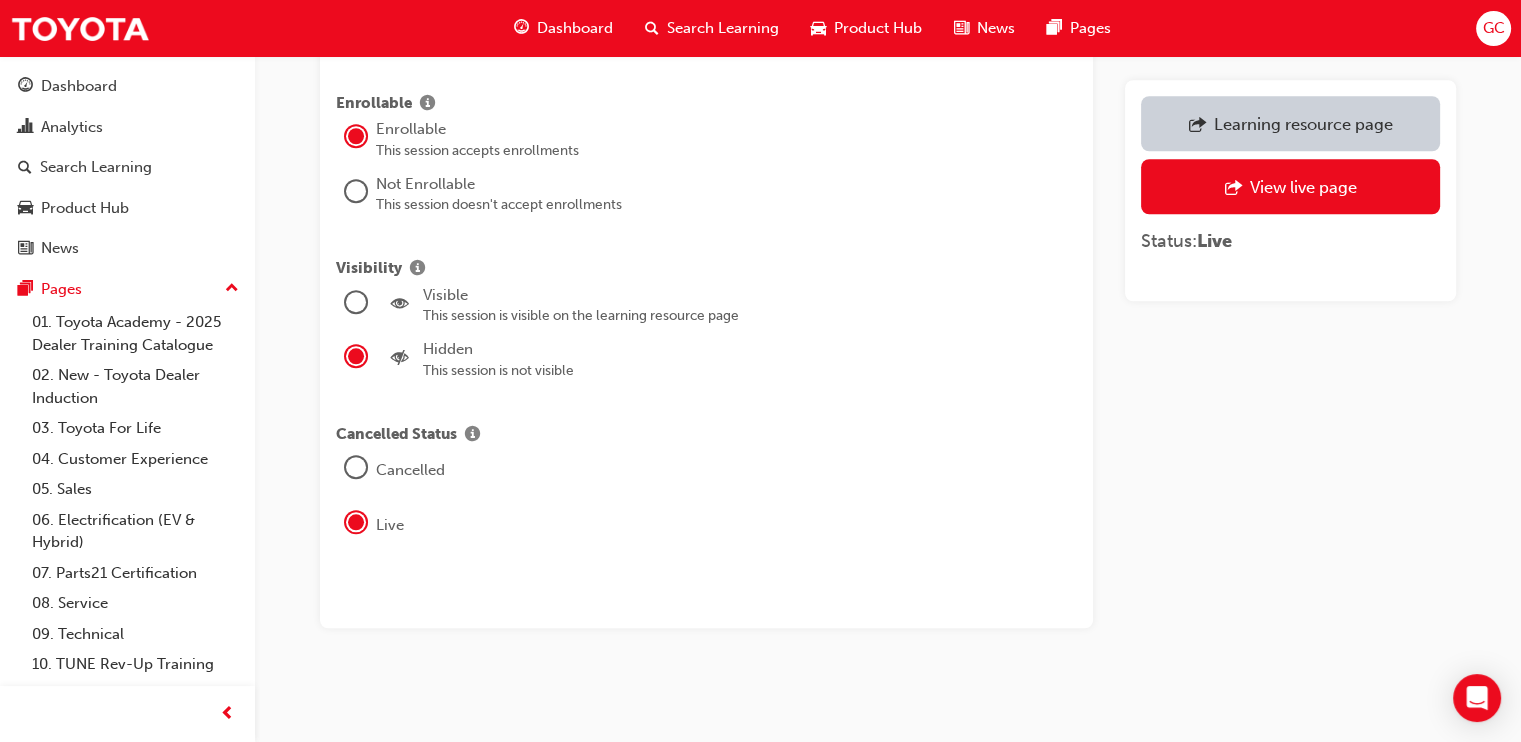 click at bounding box center [356, 302] 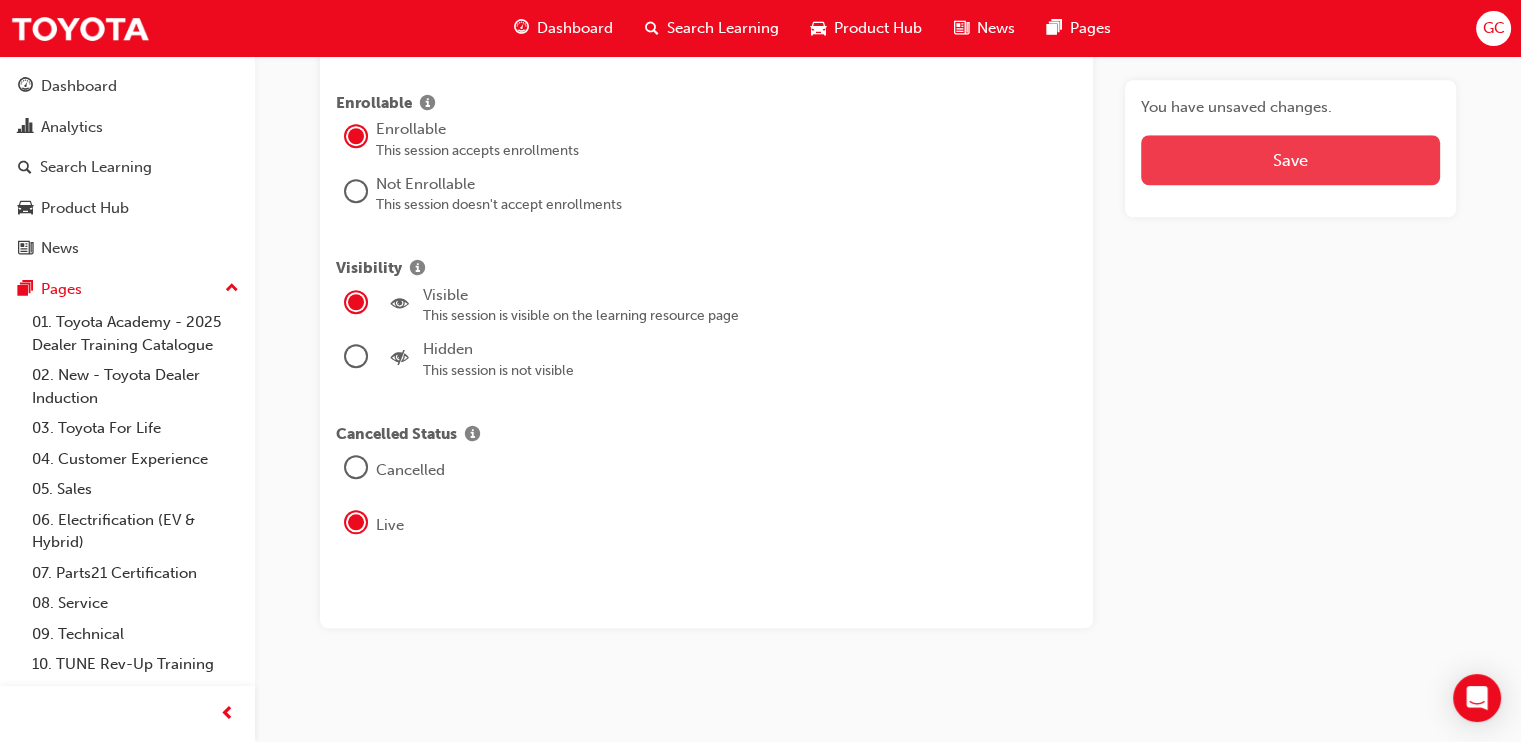 click on "Save" at bounding box center [1290, 160] 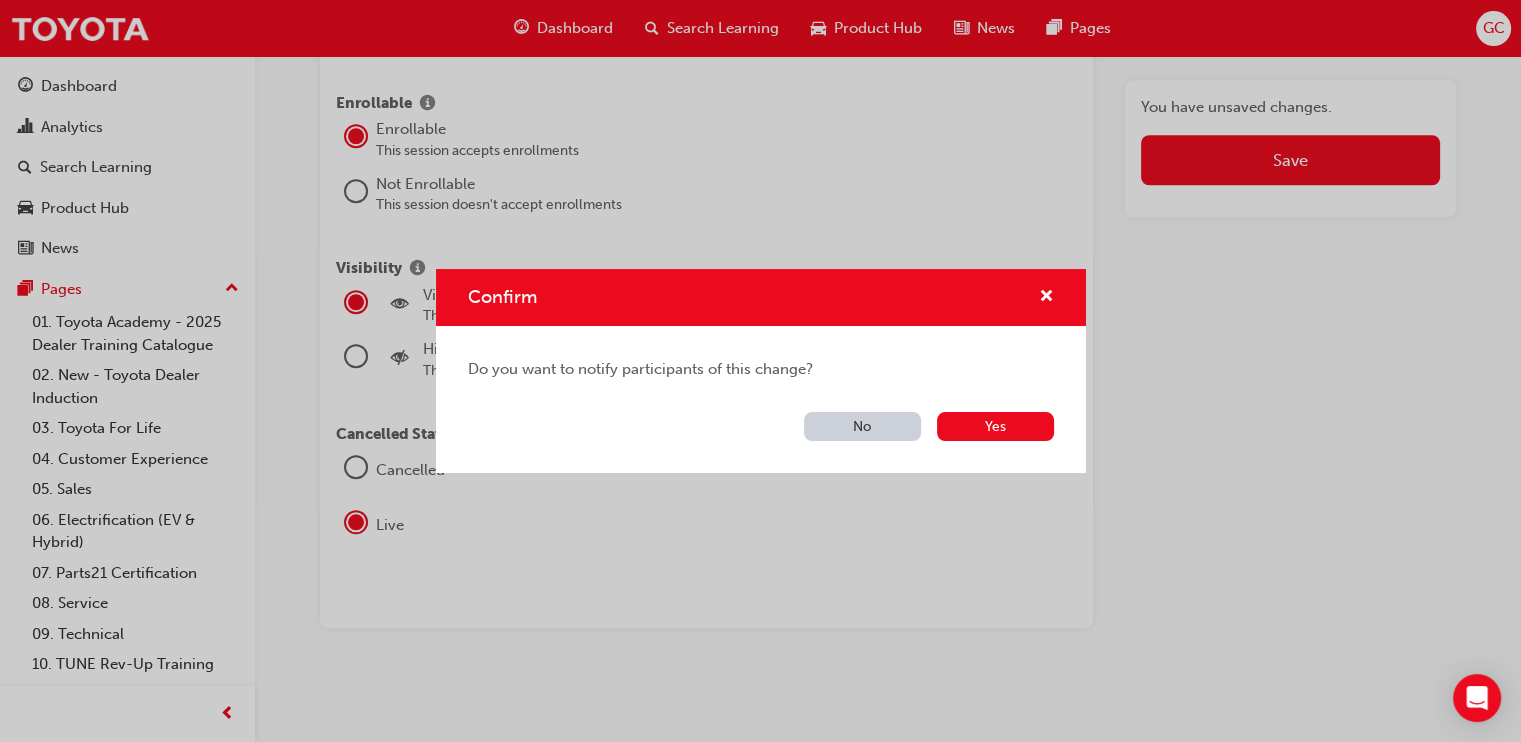 click on "No" at bounding box center (862, 426) 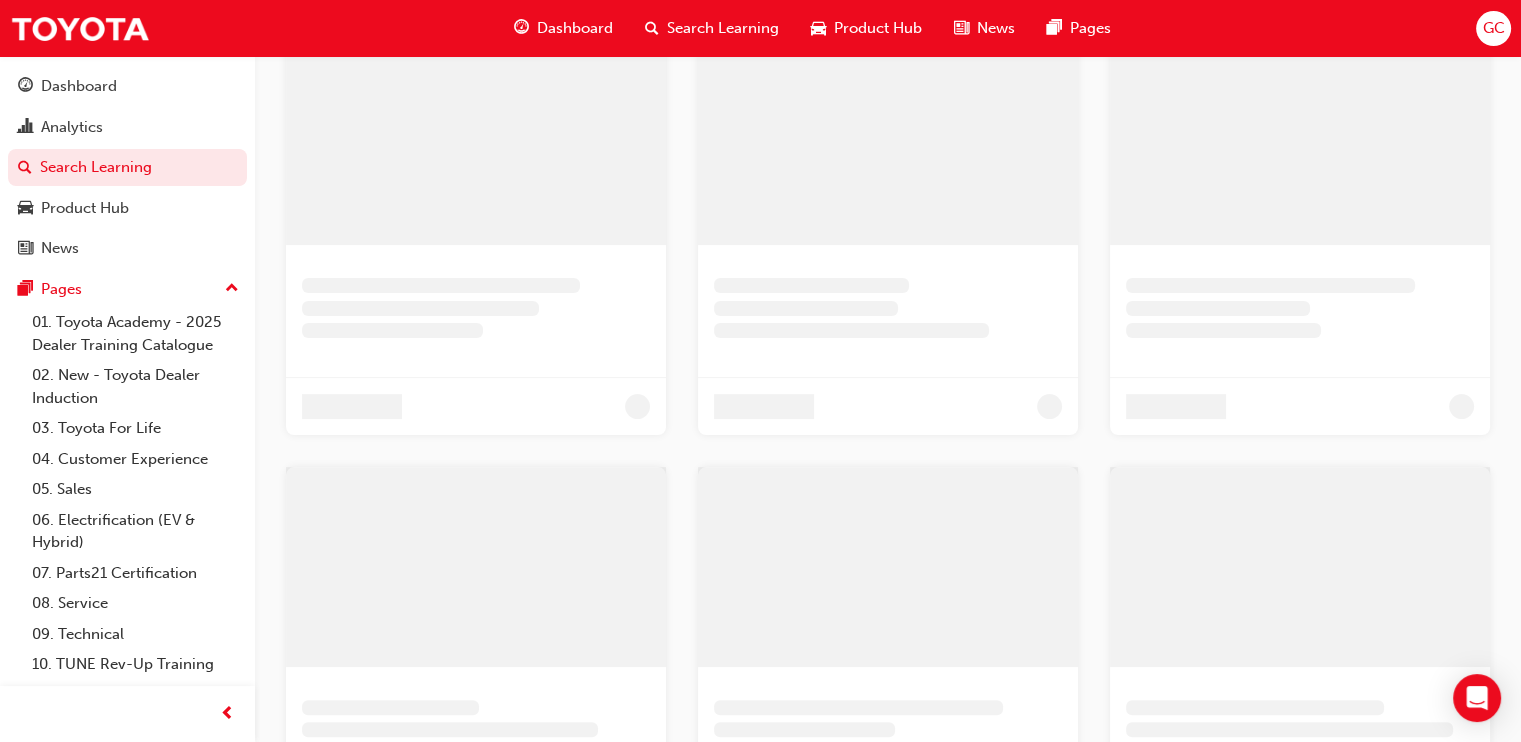 scroll, scrollTop: 802, scrollLeft: 0, axis: vertical 